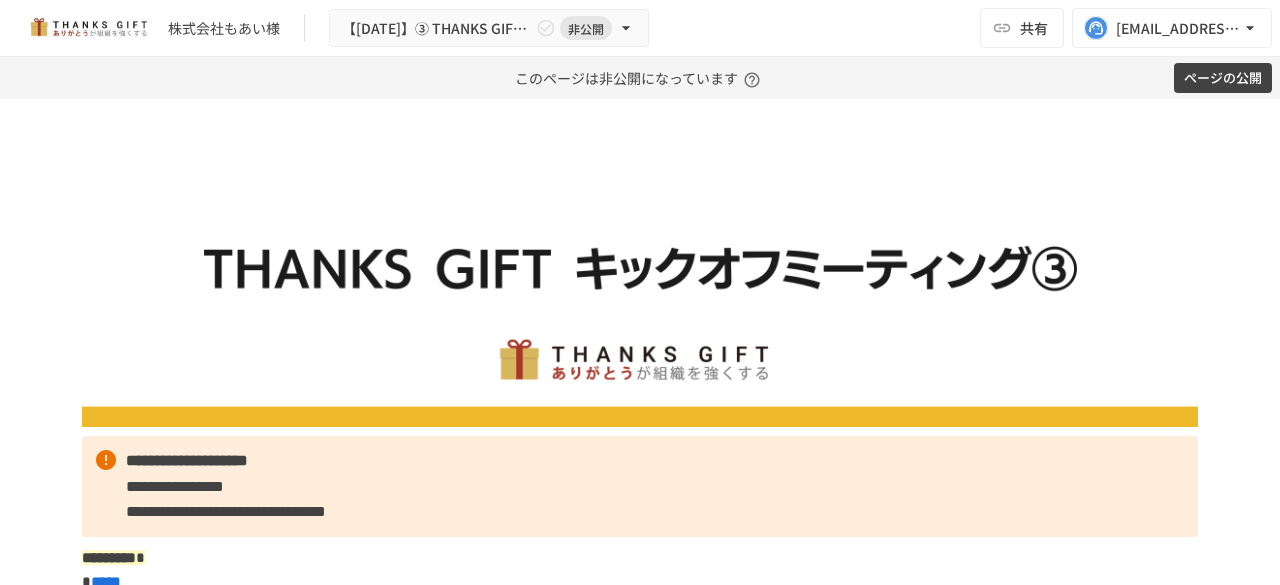 scroll, scrollTop: 0, scrollLeft: 0, axis: both 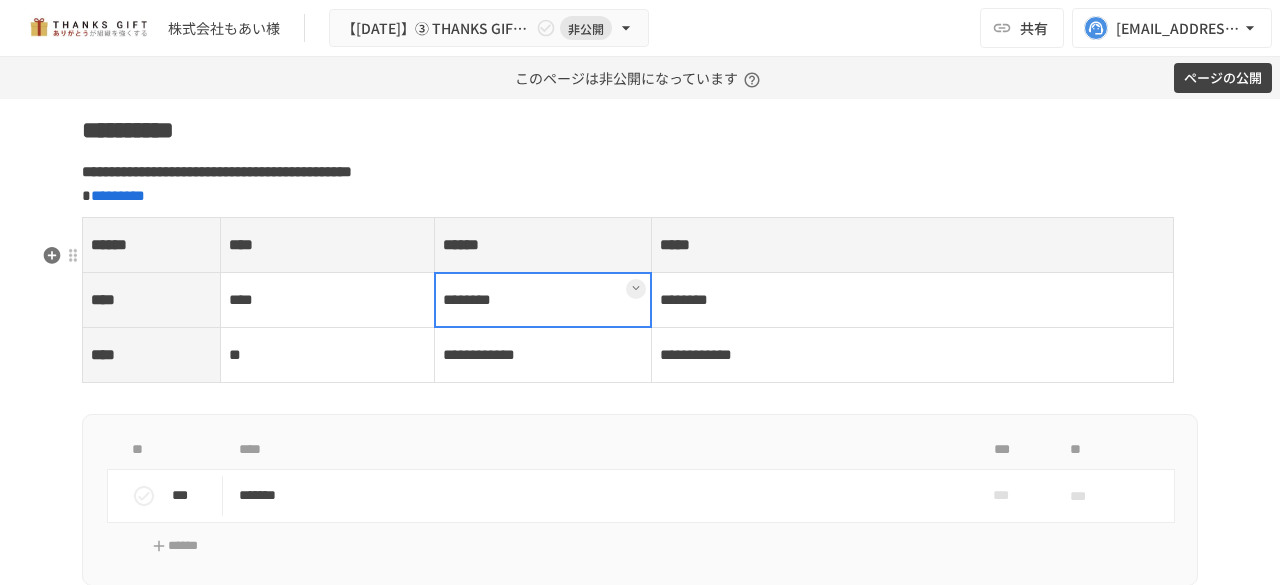 click on "********" at bounding box center [543, 299] 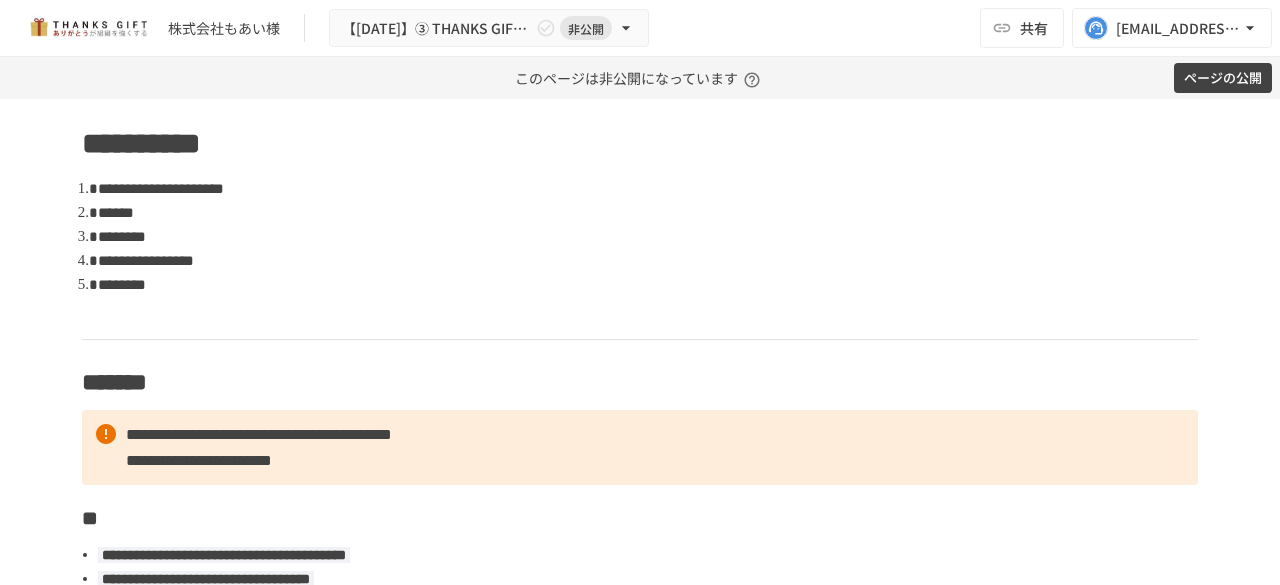 scroll, scrollTop: 206, scrollLeft: 0, axis: vertical 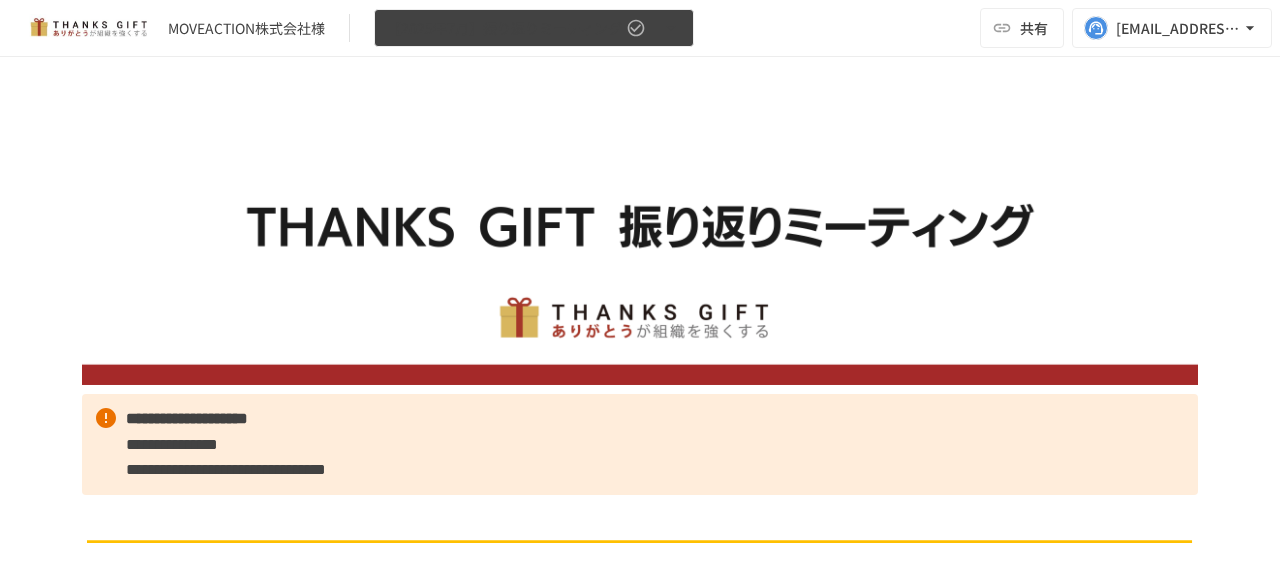 click on "【2025年7月】振り返りミーティング" at bounding box center [504, 28] 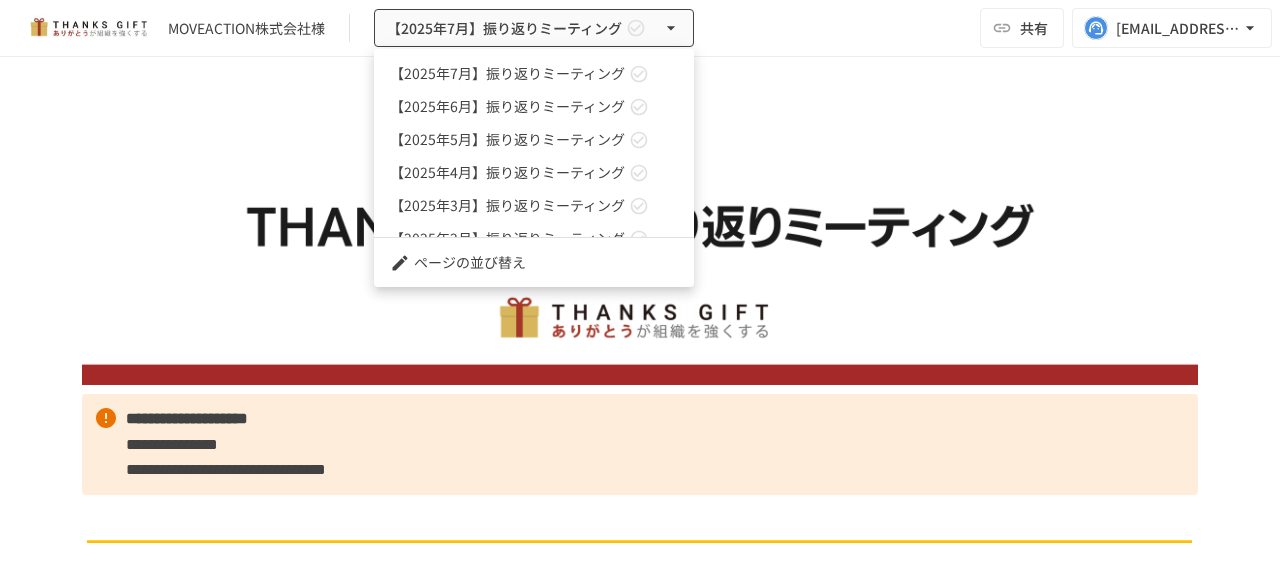 scroll, scrollTop: 946, scrollLeft: 0, axis: vertical 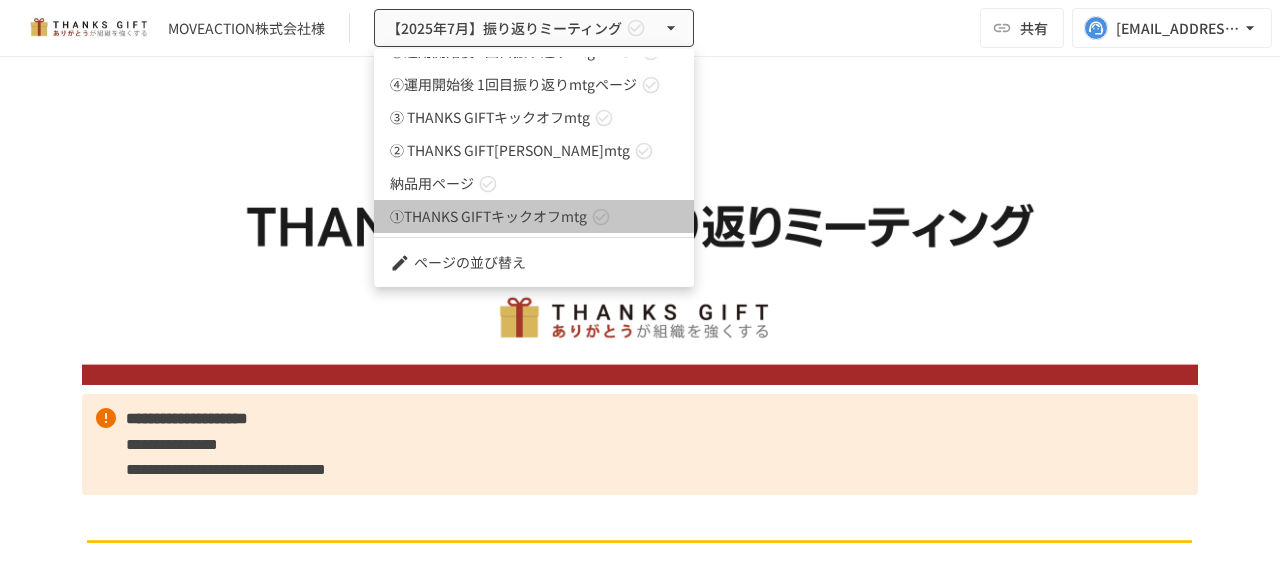 click on "①THANKS GIFTキックオフmtg" at bounding box center [488, 216] 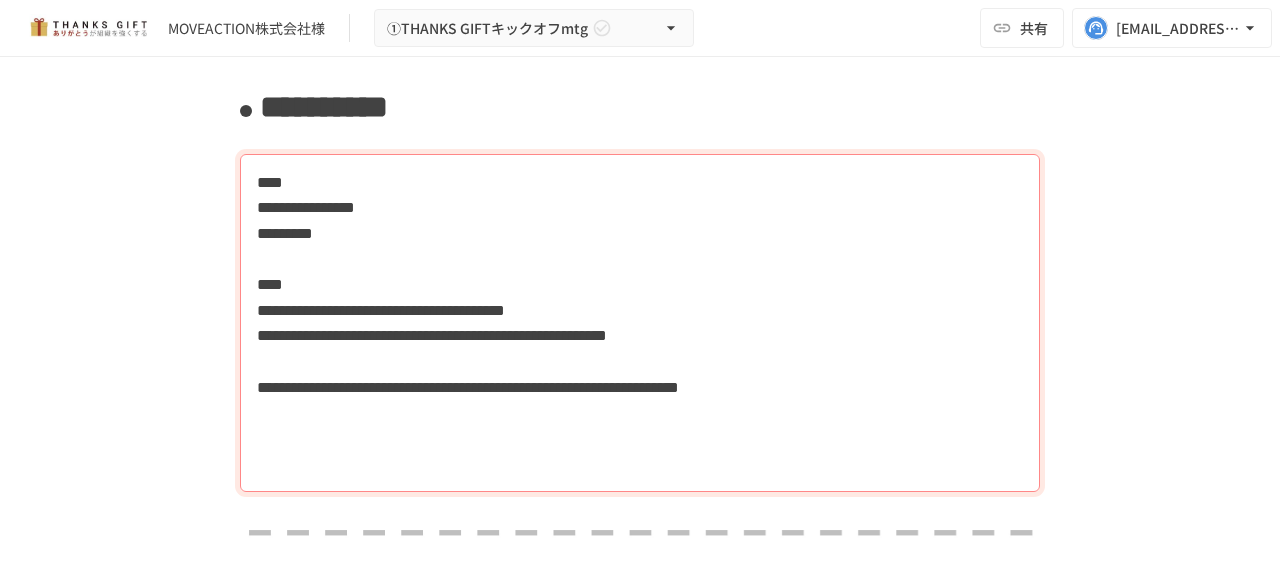 scroll, scrollTop: 3196, scrollLeft: 0, axis: vertical 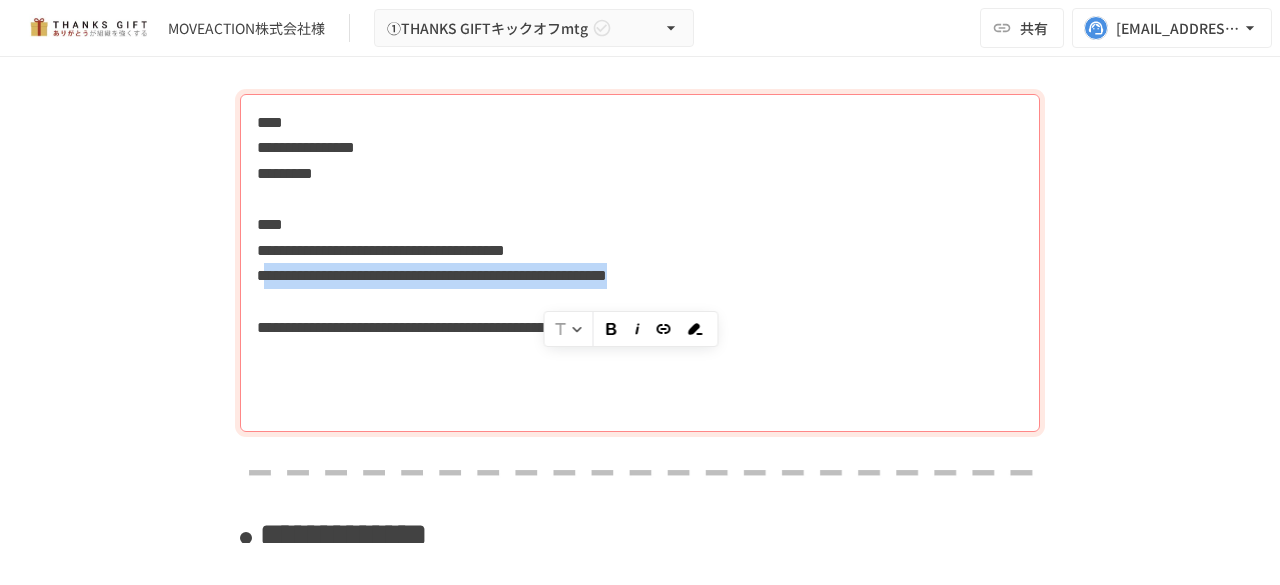 drag, startPoint x: 263, startPoint y: 269, endPoint x: 421, endPoint y: 285, distance: 158.80806 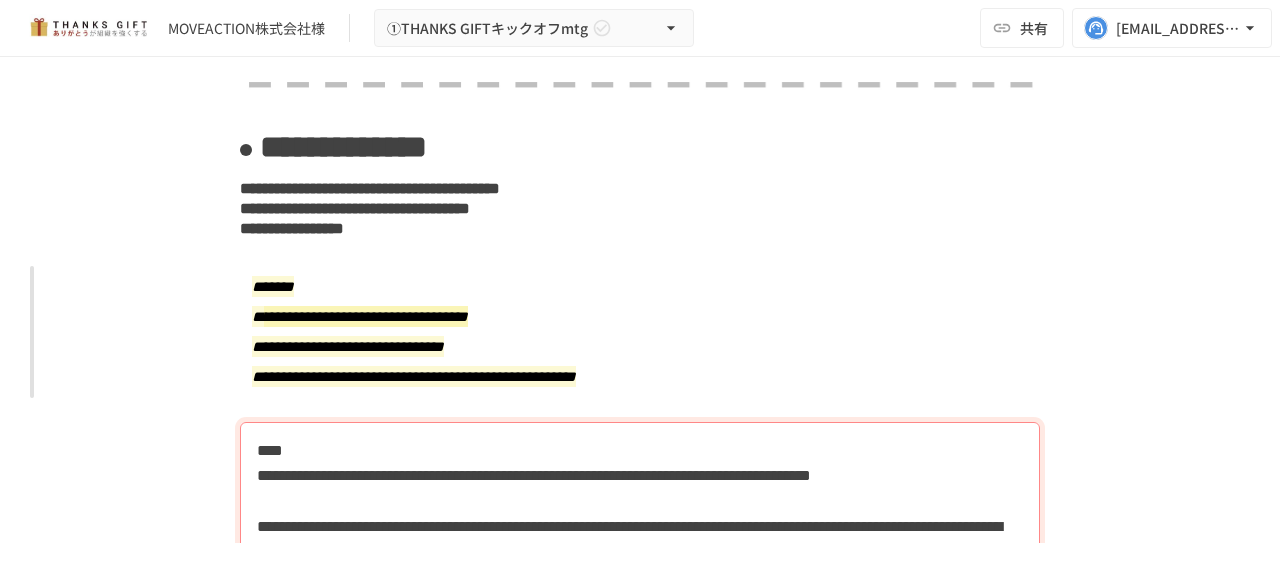scroll, scrollTop: 3585, scrollLeft: 0, axis: vertical 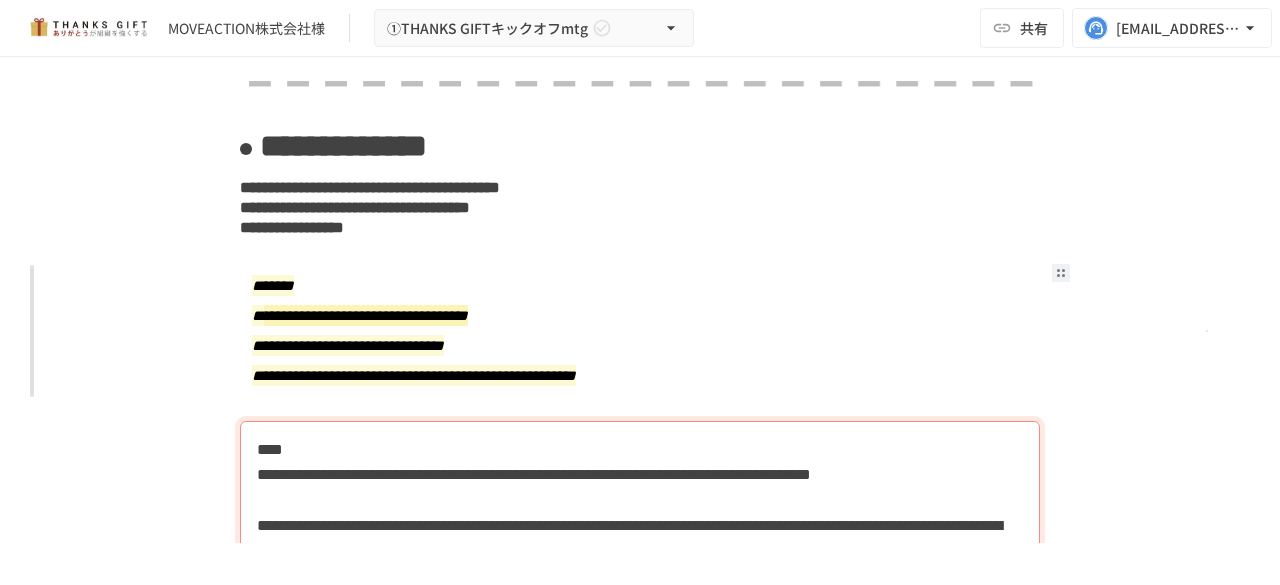 click on "**********" at bounding box center [640, 331] 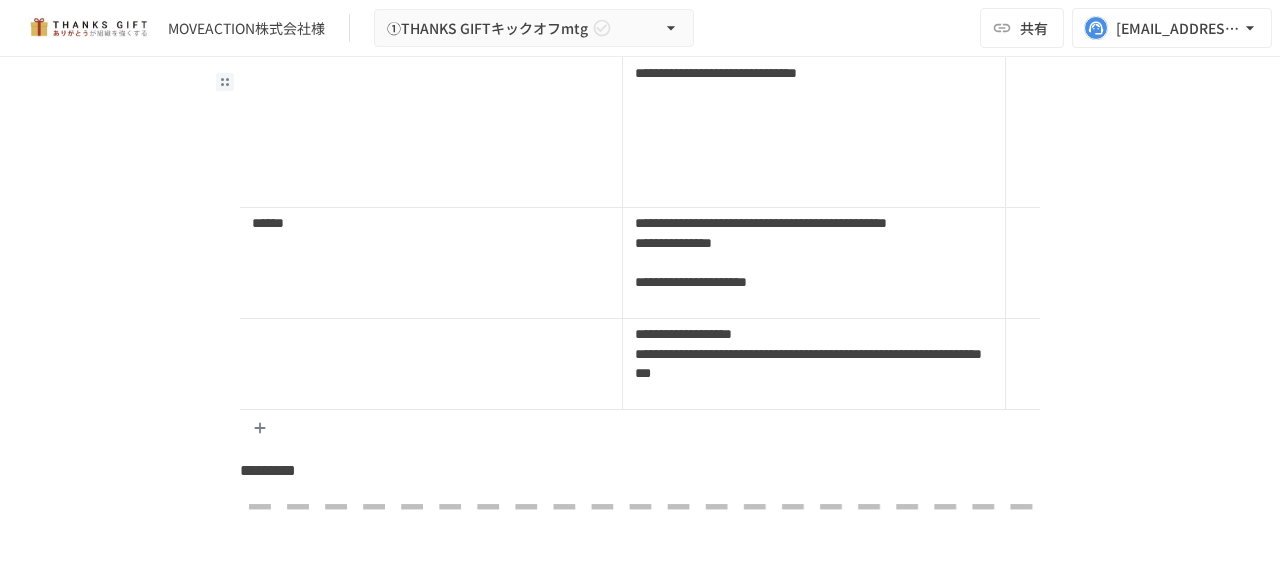 scroll, scrollTop: 4655, scrollLeft: 0, axis: vertical 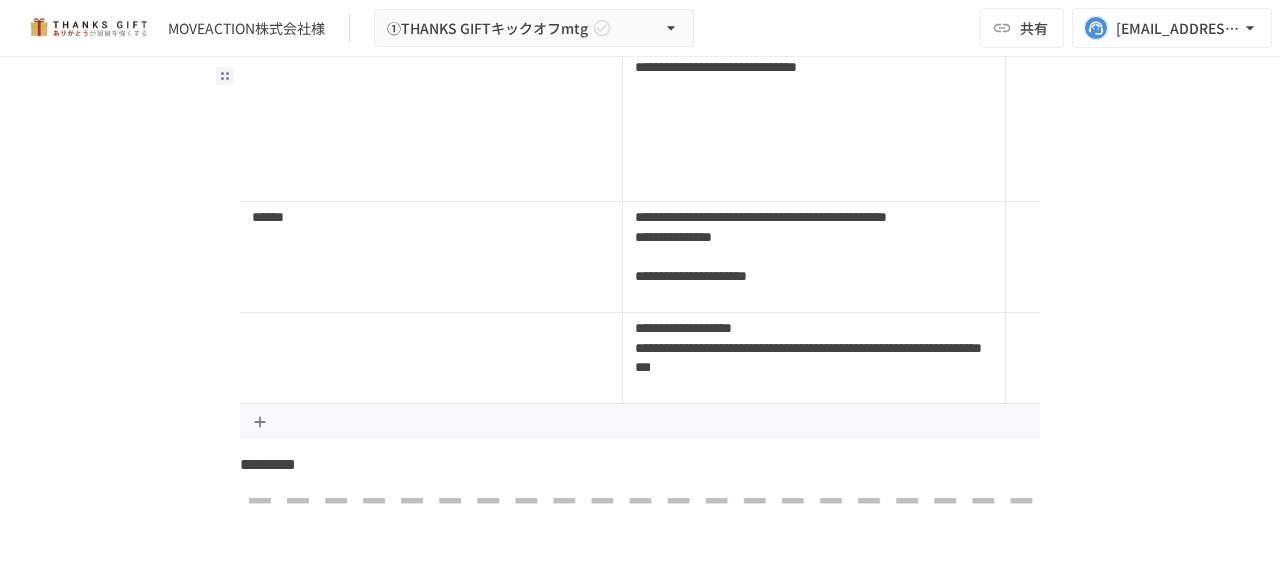 click at bounding box center [623, 422] 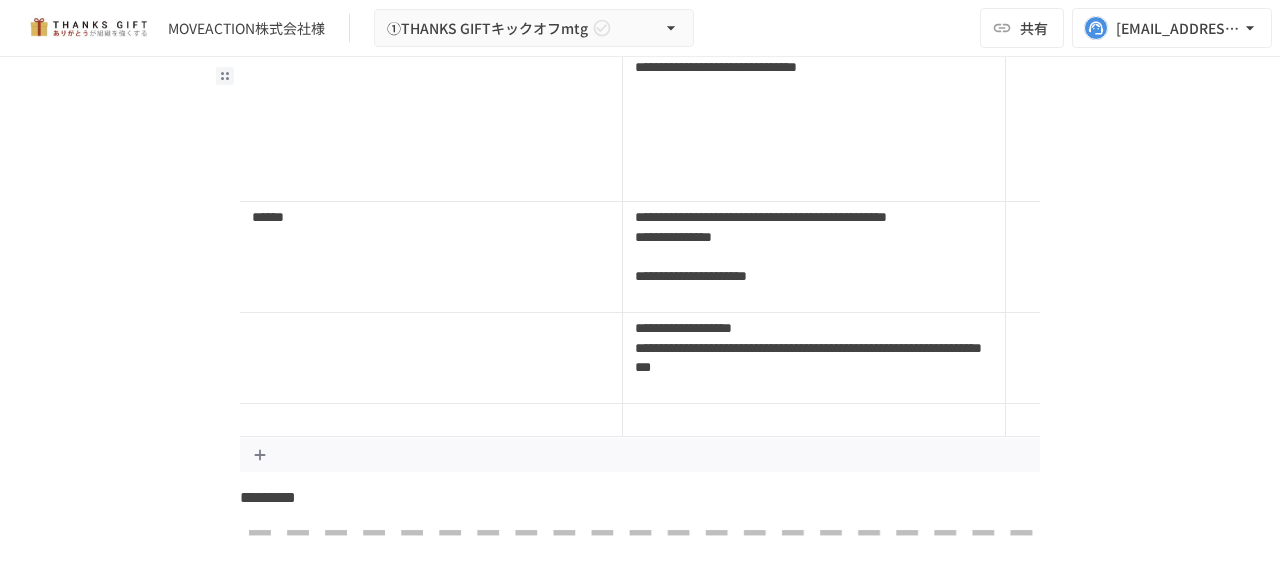 click at bounding box center [814, 420] 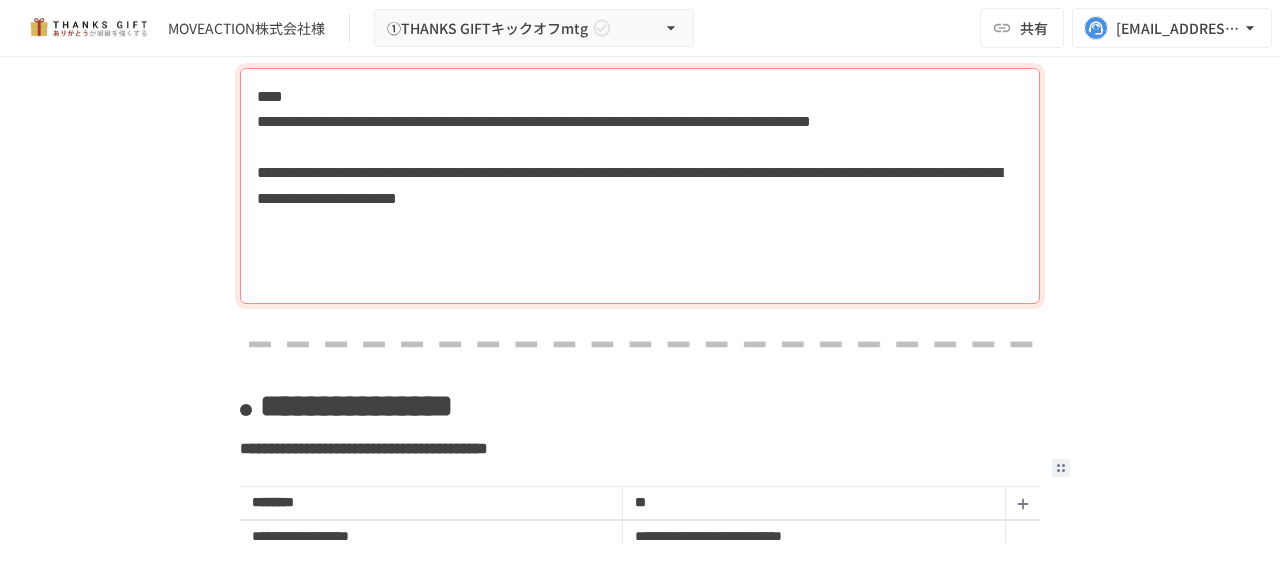 scroll, scrollTop: 3948, scrollLeft: 0, axis: vertical 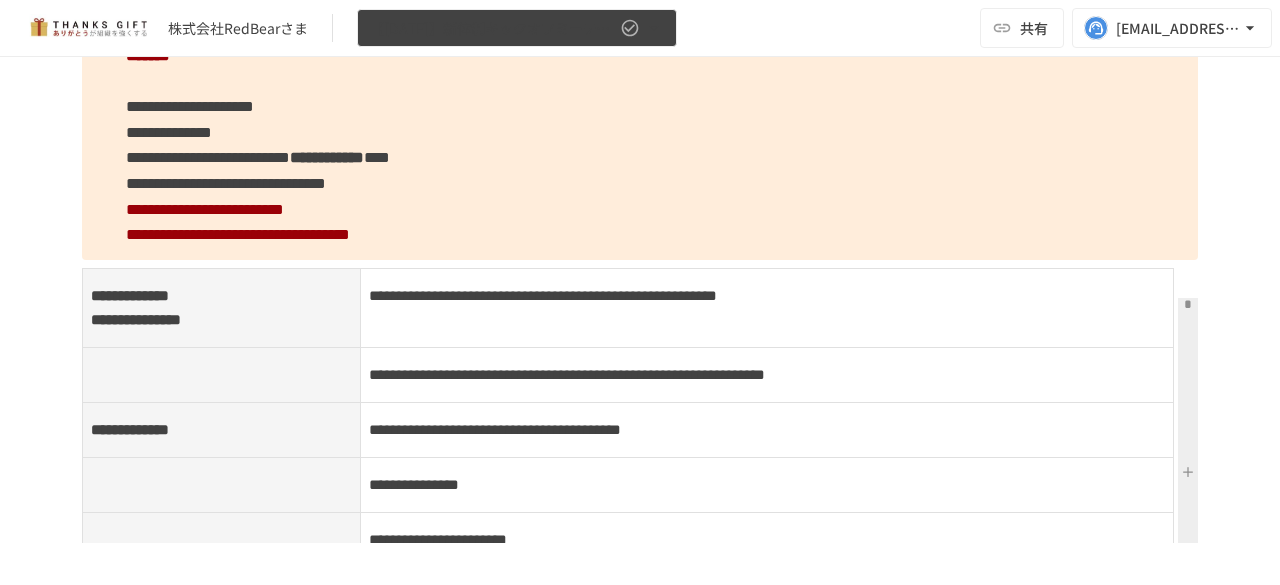click 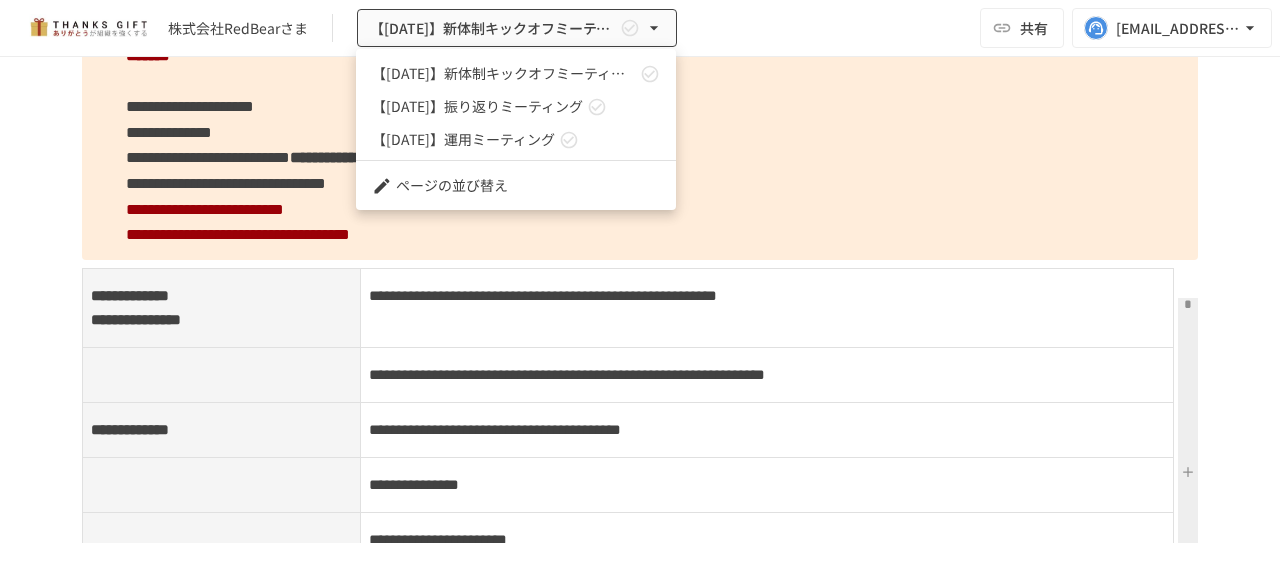 click at bounding box center [640, 292] 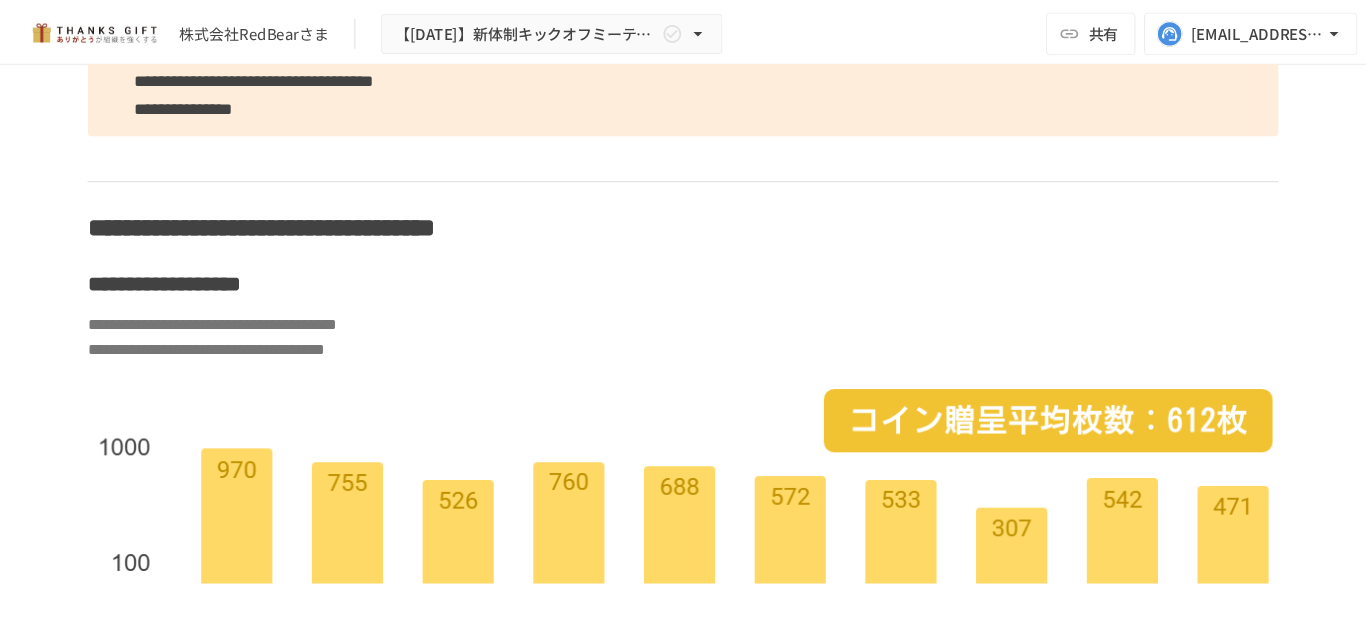 scroll, scrollTop: 5552, scrollLeft: 0, axis: vertical 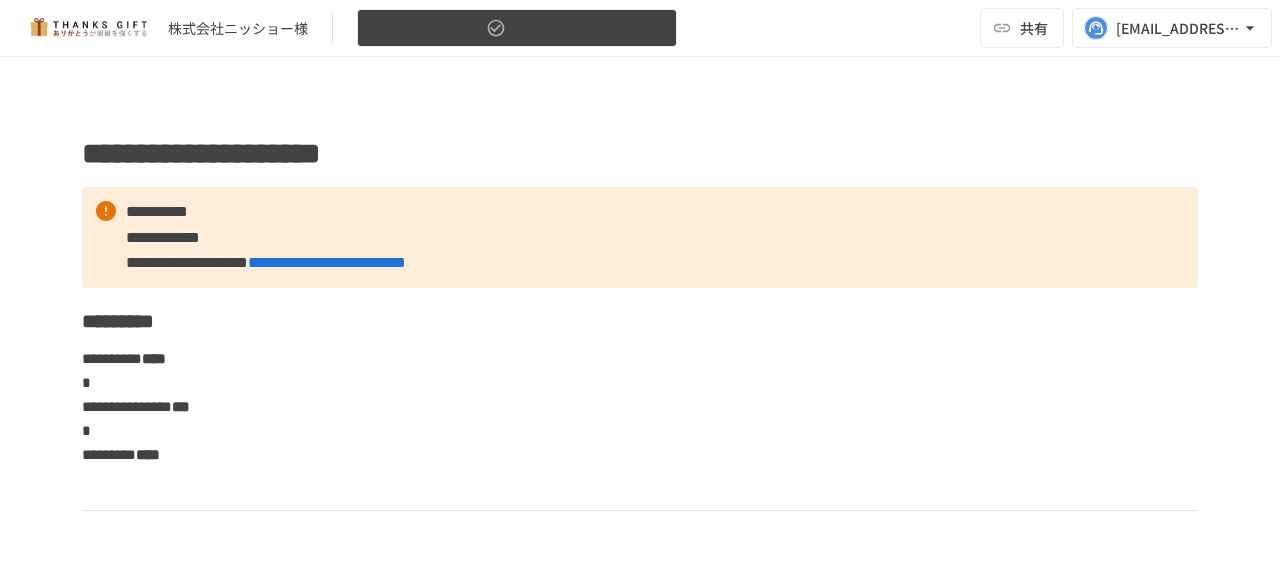 click on "【納品用ページ】" at bounding box center [517, 28] 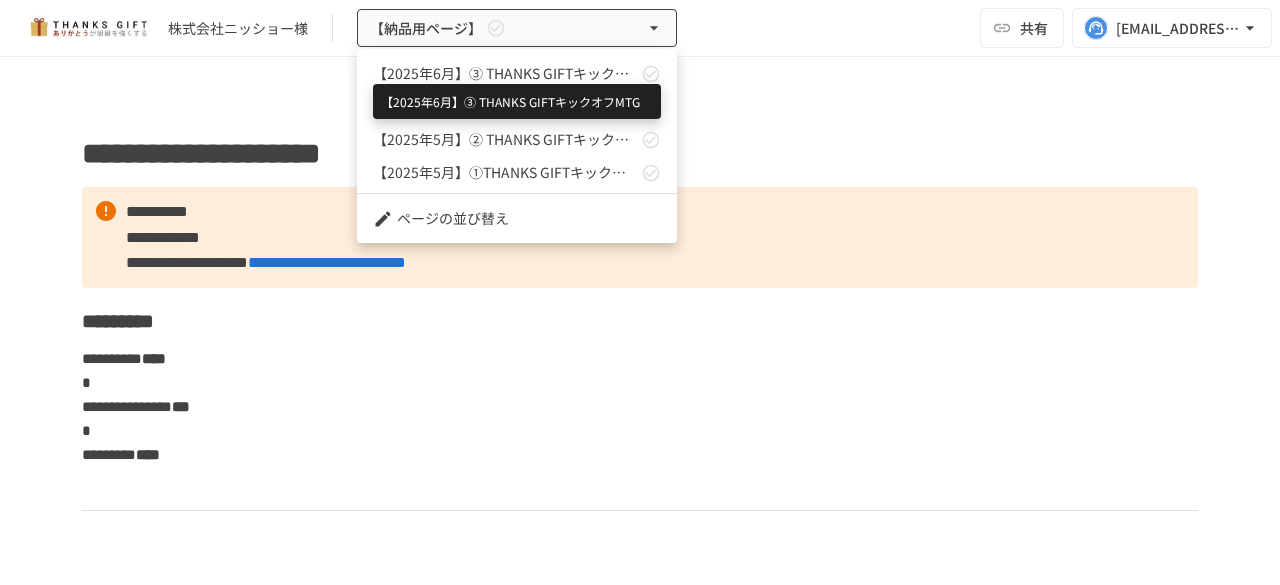 click on "【2025年6月】➂ THANKS GIFTキックオフMTG" at bounding box center (505, 73) 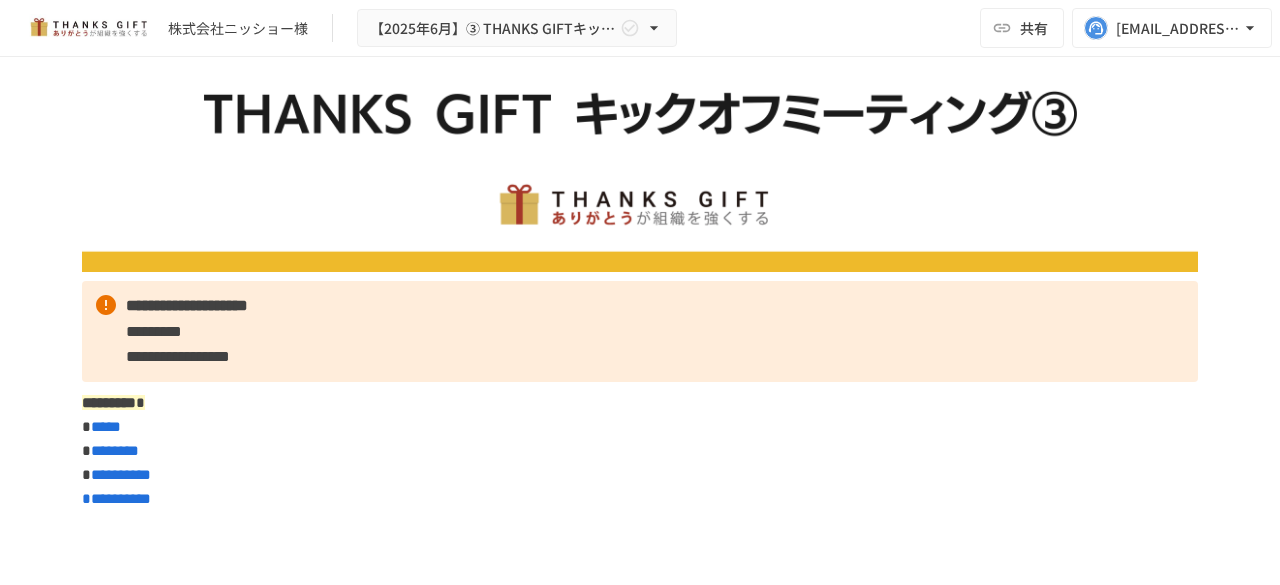 scroll, scrollTop: 0, scrollLeft: 0, axis: both 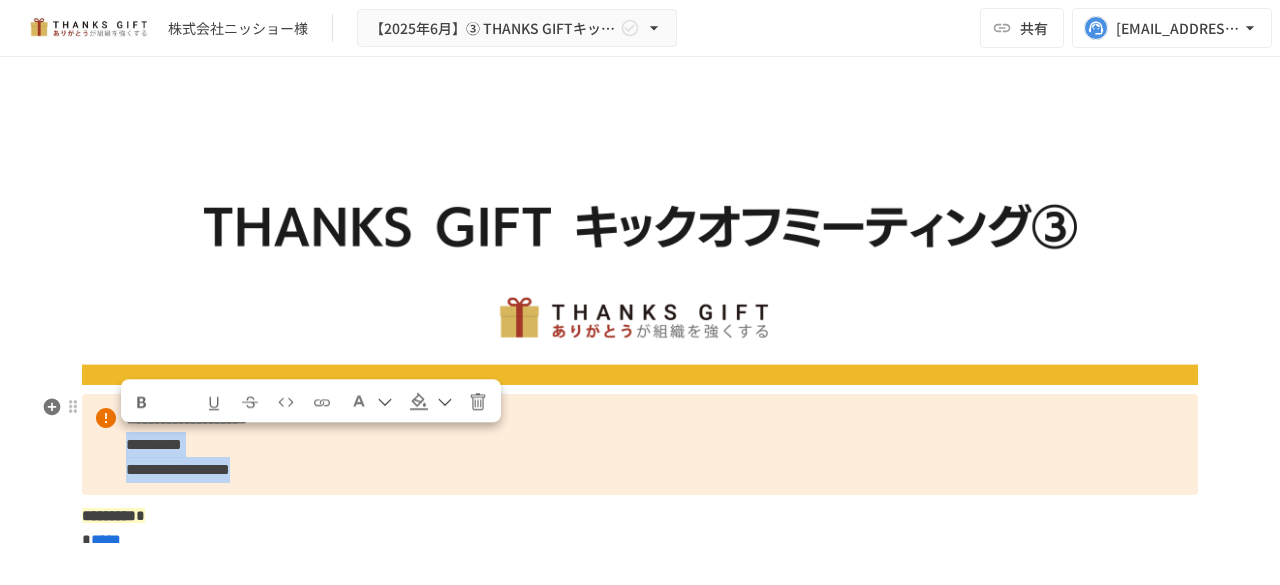 drag, startPoint x: 305, startPoint y: 471, endPoint x: 120, endPoint y: 449, distance: 186.30351 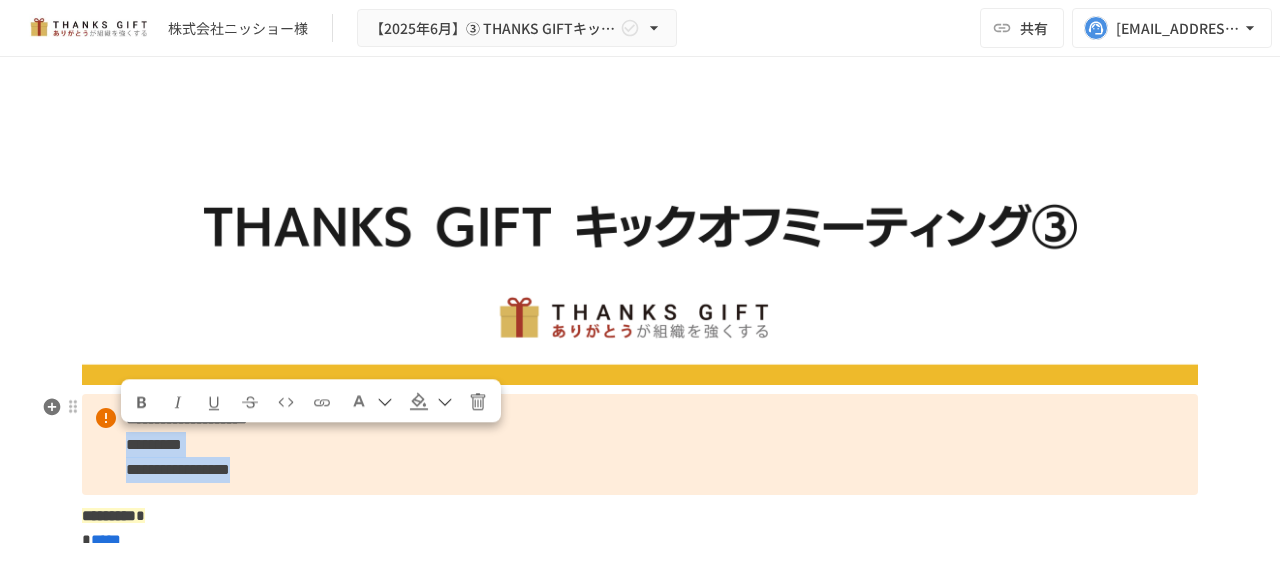click on "**********" at bounding box center (640, 444) 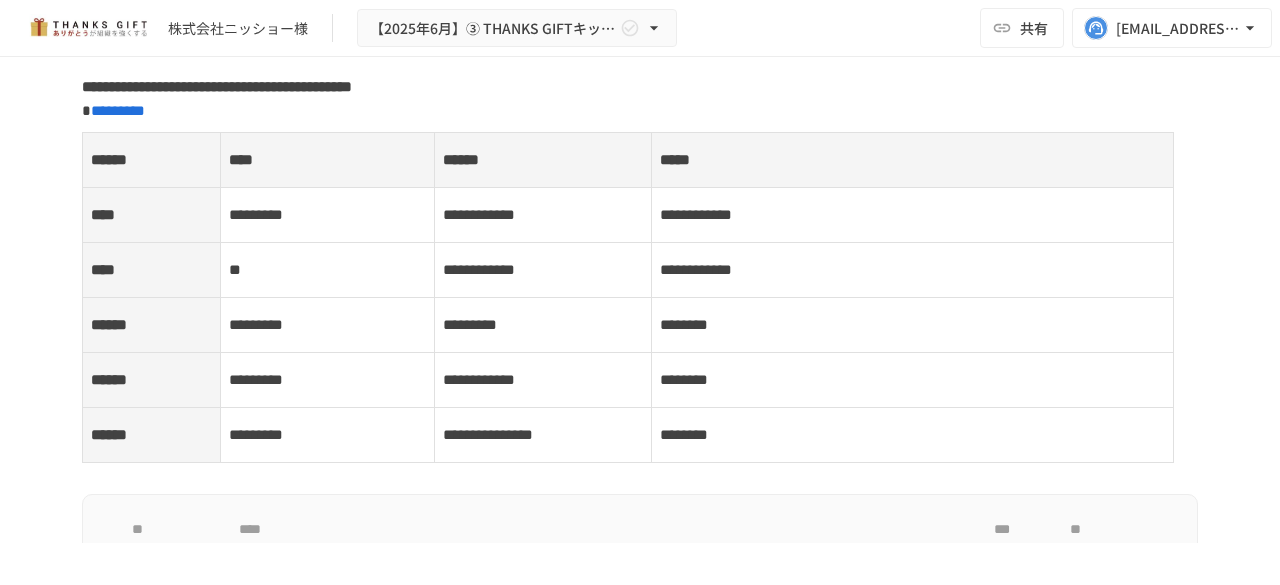 scroll, scrollTop: 2226, scrollLeft: 0, axis: vertical 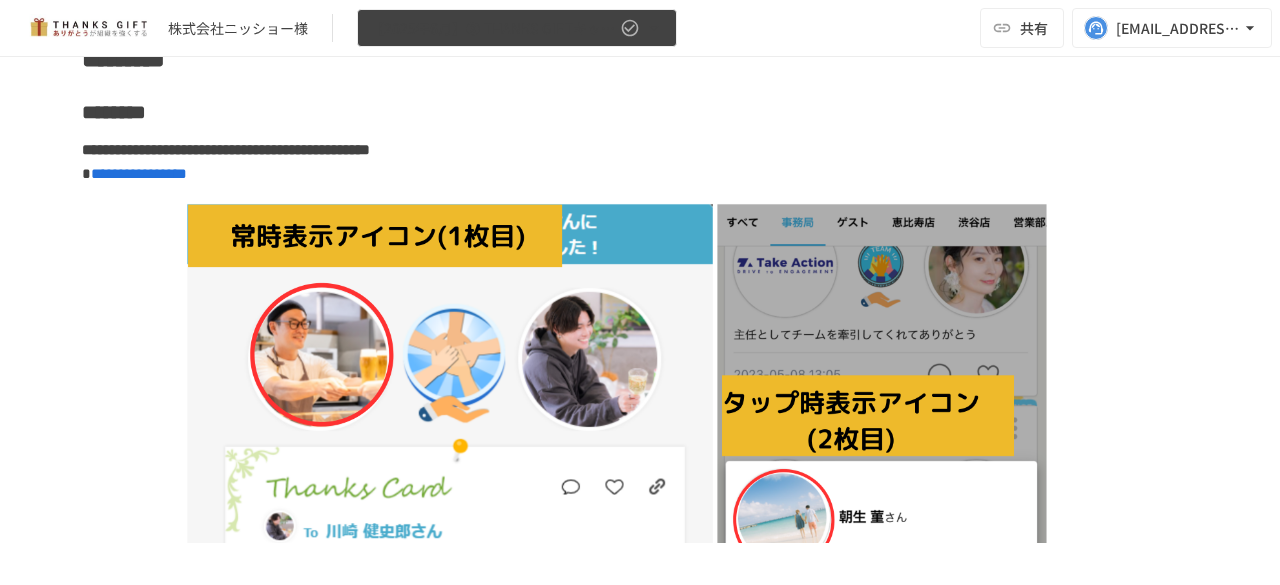 click on "【2025年6月】➂ THANKS GIFTキックオフMTG" at bounding box center [517, 28] 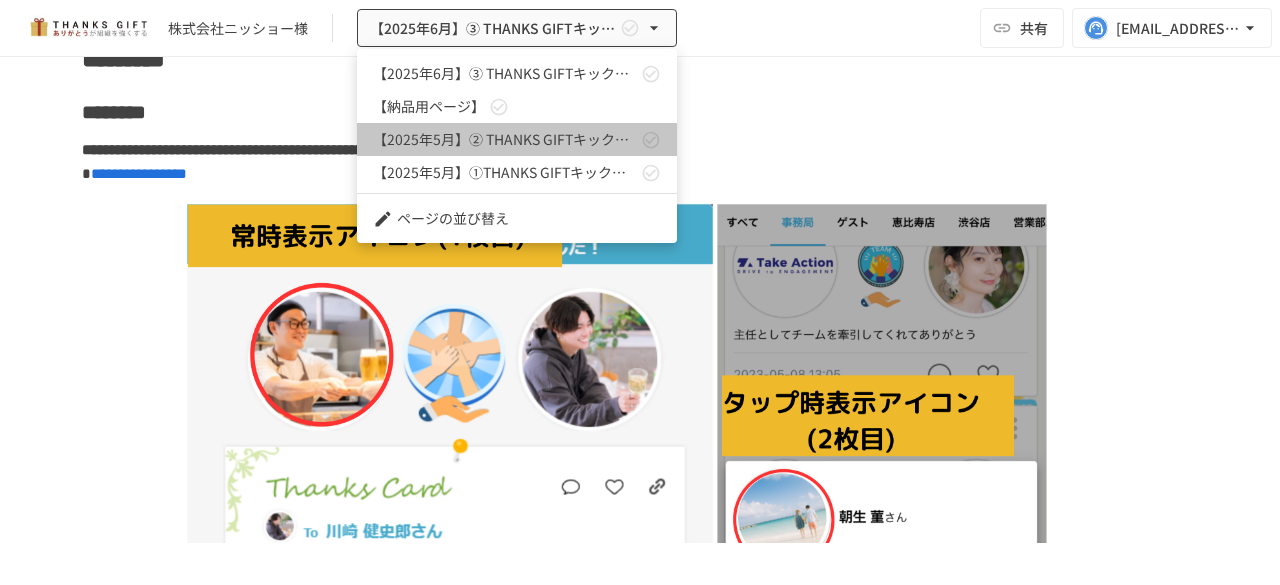 click on "【2025年5月】② THANKS GIFTキックオフMTG" at bounding box center (517, 139) 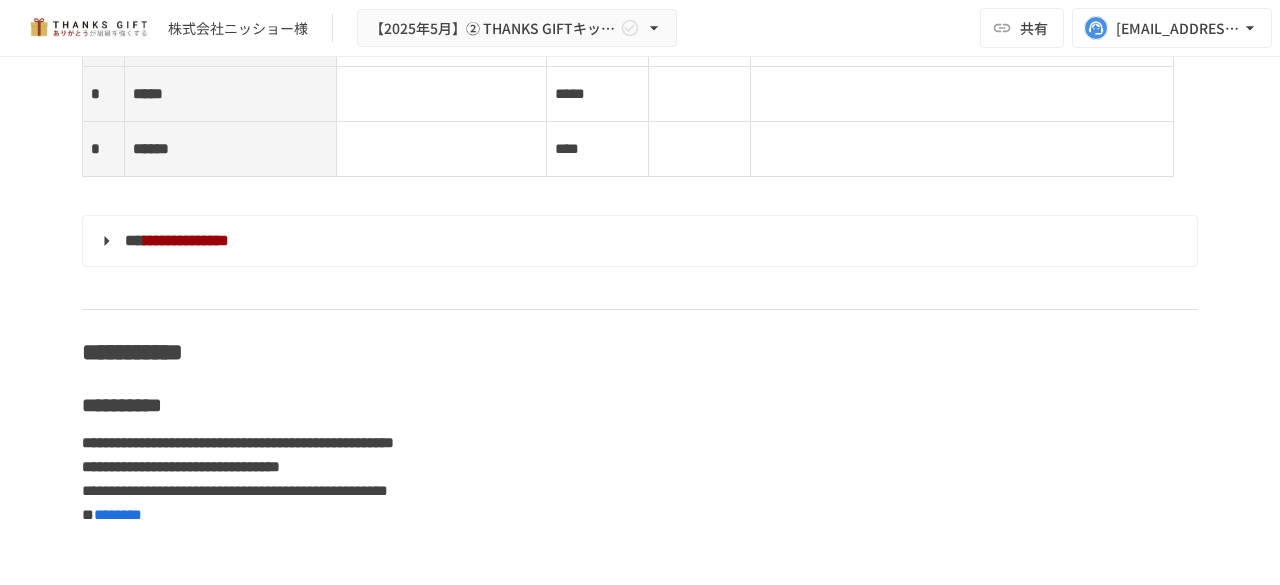 scroll, scrollTop: 5328, scrollLeft: 0, axis: vertical 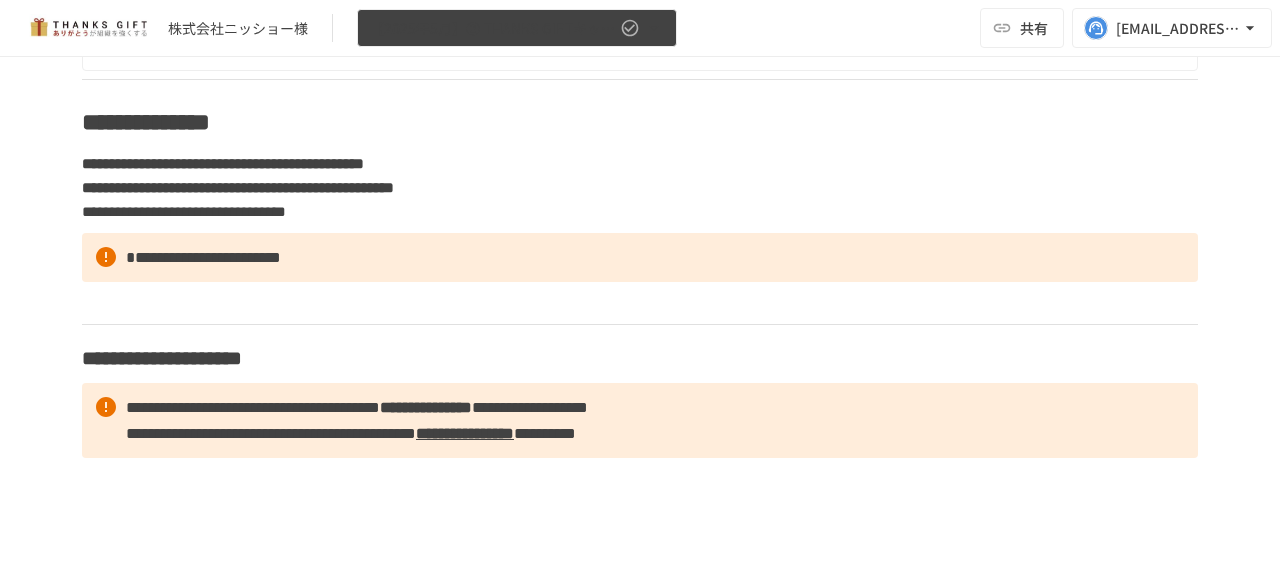 click 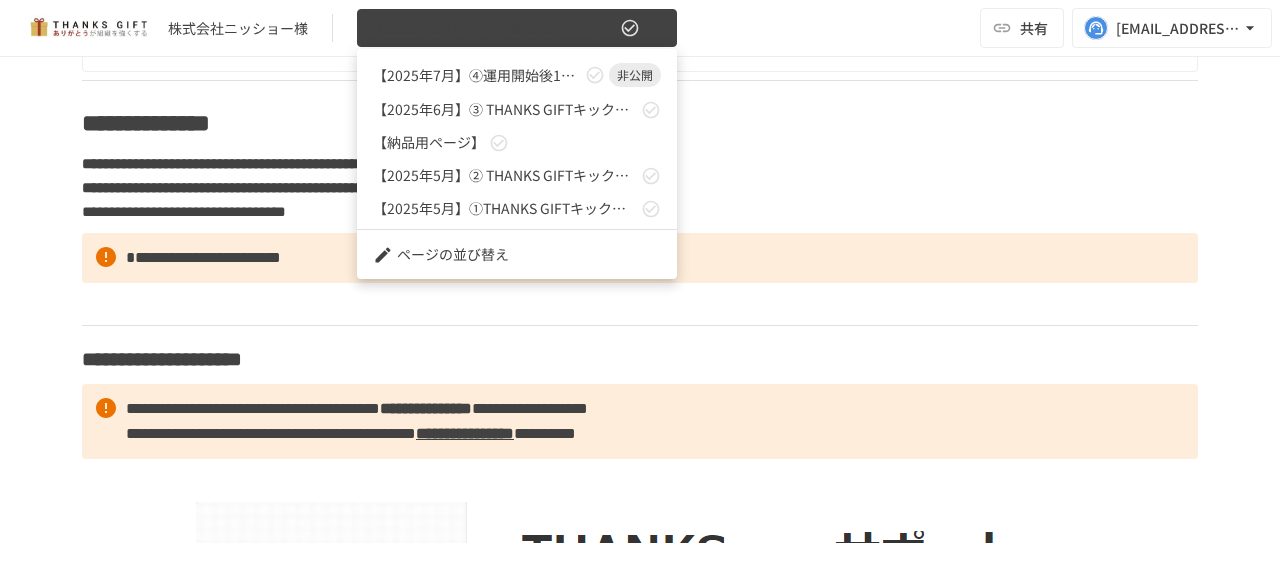 scroll, scrollTop: 7921, scrollLeft: 0, axis: vertical 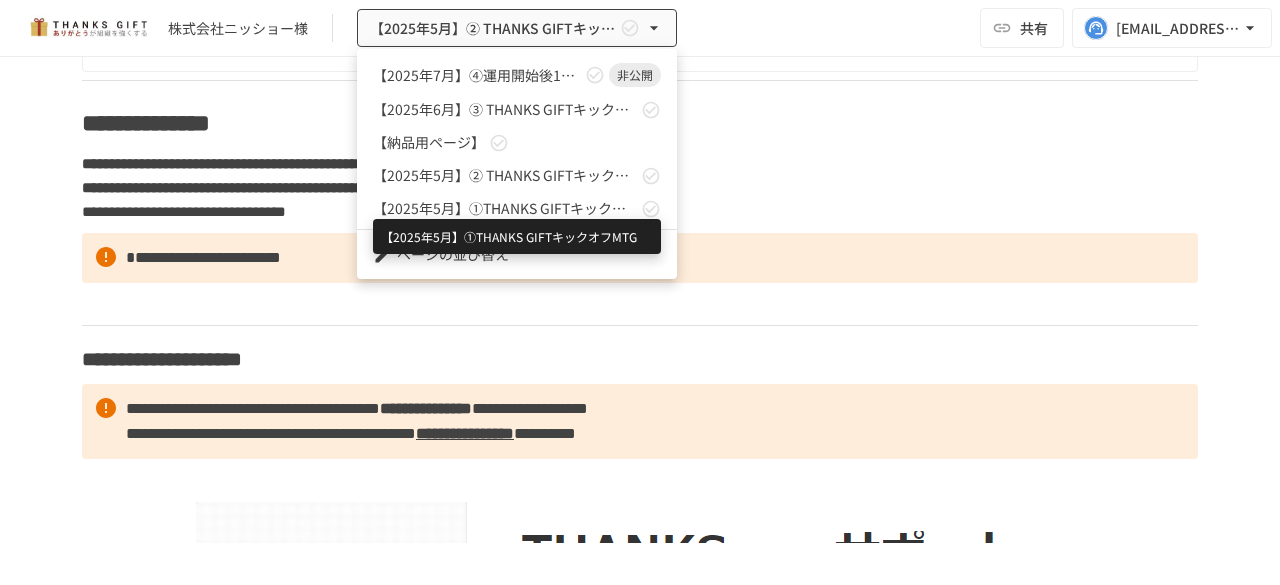 click on "【2025年5月】①THANKS GIFTキックオフMTG" at bounding box center (505, 208) 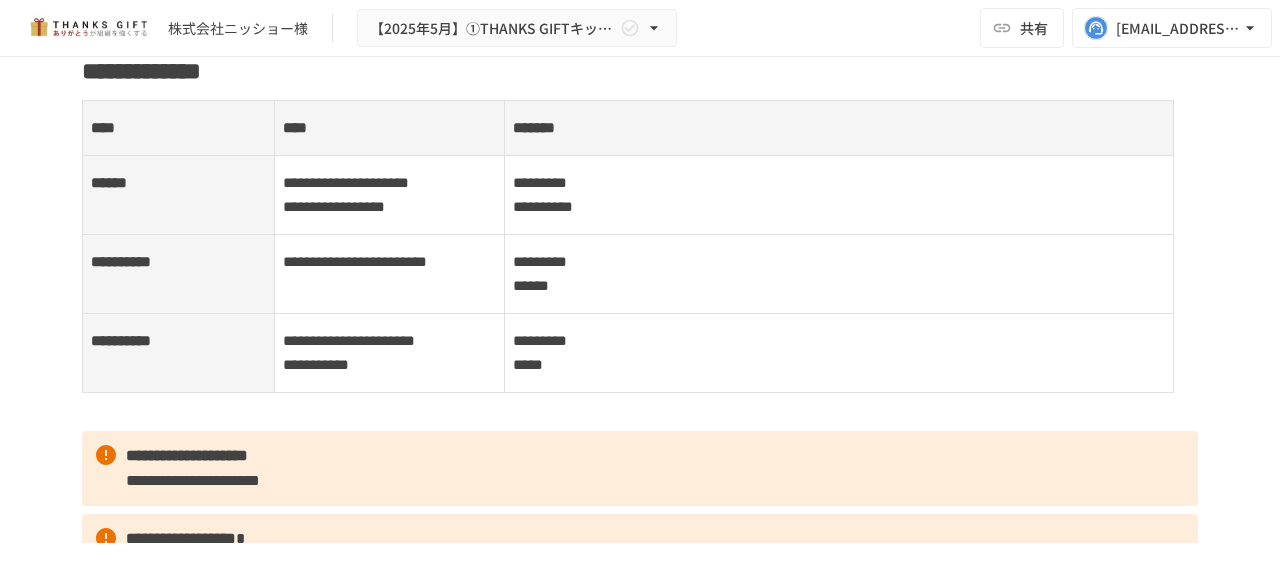scroll, scrollTop: 2128, scrollLeft: 0, axis: vertical 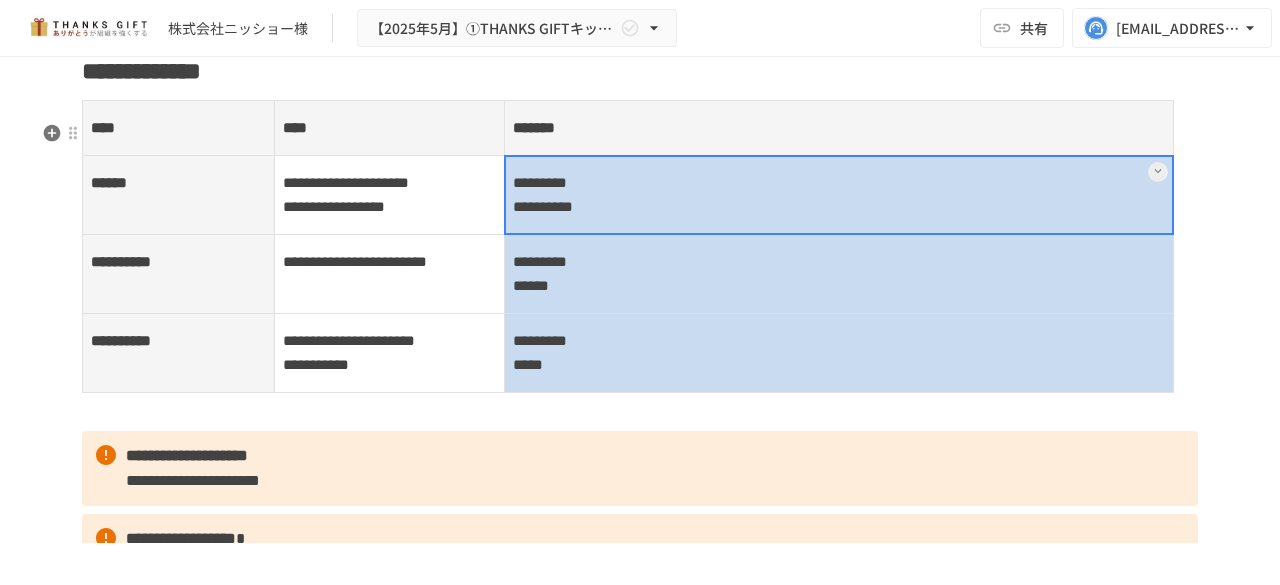 drag, startPoint x: 555, startPoint y: 230, endPoint x: 561, endPoint y: 409, distance: 179.10052 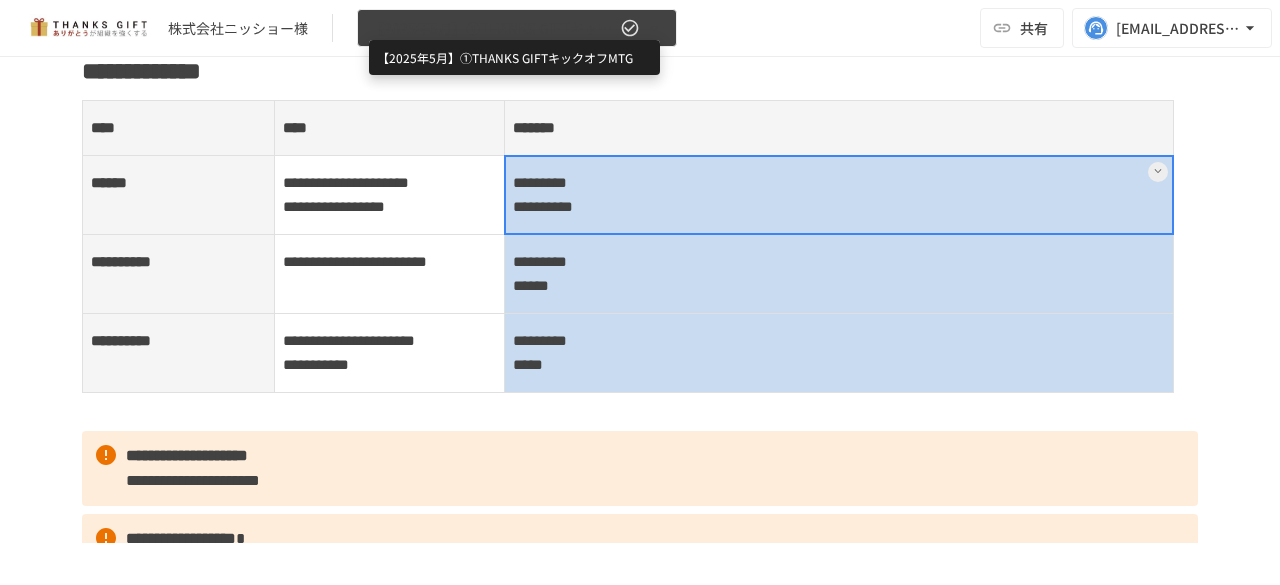 click on "【2025年5月】①THANKS GIFTキックオフMTG" at bounding box center (493, 28) 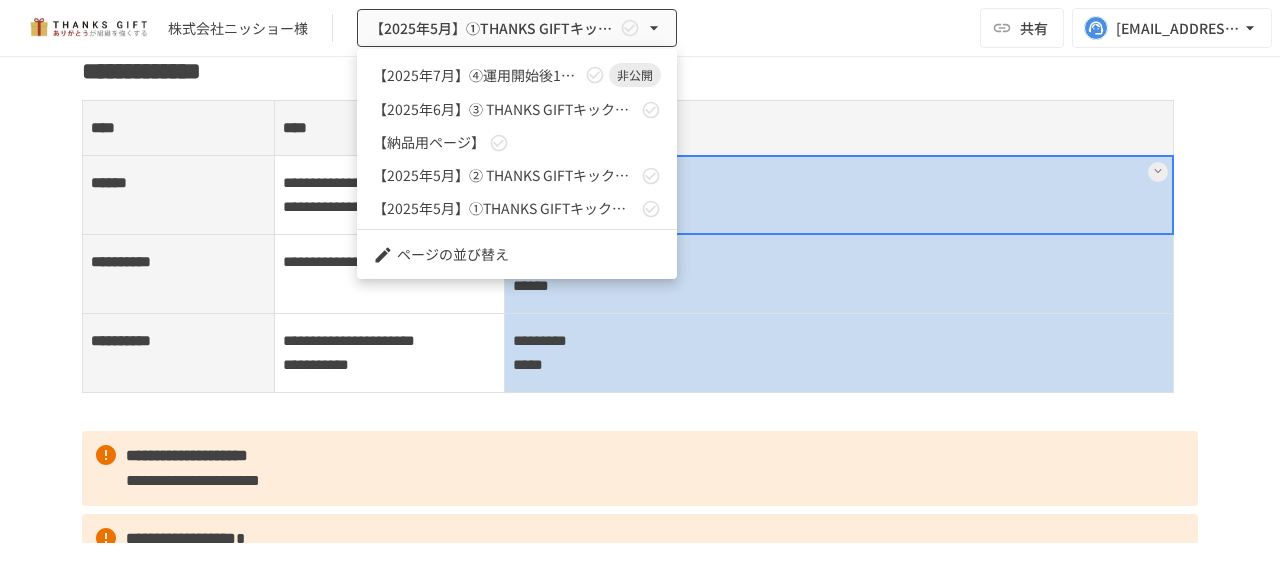 click at bounding box center (640, 292) 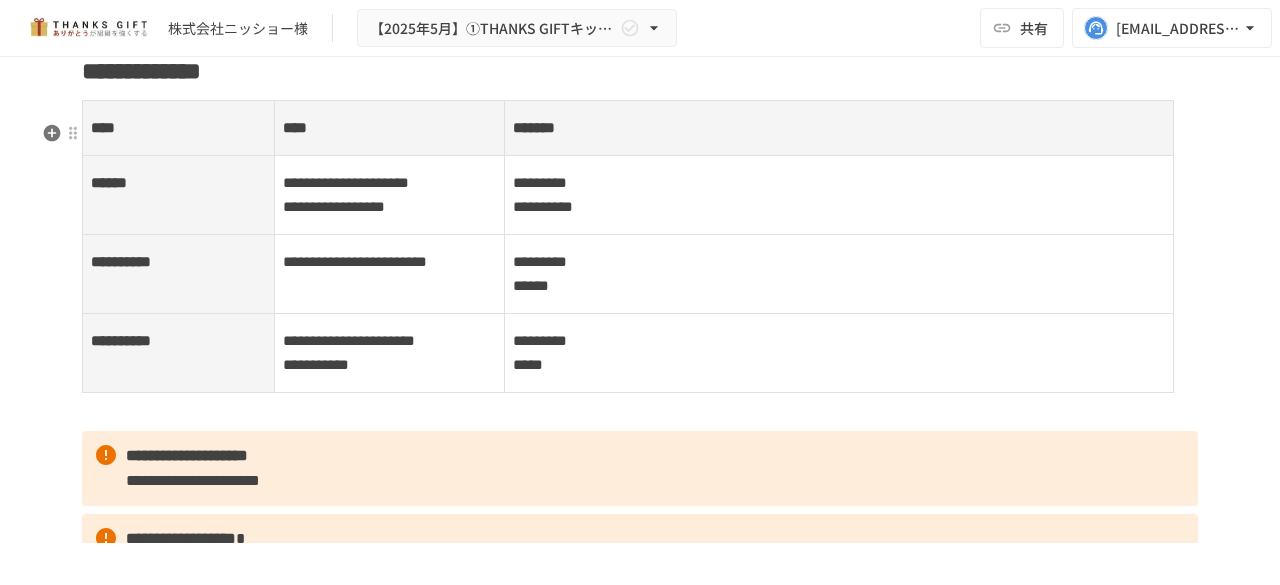 click on "**********" at bounding box center [640, 4235] 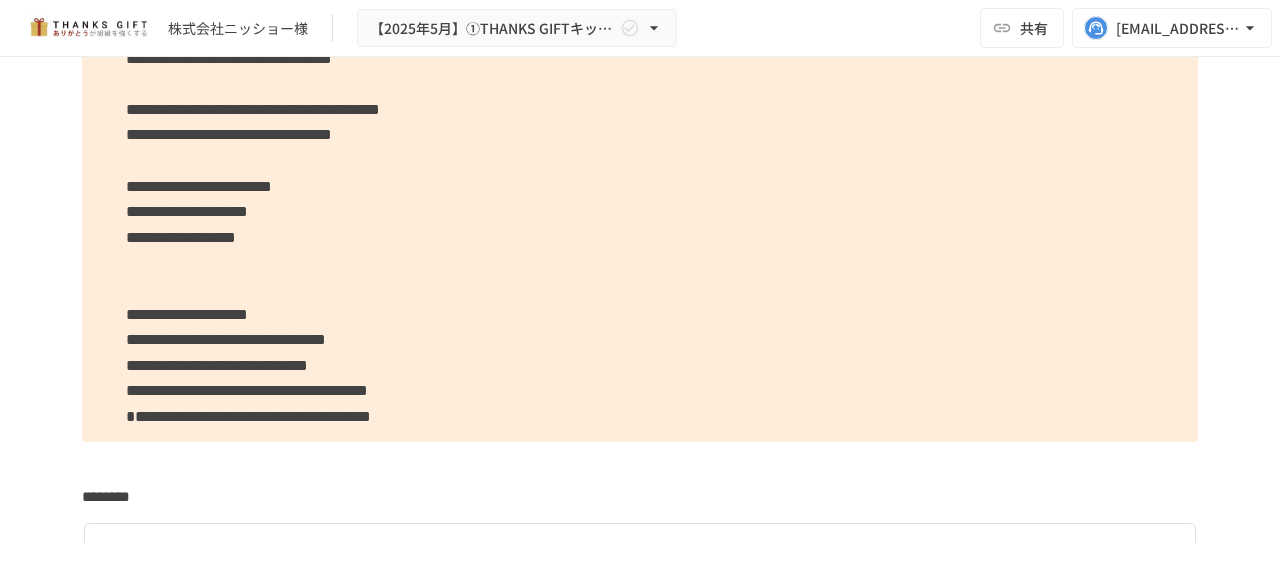 scroll, scrollTop: 2810, scrollLeft: 0, axis: vertical 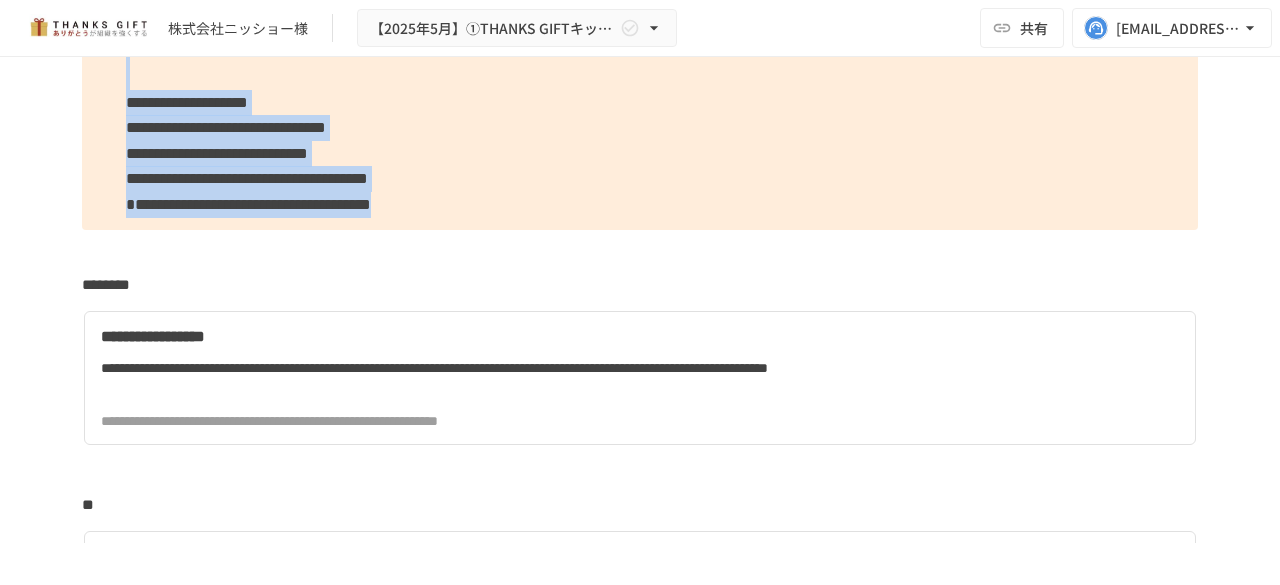 drag, startPoint x: 120, startPoint y: 116, endPoint x: 798, endPoint y: 294, distance: 700.97644 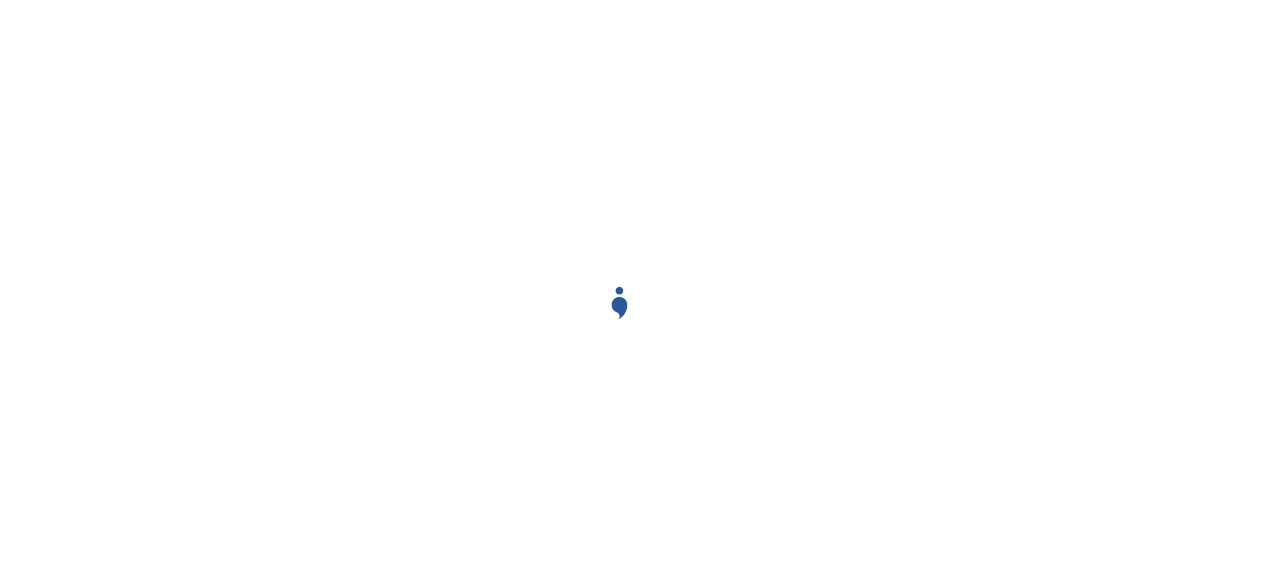scroll, scrollTop: 0, scrollLeft: 0, axis: both 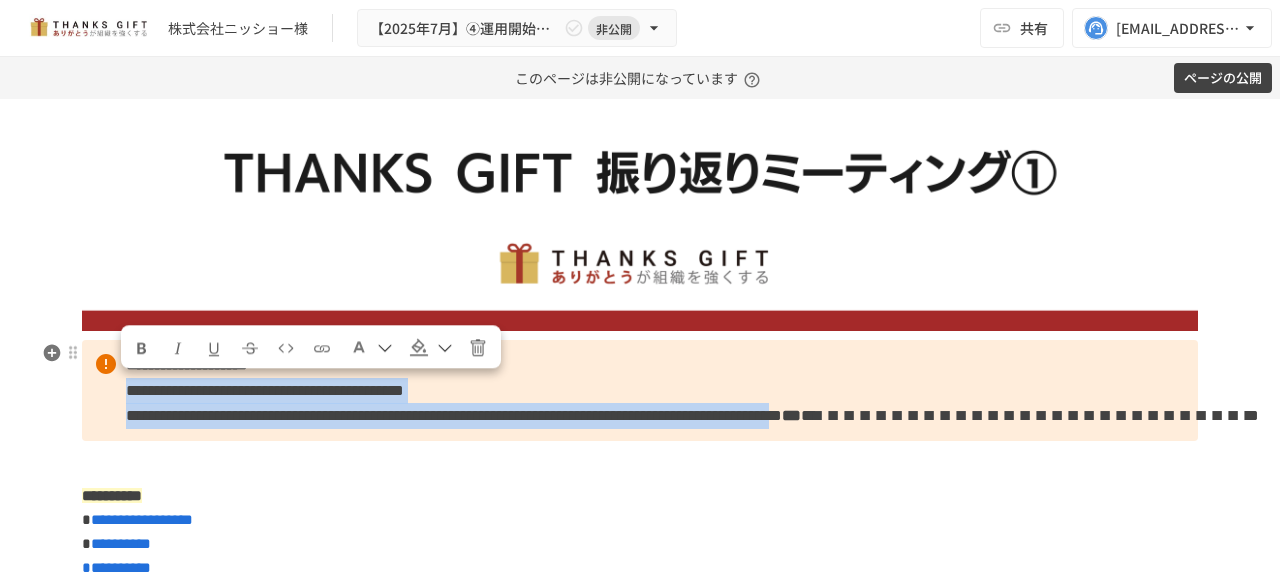 drag, startPoint x: 116, startPoint y: 396, endPoint x: 1007, endPoint y: 414, distance: 891.1818 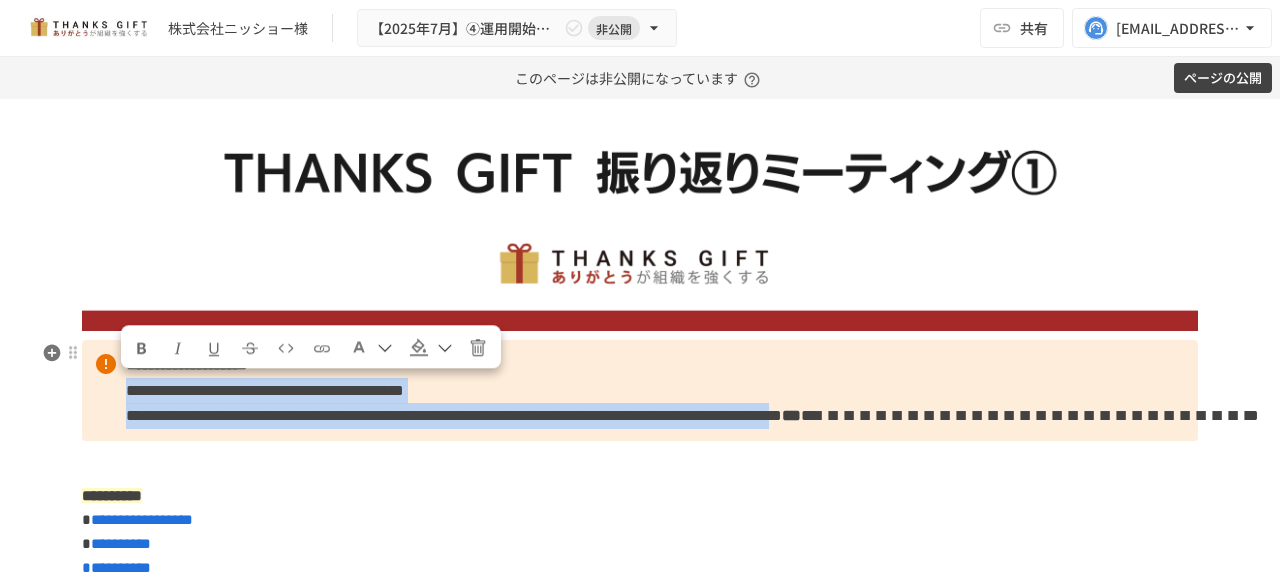 click on "**********" at bounding box center (640, 390) 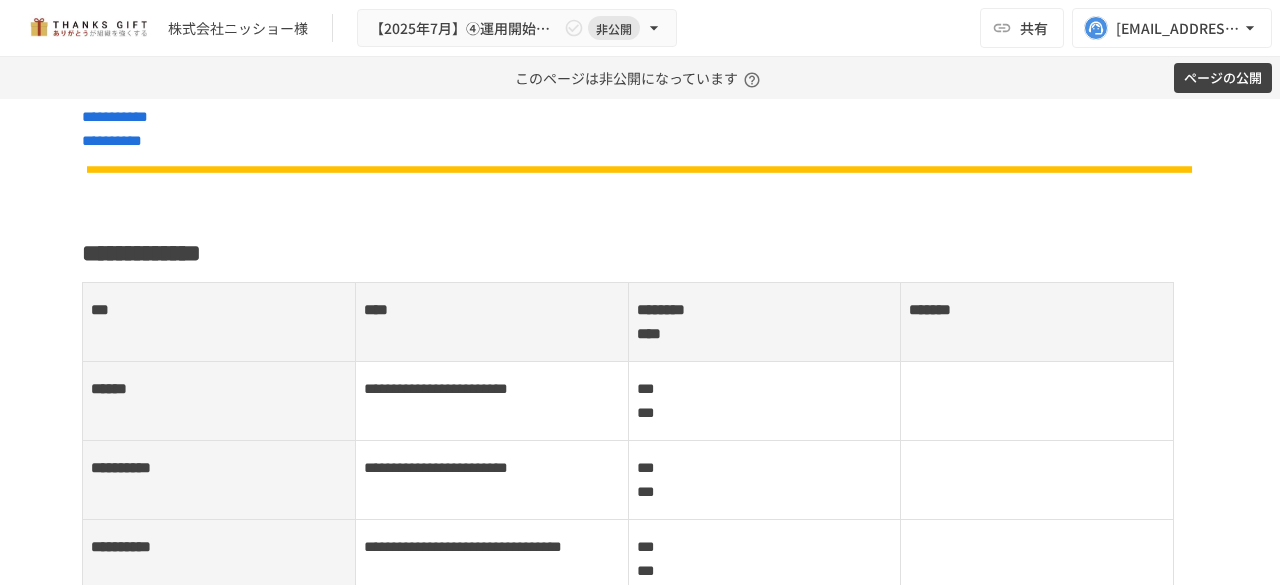 scroll, scrollTop: 948, scrollLeft: 0, axis: vertical 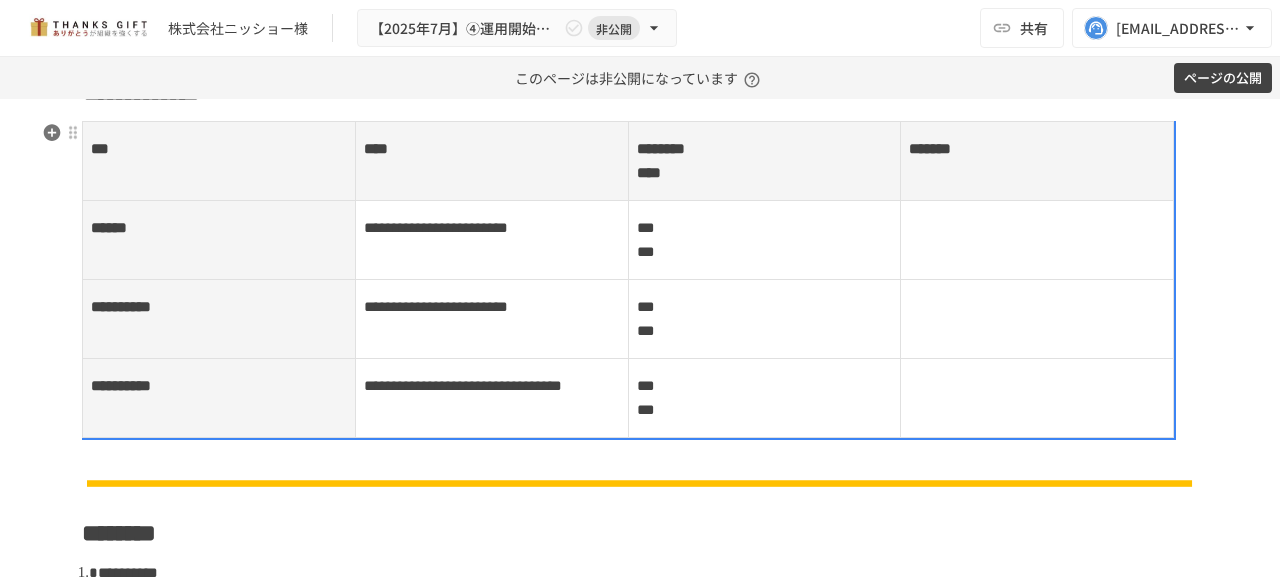 click on "*** ***" at bounding box center [765, 240] 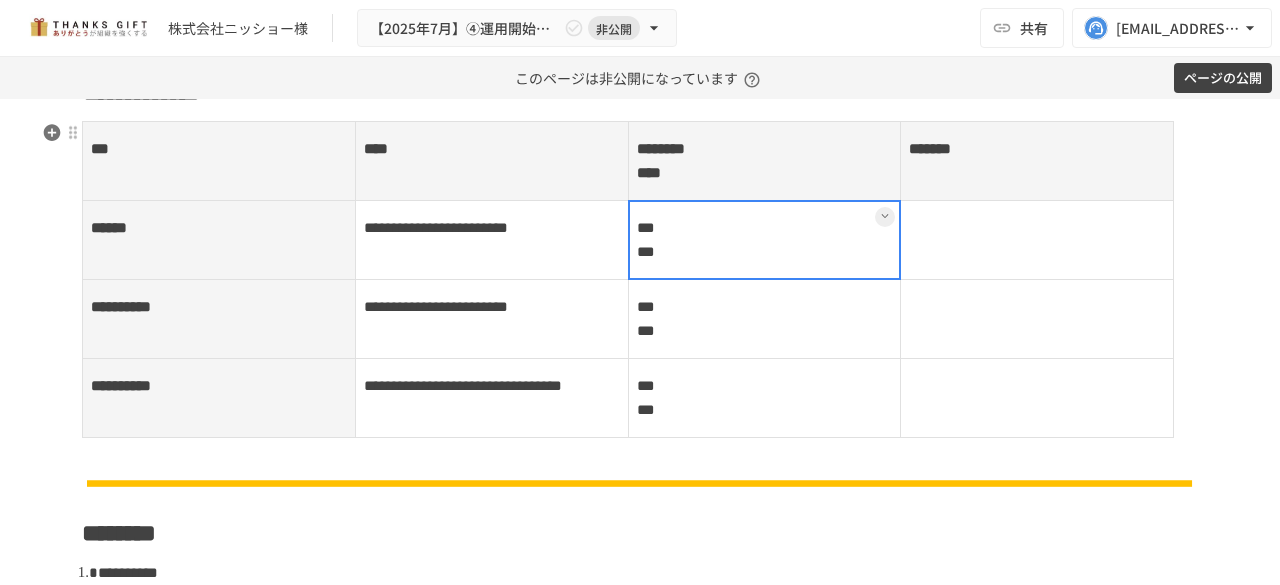 click on "*** ***" at bounding box center (764, 239) 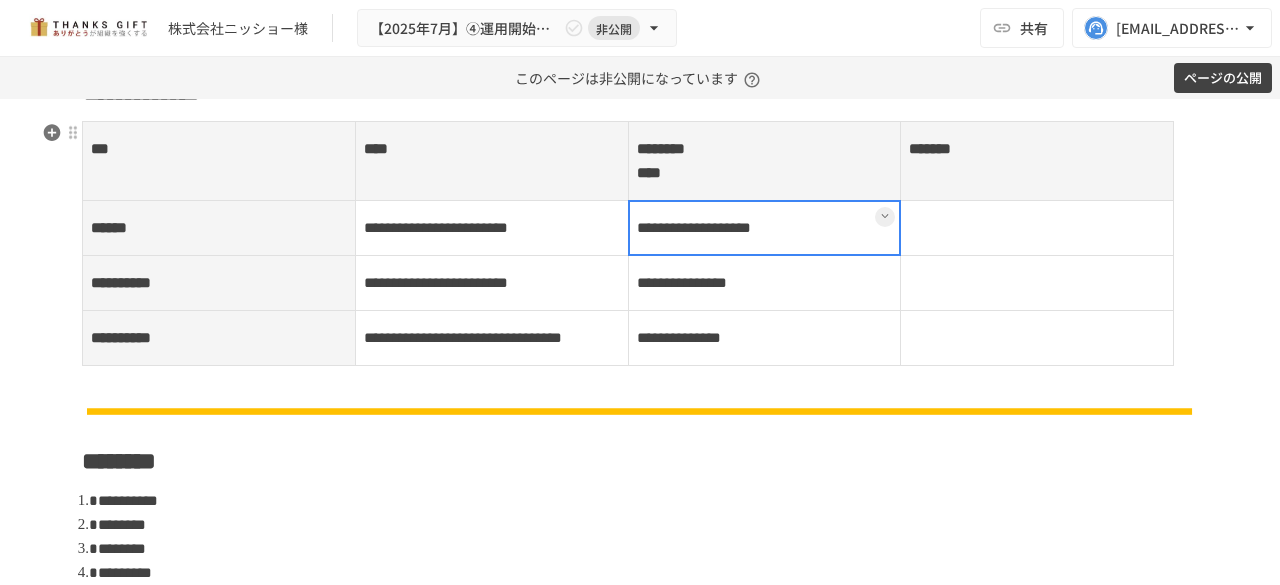 click at bounding box center (765, 228) 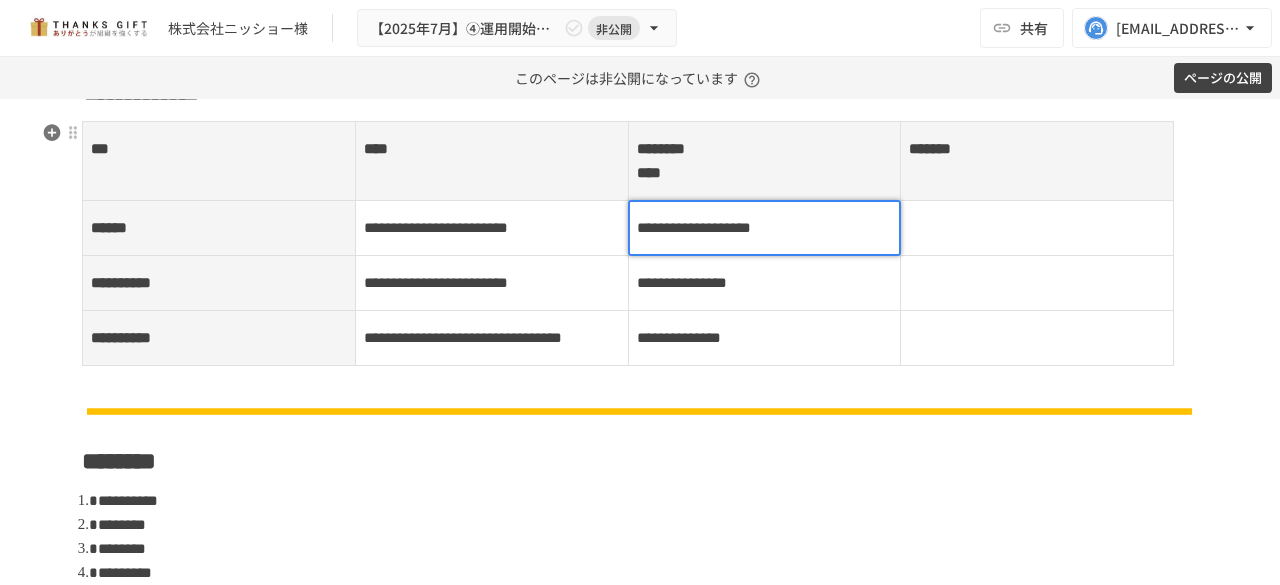 click on "**********" at bounding box center [694, 227] 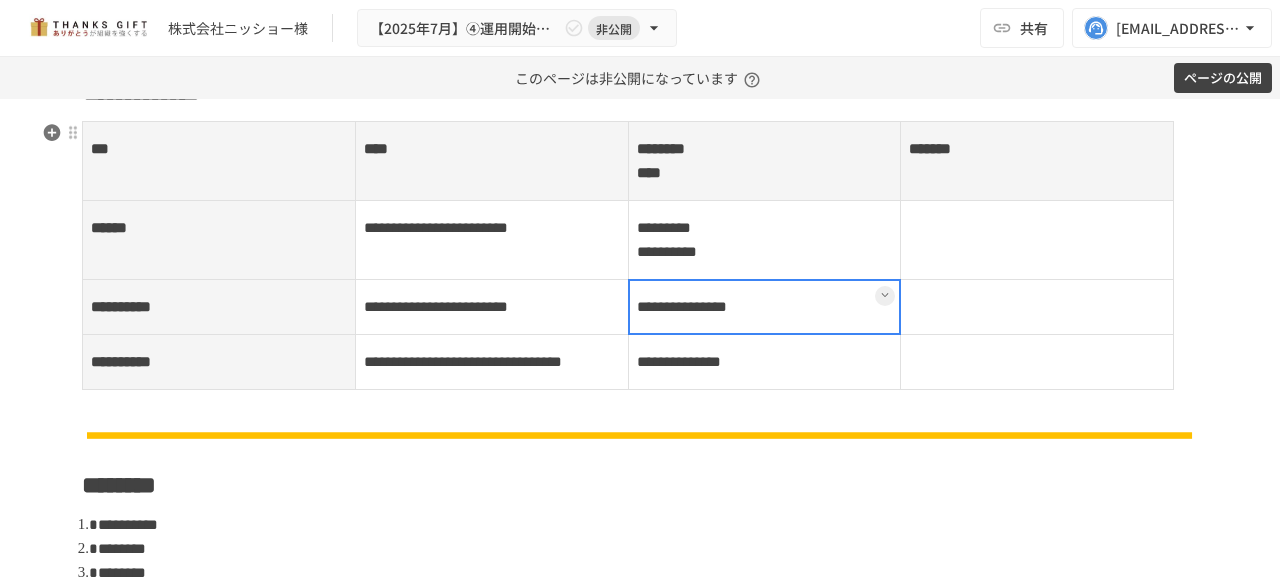 click on "**********" at bounding box center [764, 306] 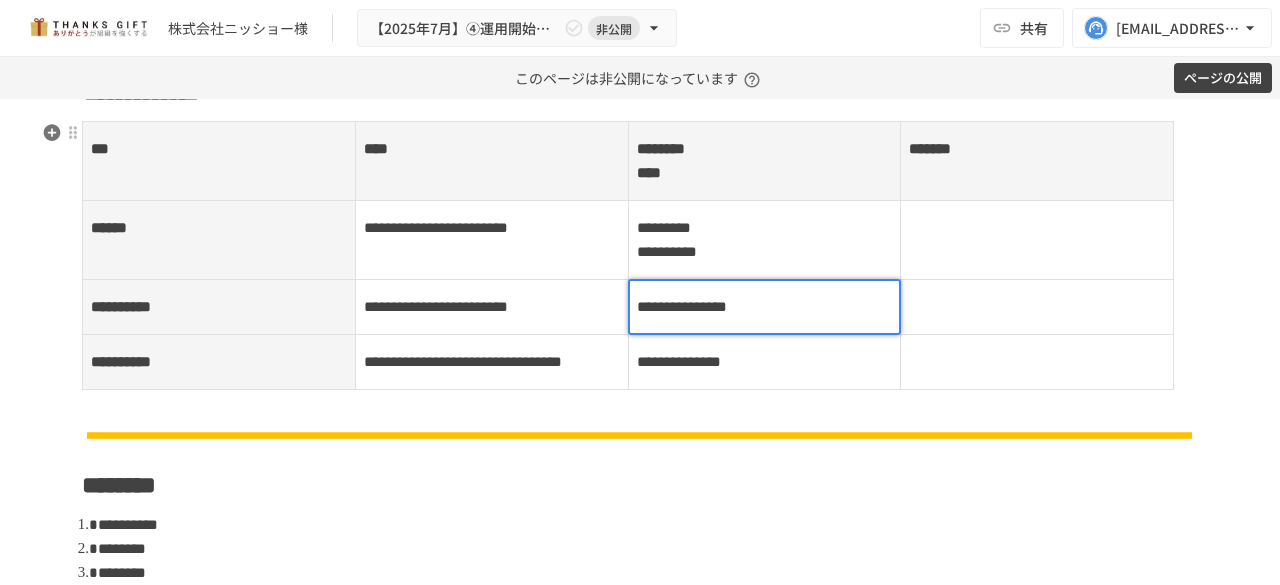click on "**********" at bounding box center [682, 306] 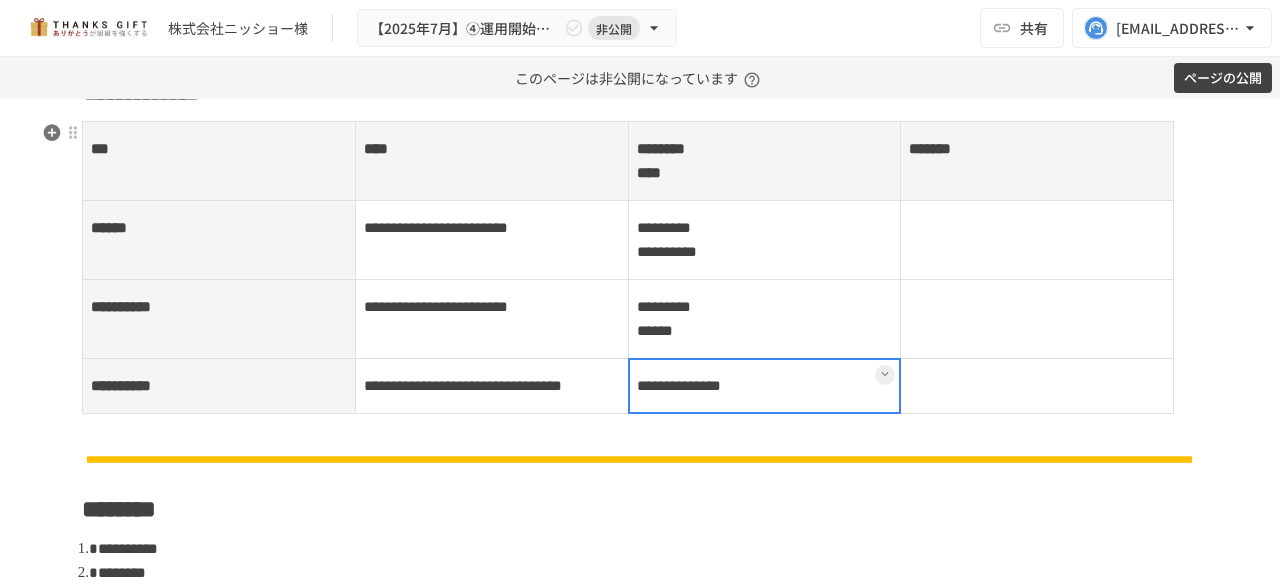 click on "**********" at bounding box center (764, 385) 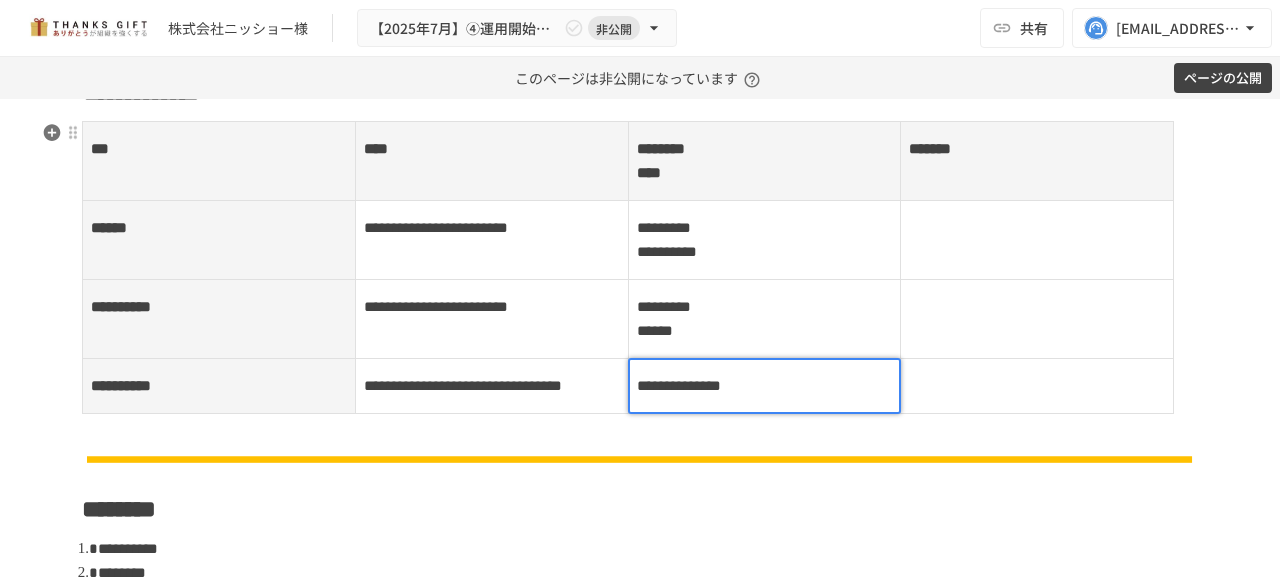 click on "**********" at bounding box center (679, 385) 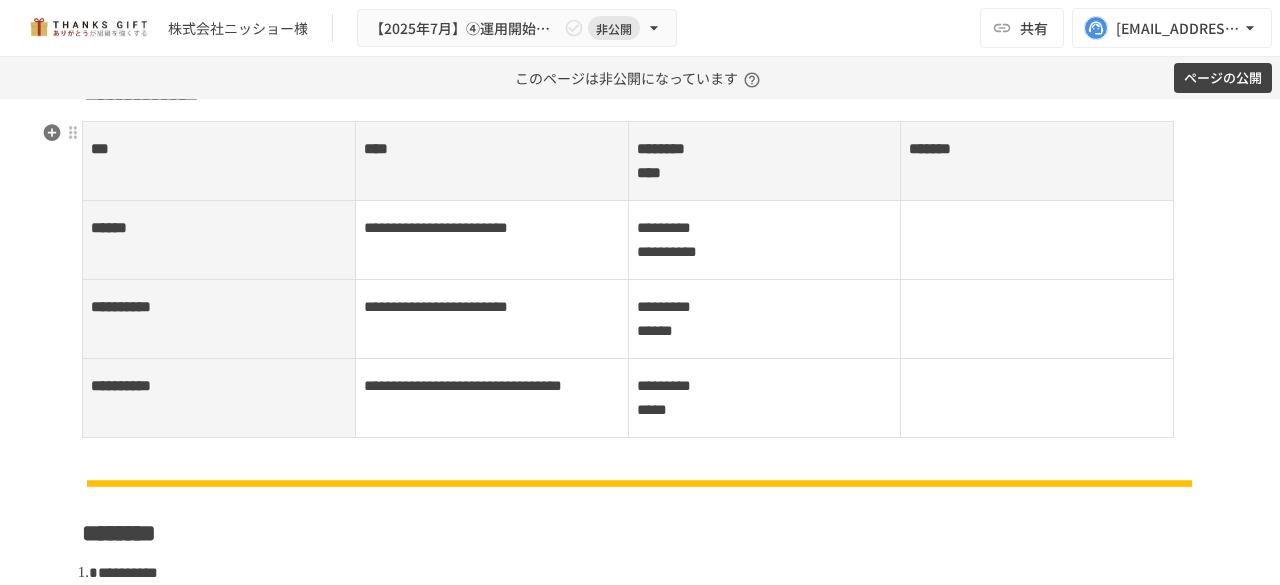 click on "**********" at bounding box center (640, 6204) 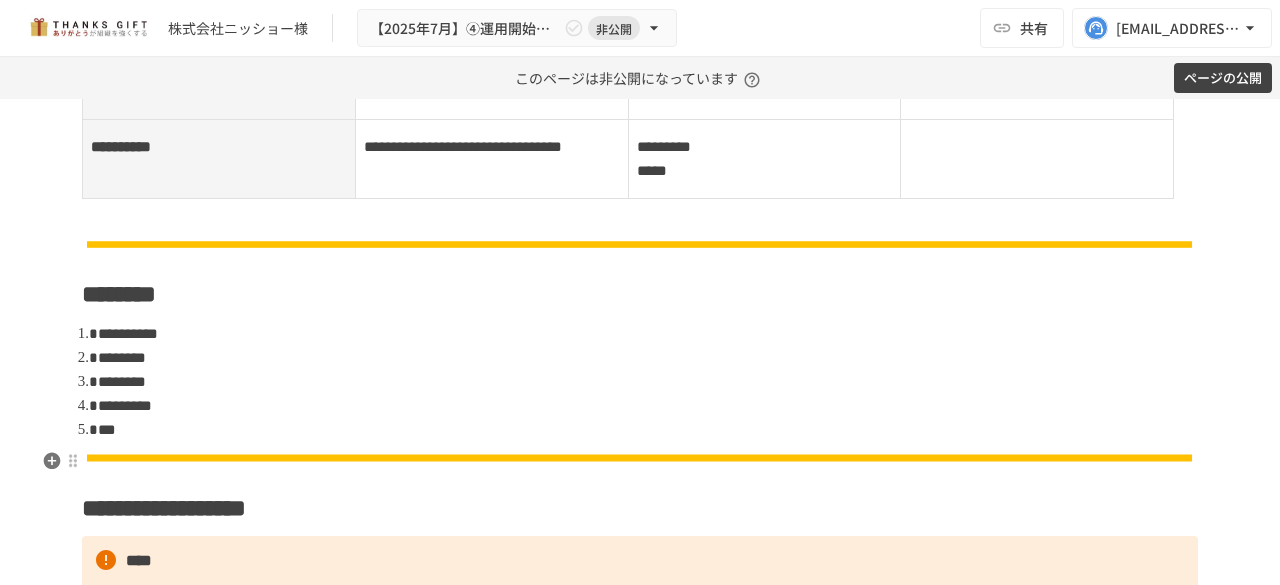 scroll, scrollTop: 1479, scrollLeft: 0, axis: vertical 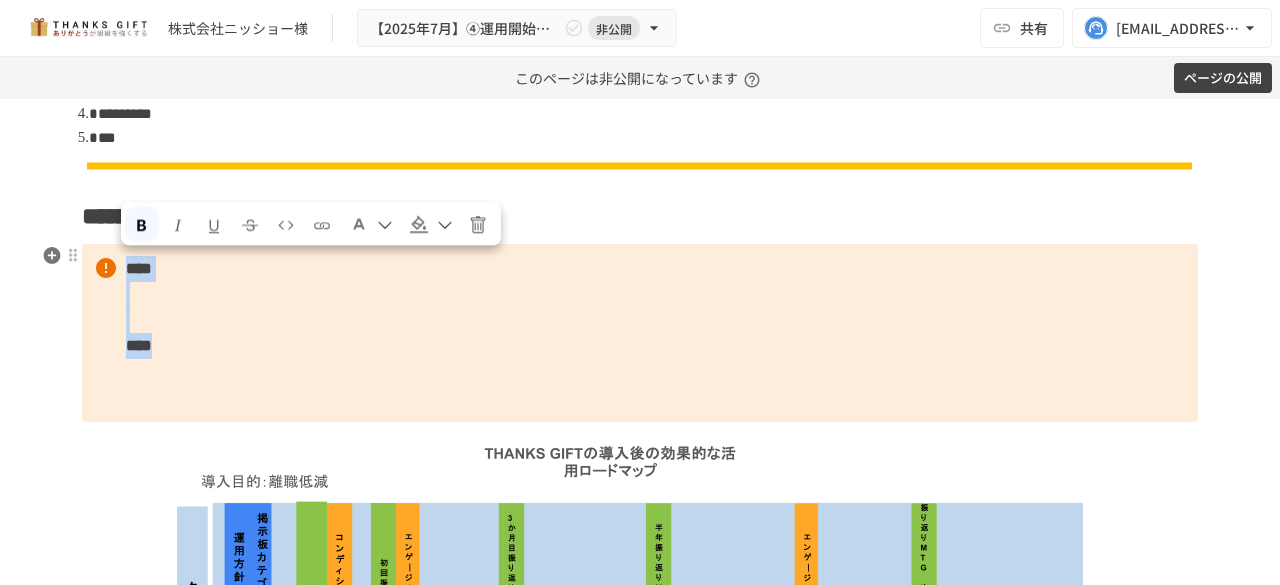 drag, startPoint x: 174, startPoint y: 353, endPoint x: 125, endPoint y: 266, distance: 99.849884 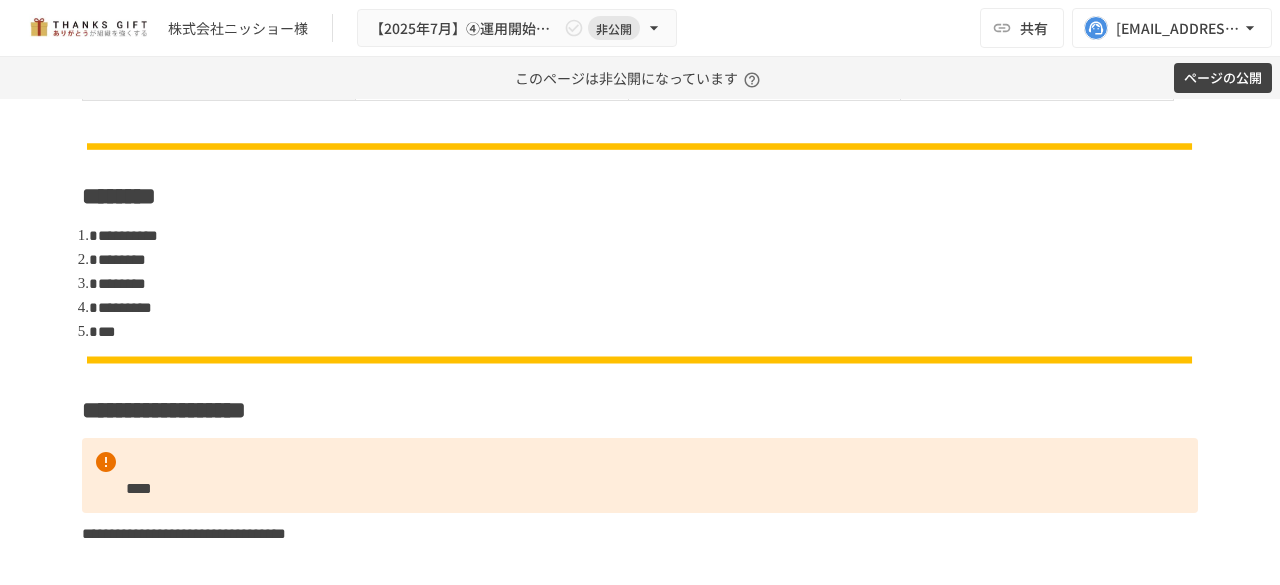scroll, scrollTop: 1381, scrollLeft: 0, axis: vertical 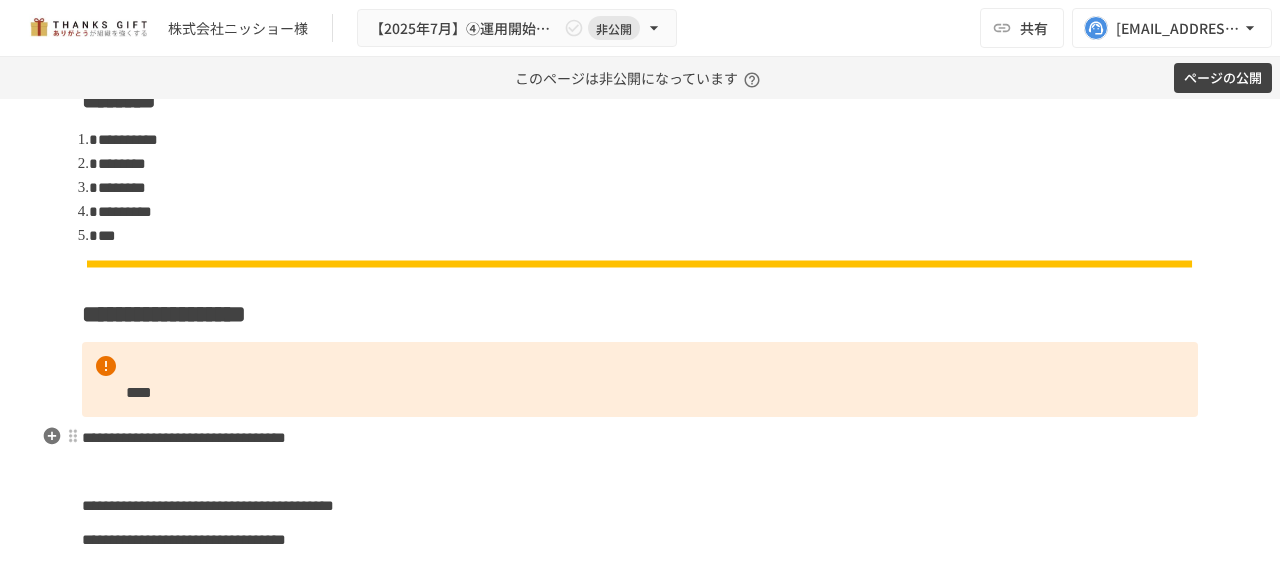 click on "**********" at bounding box center (184, 437) 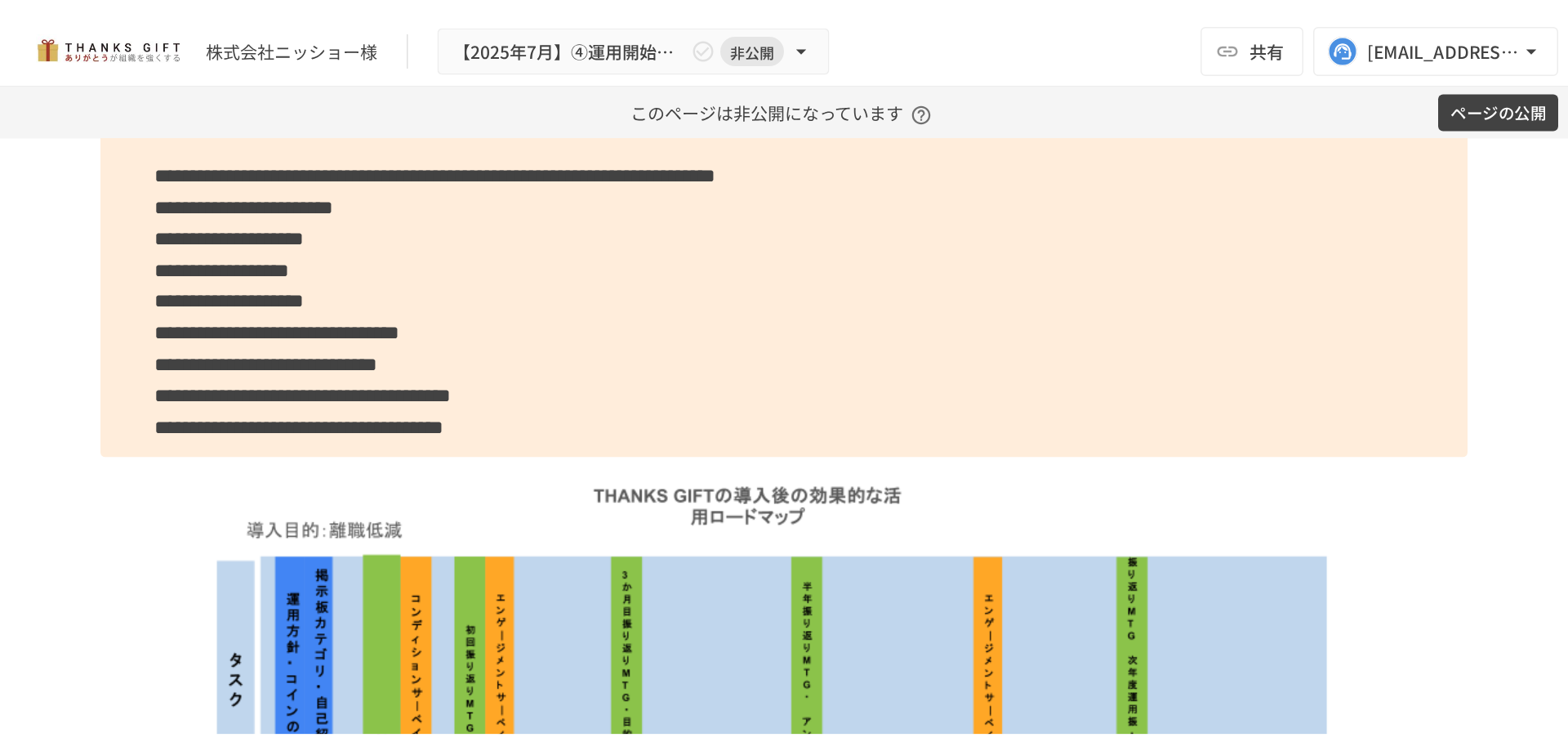 scroll, scrollTop: 1292, scrollLeft: 0, axis: vertical 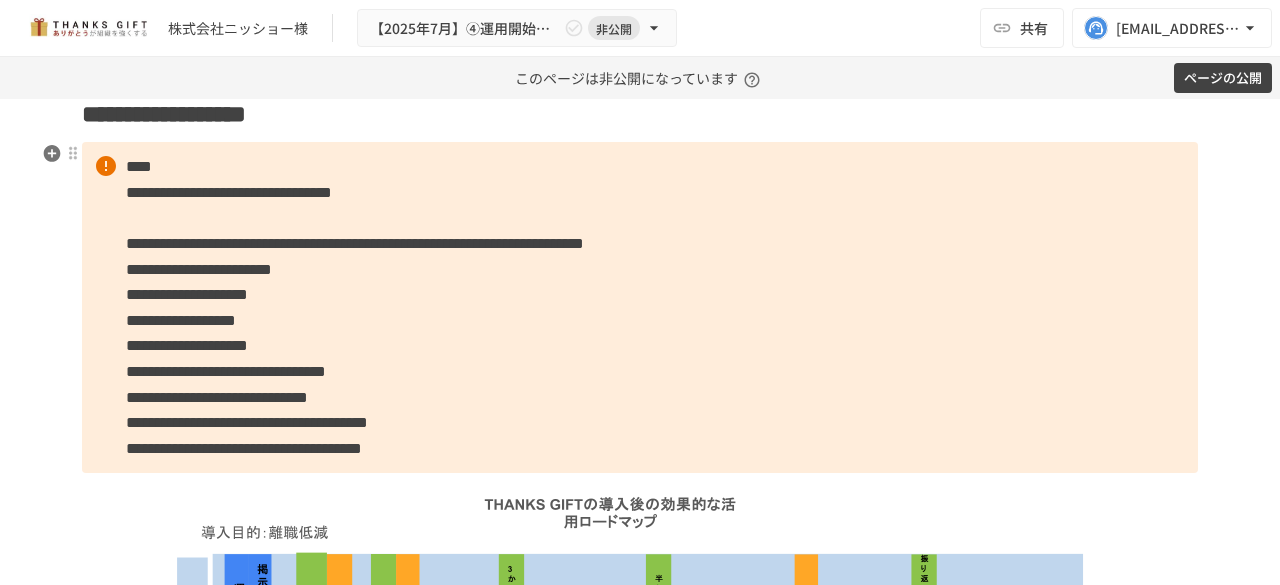 click on "**********" at bounding box center (640, 307) 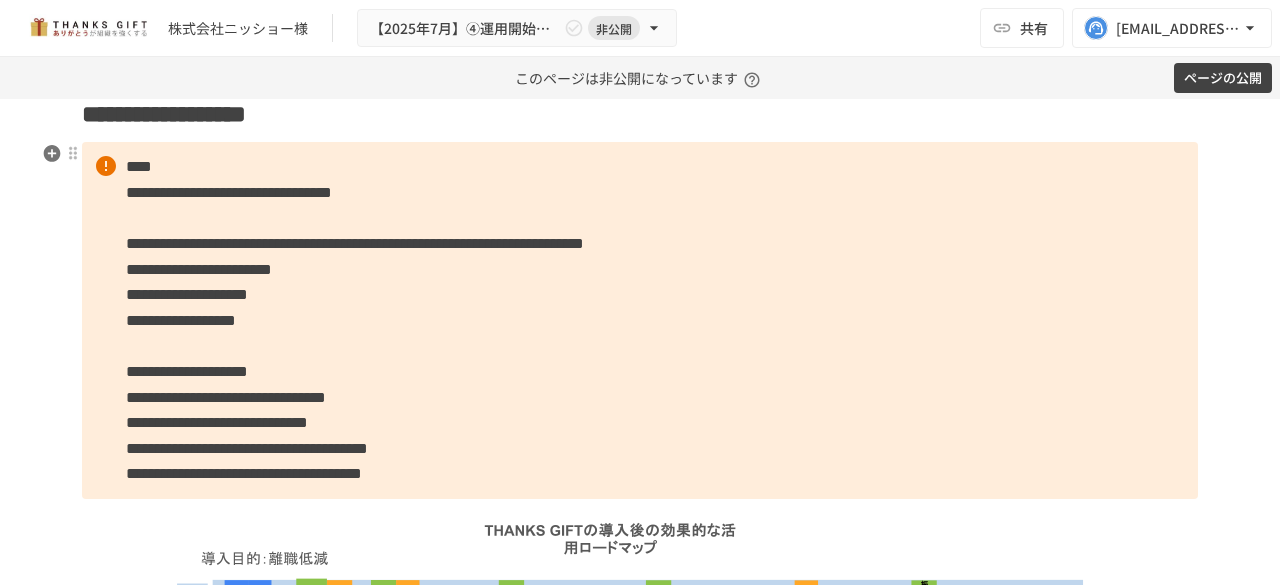 click on "**********" at bounding box center [640, 320] 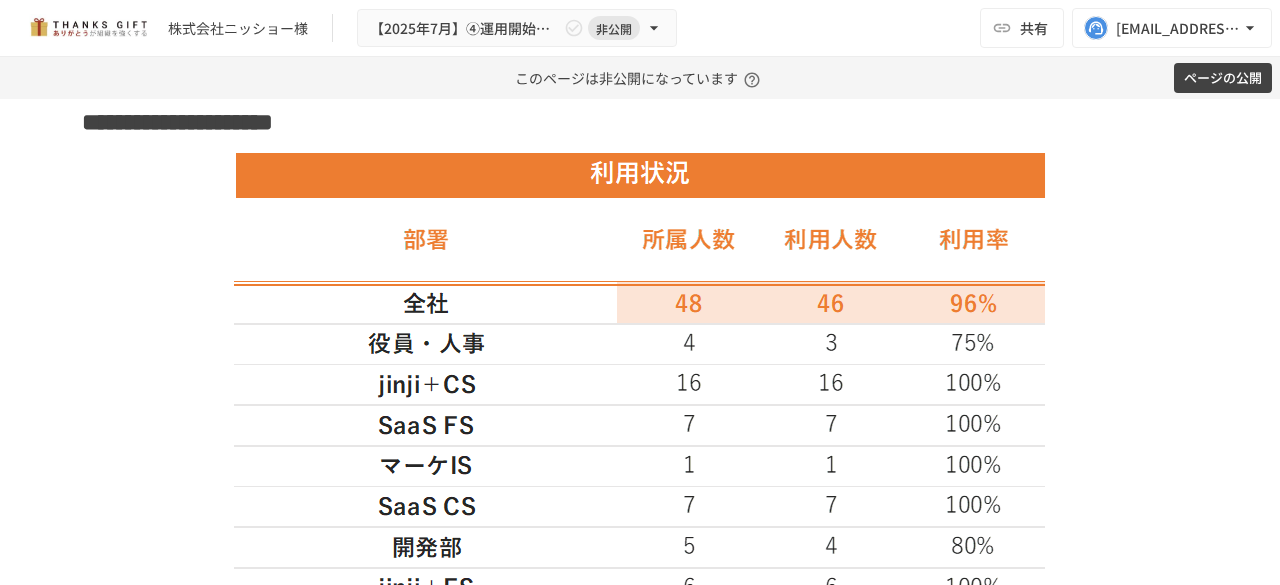 scroll, scrollTop: 3840, scrollLeft: 0, axis: vertical 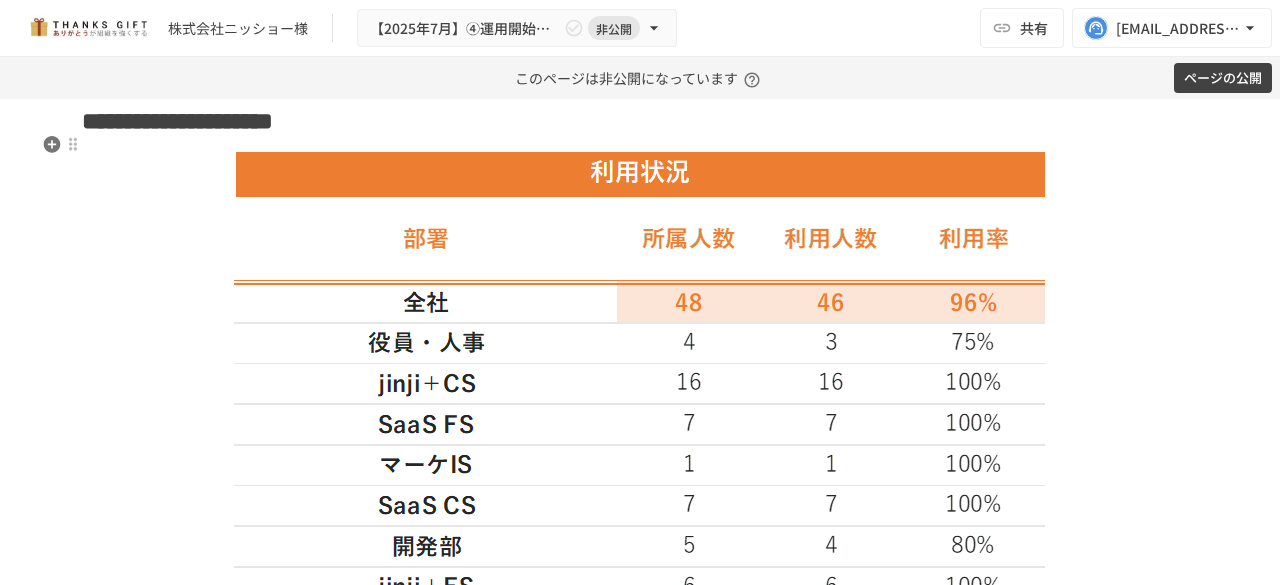 click on "**********" at bounding box center [196, 121] 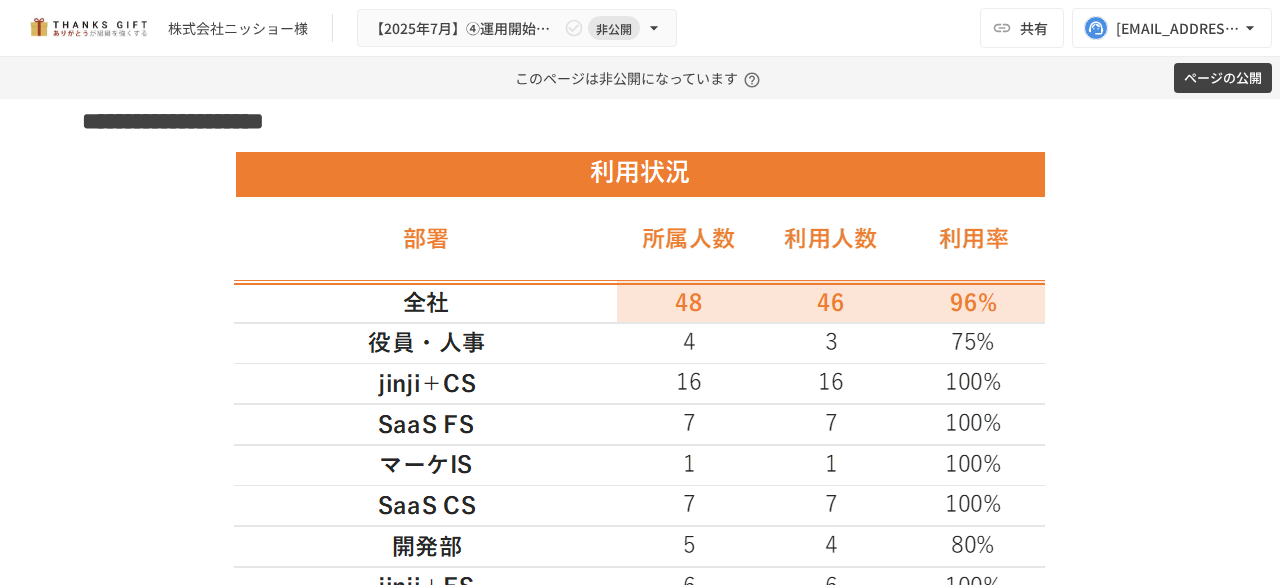 type 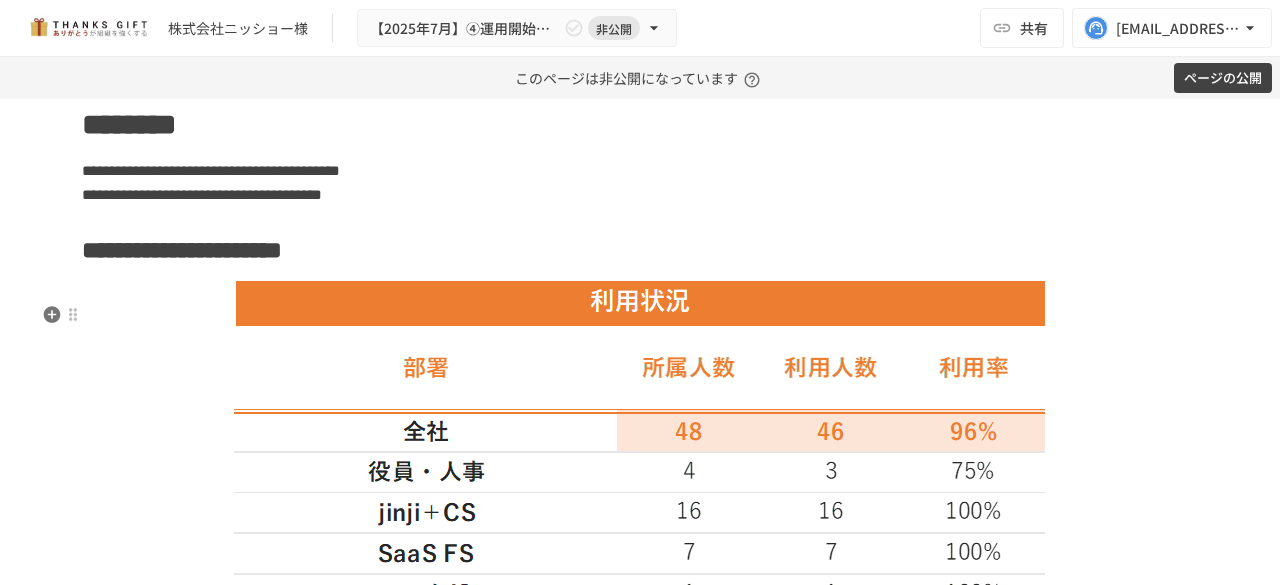 scroll, scrollTop: 3632, scrollLeft: 0, axis: vertical 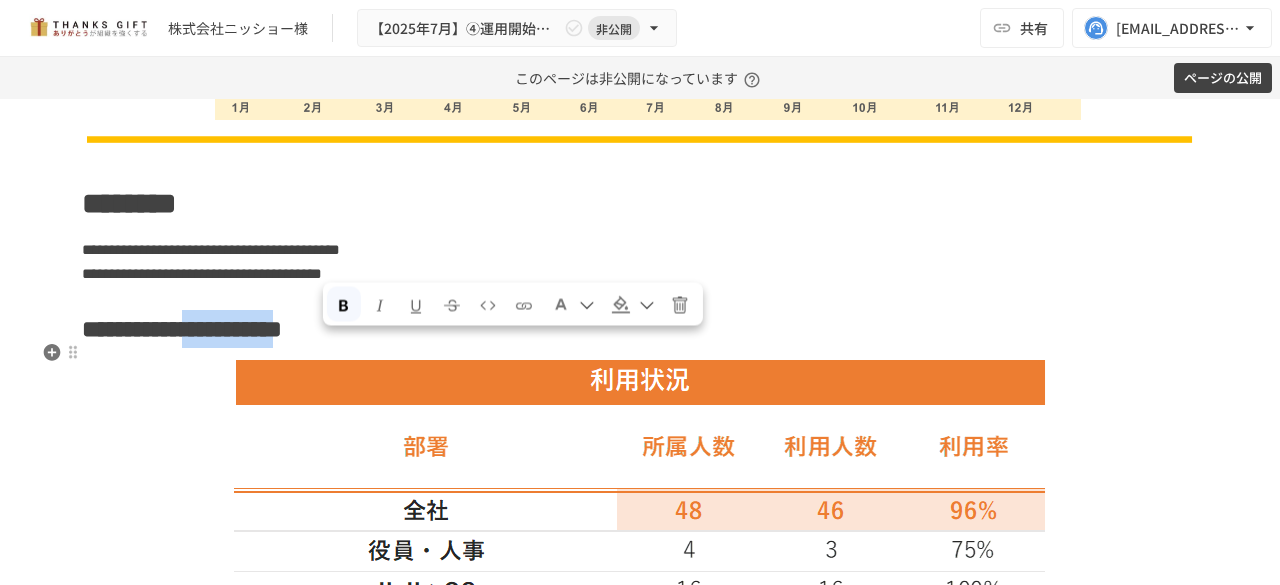 drag, startPoint x: 318, startPoint y: 347, endPoint x: 507, endPoint y: 344, distance: 189.0238 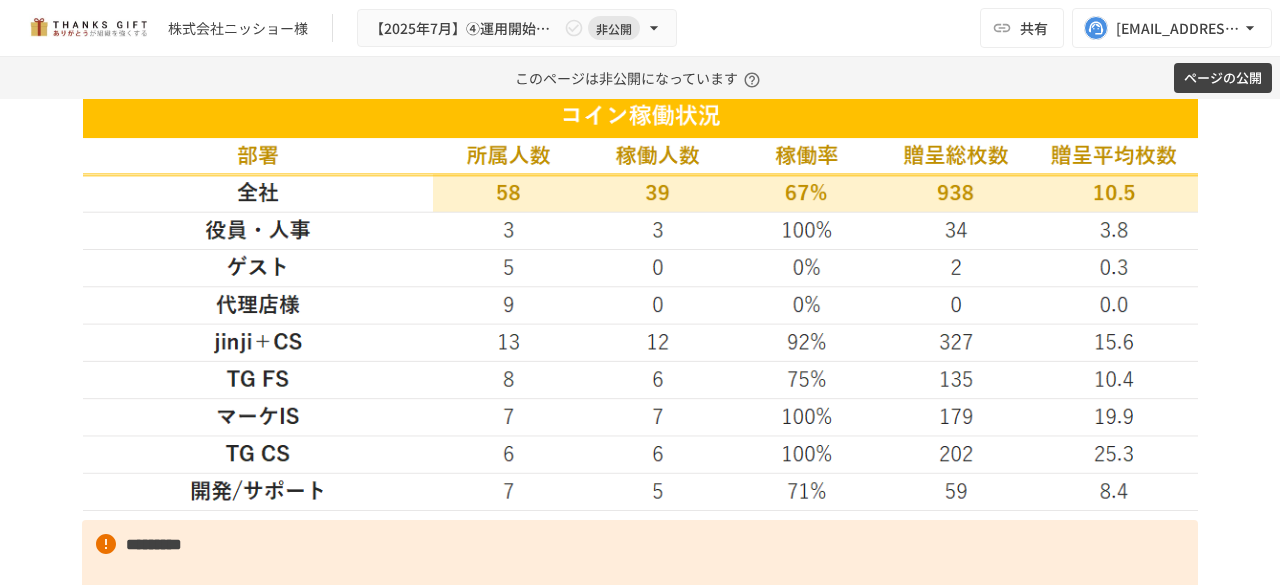 scroll, scrollTop: 4616, scrollLeft: 0, axis: vertical 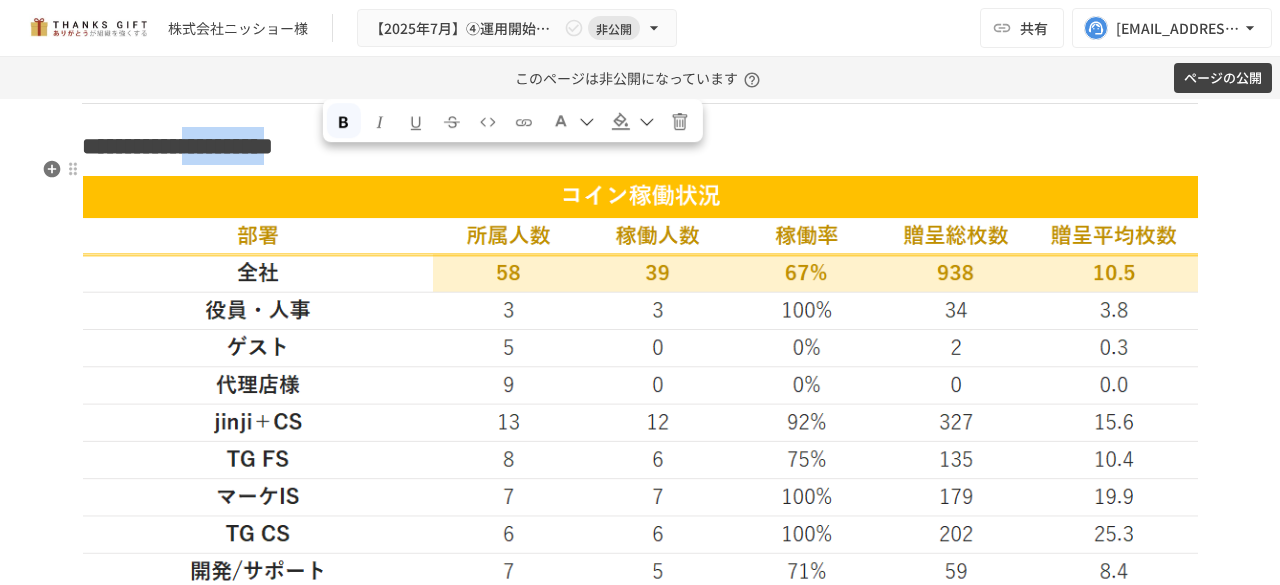 drag, startPoint x: 318, startPoint y: 172, endPoint x: 535, endPoint y: 173, distance: 217.0023 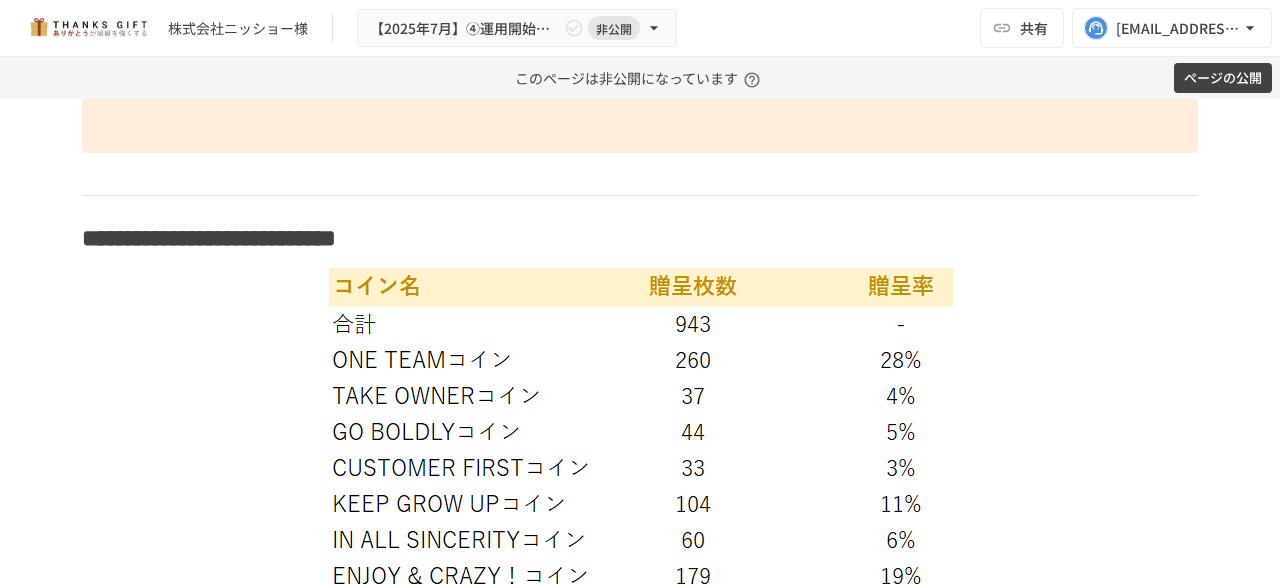 scroll, scrollTop: 5364, scrollLeft: 0, axis: vertical 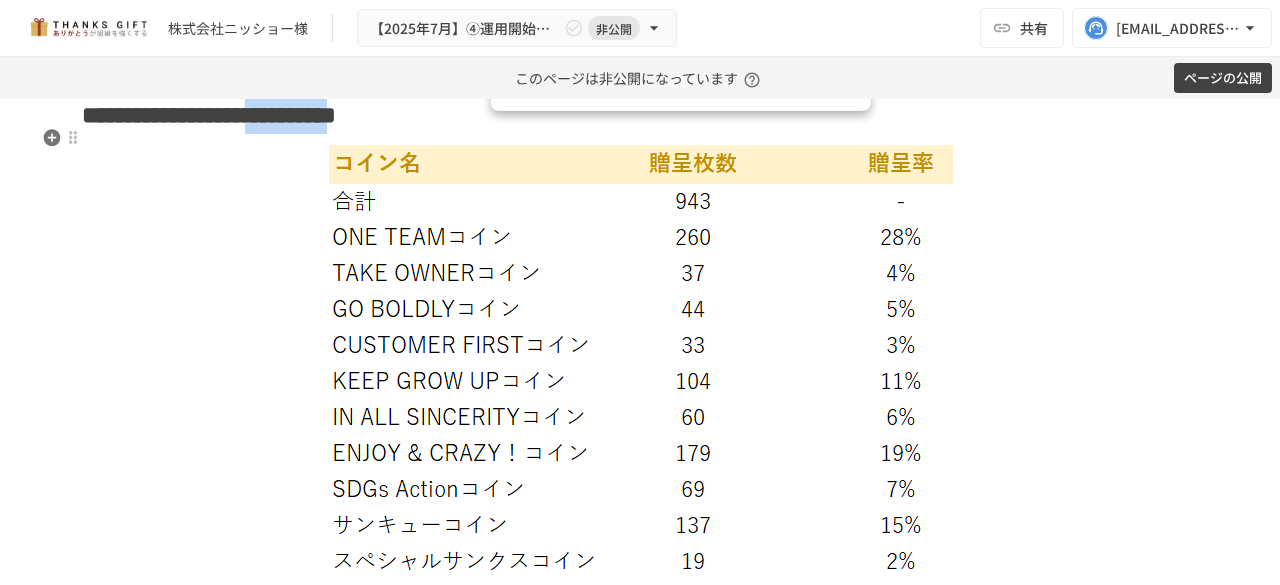 drag, startPoint x: 487, startPoint y: 139, endPoint x: 699, endPoint y: 139, distance: 212 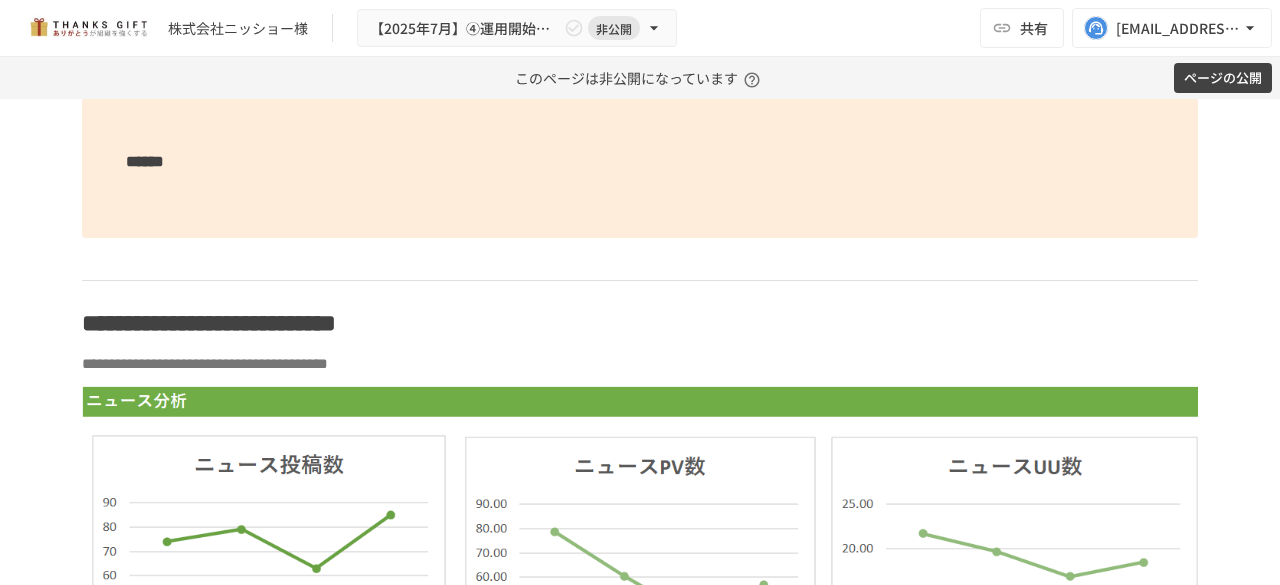 scroll, scrollTop: 6711, scrollLeft: 0, axis: vertical 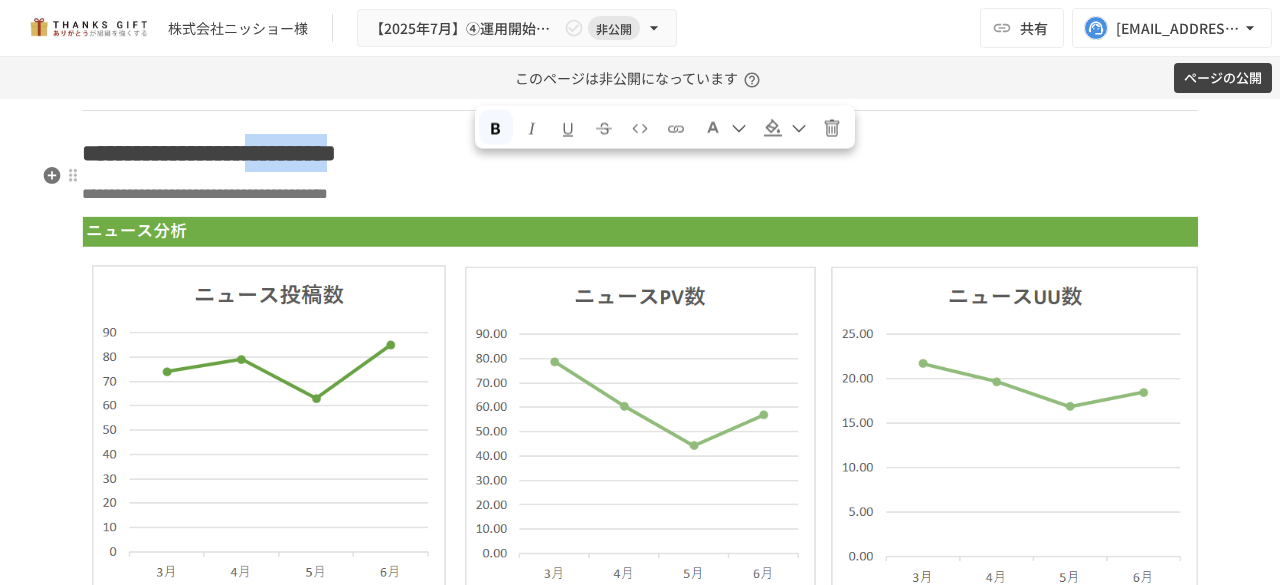 drag, startPoint x: 472, startPoint y: 174, endPoint x: 679, endPoint y: 185, distance: 207.29207 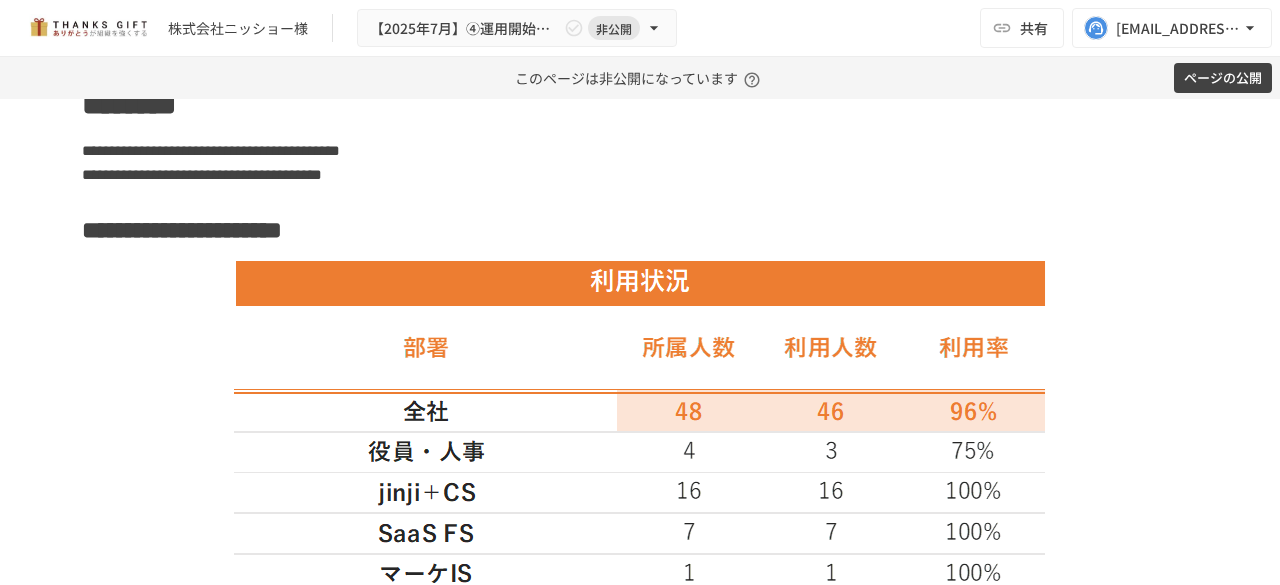 scroll, scrollTop: 3762, scrollLeft: 0, axis: vertical 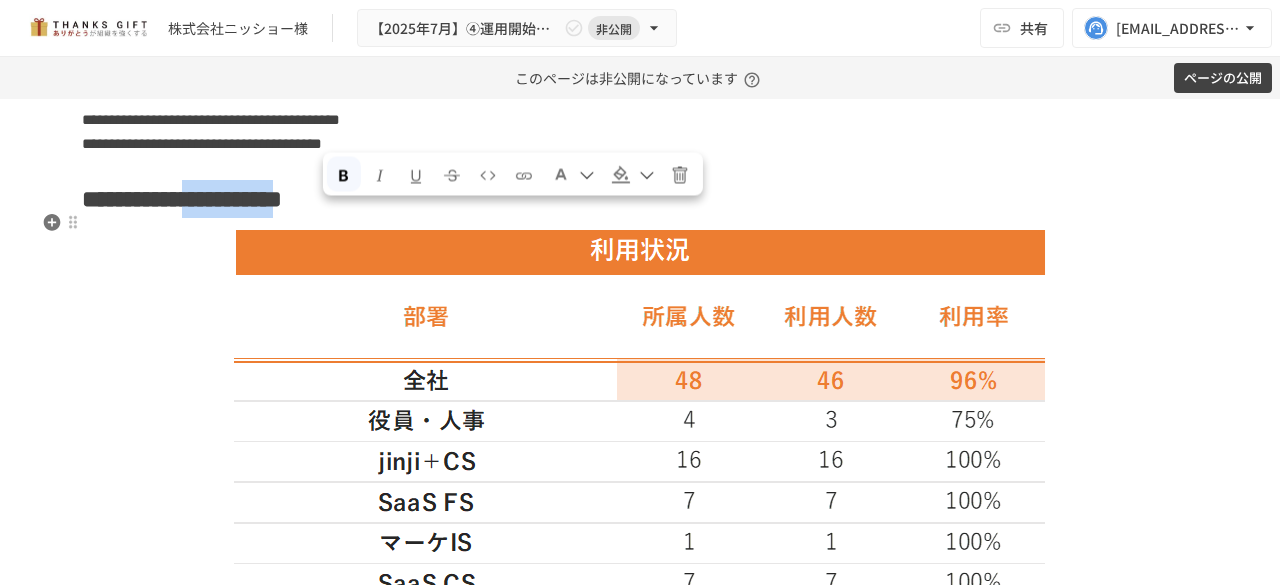 drag, startPoint x: 507, startPoint y: 225, endPoint x: 320, endPoint y: 209, distance: 187.68324 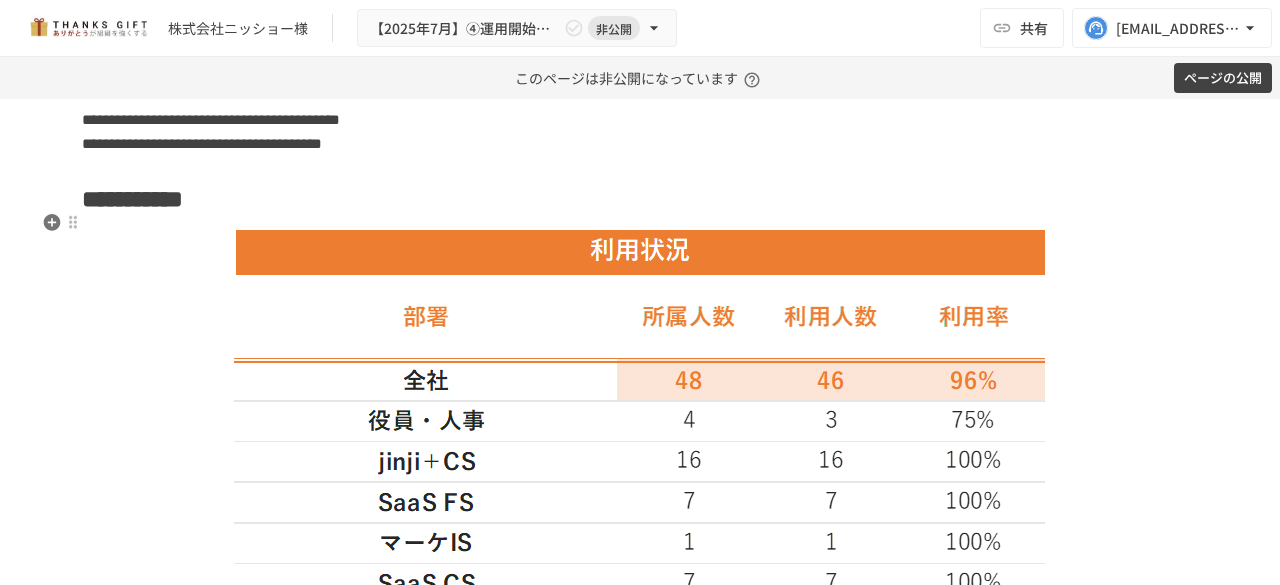 click on "*******" at bounding box center (151, 199) 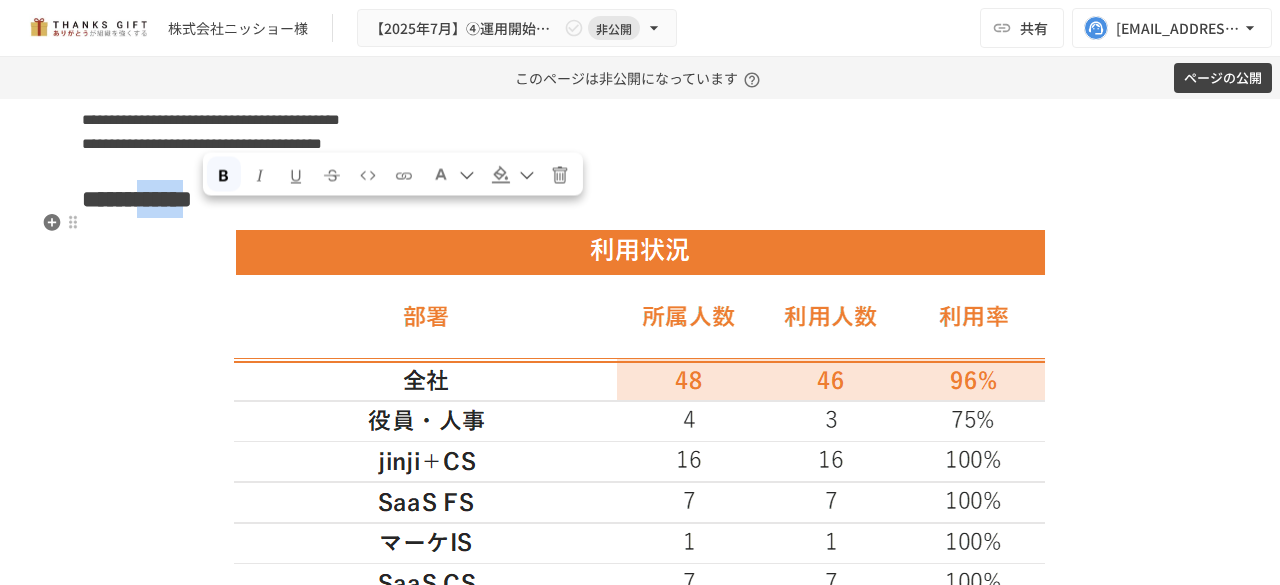 drag, startPoint x: 199, startPoint y: 229, endPoint x: 320, endPoint y: 229, distance: 121 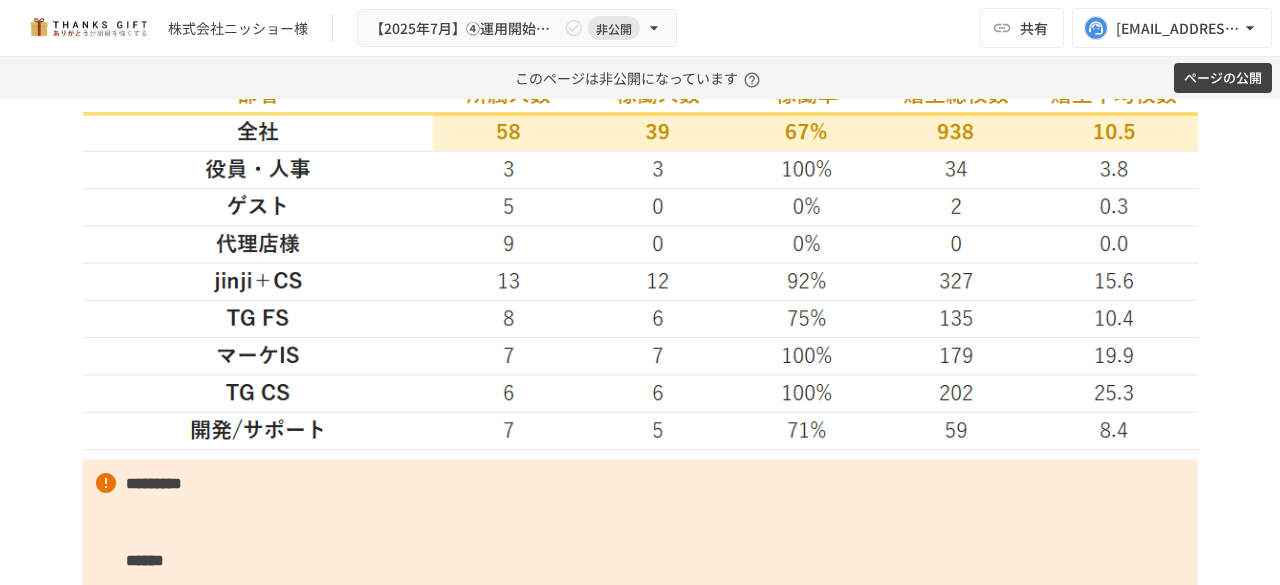 scroll, scrollTop: 4516, scrollLeft: 0, axis: vertical 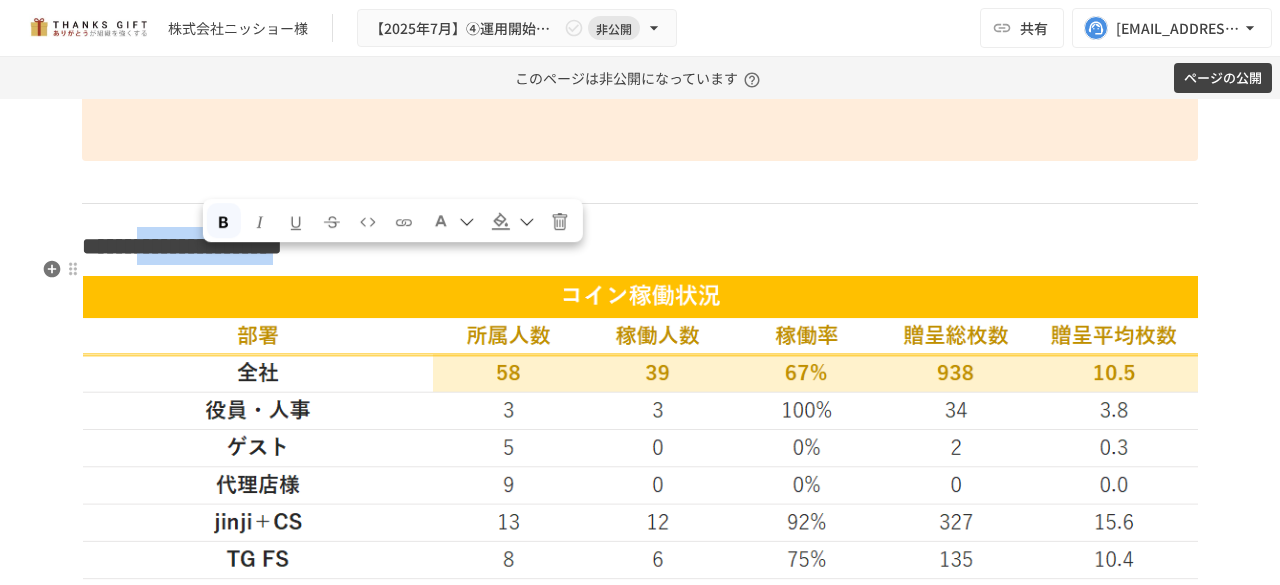 drag, startPoint x: 203, startPoint y: 273, endPoint x: 519, endPoint y: 264, distance: 316.12814 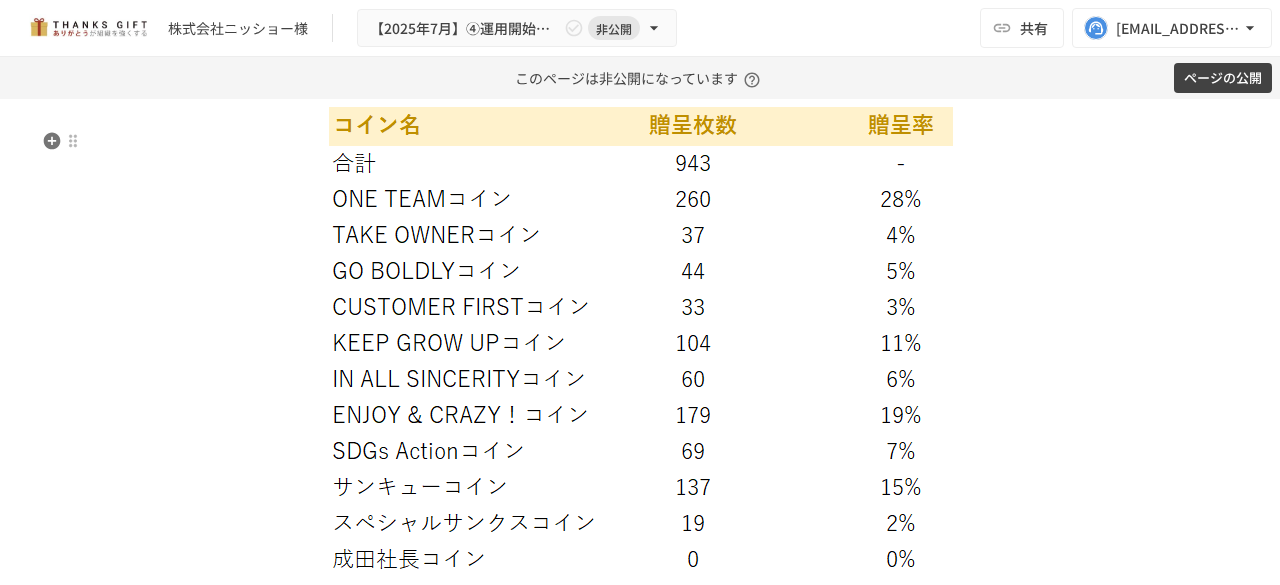 scroll, scrollTop: 5312, scrollLeft: 0, axis: vertical 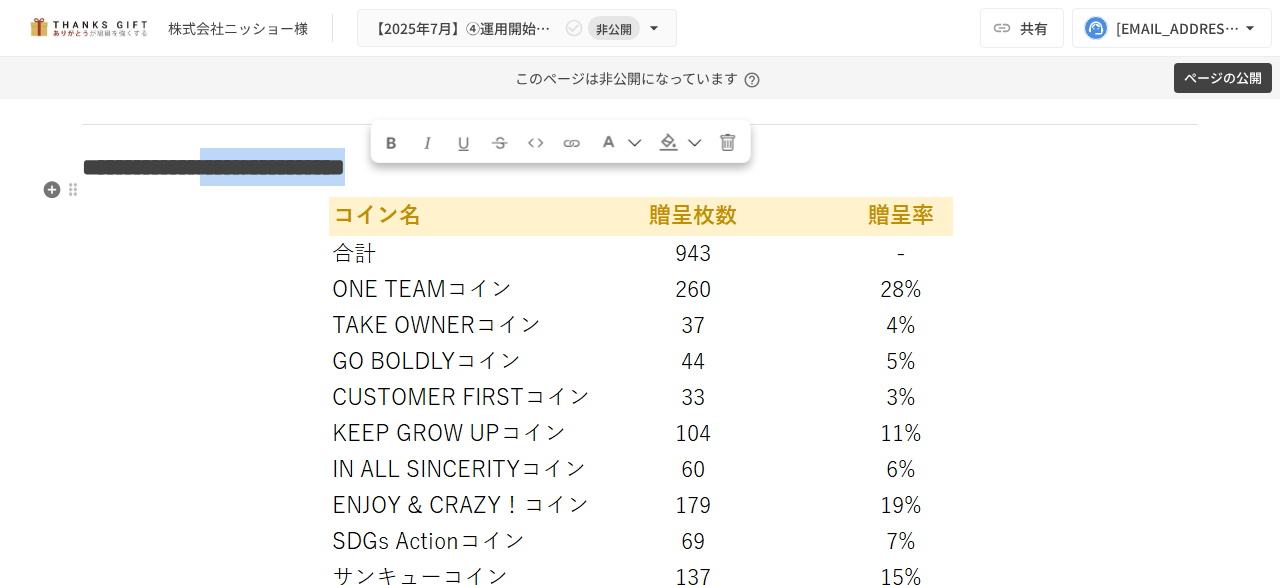 drag, startPoint x: 369, startPoint y: 193, endPoint x: 668, endPoint y: 199, distance: 299.06018 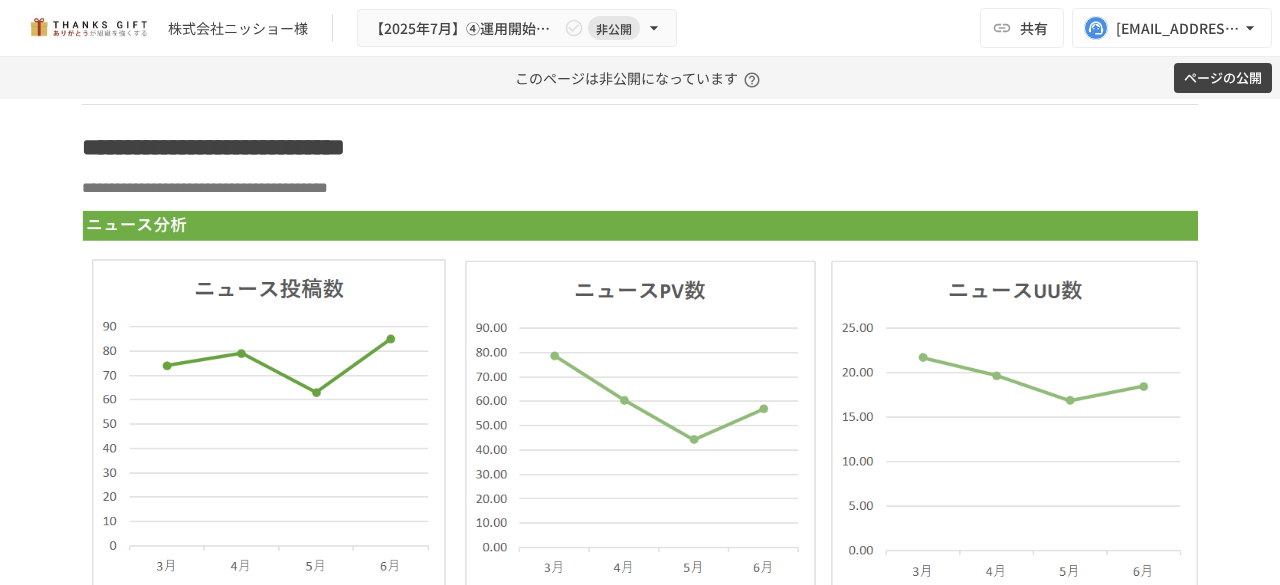 scroll, scrollTop: 6718, scrollLeft: 0, axis: vertical 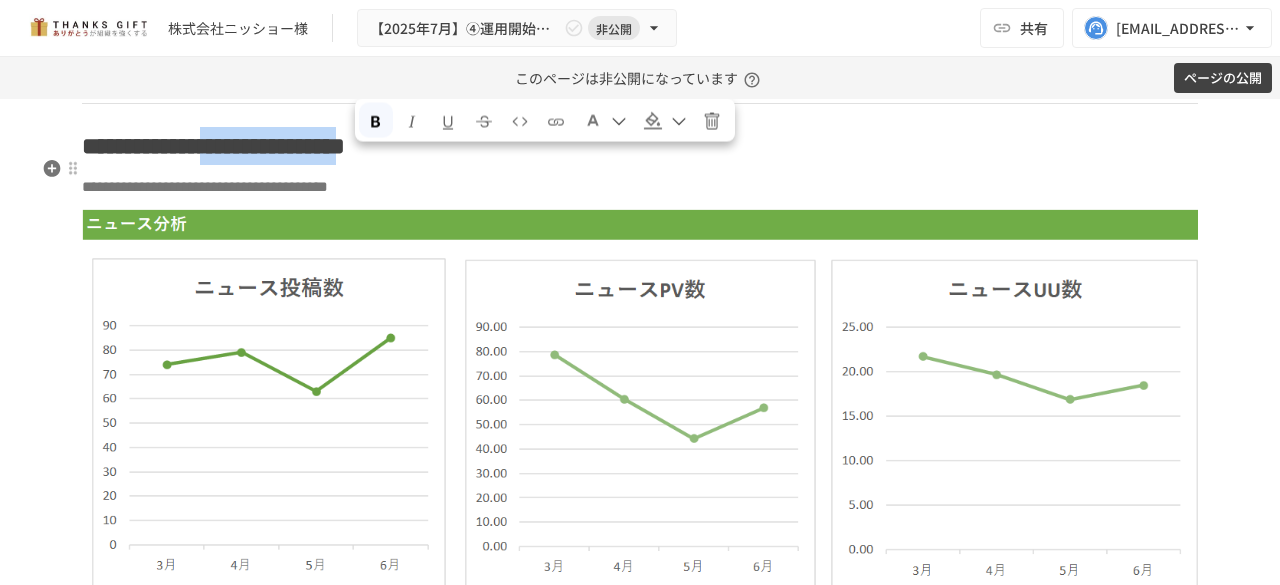 drag, startPoint x: 350, startPoint y: 176, endPoint x: 662, endPoint y: 188, distance: 312.23068 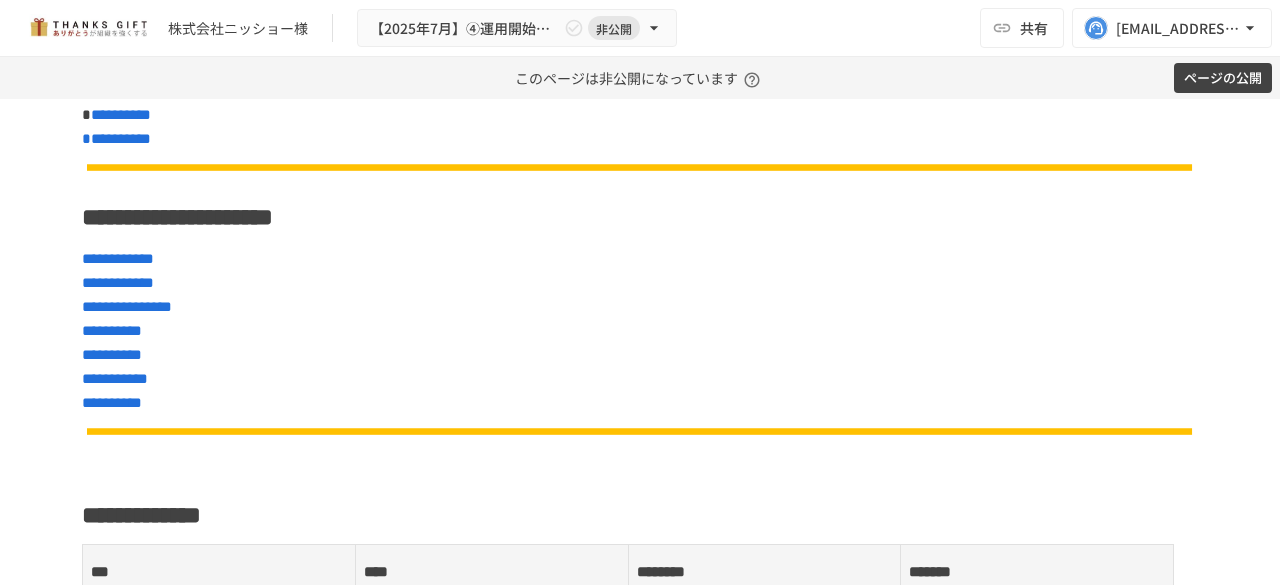 scroll, scrollTop: 0, scrollLeft: 0, axis: both 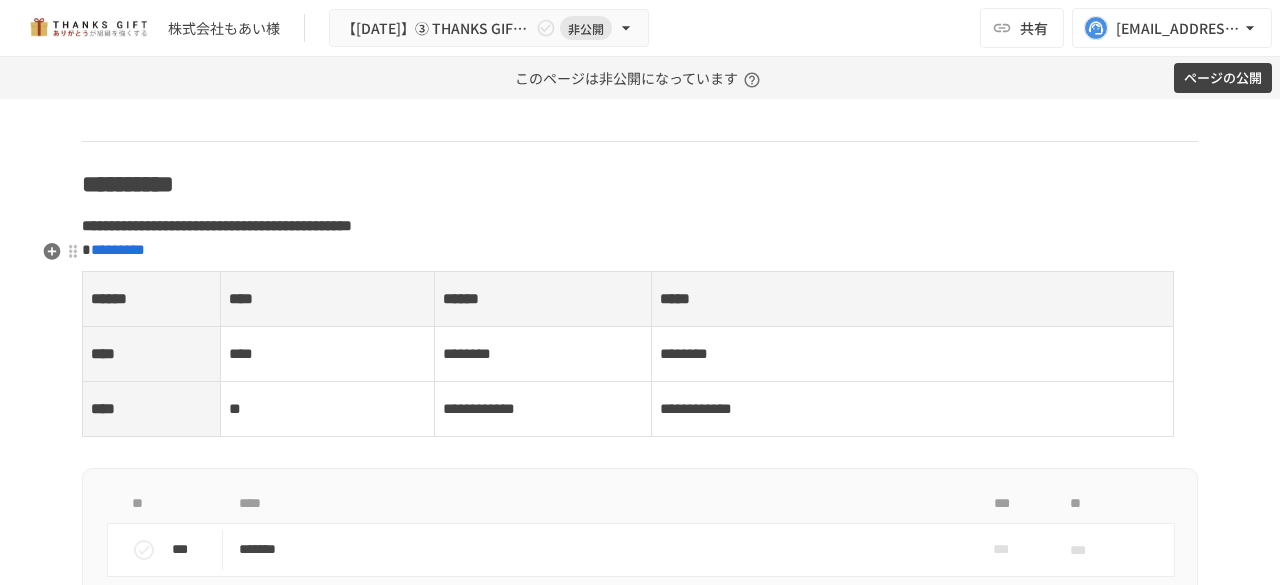 click on "**********" at bounding box center [640, 238] 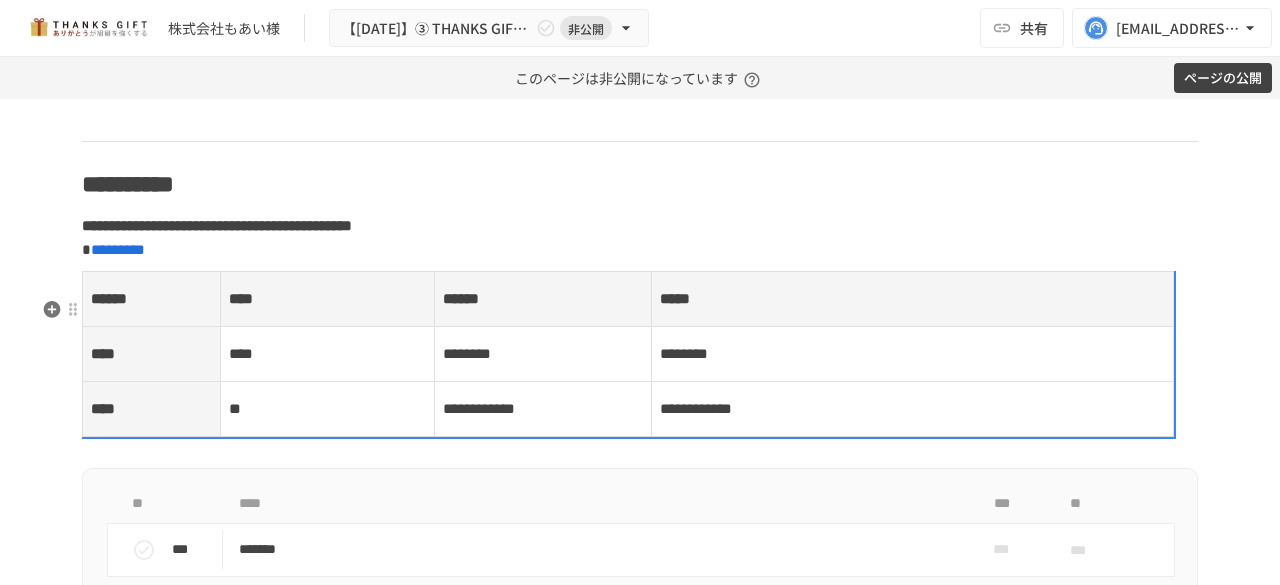 click on "****" at bounding box center [327, 354] 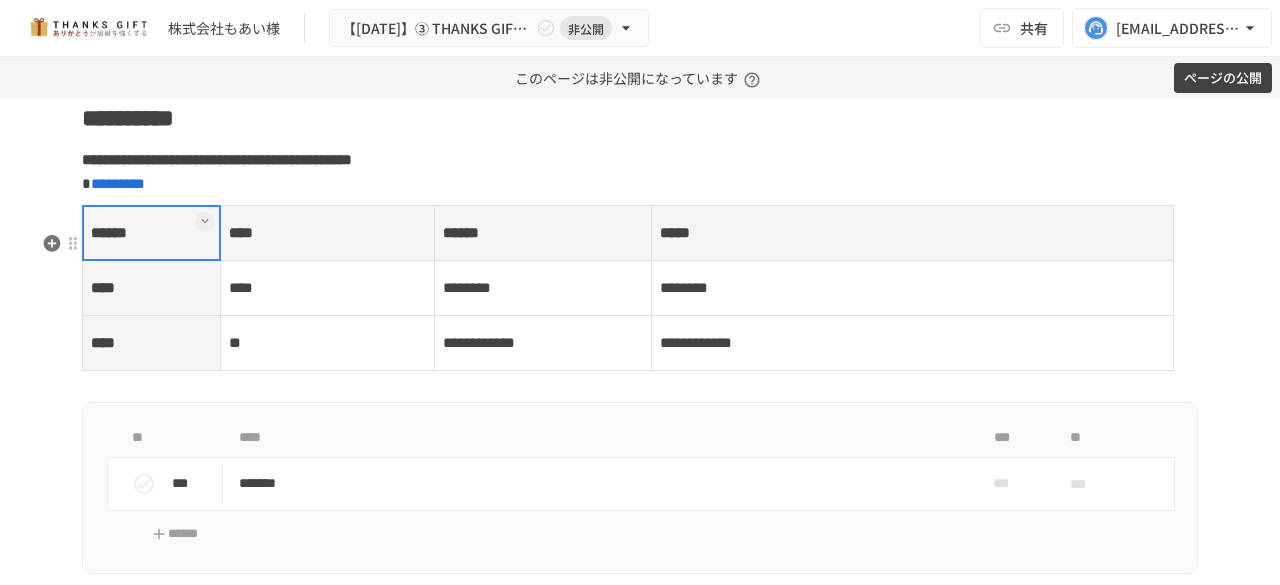 scroll, scrollTop: 2204, scrollLeft: 0, axis: vertical 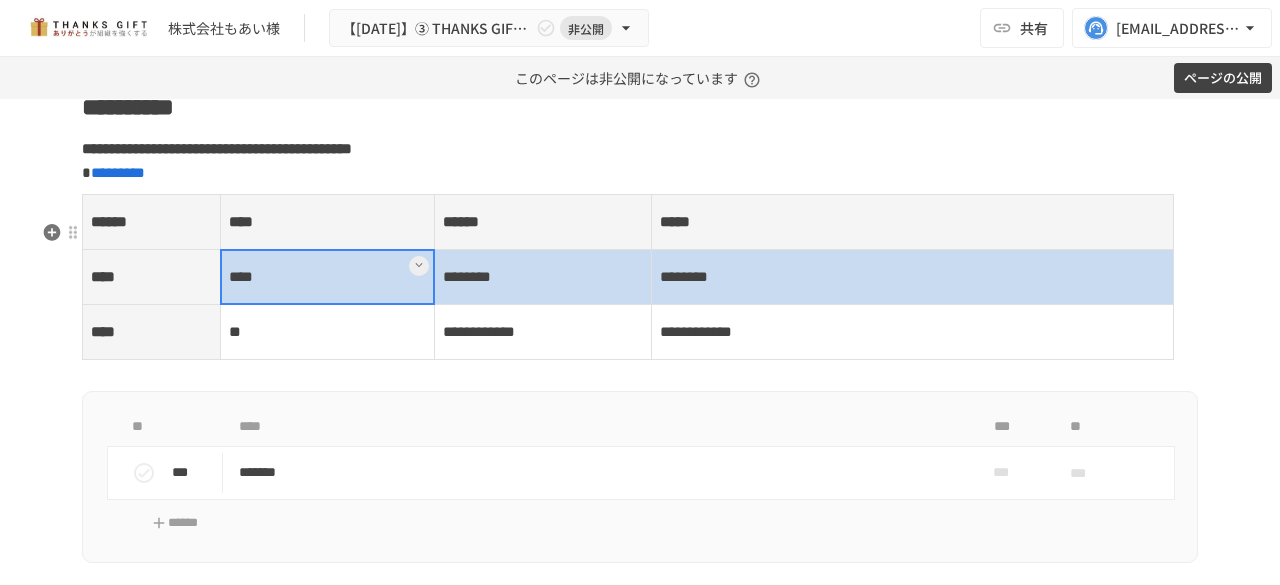 drag, startPoint x: 368, startPoint y: 303, endPoint x: 658, endPoint y: 312, distance: 290.13962 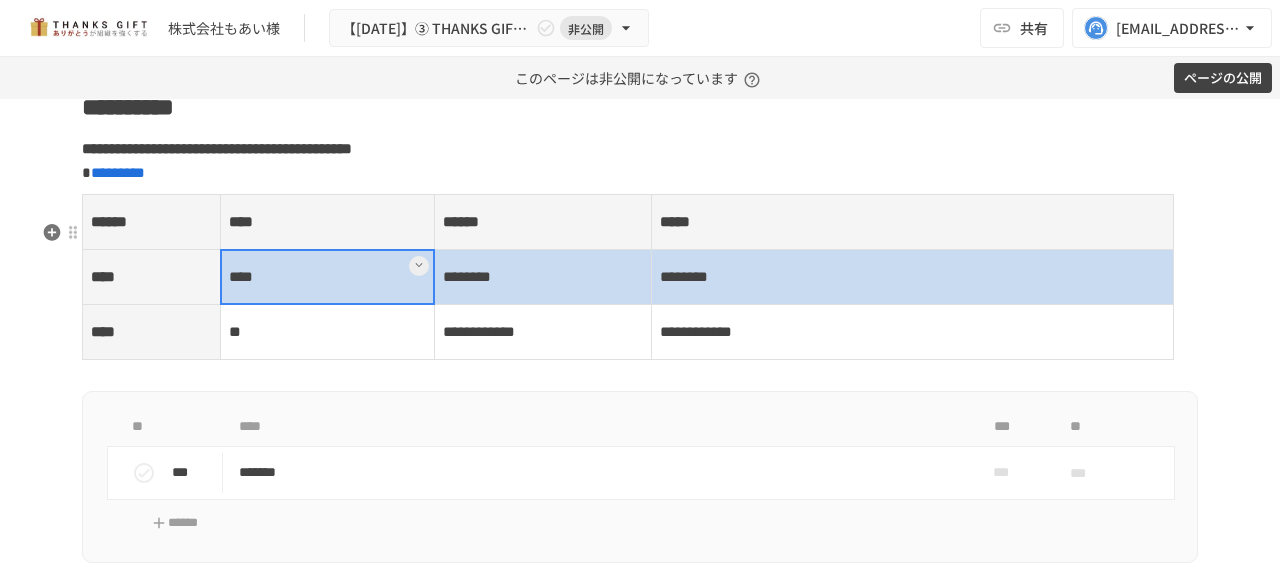 click on "**** **** ******** ********" at bounding box center (628, 276) 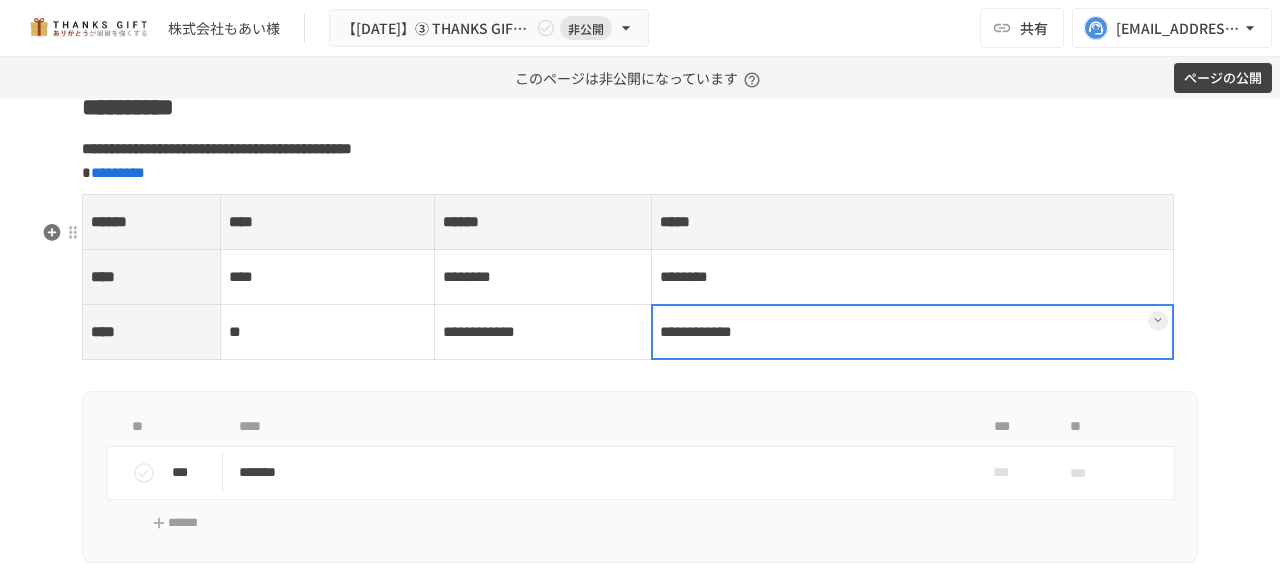 click on "**********" at bounding box center (912, 331) 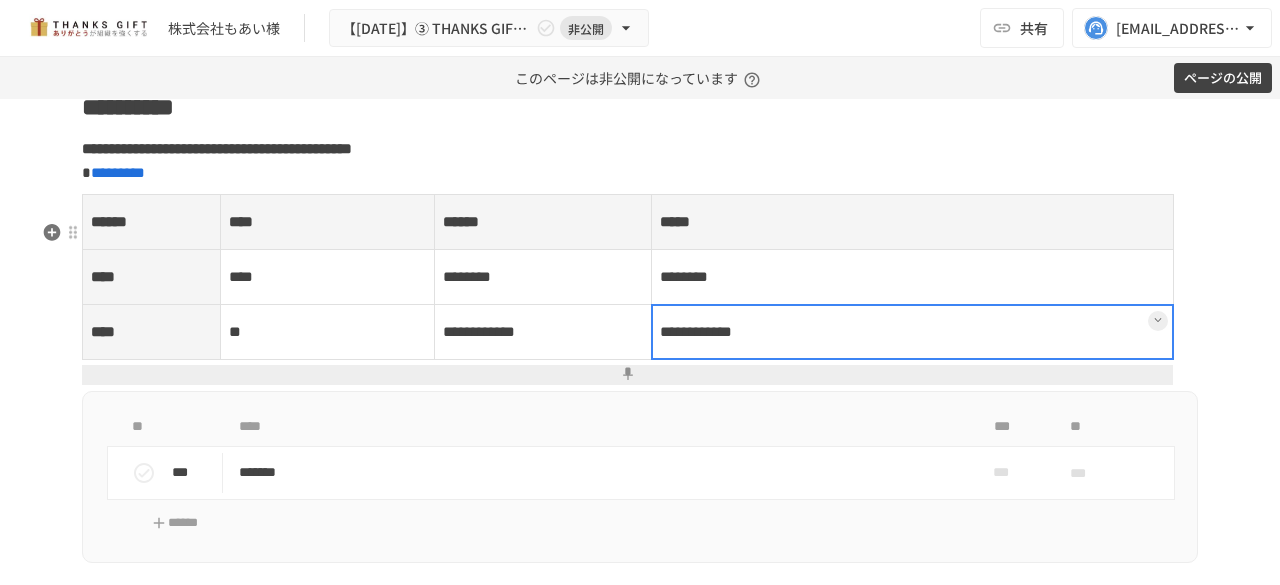 click at bounding box center [627, 375] 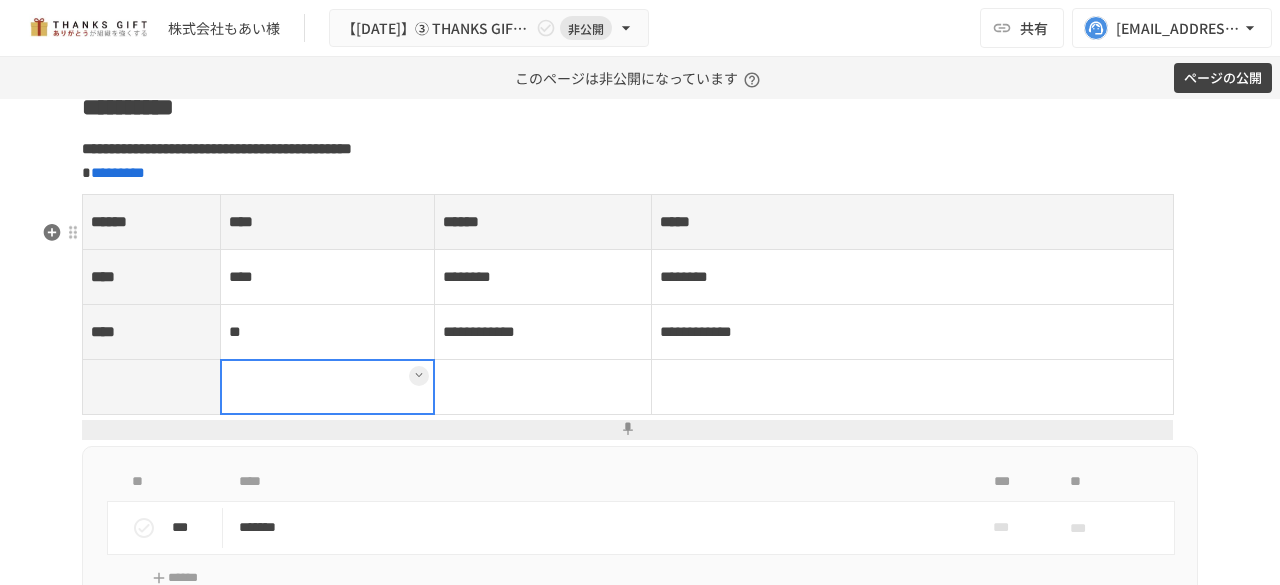 click at bounding box center (327, 386) 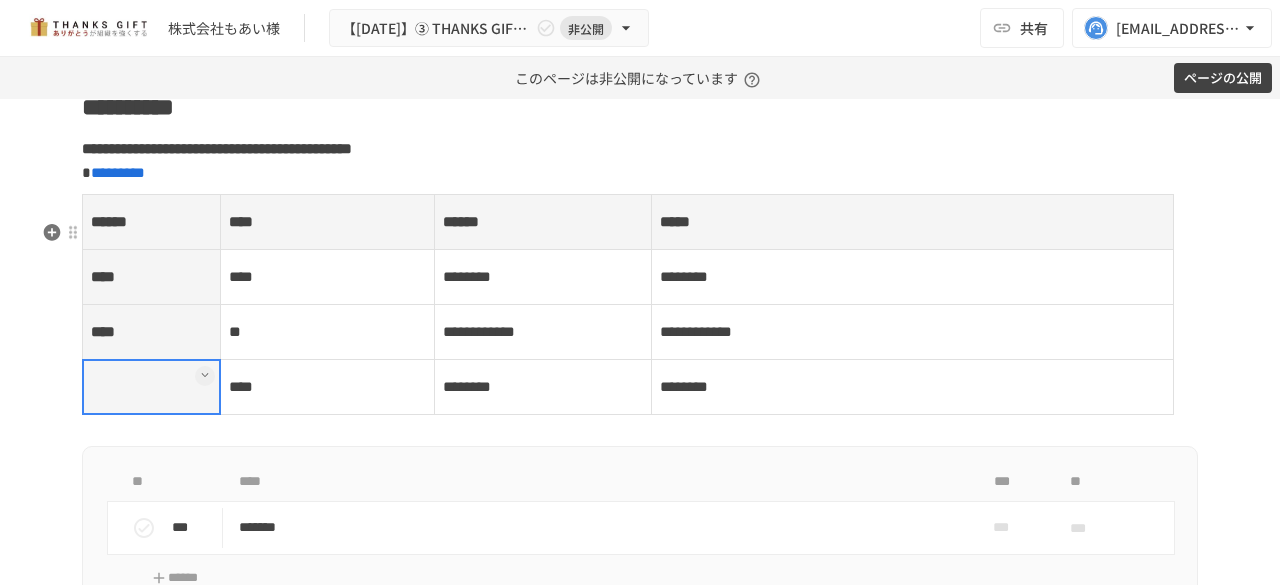 click at bounding box center [152, 386] 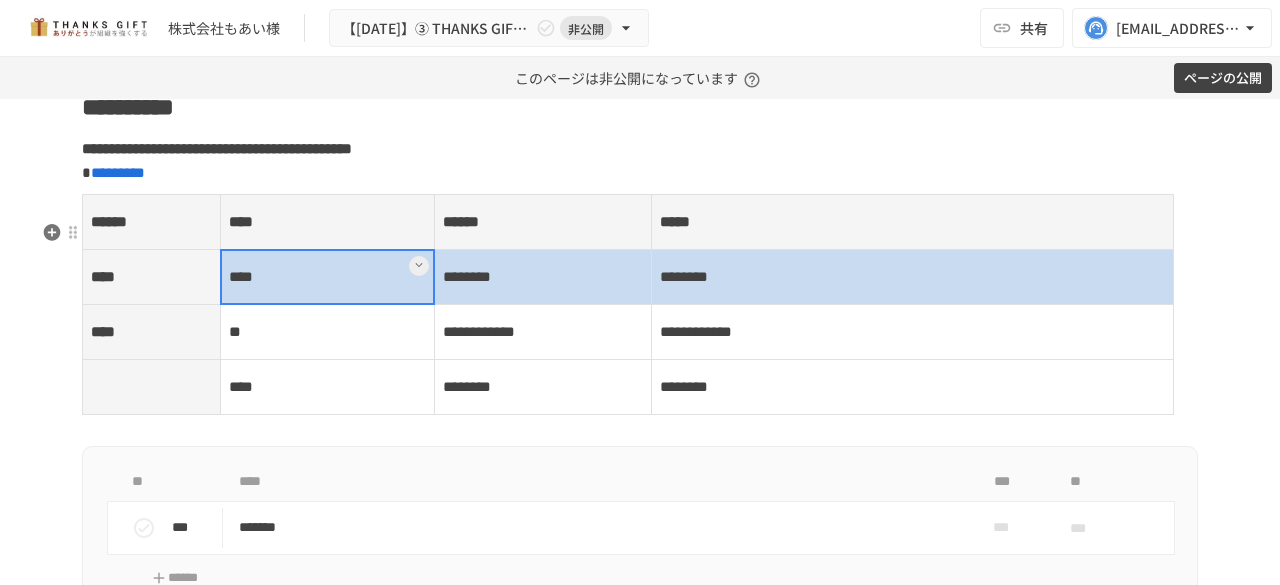 drag, startPoint x: 386, startPoint y: 306, endPoint x: 654, endPoint y: 301, distance: 268.04663 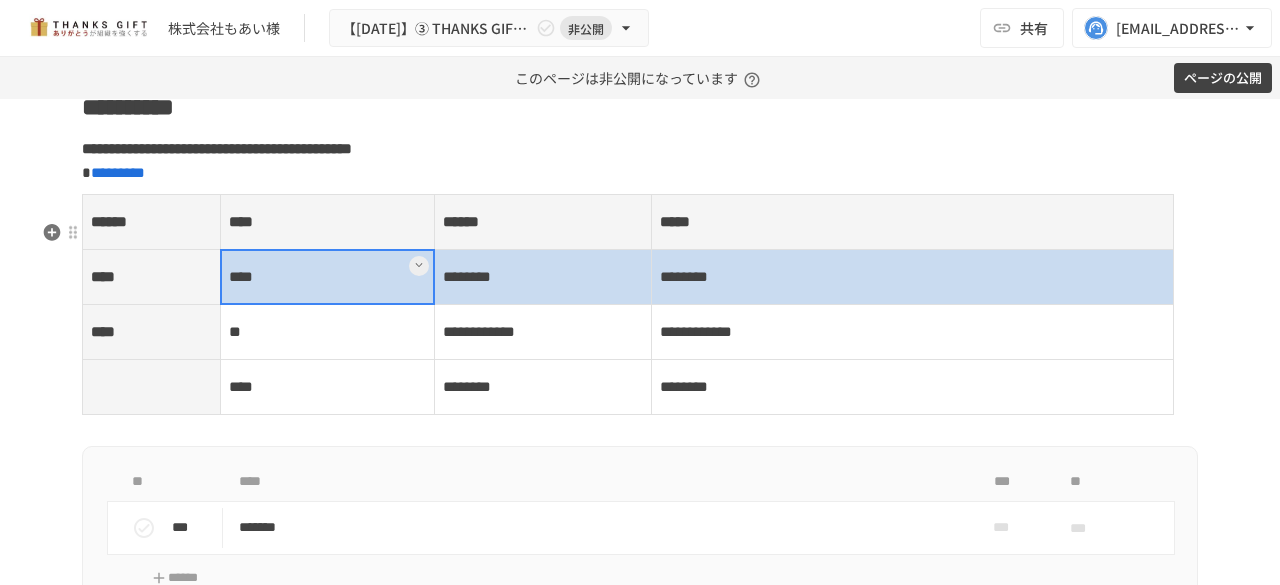 click on "**** **** ******** ********" at bounding box center [628, 276] 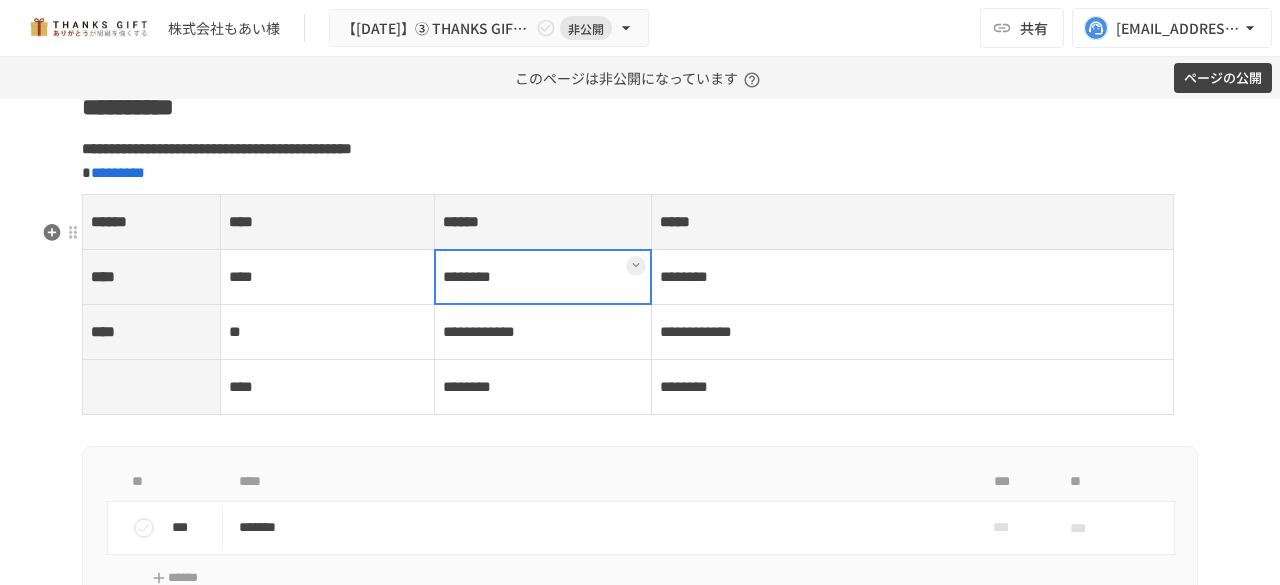 click on "********" at bounding box center (543, 276) 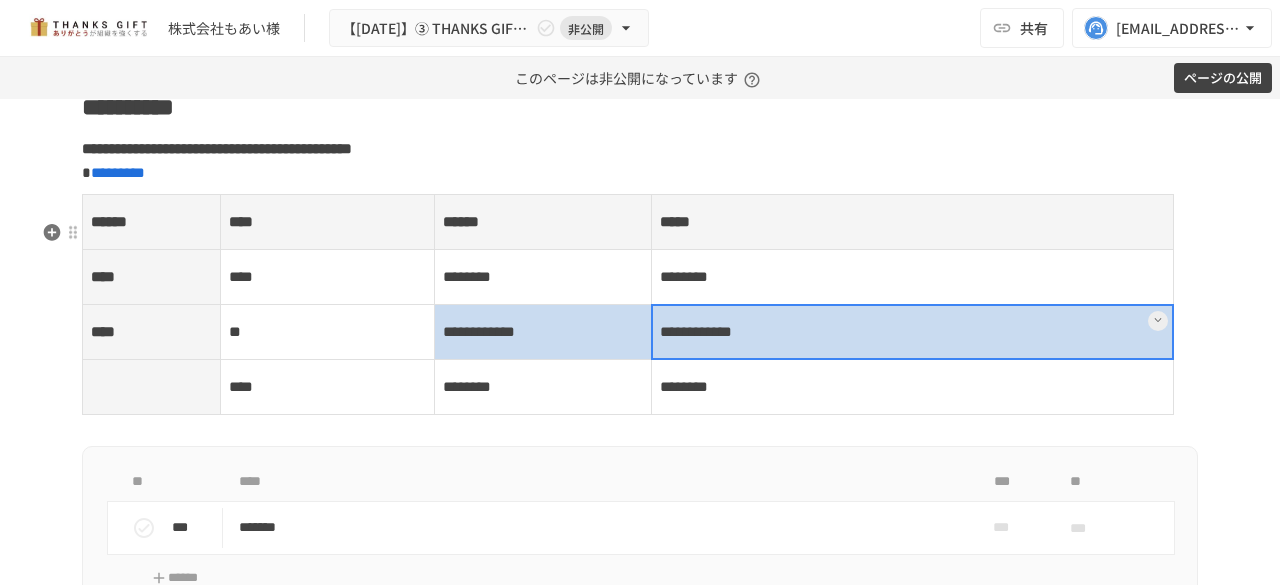 drag, startPoint x: 731, startPoint y: 345, endPoint x: 560, endPoint y: 357, distance: 171.42053 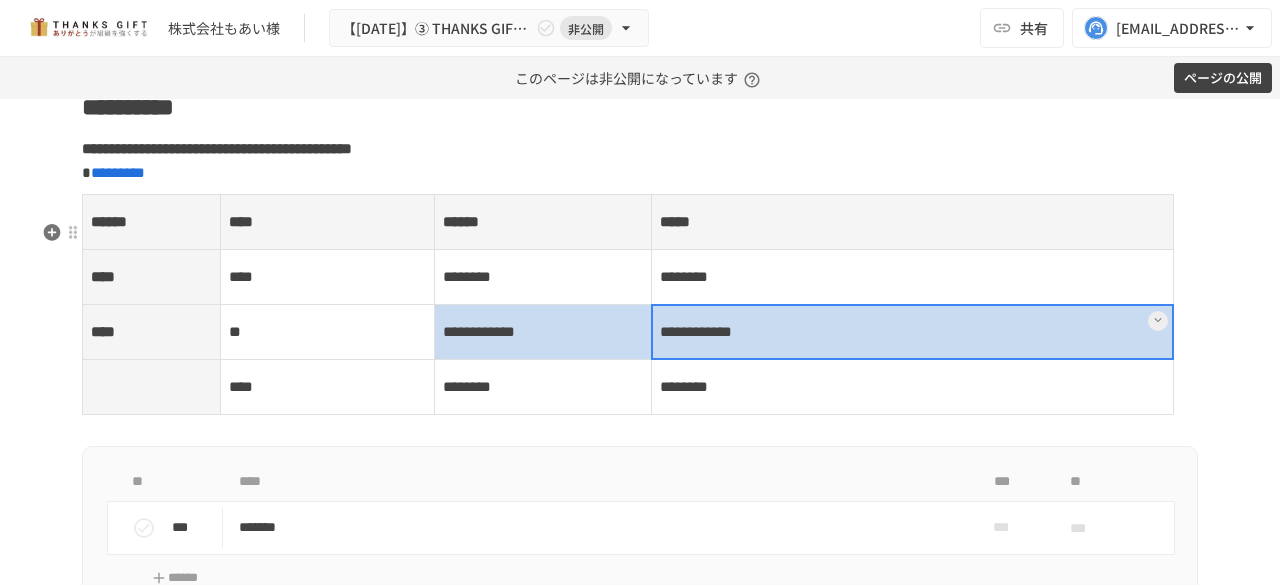 click on "**********" at bounding box center [628, 331] 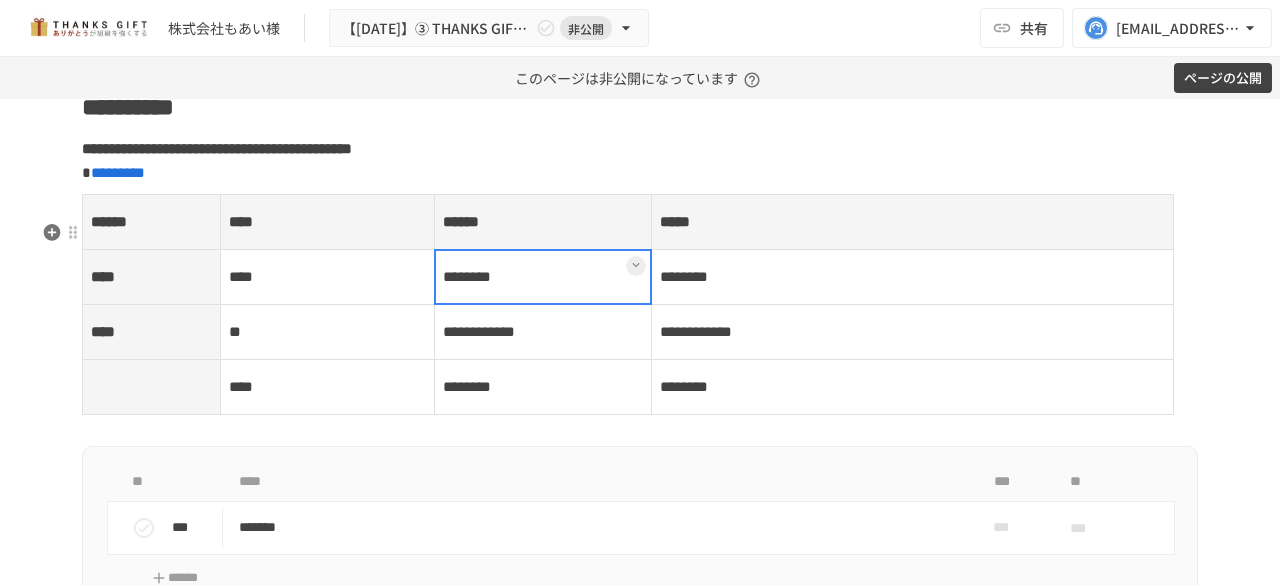 click on "********" at bounding box center [543, 276] 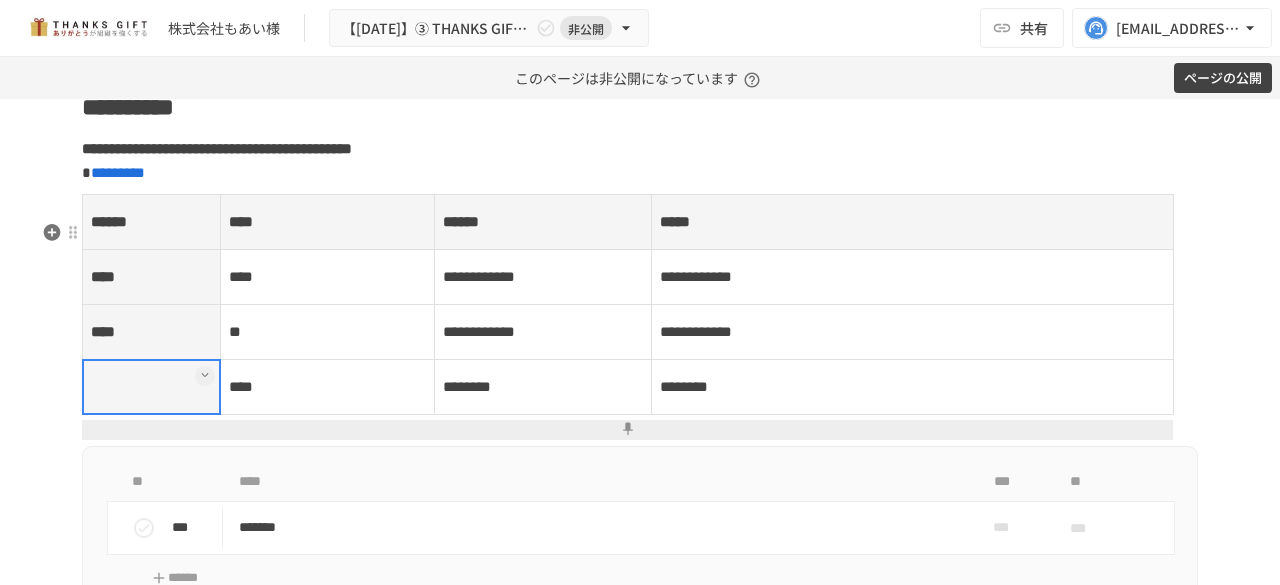 click at bounding box center [152, 386] 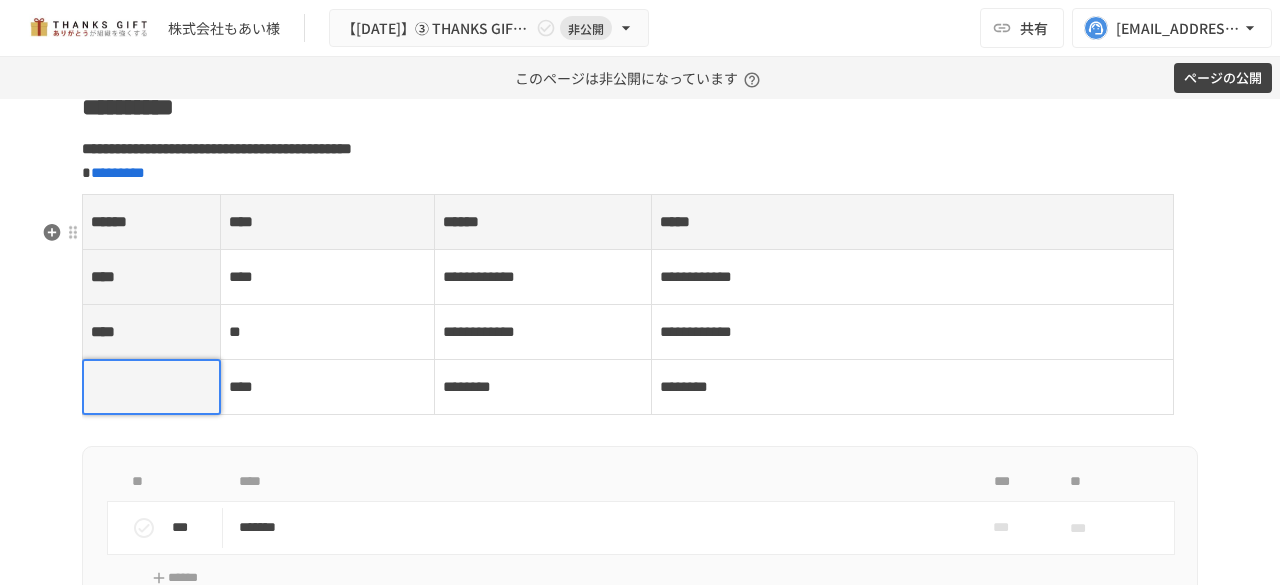 click at bounding box center (151, 387) 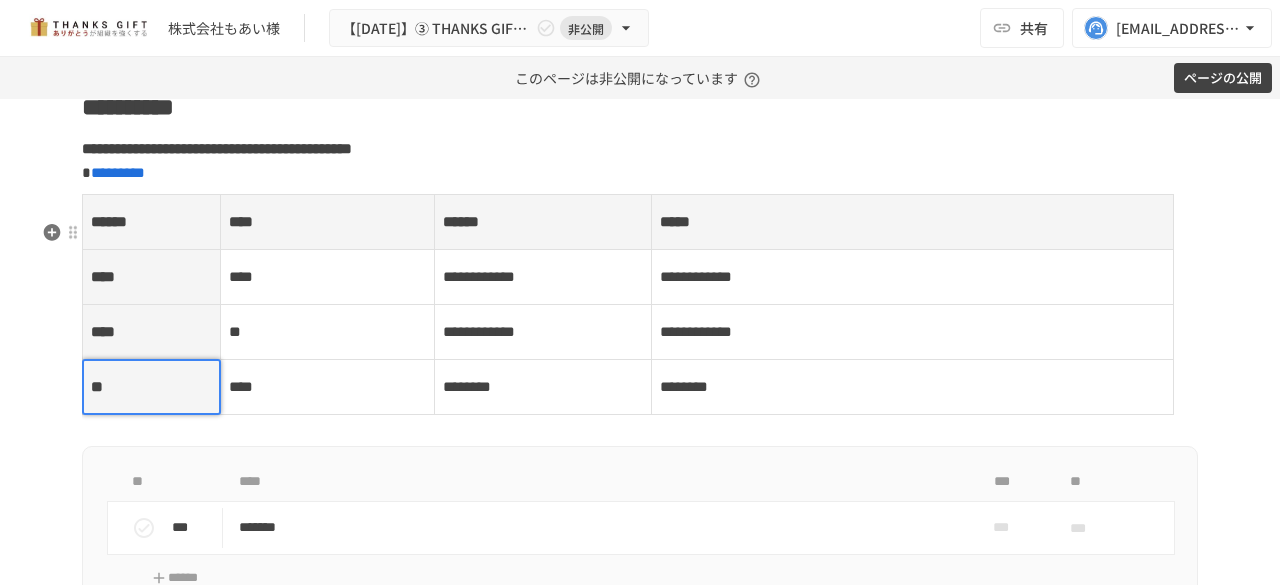 click on "**" at bounding box center [151, 387] 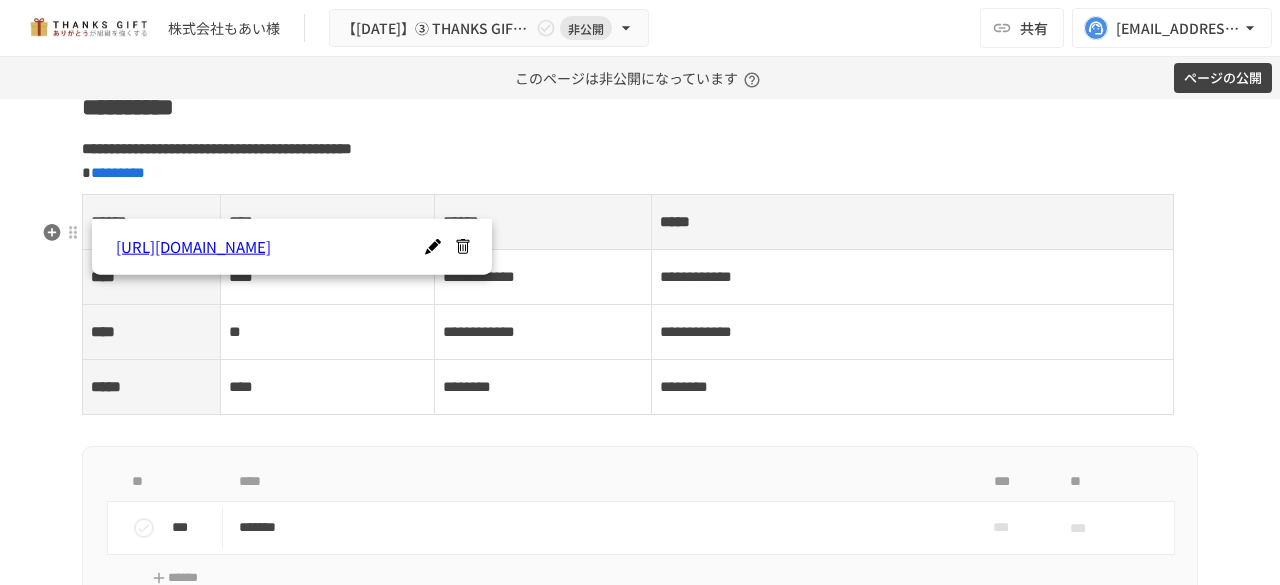 click on "**********" at bounding box center [640, 10845] 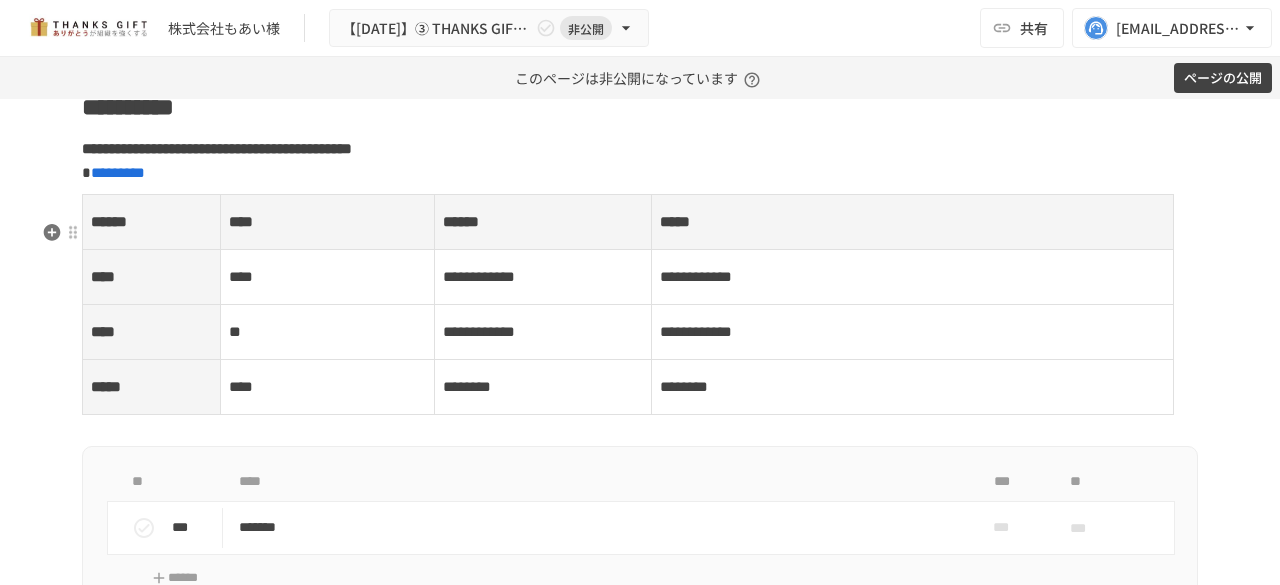 click on "**********" at bounding box center (640, 10845) 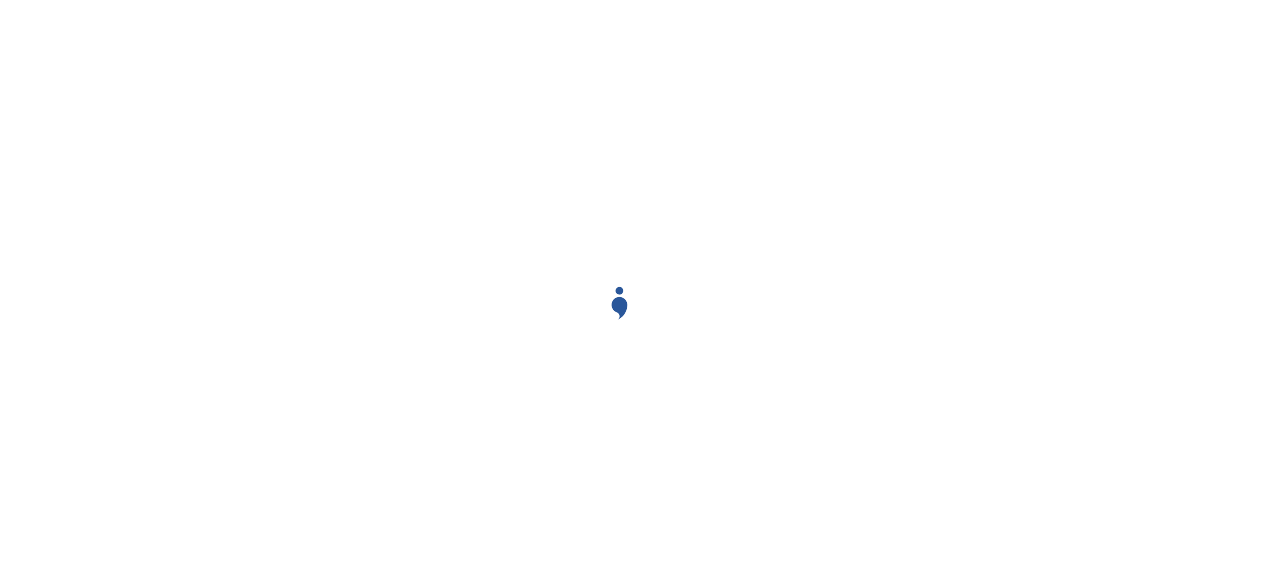 scroll, scrollTop: 0, scrollLeft: 0, axis: both 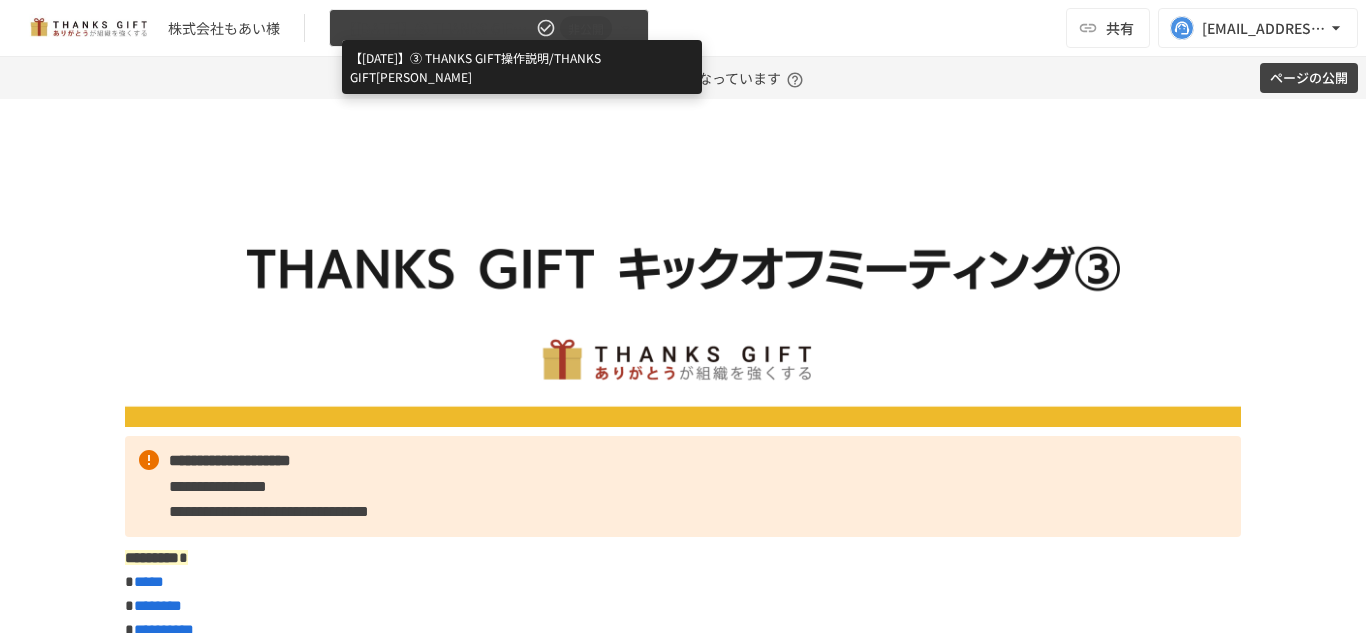 click on "【[DATE]】➂ THANKS GIFT操作説明/THANKS GIFT[PERSON_NAME]" at bounding box center (437, 28) 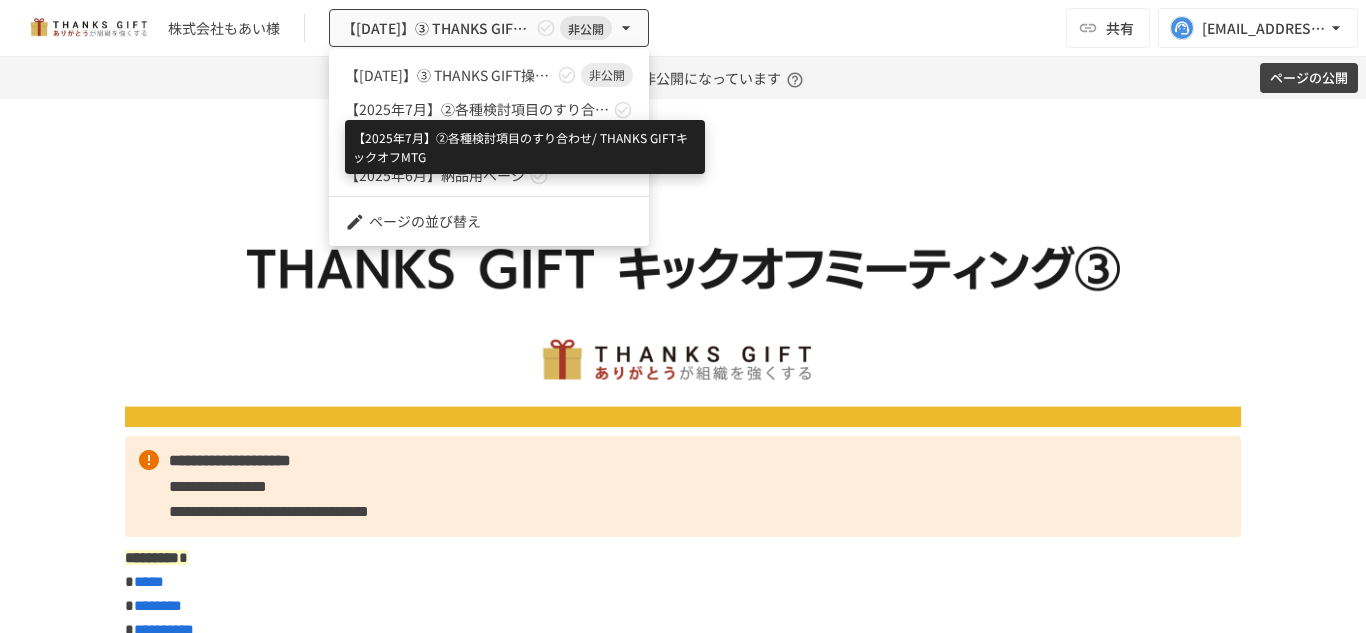 click on "【2025年7月】②各種検討項目のすり合わせ/ THANKS GIFTキックオフMTG" at bounding box center [477, 109] 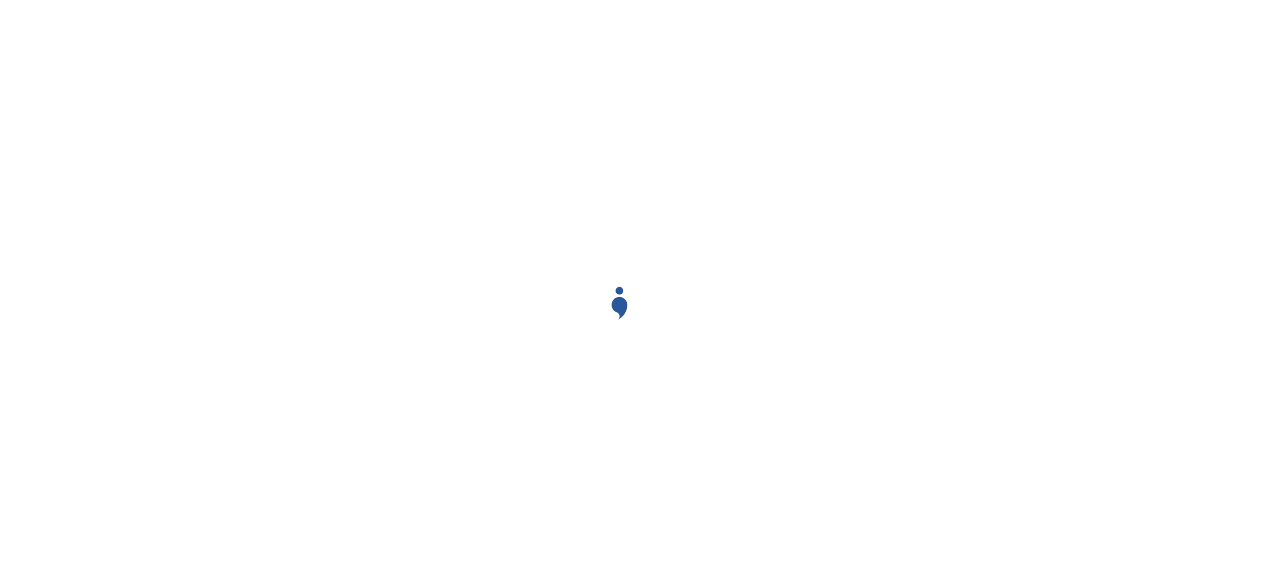 scroll, scrollTop: 0, scrollLeft: 0, axis: both 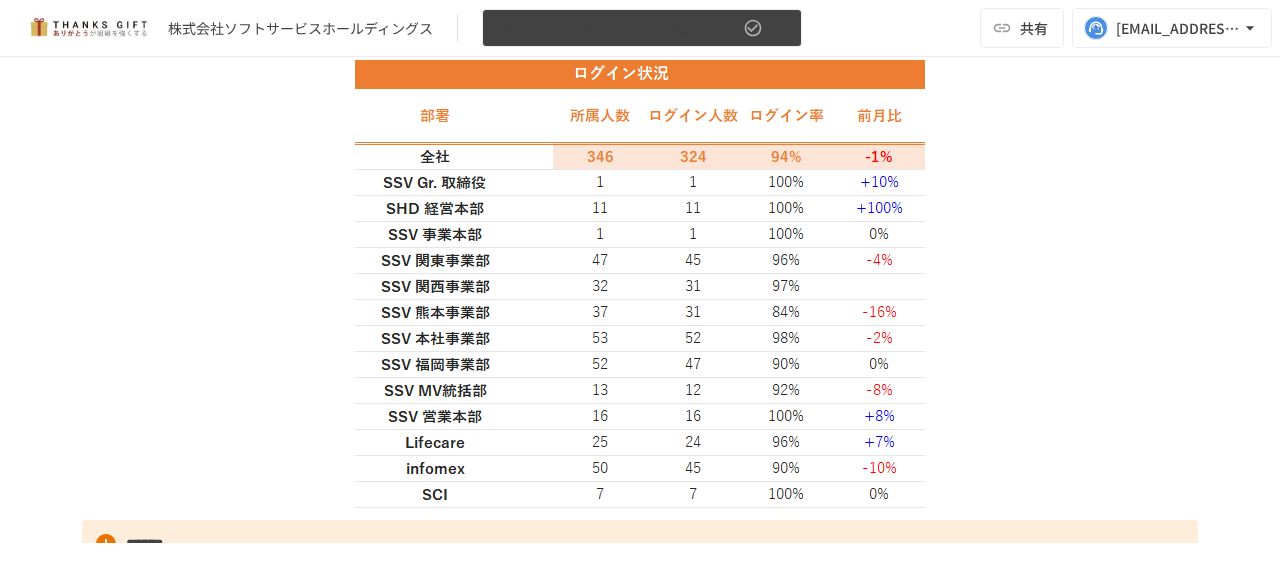 click on "【[DATE]】④運用開始後振り返りMTG" at bounding box center [617, 28] 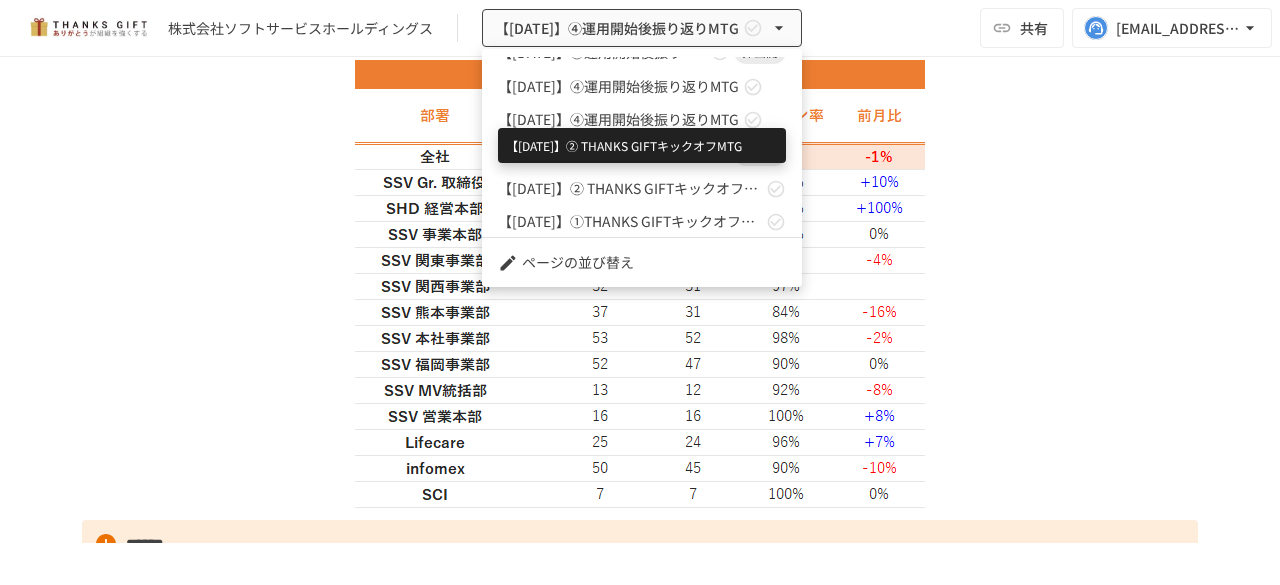 scroll, scrollTop: 242, scrollLeft: 0, axis: vertical 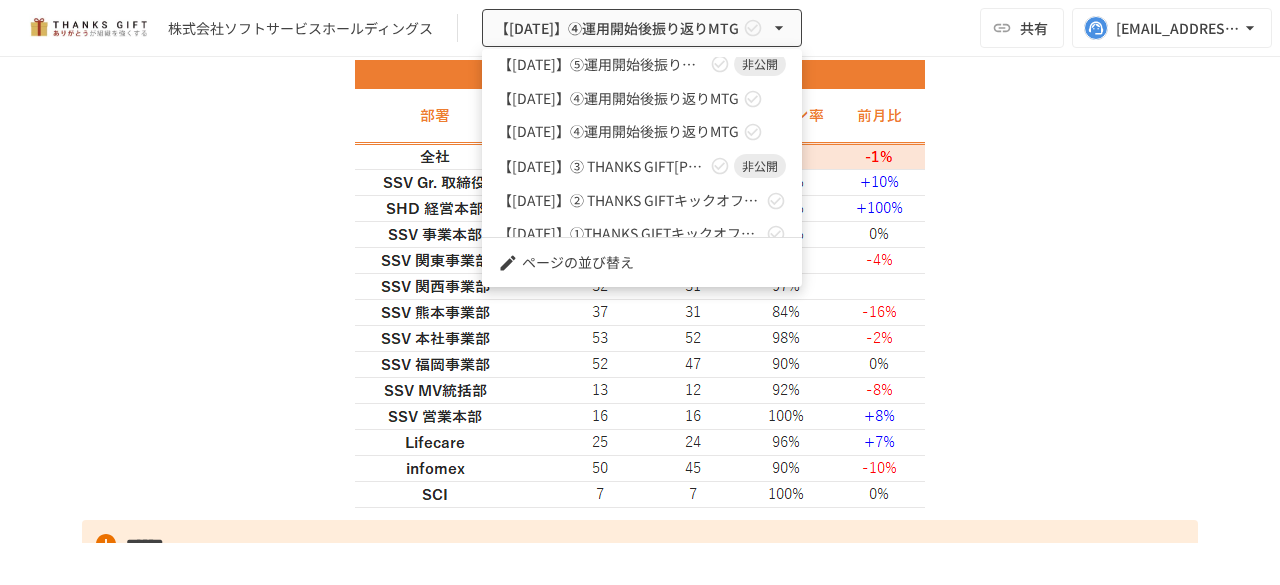click at bounding box center (640, 292) 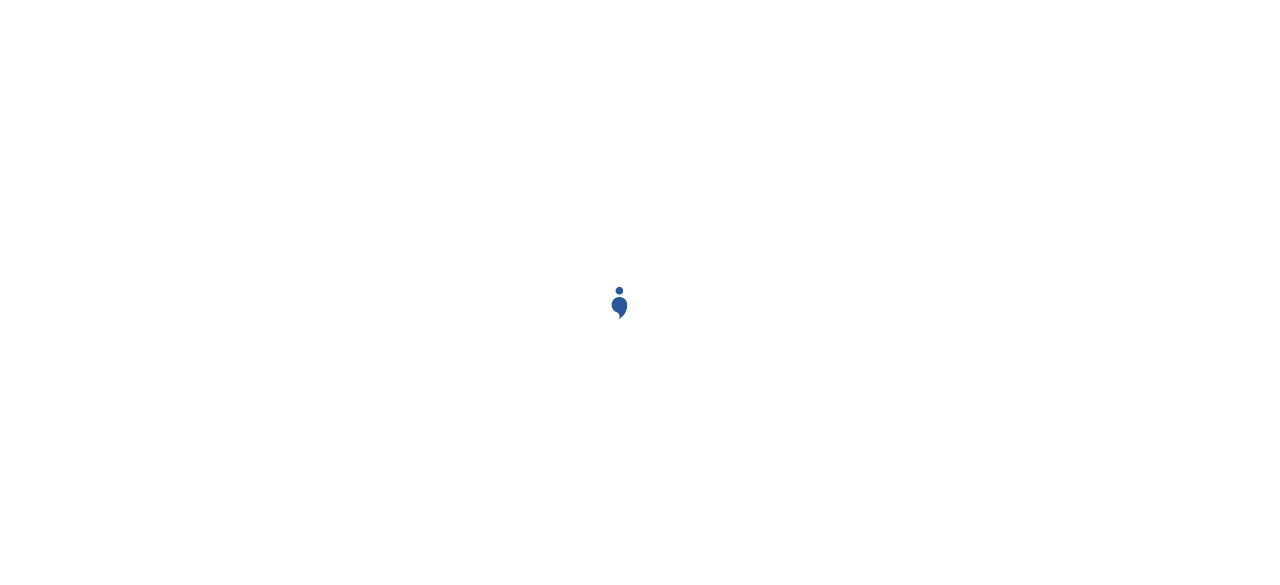 scroll, scrollTop: 0, scrollLeft: 0, axis: both 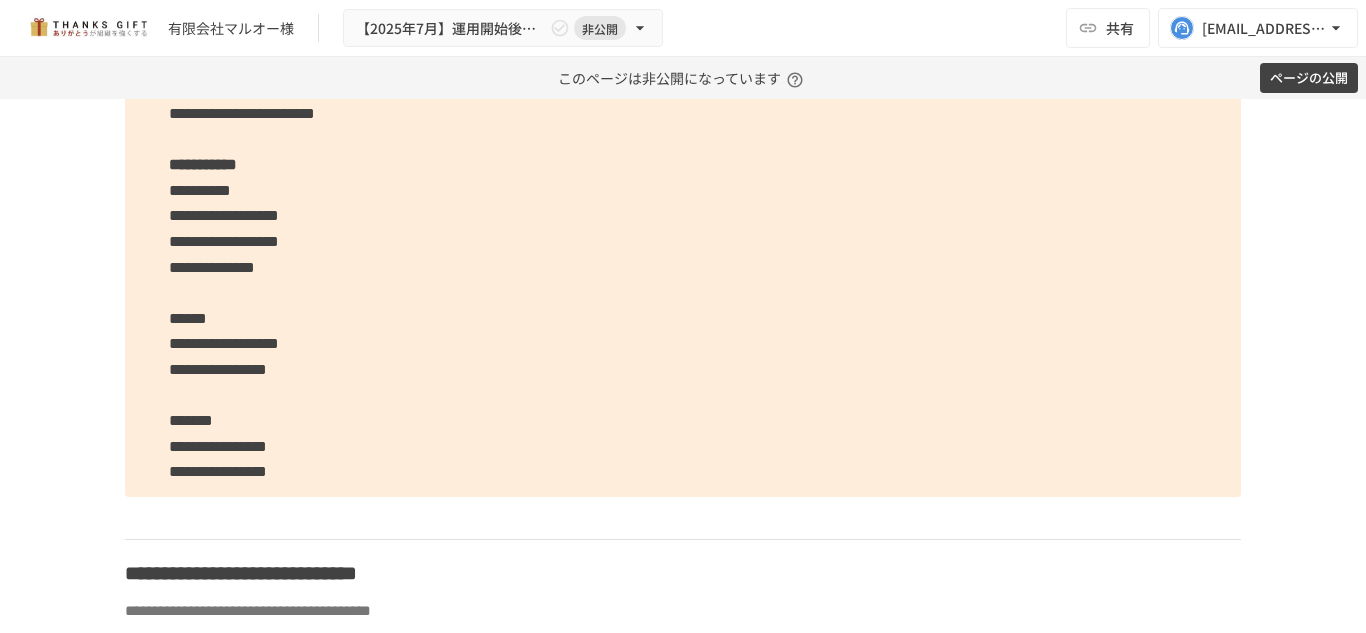 click on "**********" at bounding box center (683, -27) 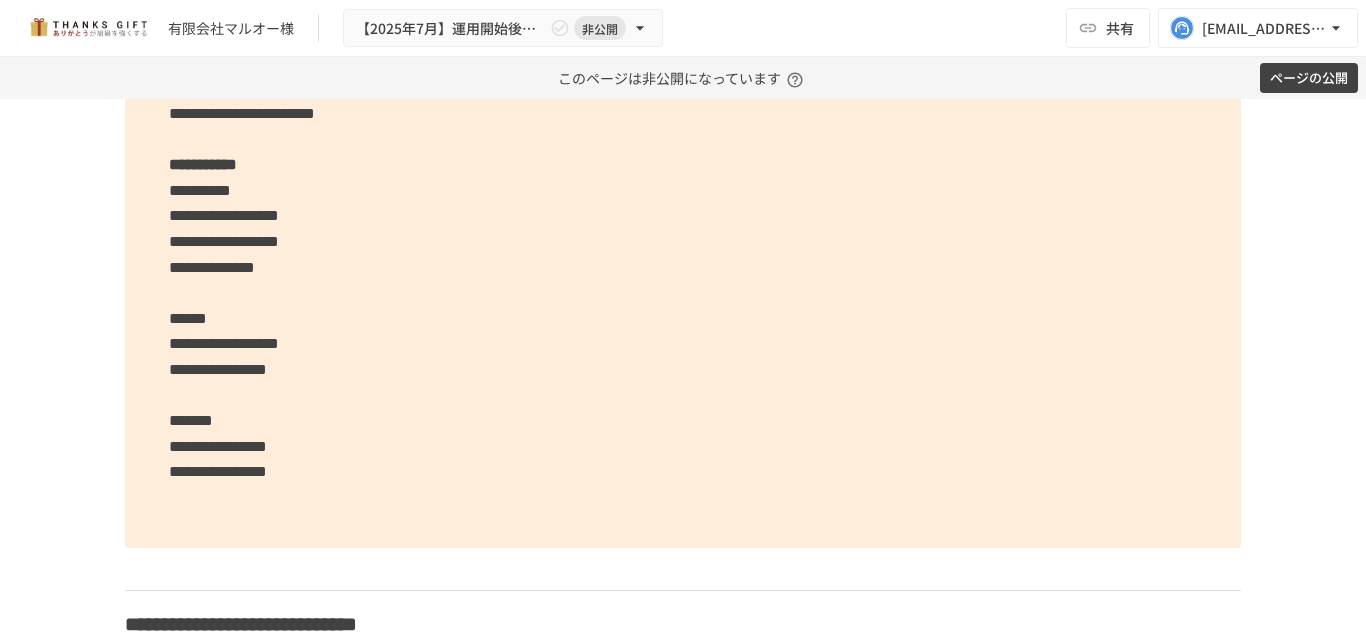 type 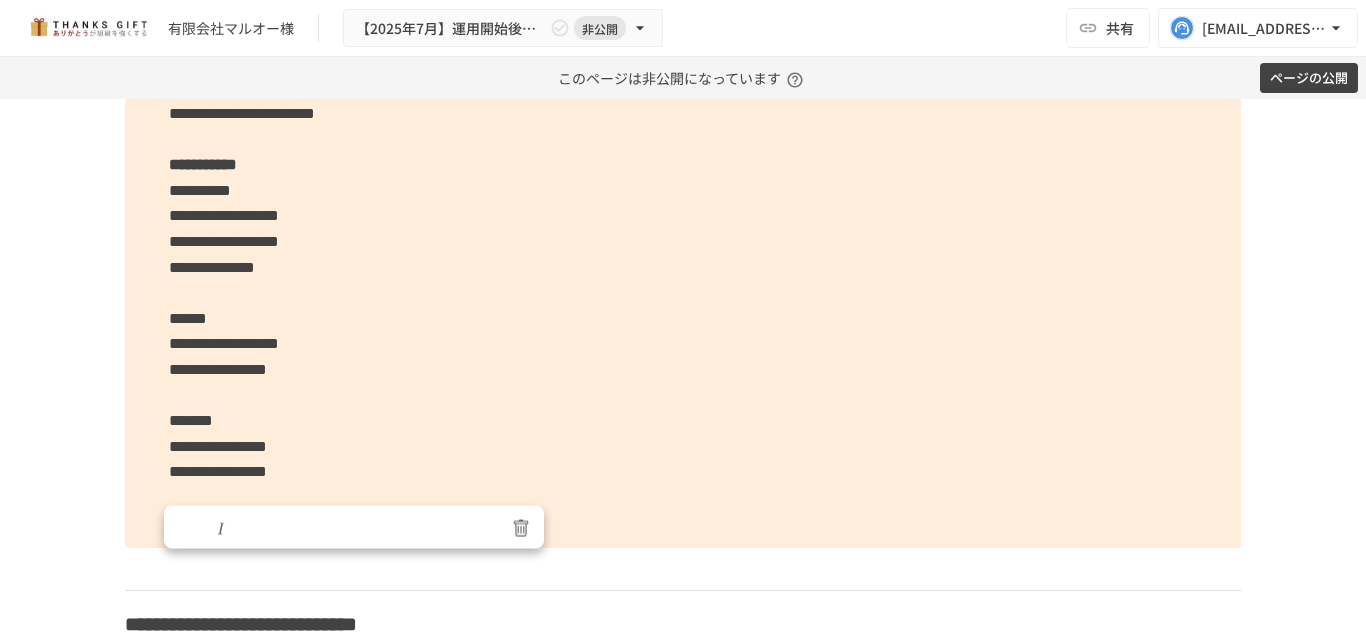 drag, startPoint x: 163, startPoint y: 569, endPoint x: 407, endPoint y: 581, distance: 244.2949 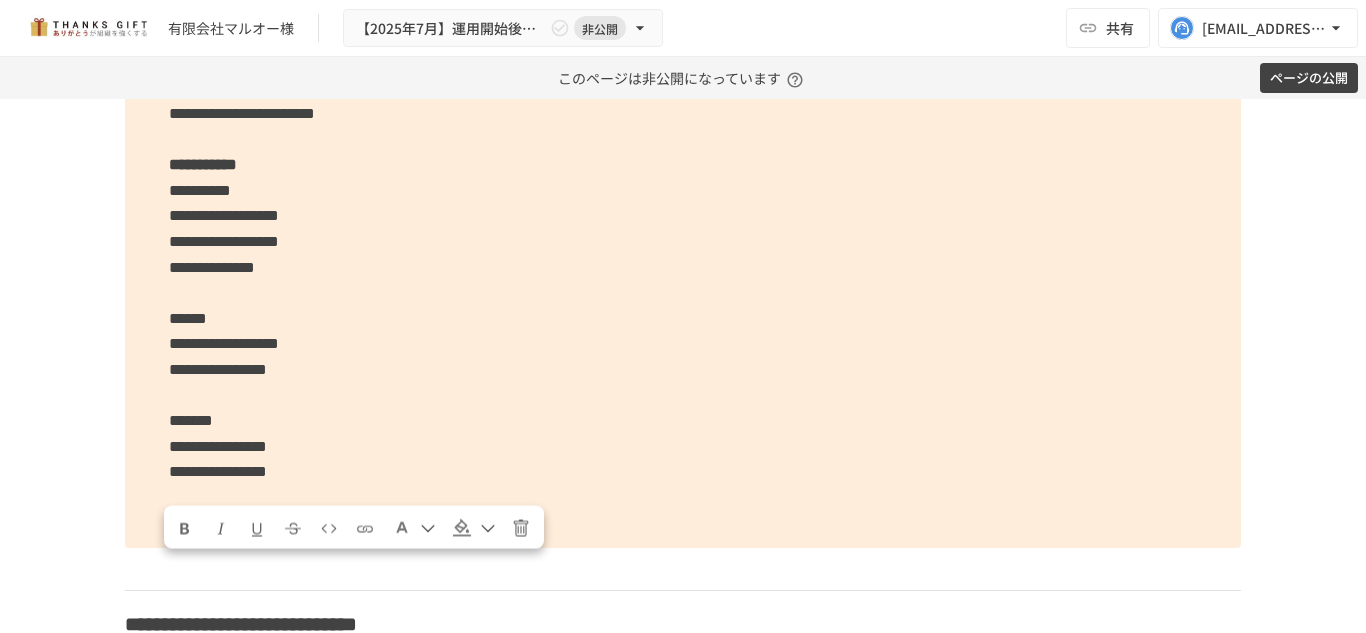 click on "**********" at bounding box center [683, -2] 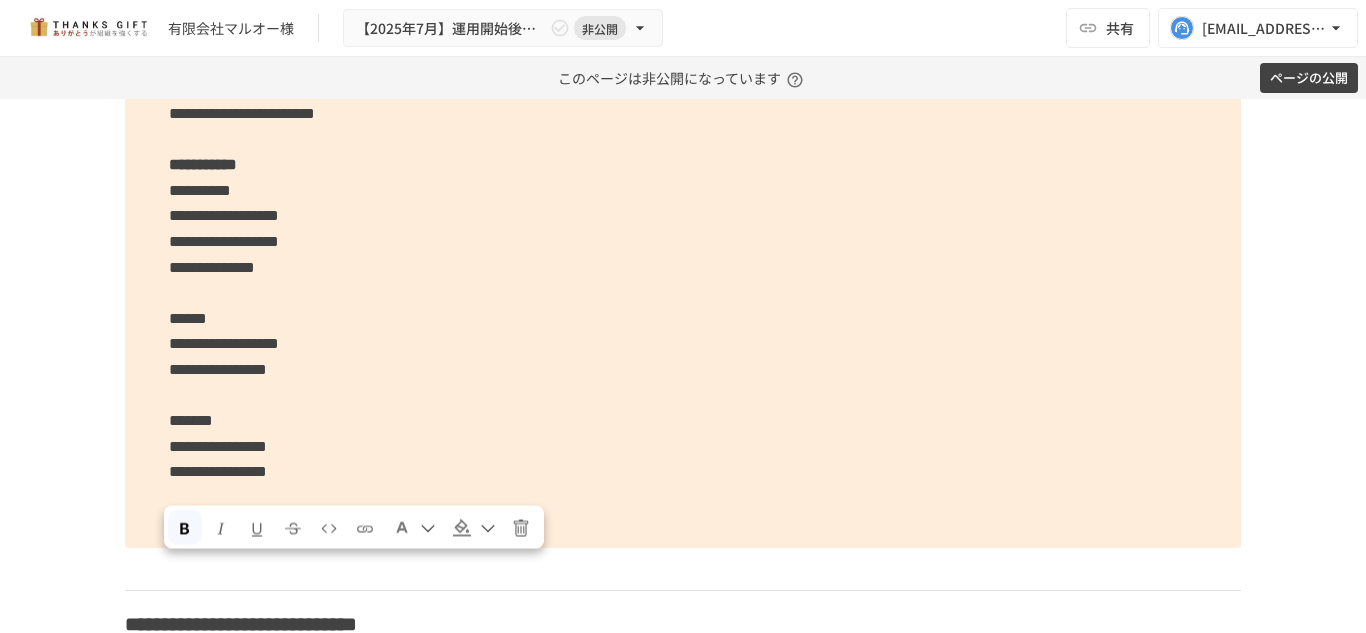 click on "**********" at bounding box center [683, -2] 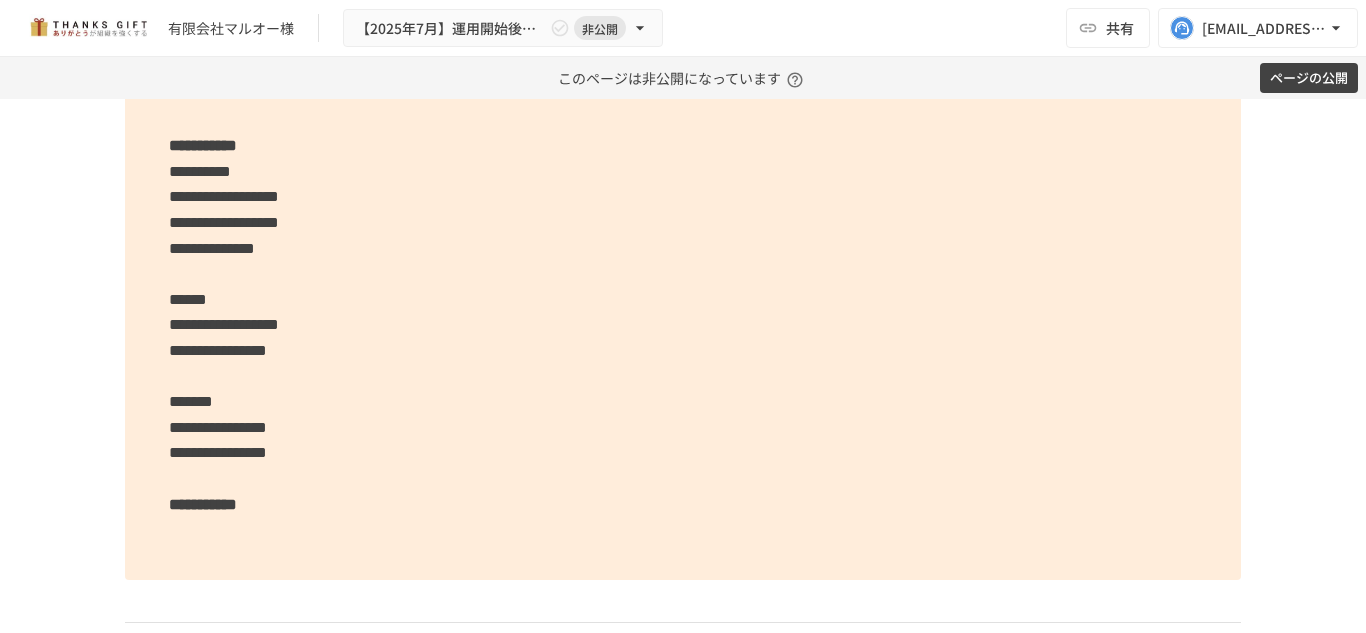 scroll, scrollTop: 3917, scrollLeft: 0, axis: vertical 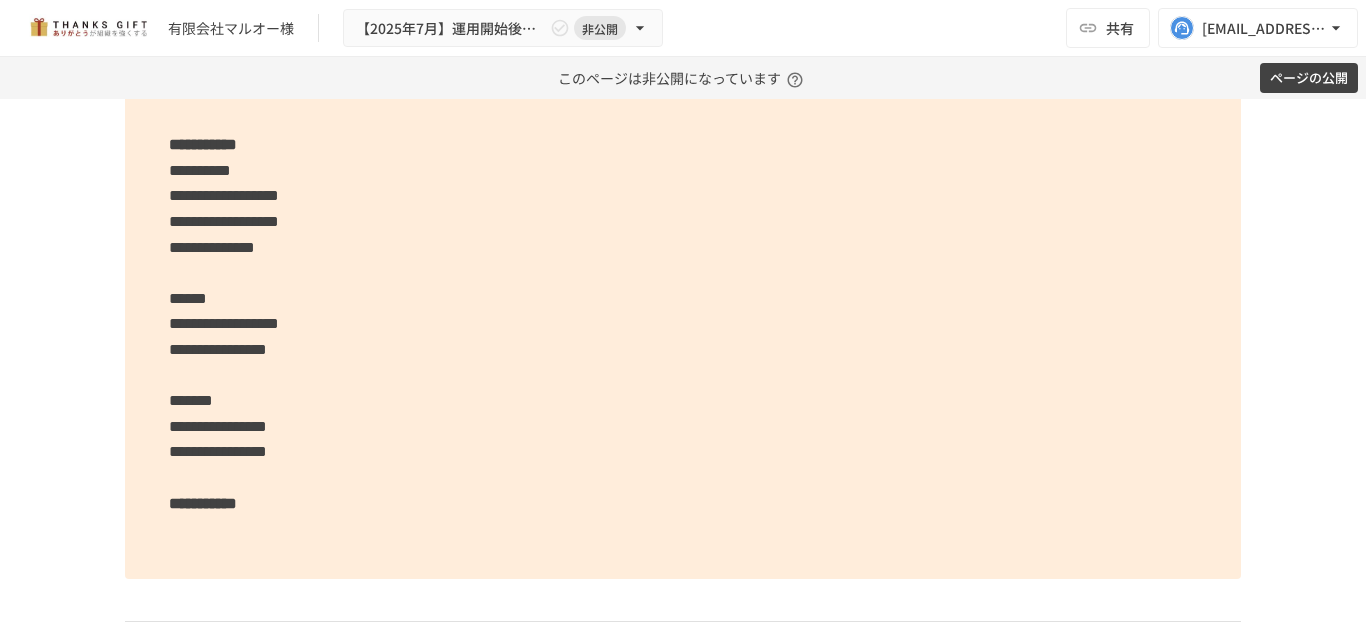 click on "**********" at bounding box center (203, 503) 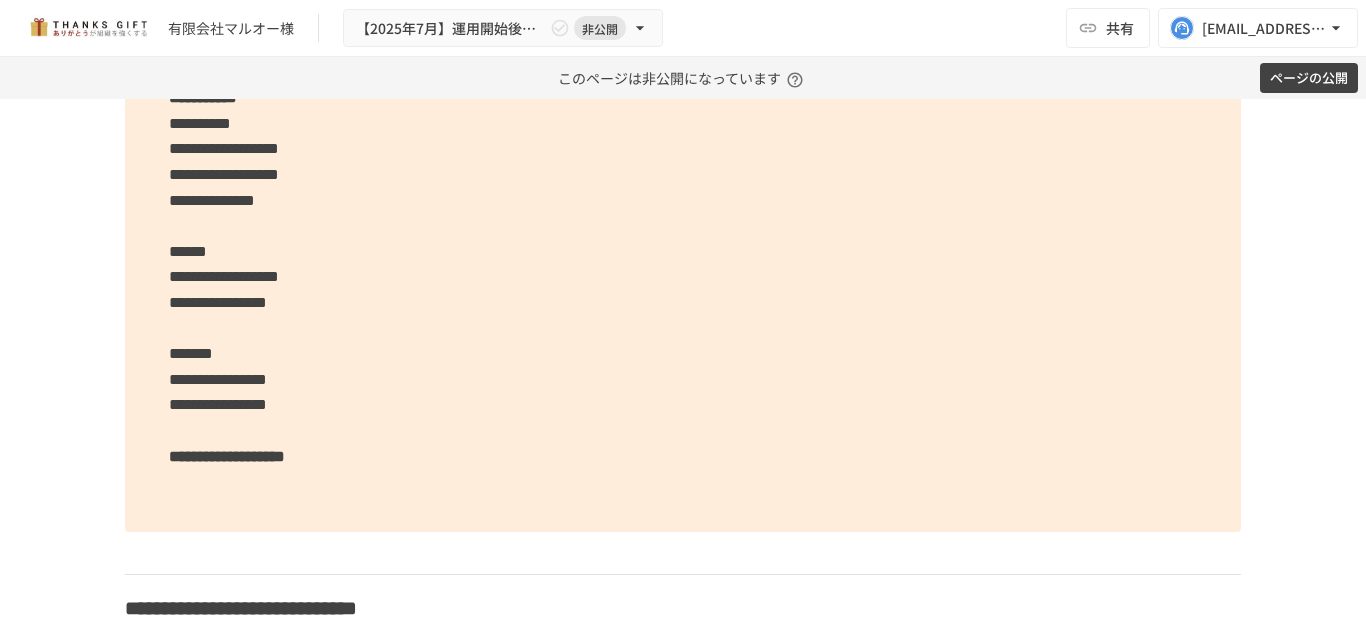 scroll, scrollTop: 3968, scrollLeft: 0, axis: vertical 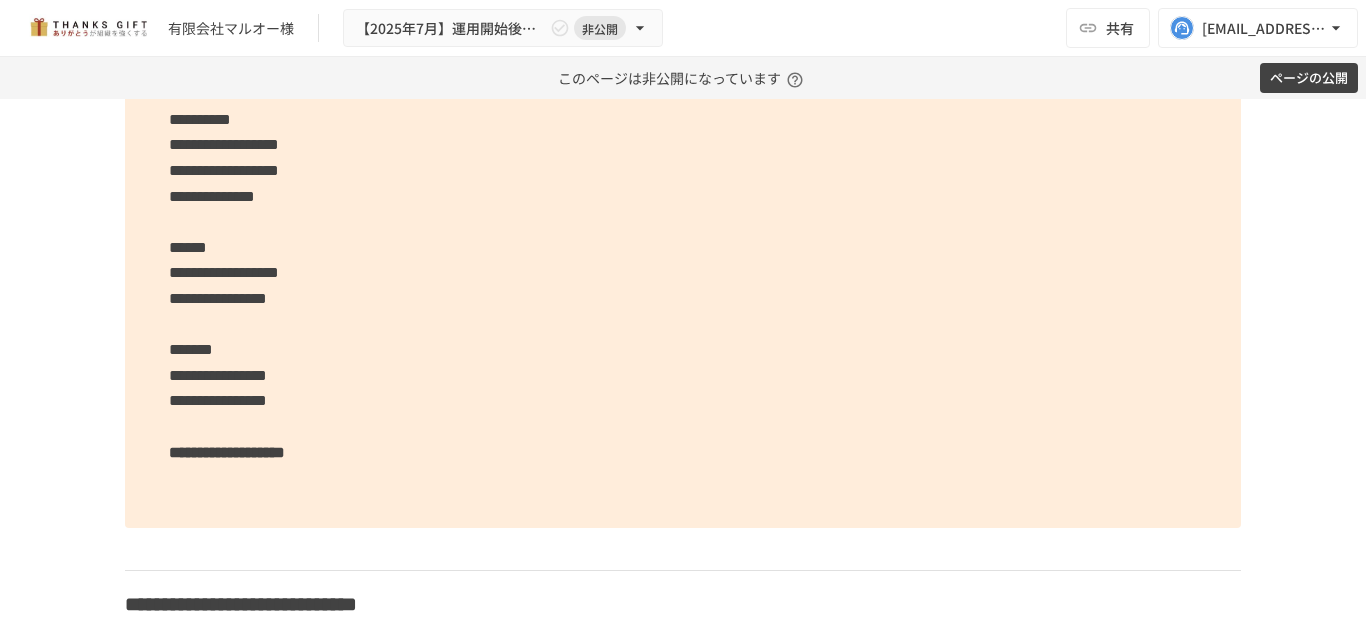 click on "**********" at bounding box center [683, -47] 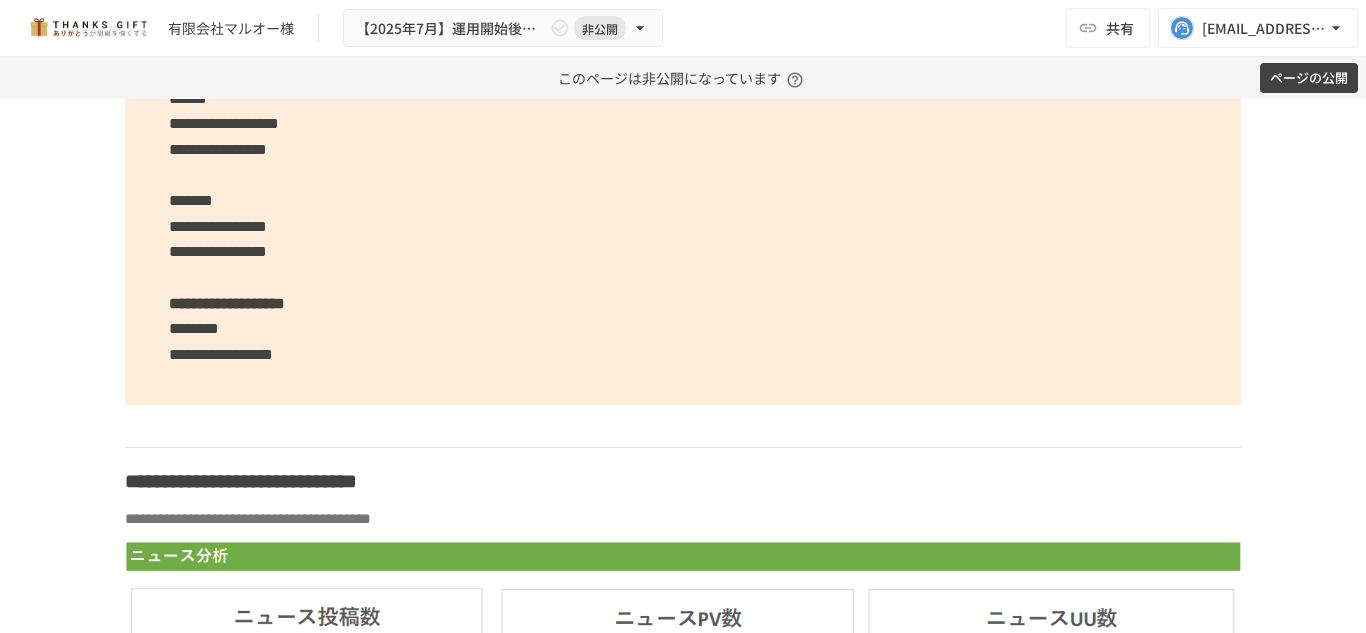 scroll, scrollTop: 4127, scrollLeft: 0, axis: vertical 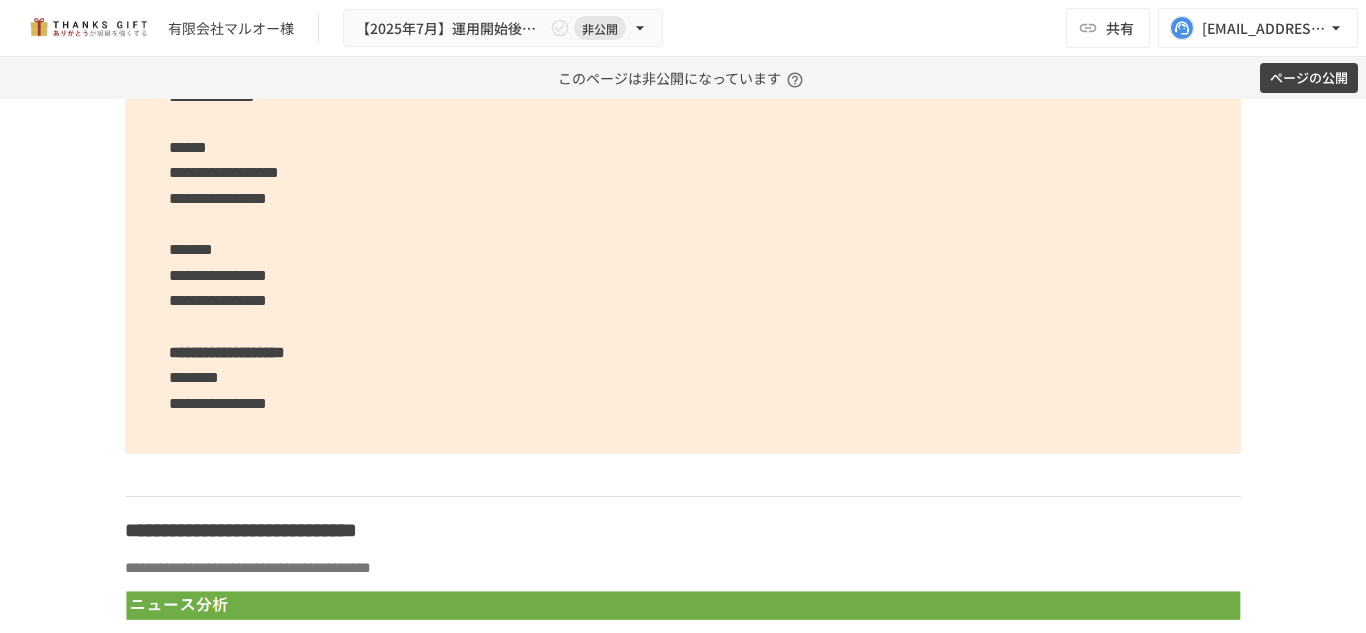 click on "**********" at bounding box center [218, 403] 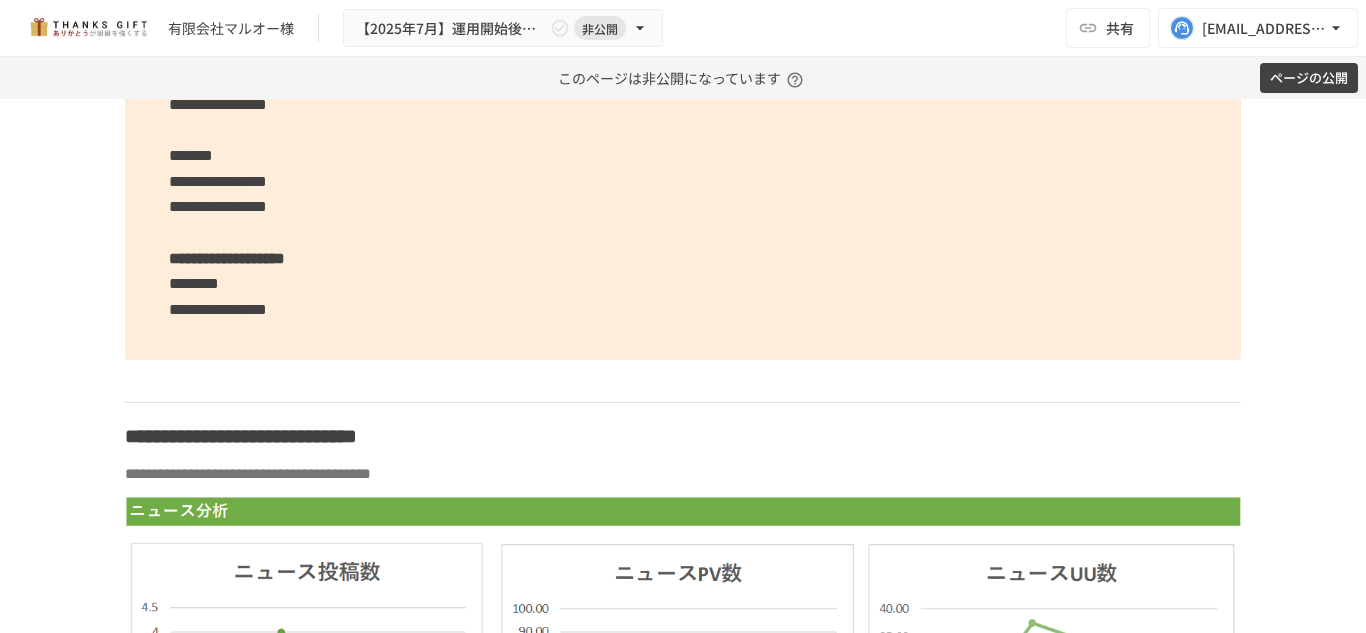 scroll, scrollTop: 3971, scrollLeft: 0, axis: vertical 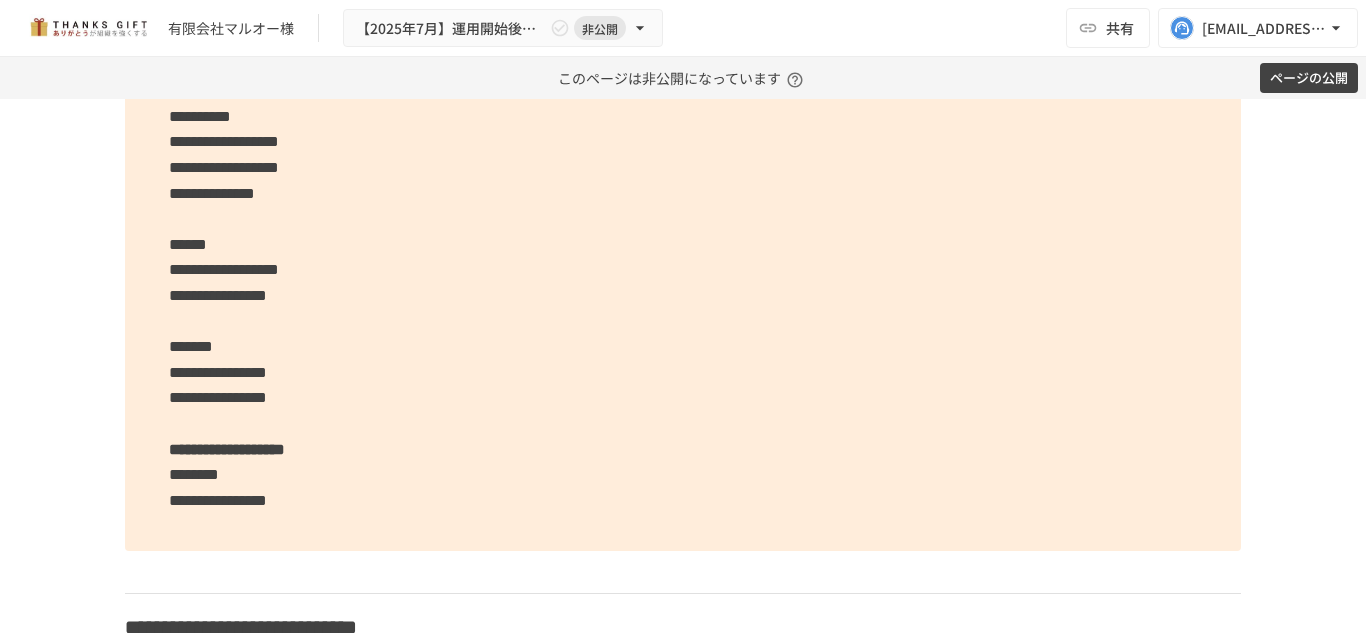 click on "**********" at bounding box center (218, 500) 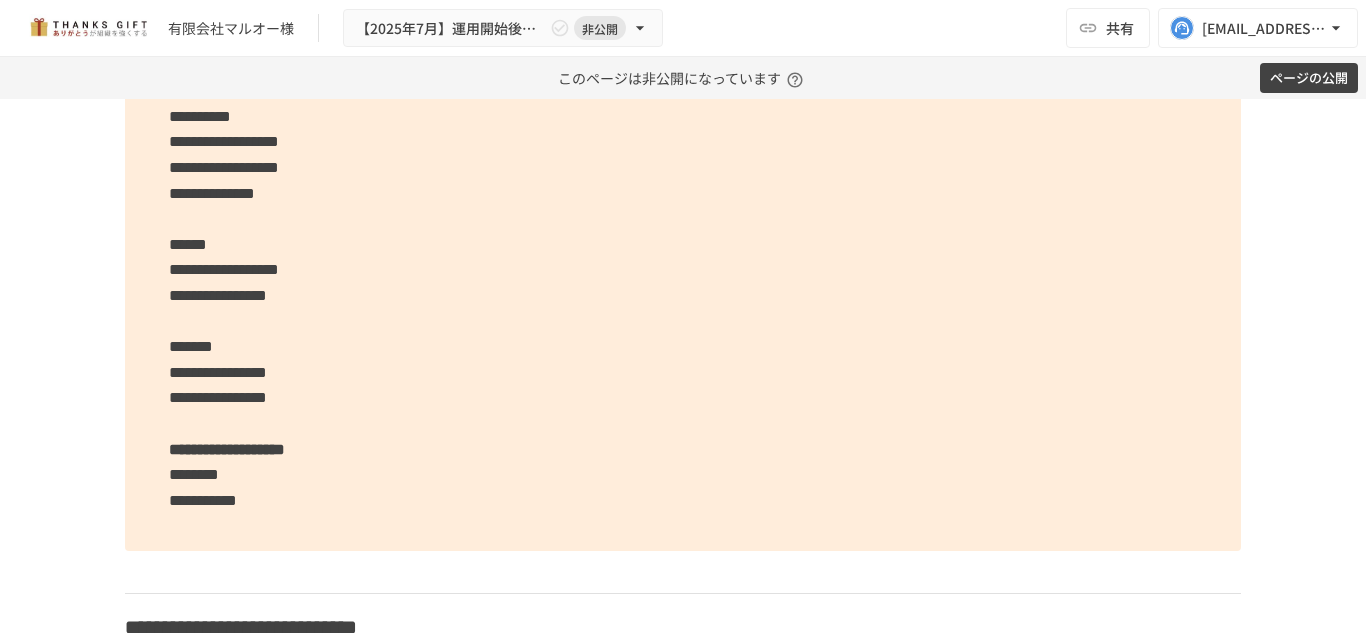 click on "**********" at bounding box center (683, -37) 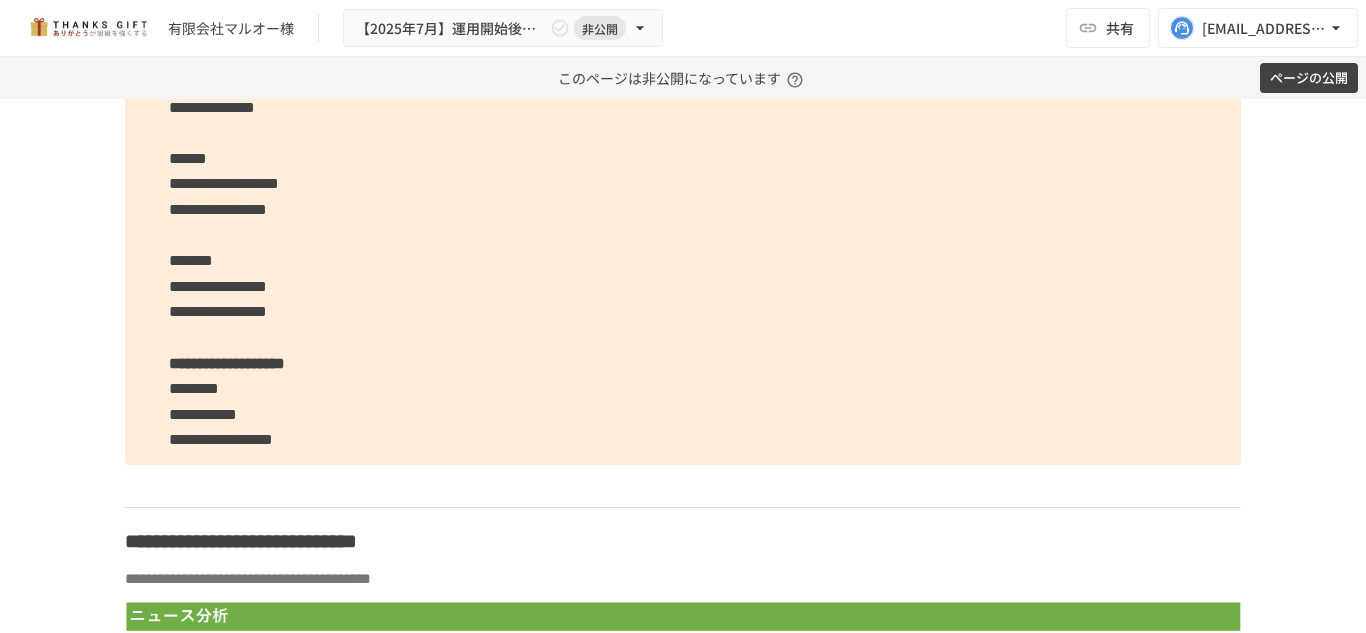 scroll, scrollTop: 4060, scrollLeft: 0, axis: vertical 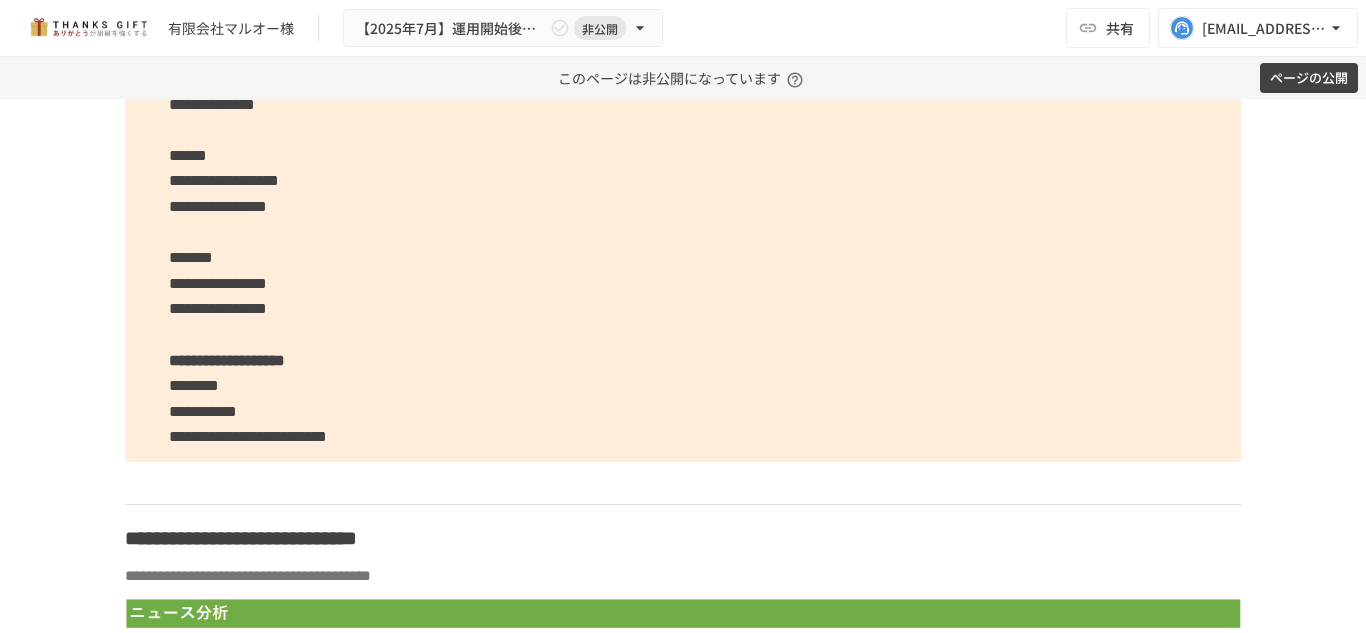 click on "**********" at bounding box center [683, -126] 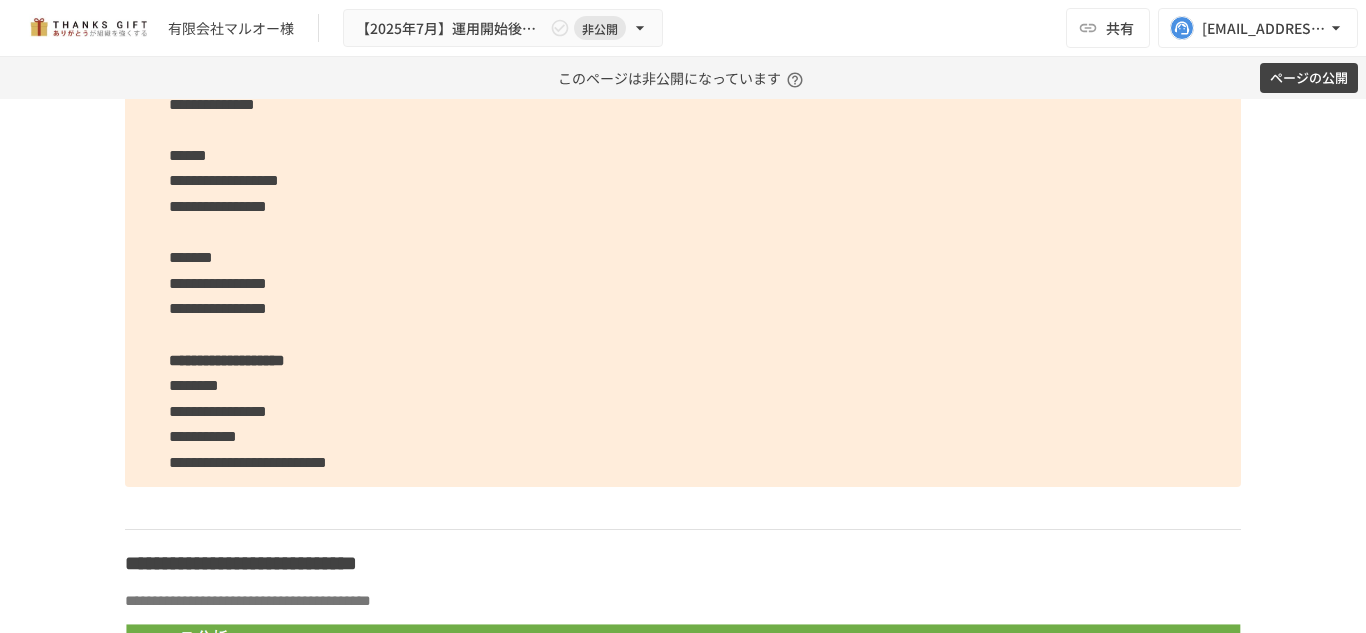 click on "**********" at bounding box center [683, -114] 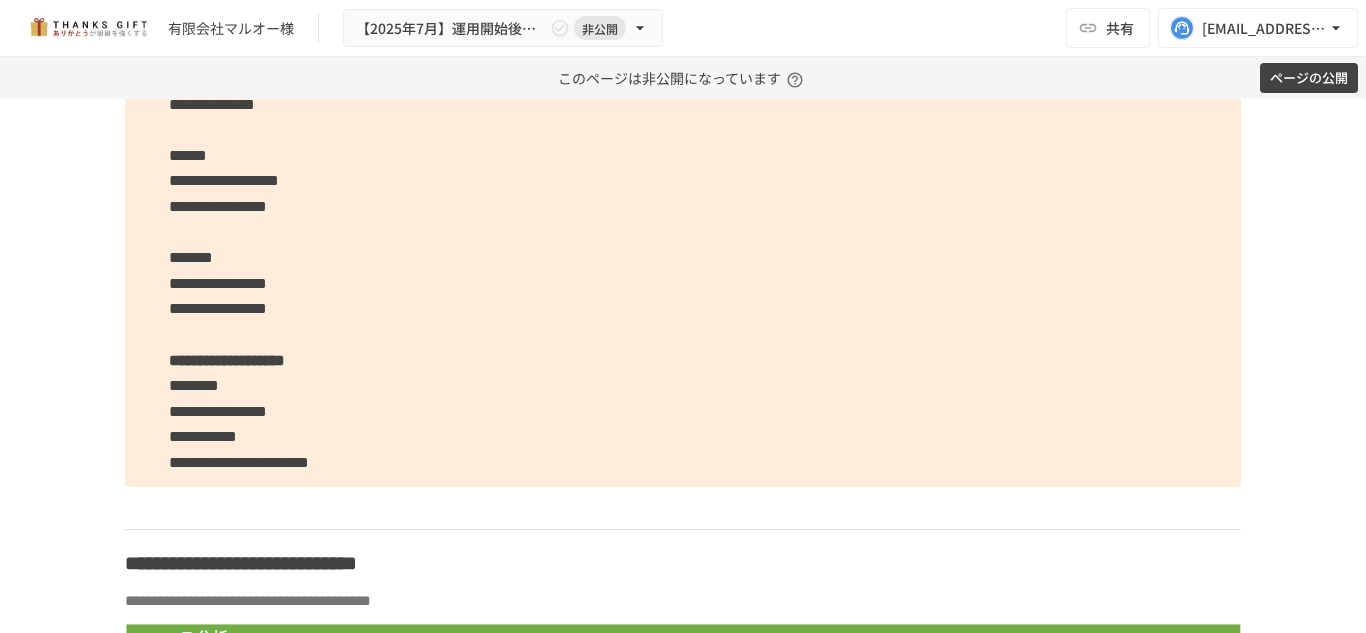 click on "**********" at bounding box center [218, 411] 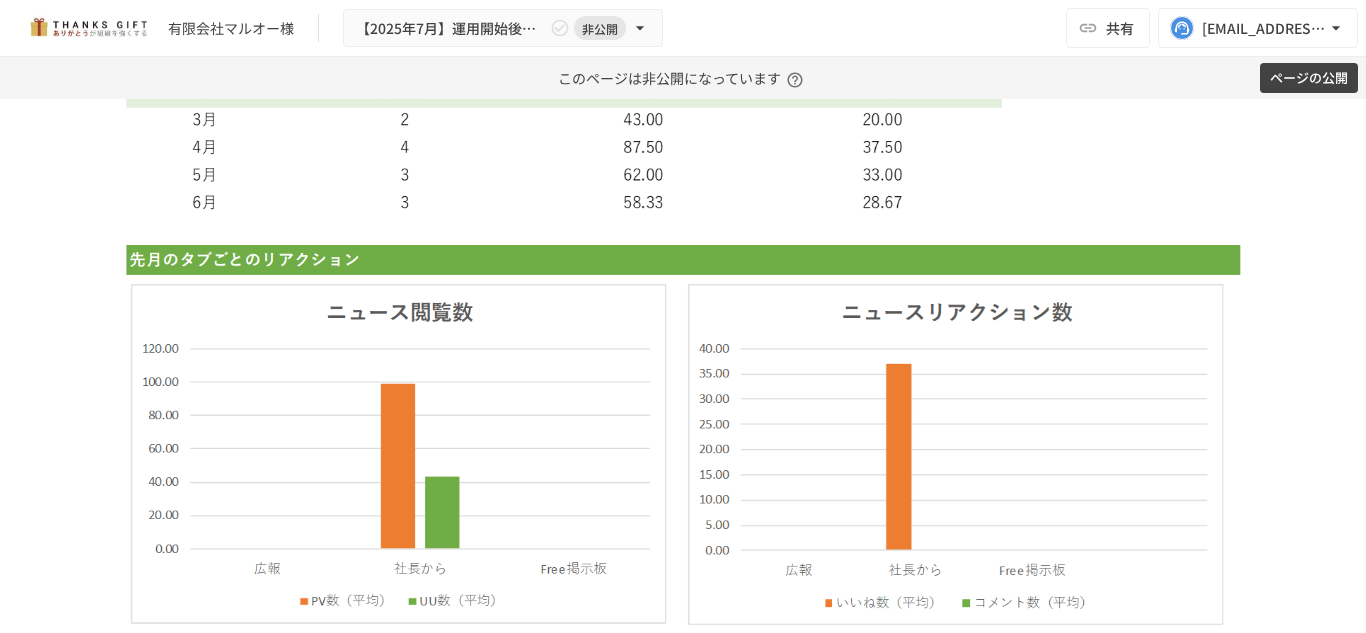 scroll, scrollTop: 5383, scrollLeft: 0, axis: vertical 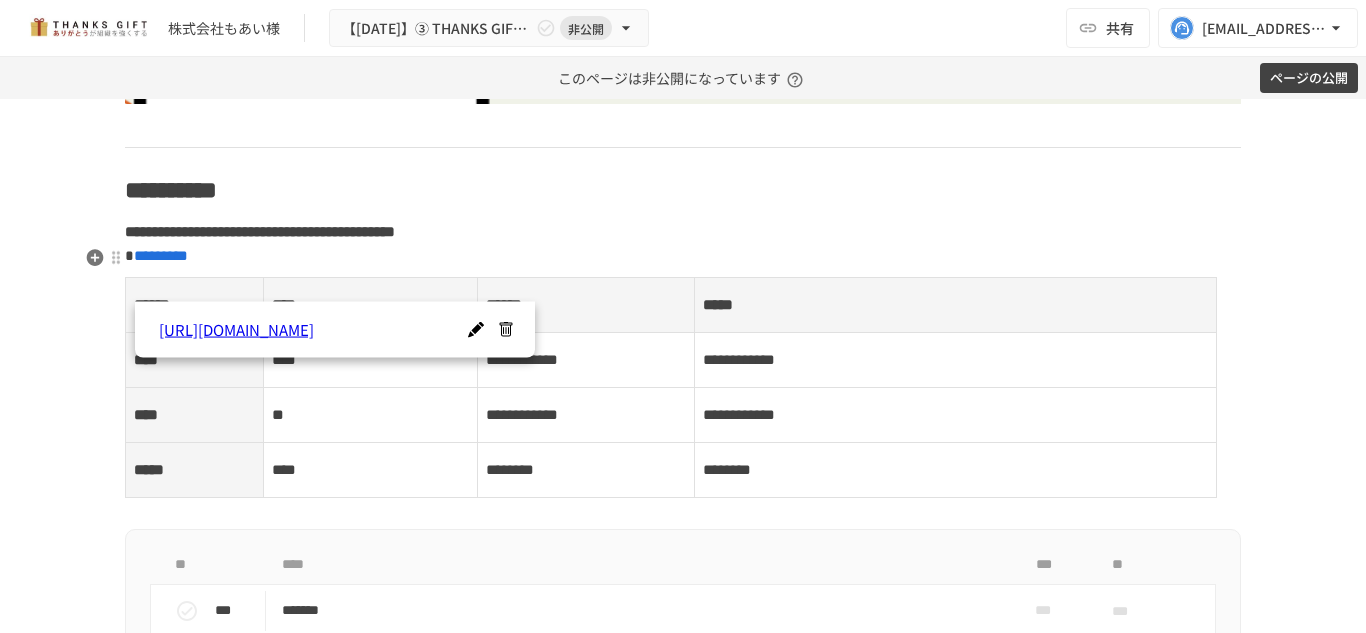 click on "**********" at bounding box center [683, 244] 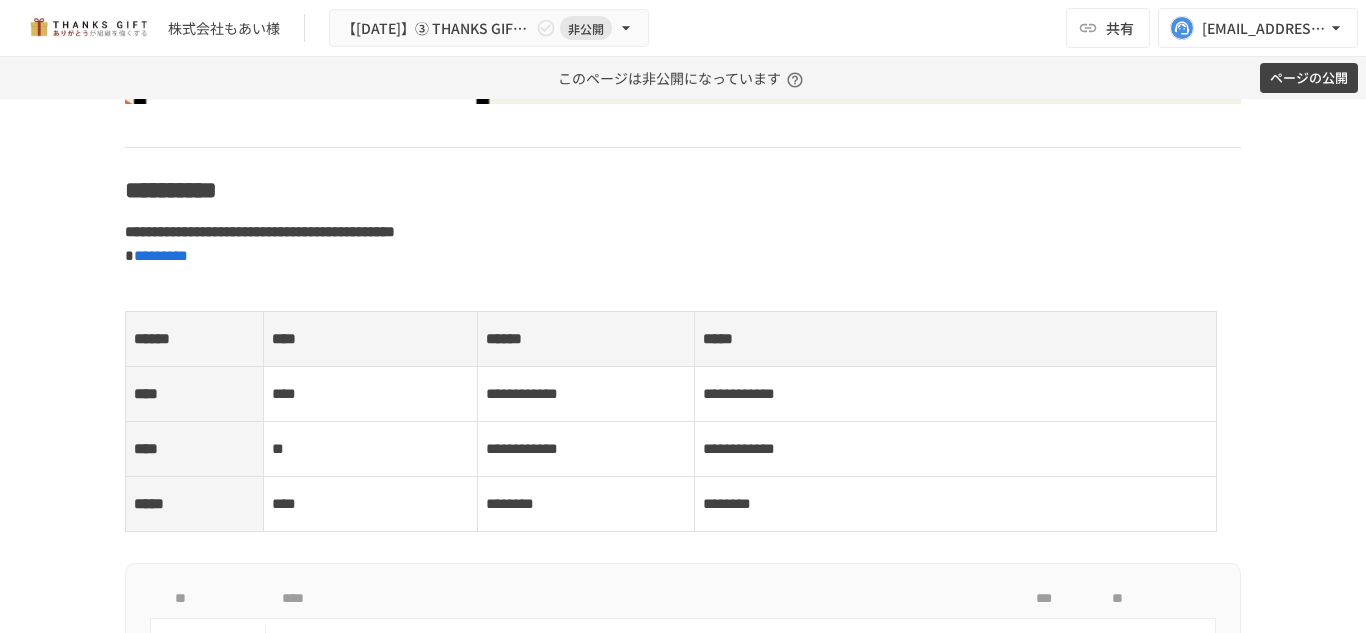 type 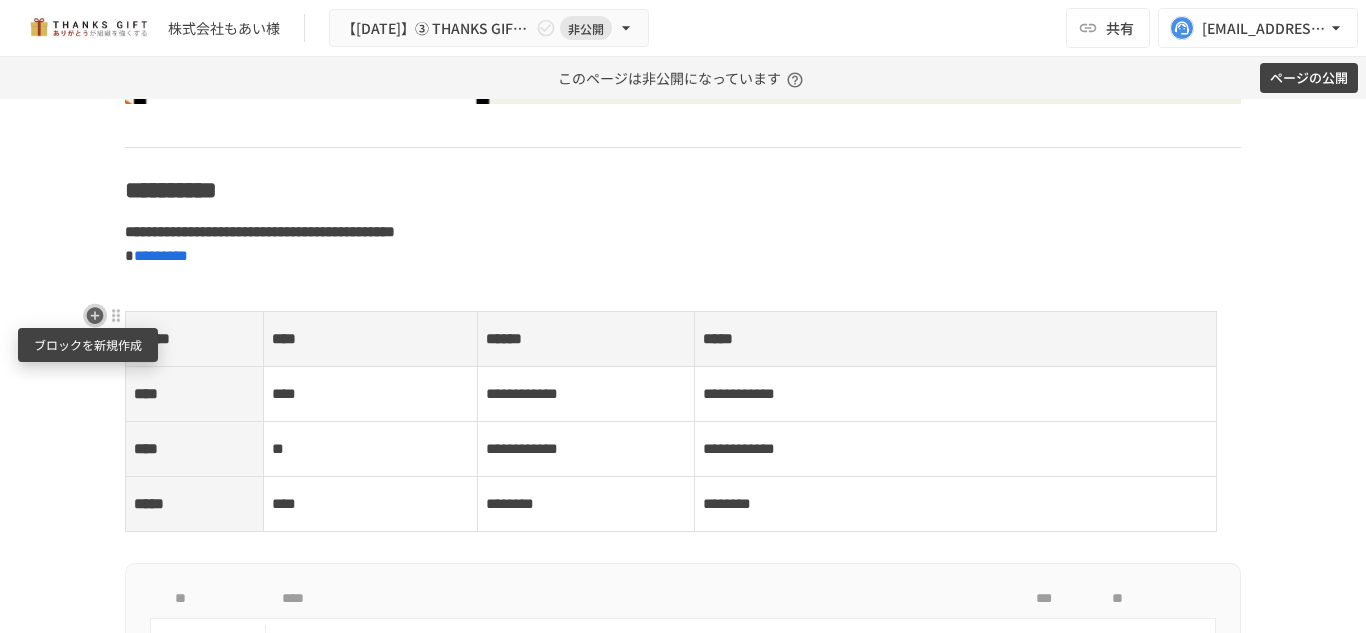 click 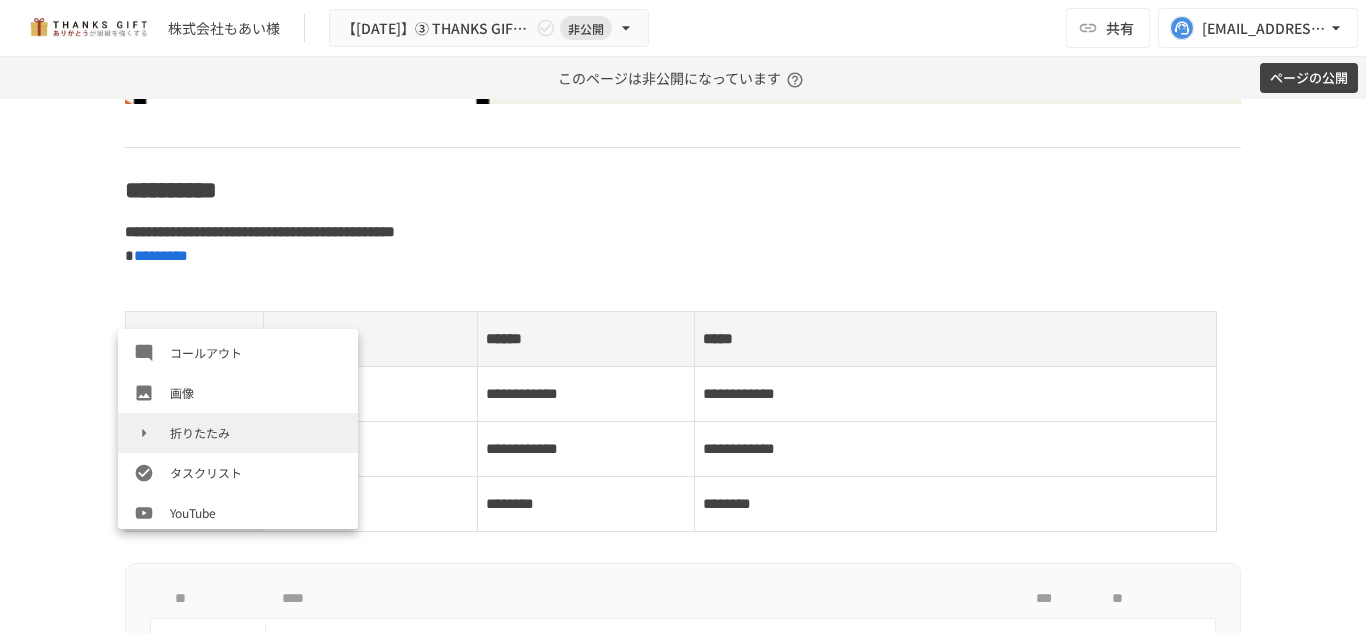 scroll, scrollTop: 294, scrollLeft: 0, axis: vertical 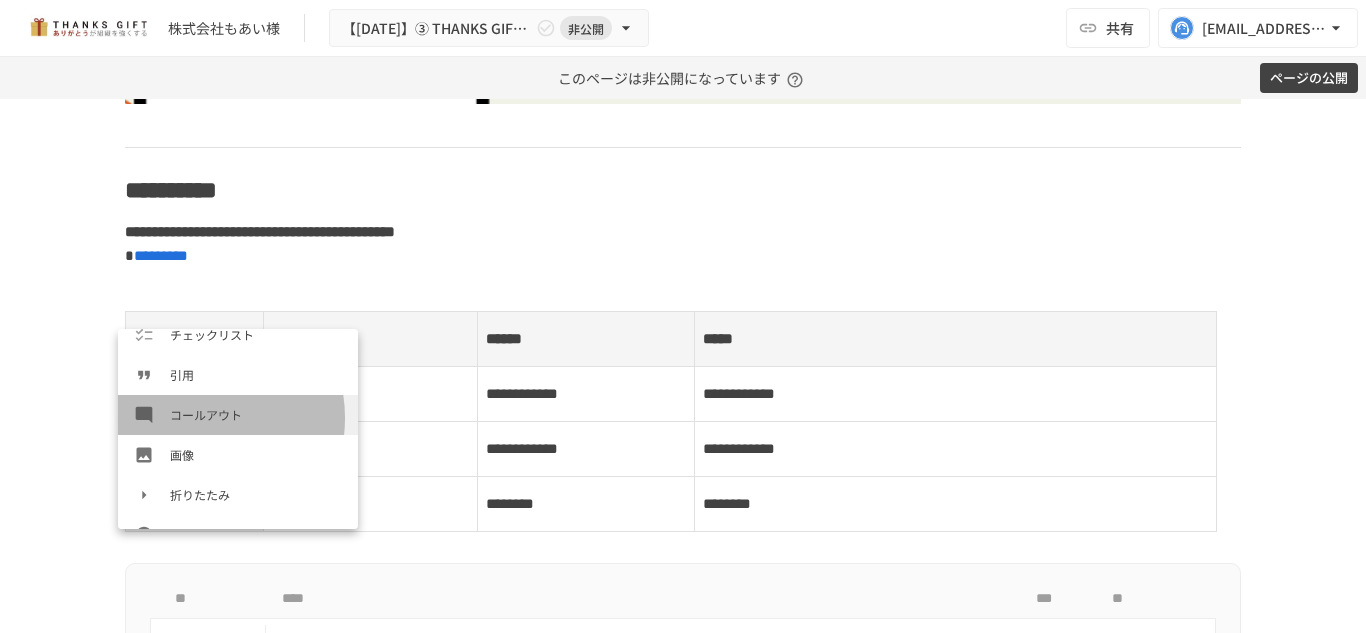 click on "コールアウト" at bounding box center (256, 414) 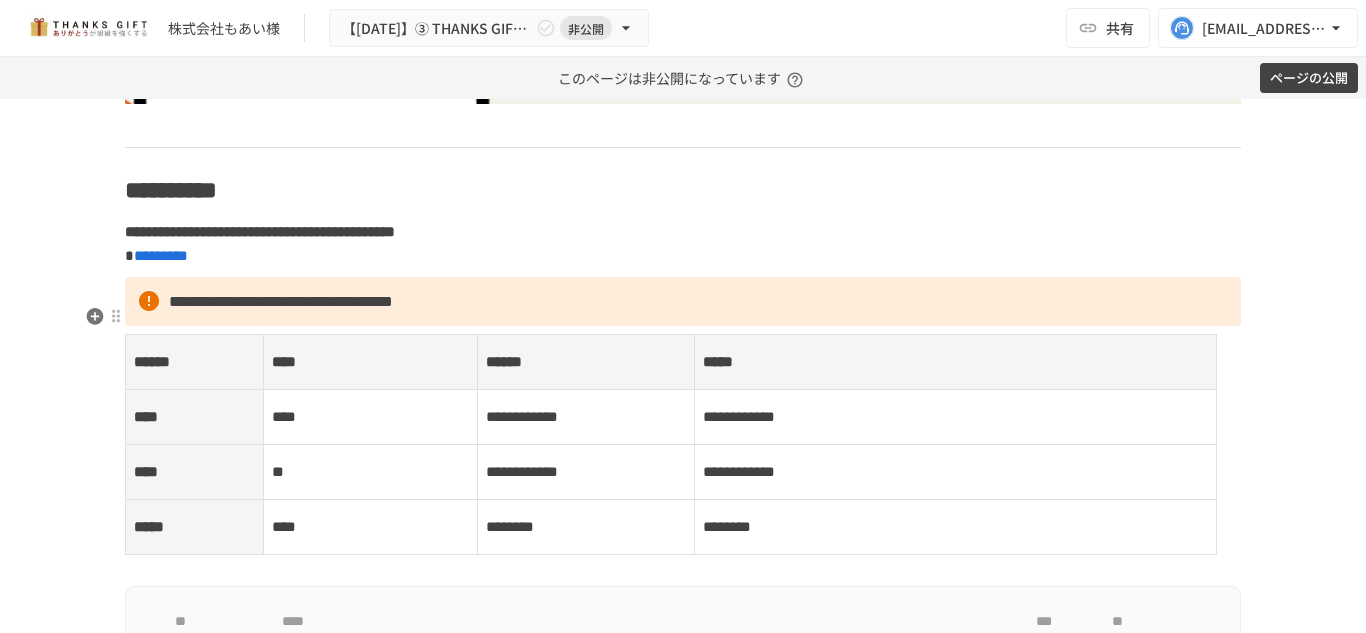 click on "**********" at bounding box center (683, 10957) 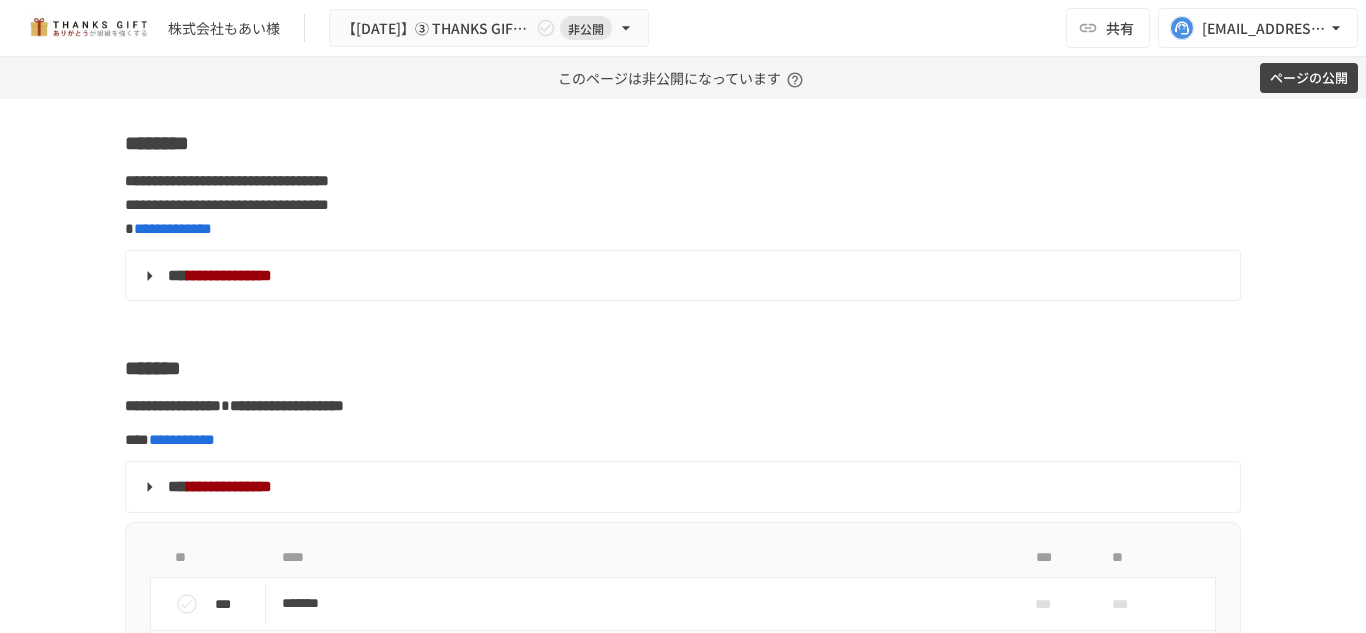 scroll, scrollTop: 4590, scrollLeft: 0, axis: vertical 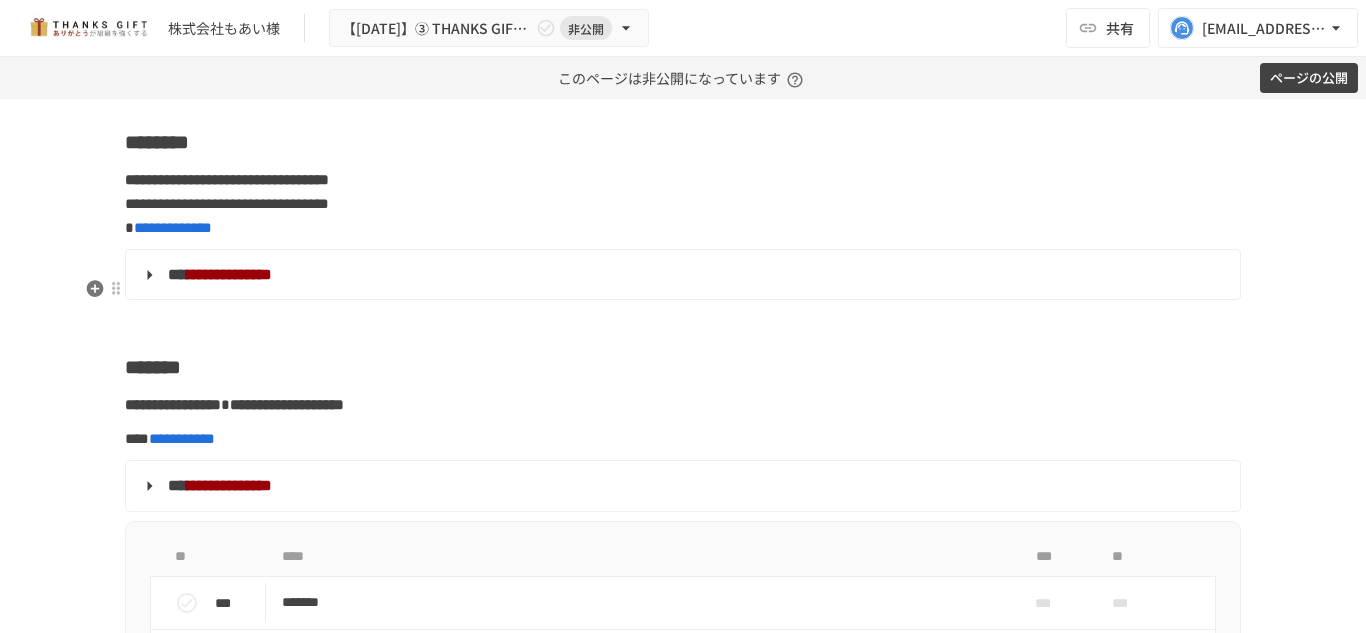 click on "**********" at bounding box center (681, 275) 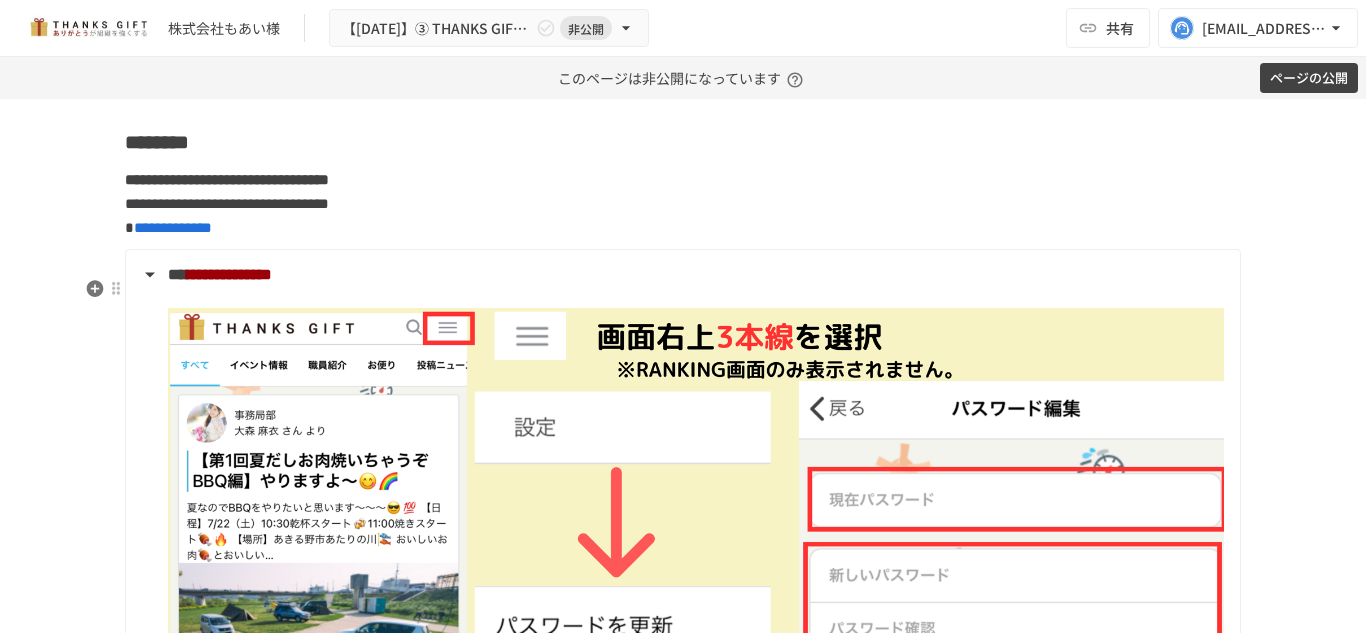 click on "**********" at bounding box center (681, 275) 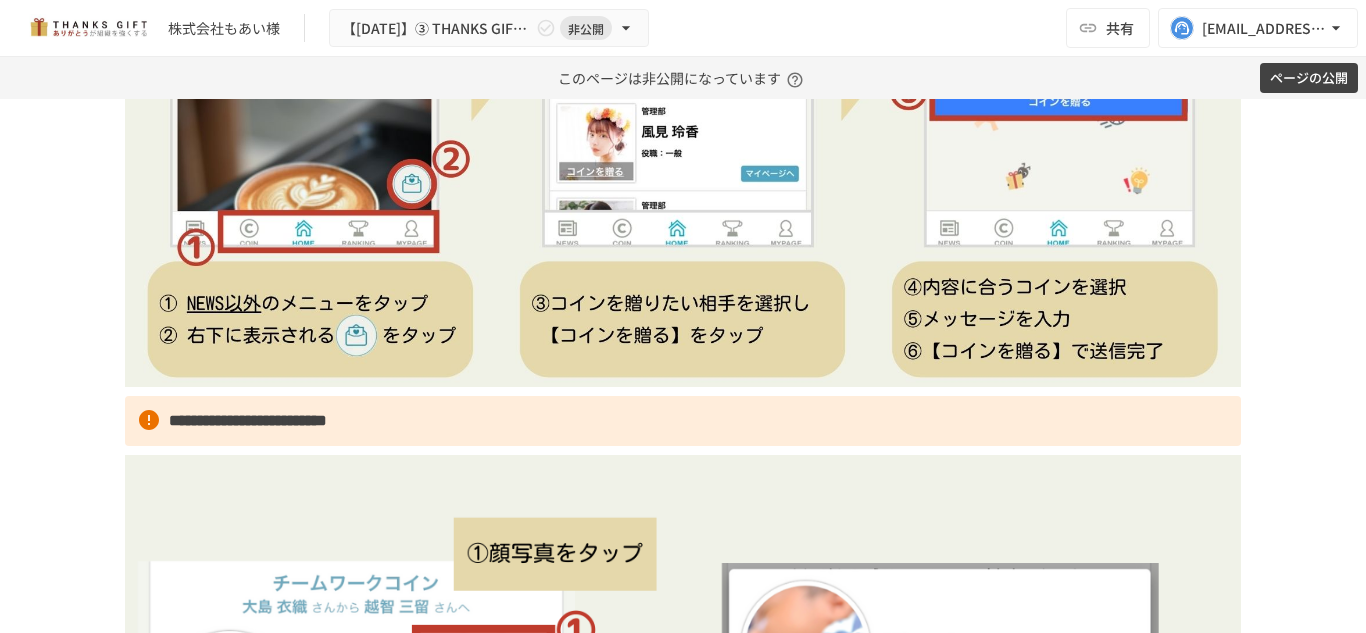 scroll, scrollTop: 5884, scrollLeft: 0, axis: vertical 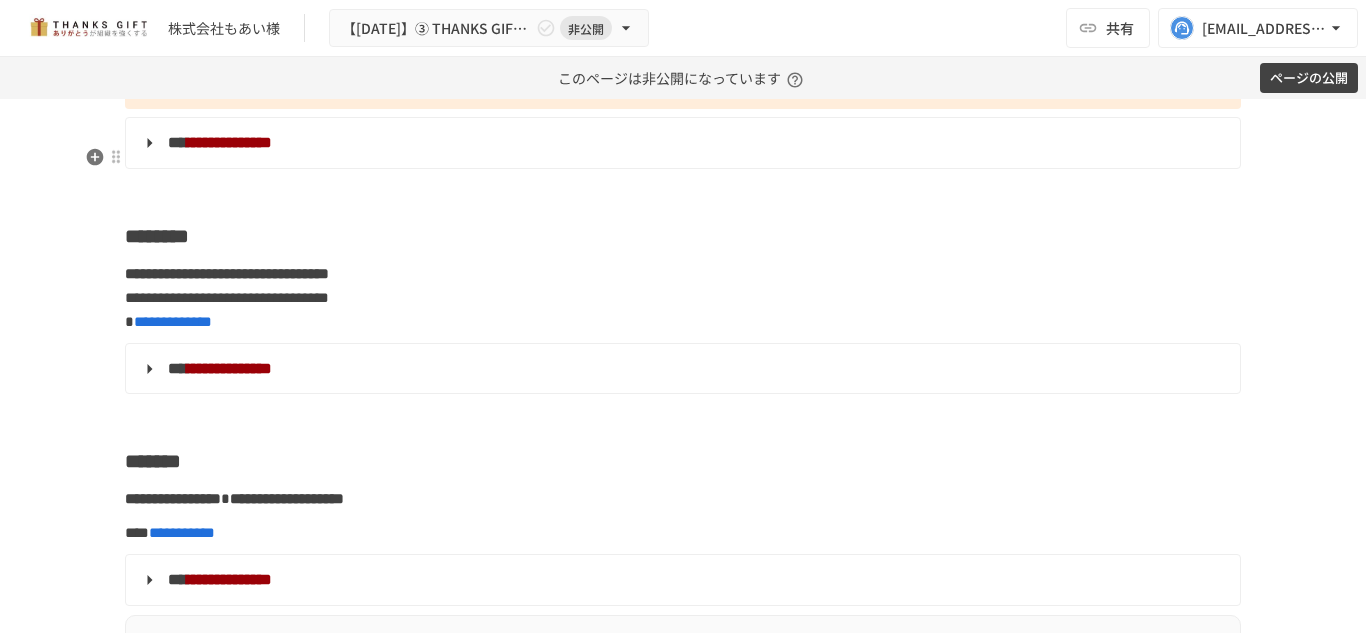 click on "**********" at bounding box center (681, 143) 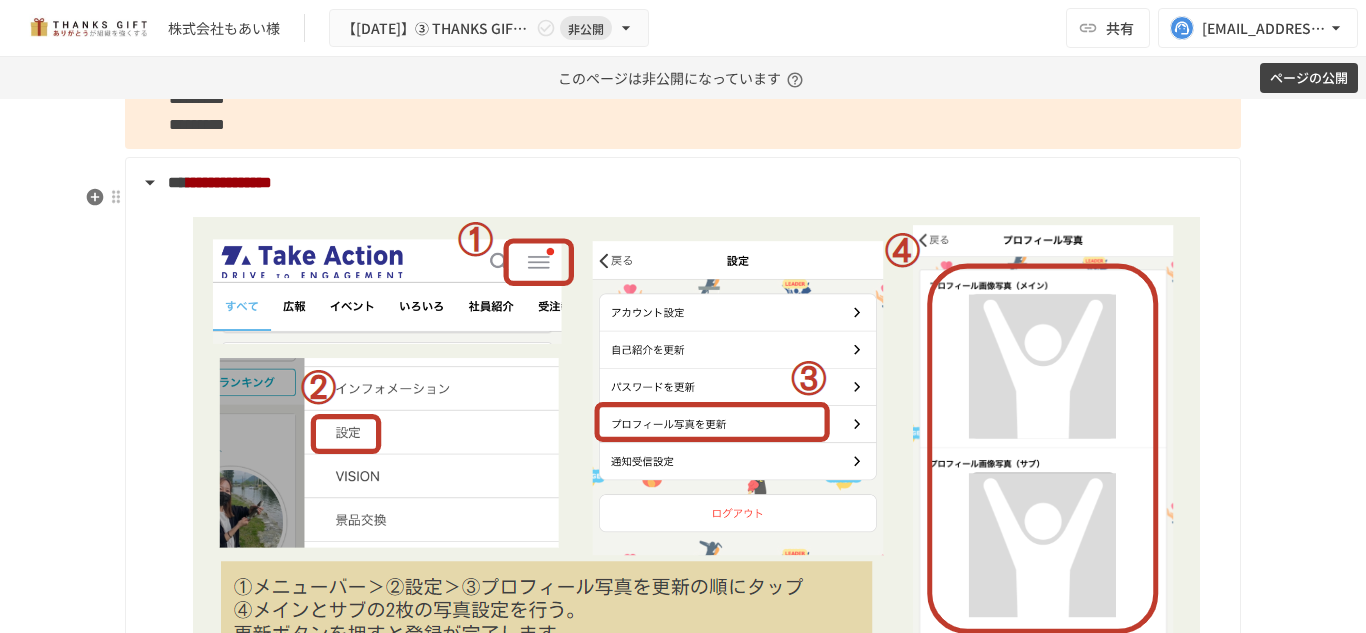 scroll, scrollTop: 4474, scrollLeft: 0, axis: vertical 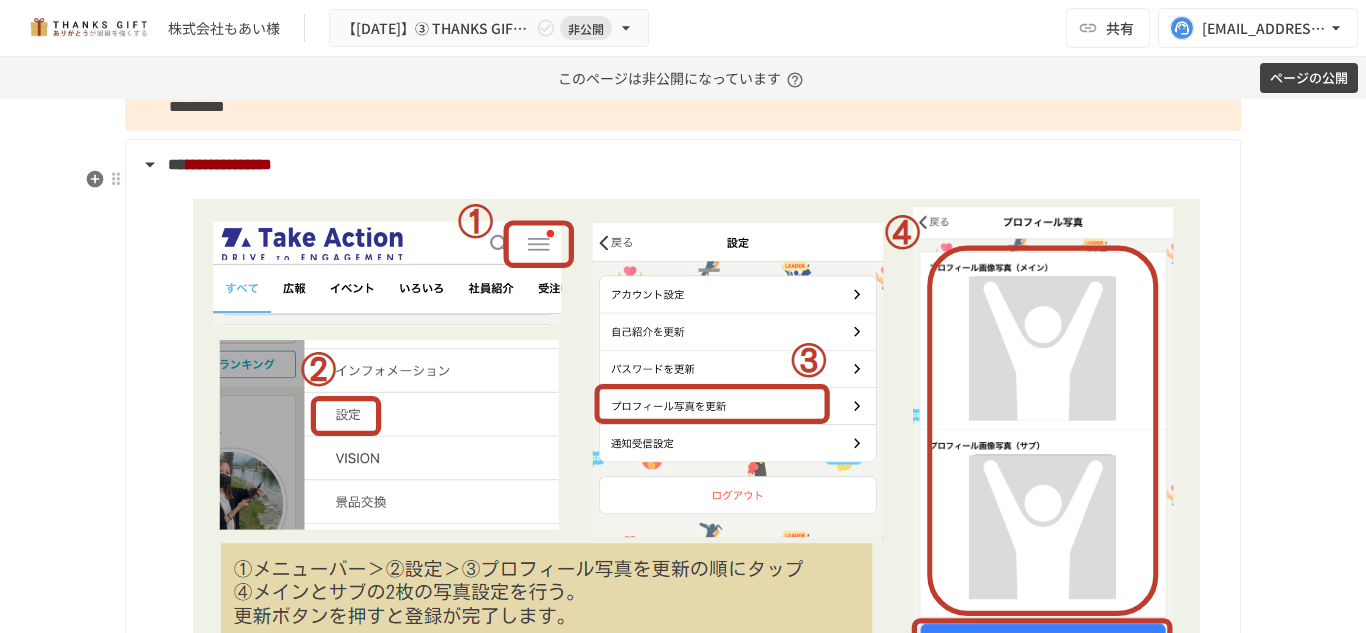 click on "**********" at bounding box center (681, 165) 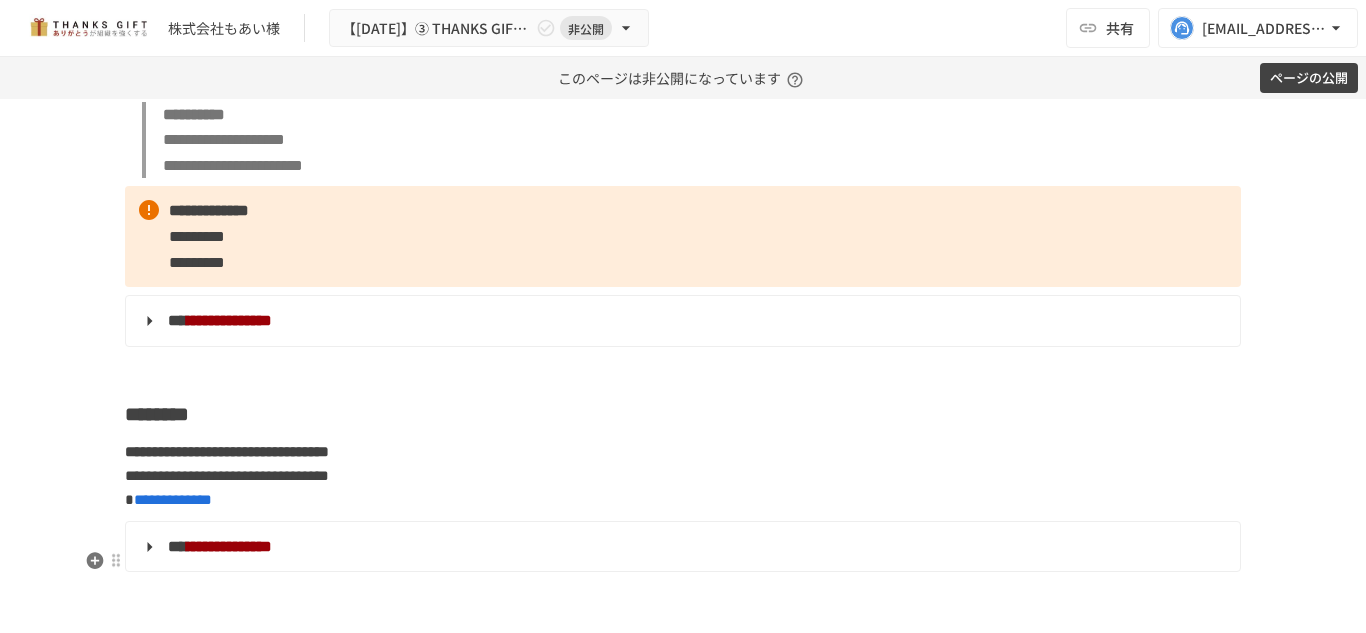 scroll, scrollTop: 4204, scrollLeft: 0, axis: vertical 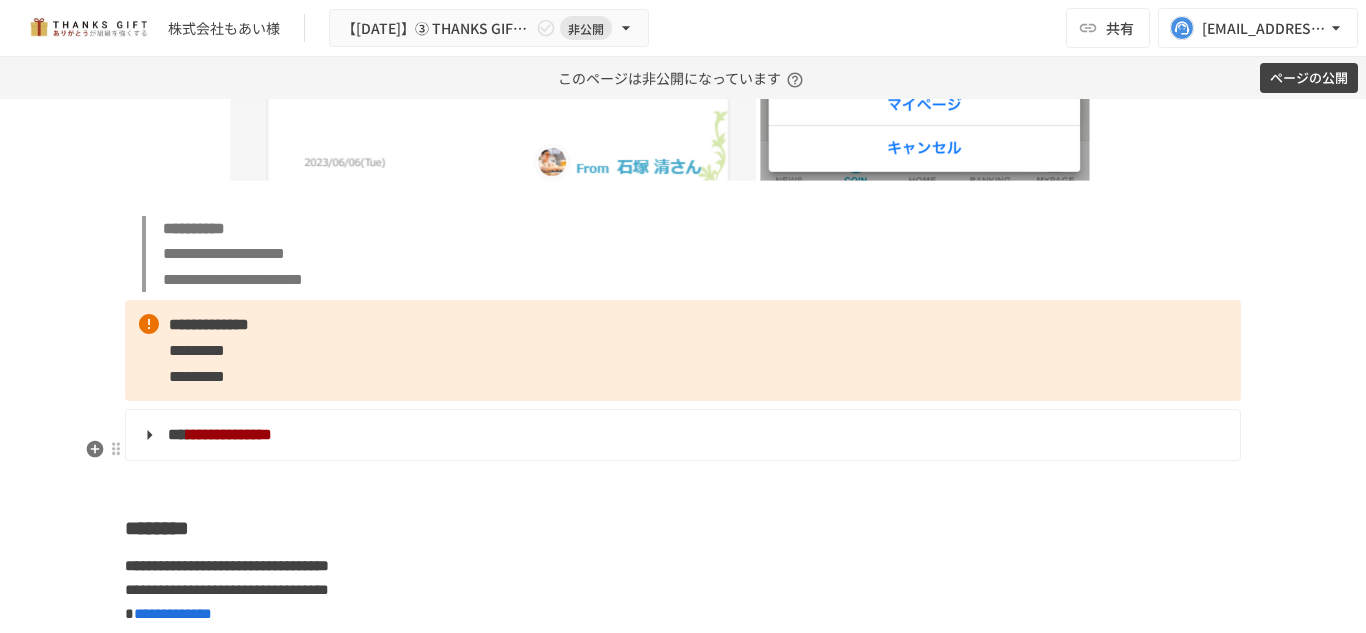 click on "**********" at bounding box center (681, 435) 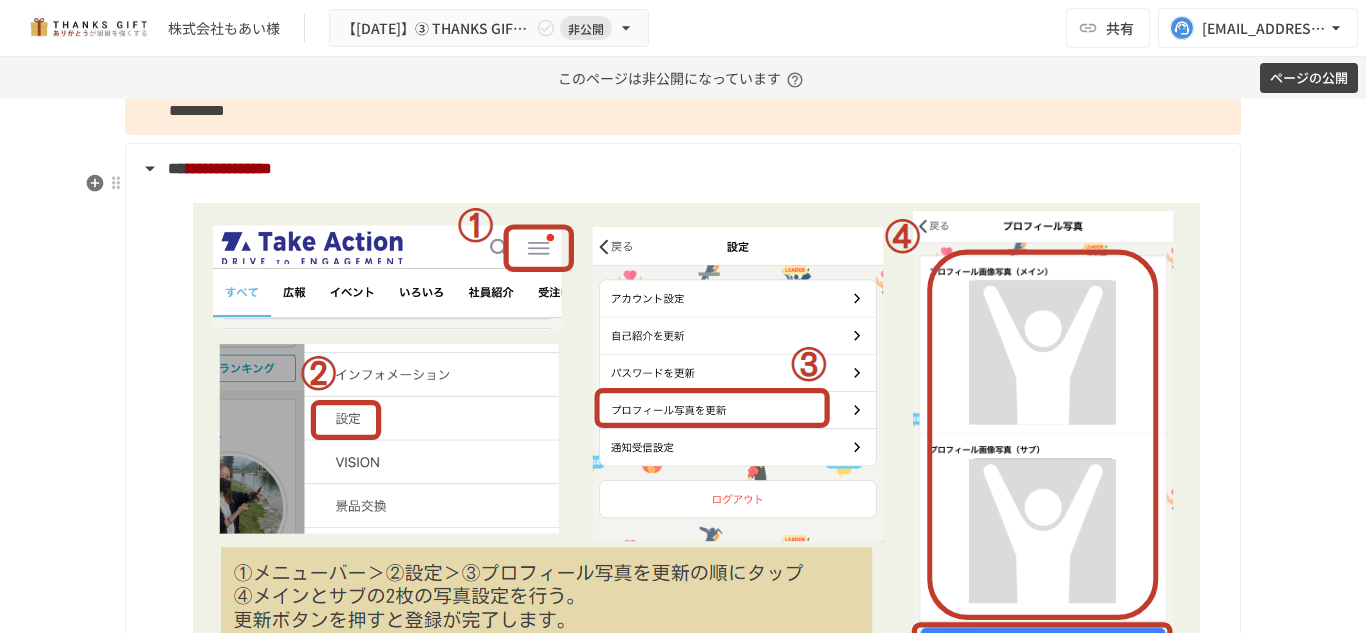 scroll, scrollTop: 4398, scrollLeft: 0, axis: vertical 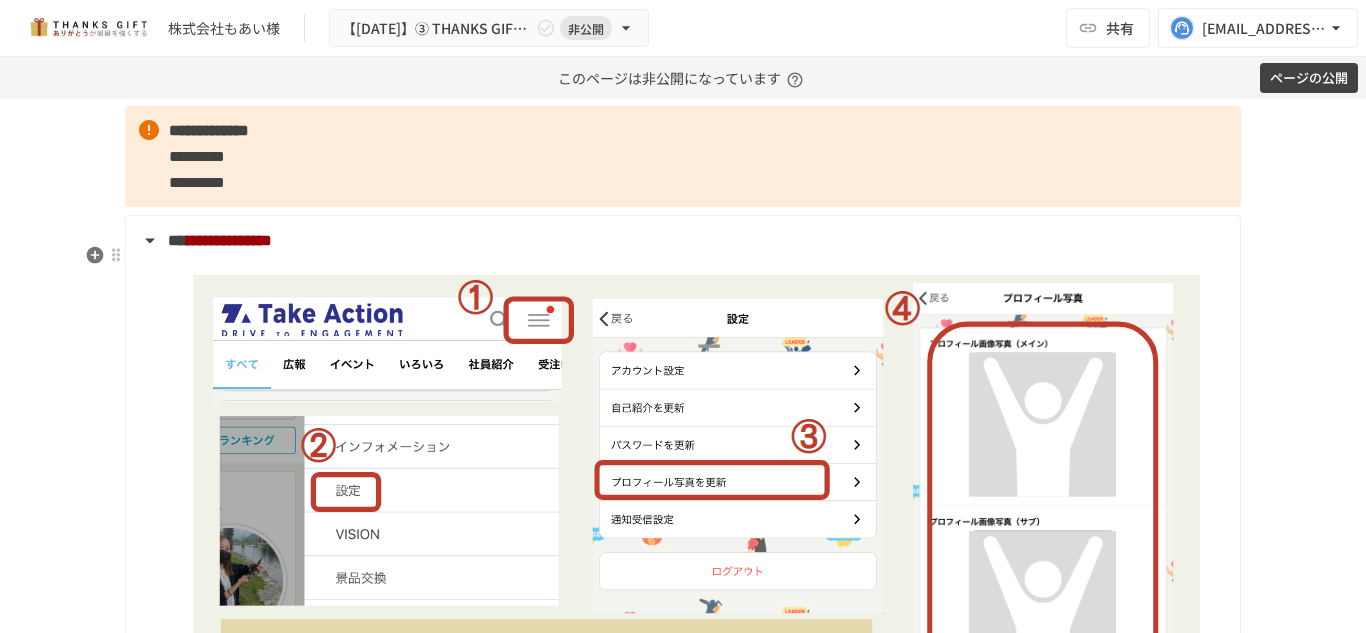 click on "**********" at bounding box center [681, 241] 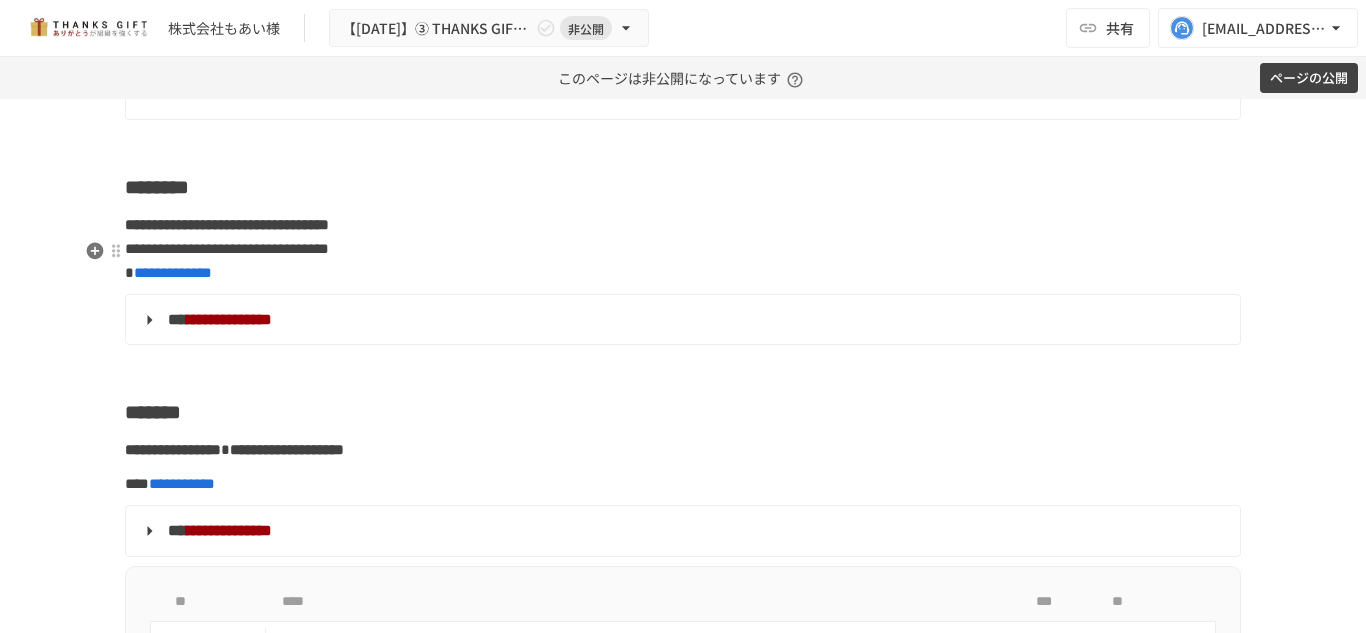 scroll, scrollTop: 4550, scrollLeft: 0, axis: vertical 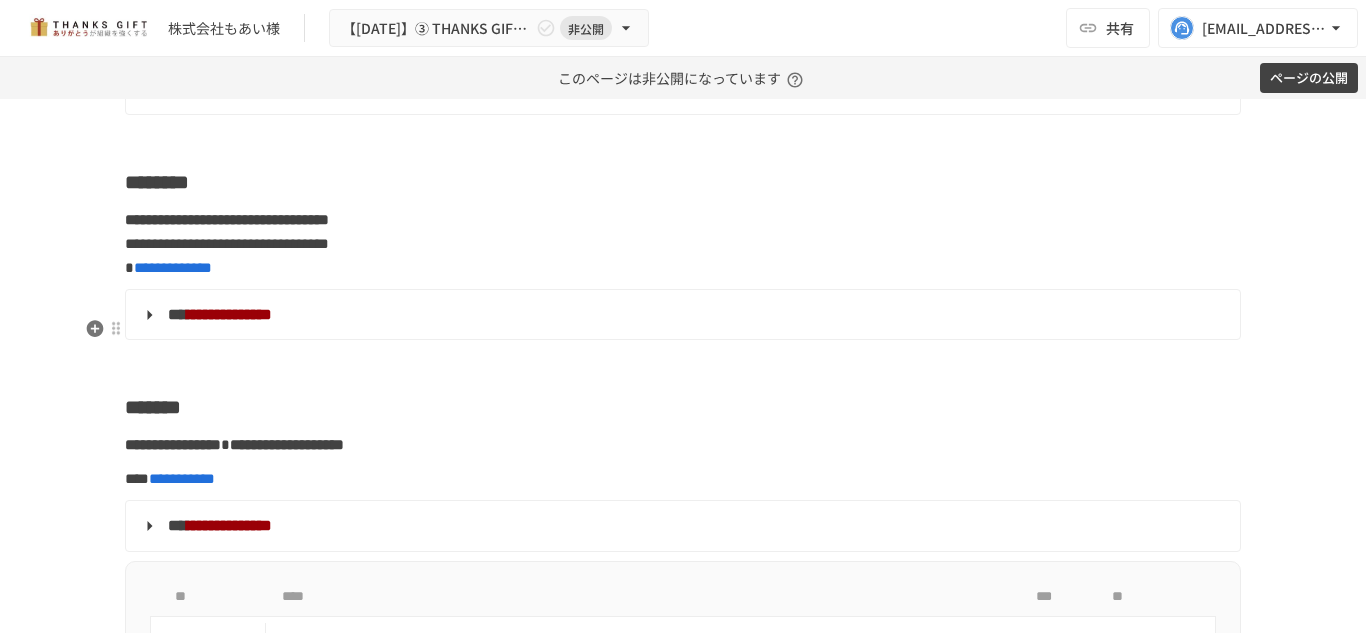 click on "**********" at bounding box center (681, 315) 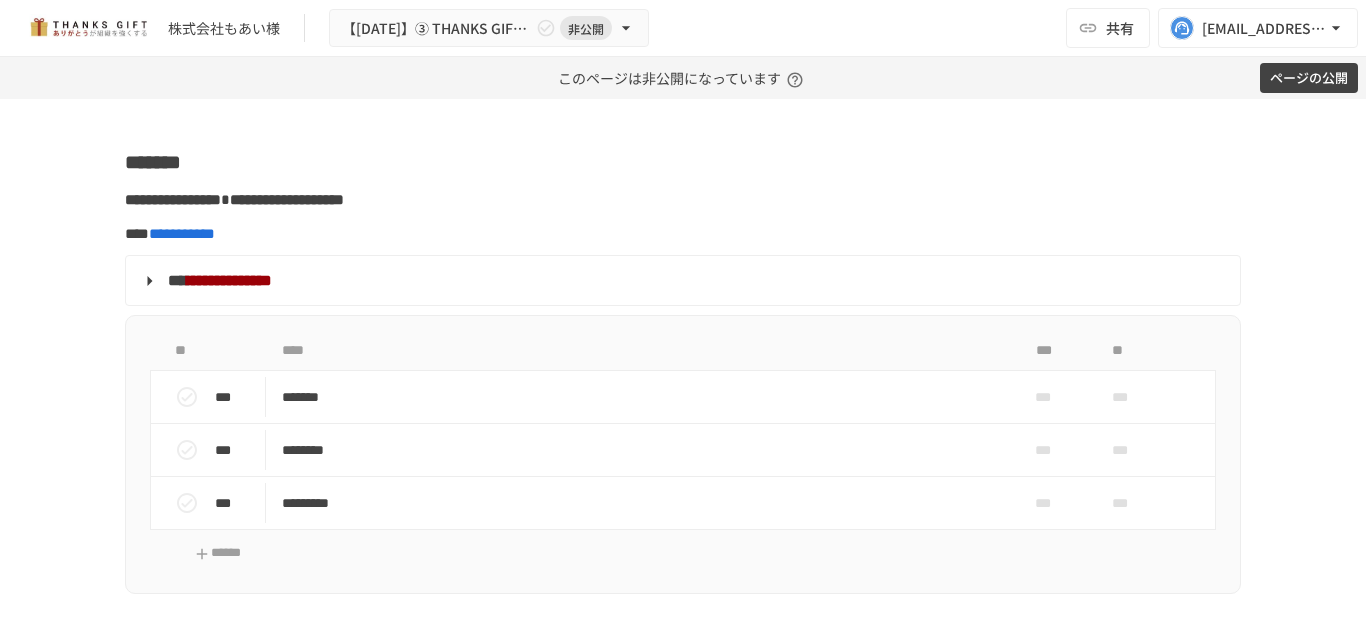 scroll, scrollTop: 5417, scrollLeft: 0, axis: vertical 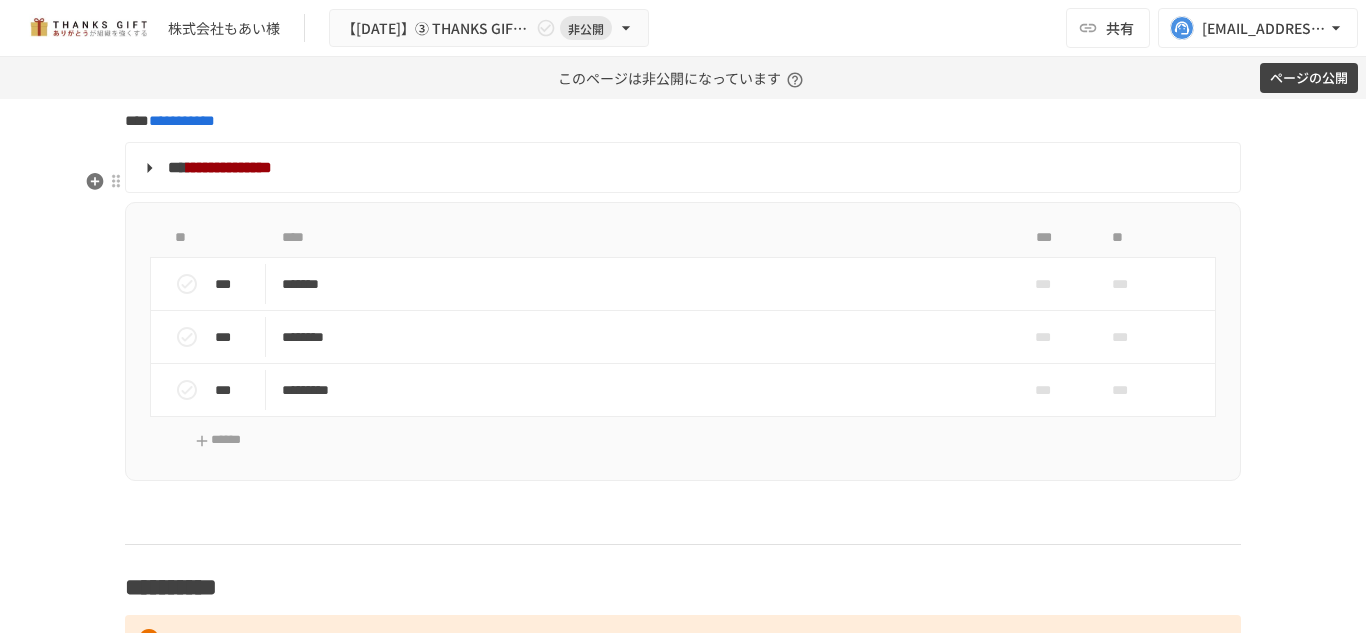 click on "**********" at bounding box center (681, 168) 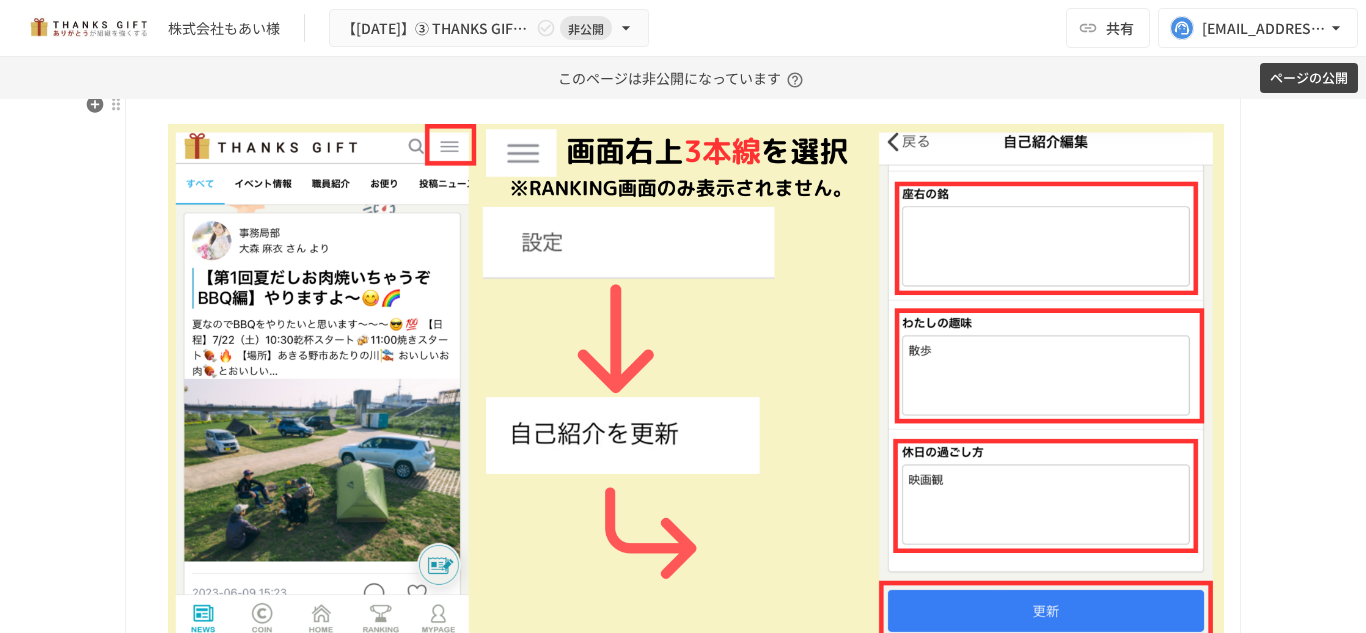 scroll, scrollTop: 5605, scrollLeft: 0, axis: vertical 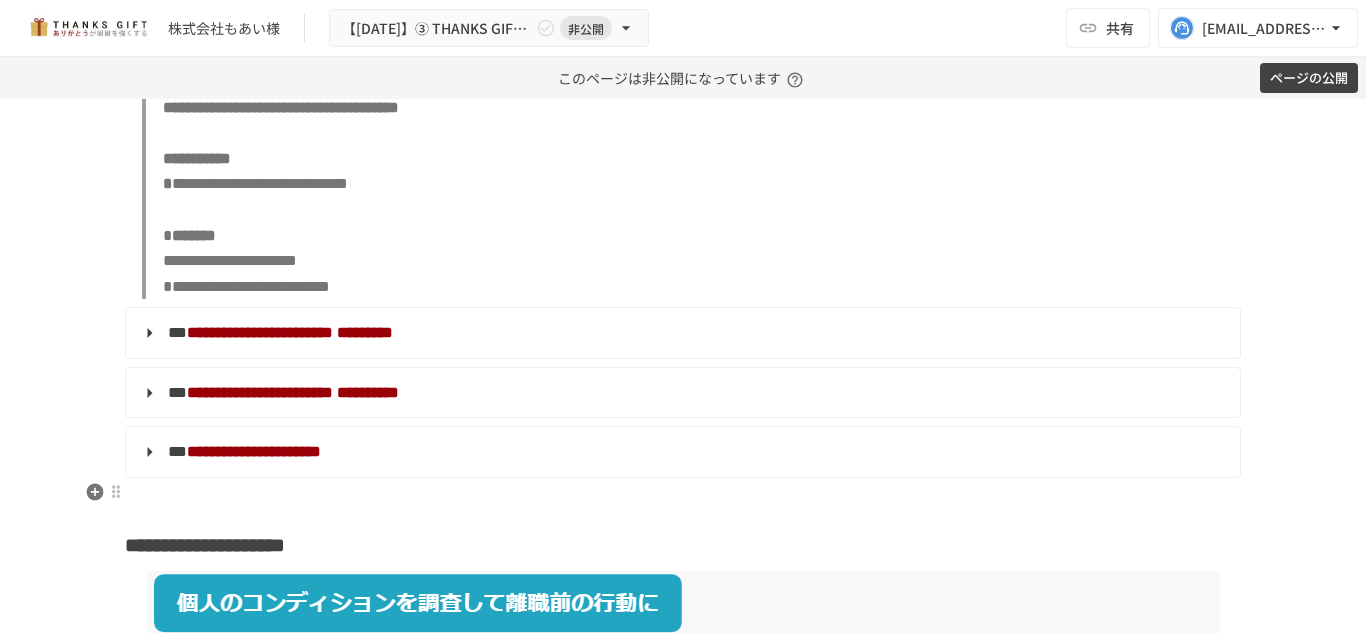 click on "**********" at bounding box center (681, 452) 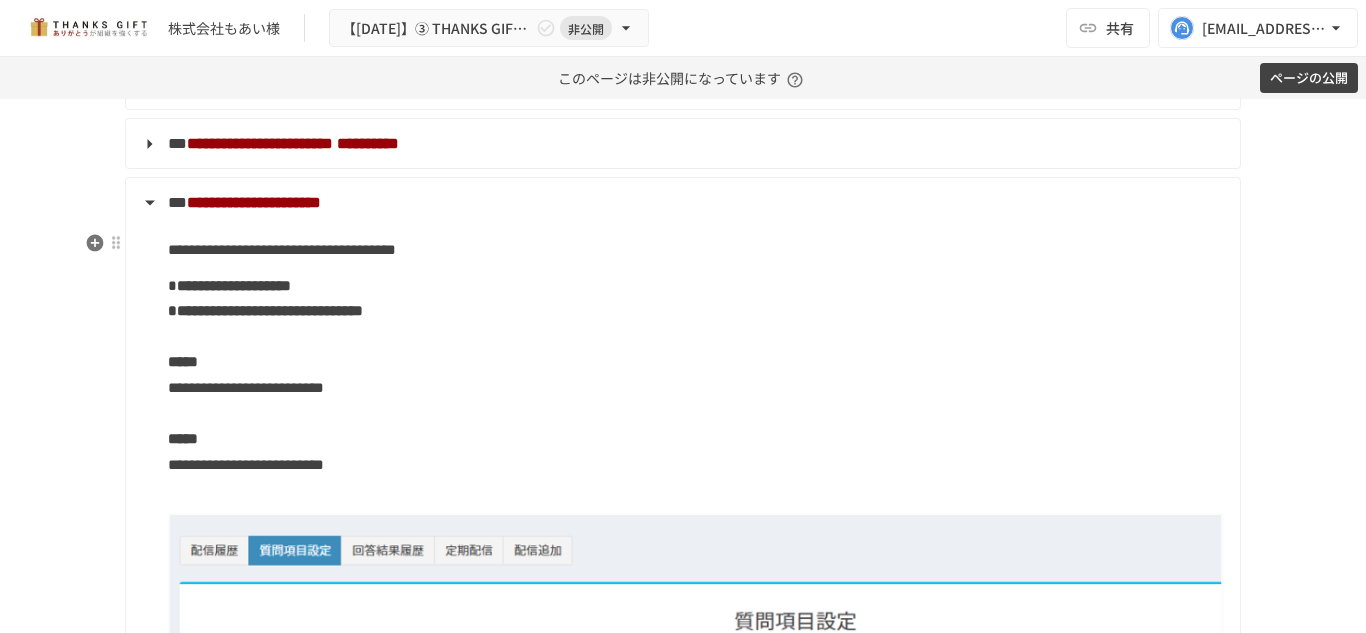 scroll, scrollTop: 13199, scrollLeft: 0, axis: vertical 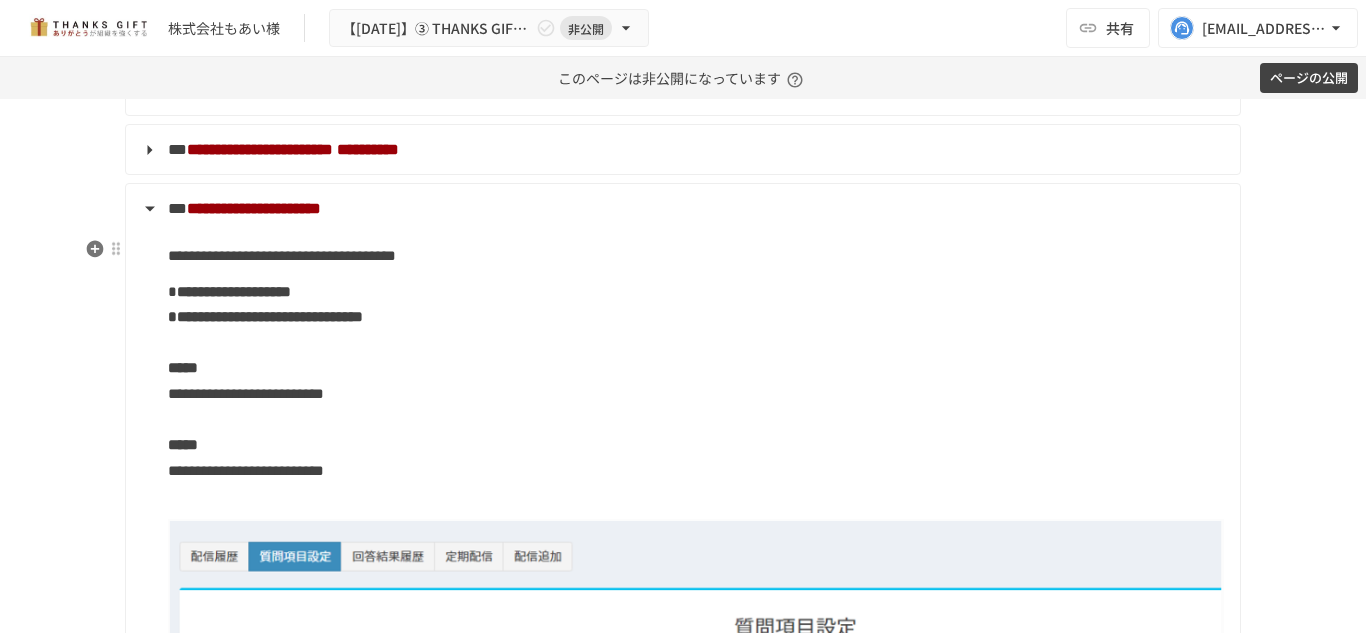 click on "**********" at bounding box center (681, 209) 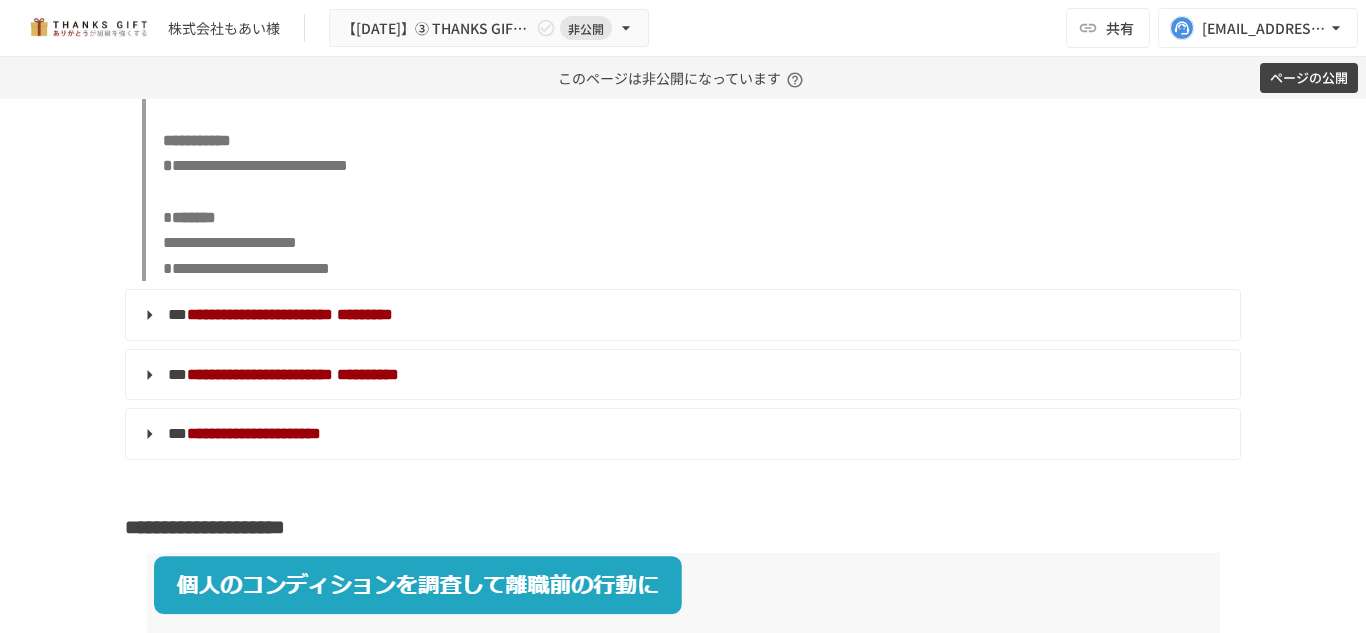 scroll, scrollTop: 13053, scrollLeft: 0, axis: vertical 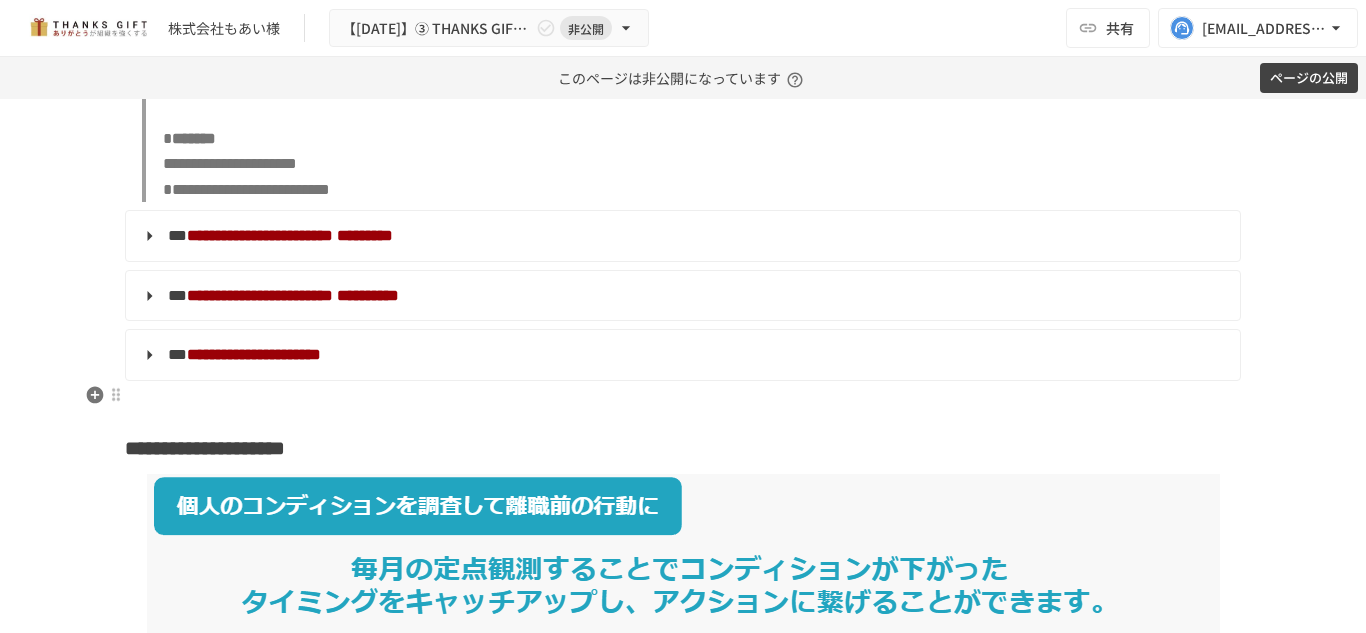click on "**********" at bounding box center [681, 355] 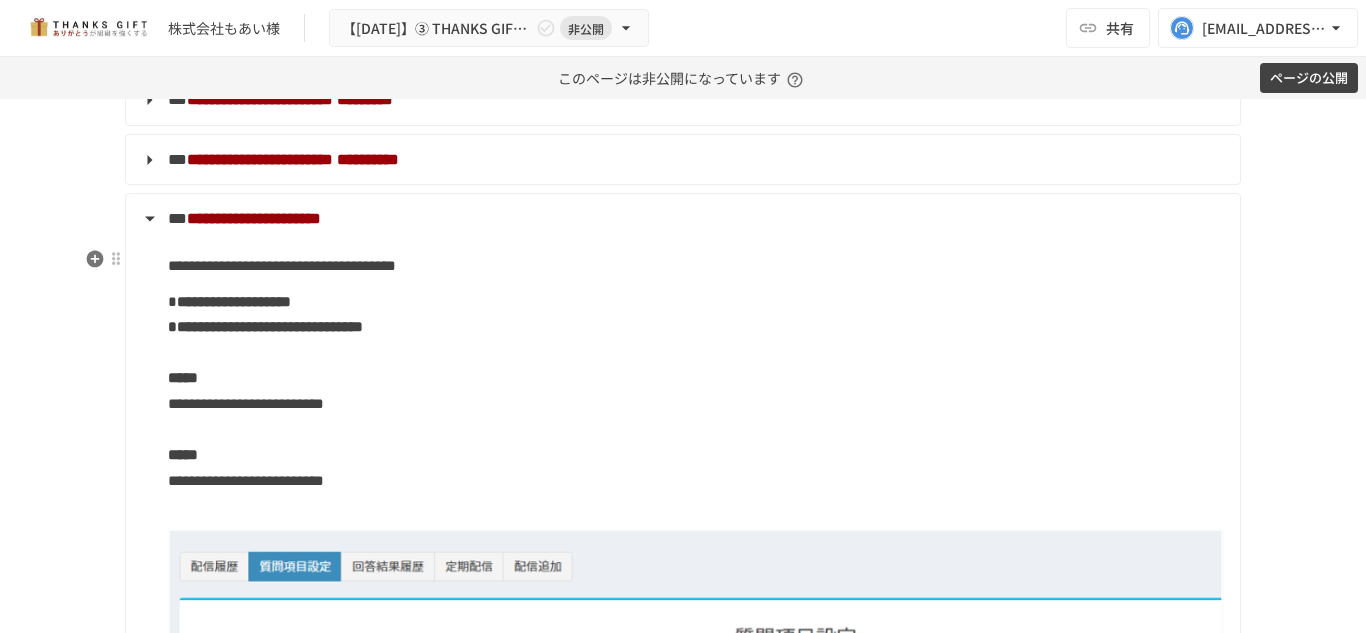 scroll, scrollTop: 13188, scrollLeft: 0, axis: vertical 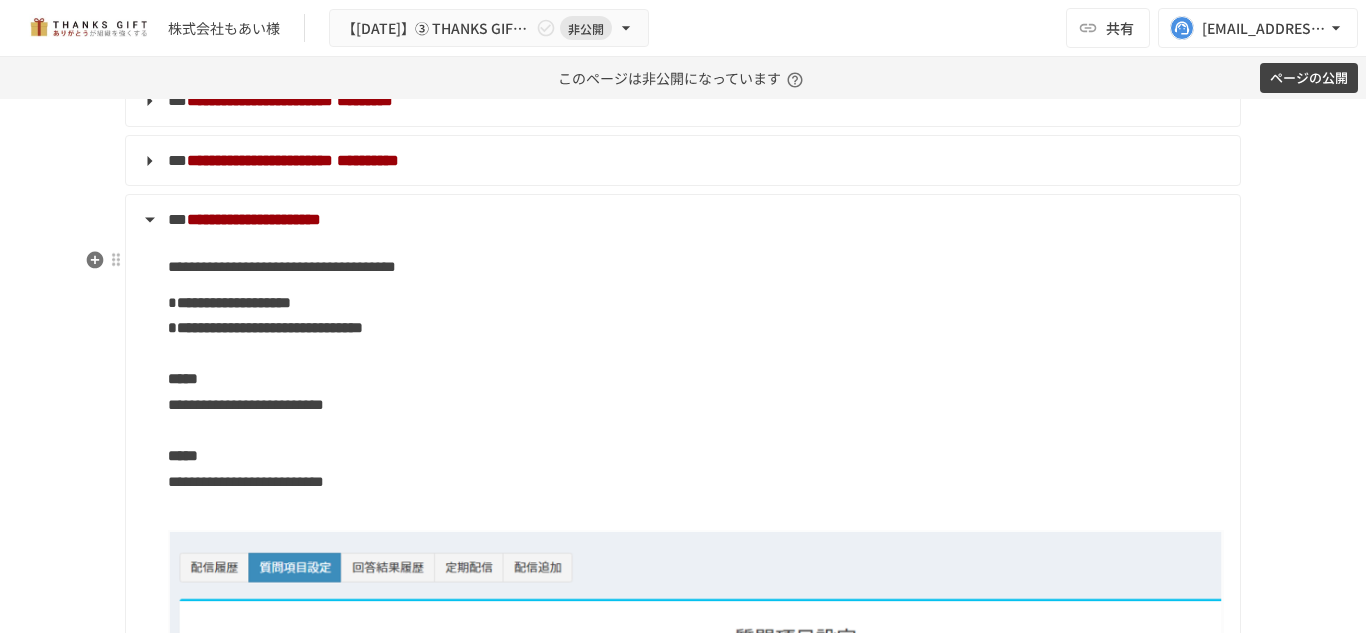 click on "**********" at bounding box center (681, 220) 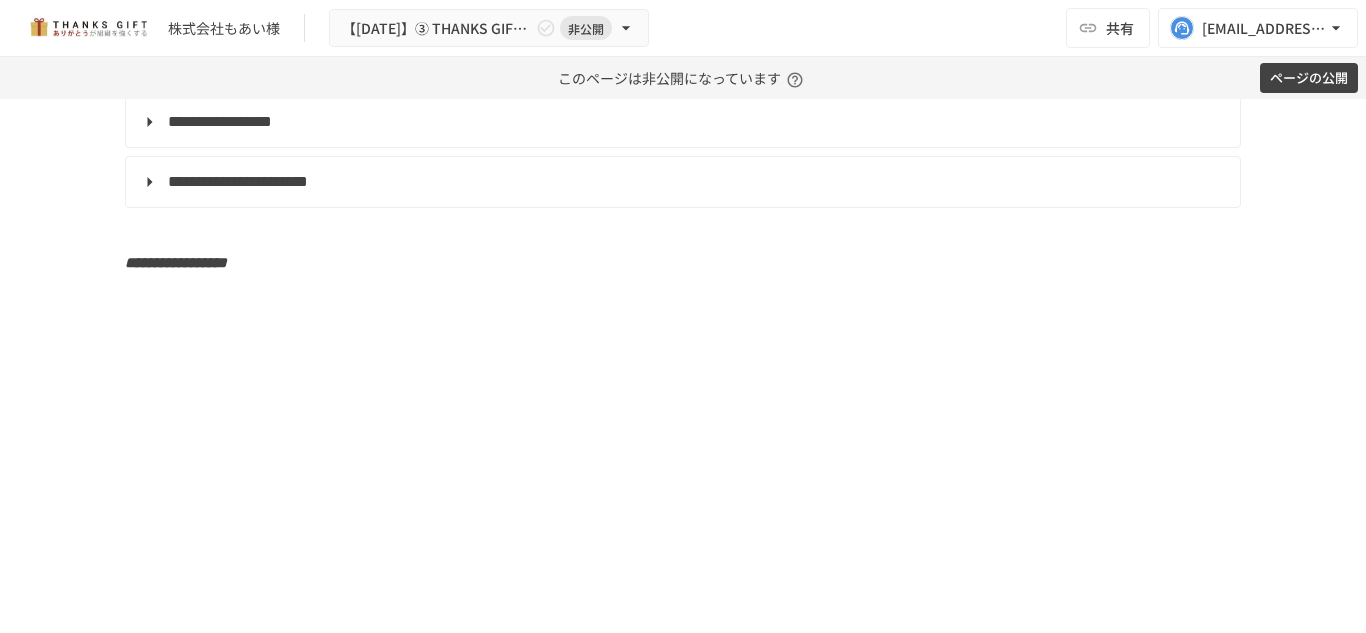 scroll, scrollTop: 18021, scrollLeft: 0, axis: vertical 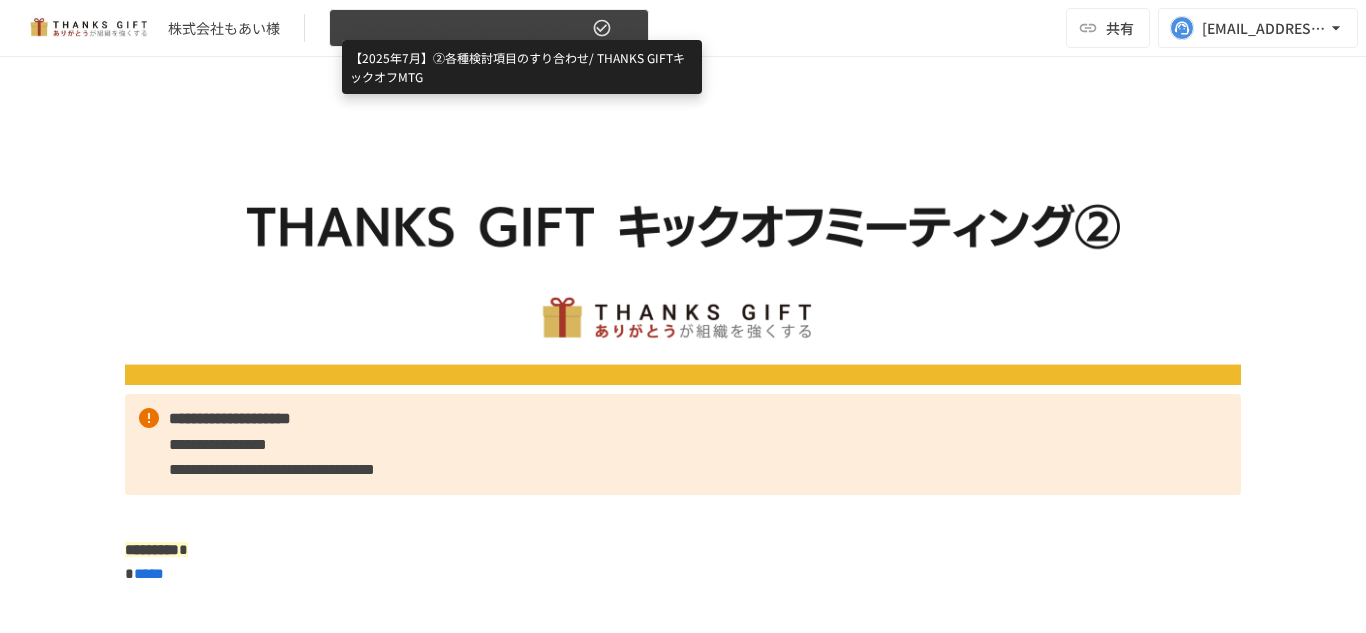 click on "【2025年7月】②各種検討項目のすり合わせ/ THANKS GIFTキックオフMTG" at bounding box center [465, 28] 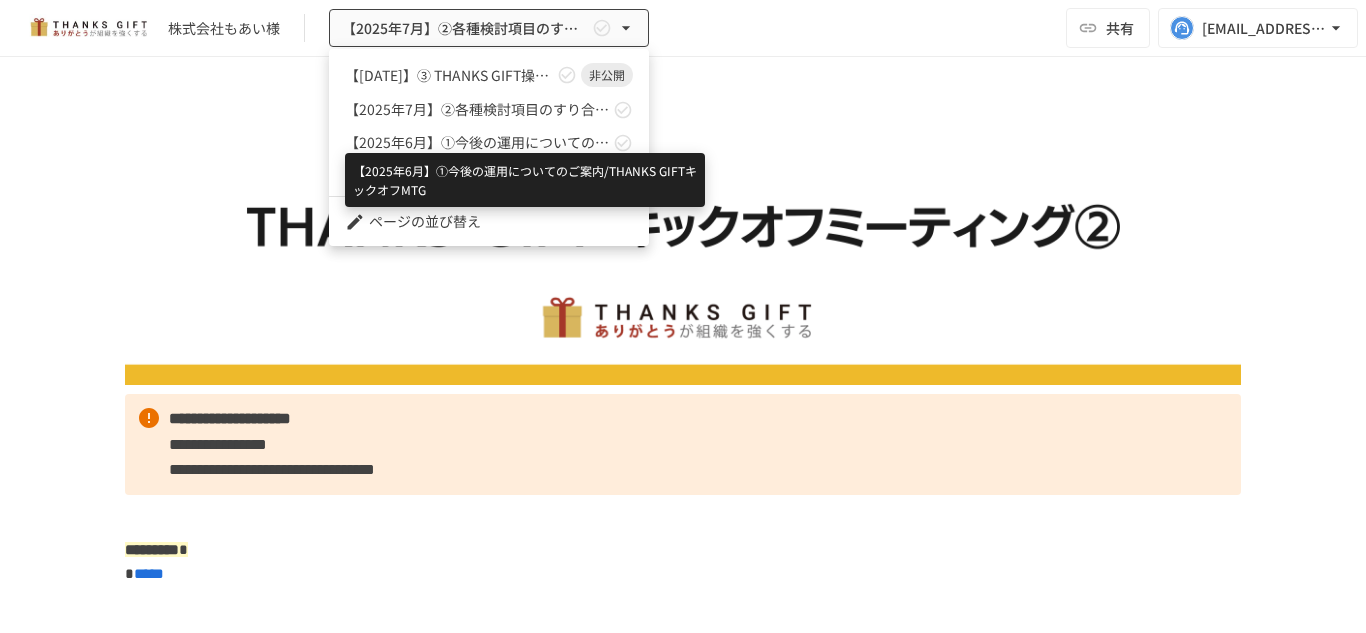 click on "【2025年6月】①今後の運用についてのご案内/THANKS GIFTキックオフMTG" at bounding box center (477, 142) 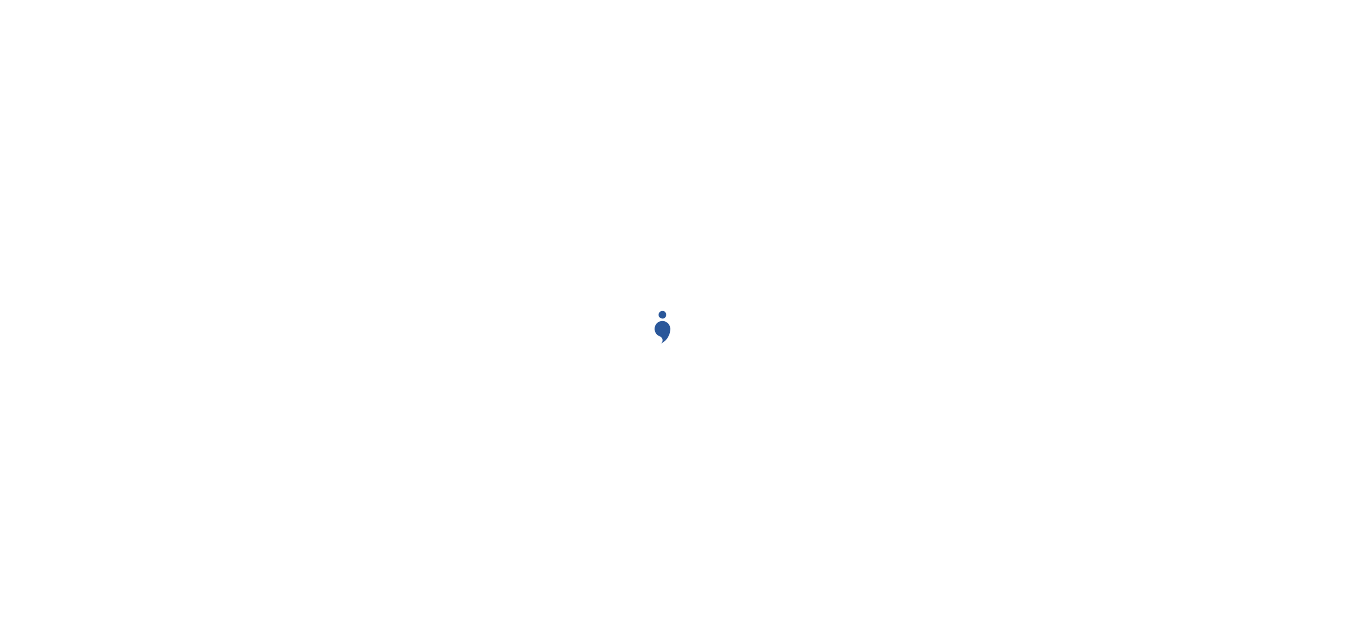 scroll, scrollTop: 0, scrollLeft: 0, axis: both 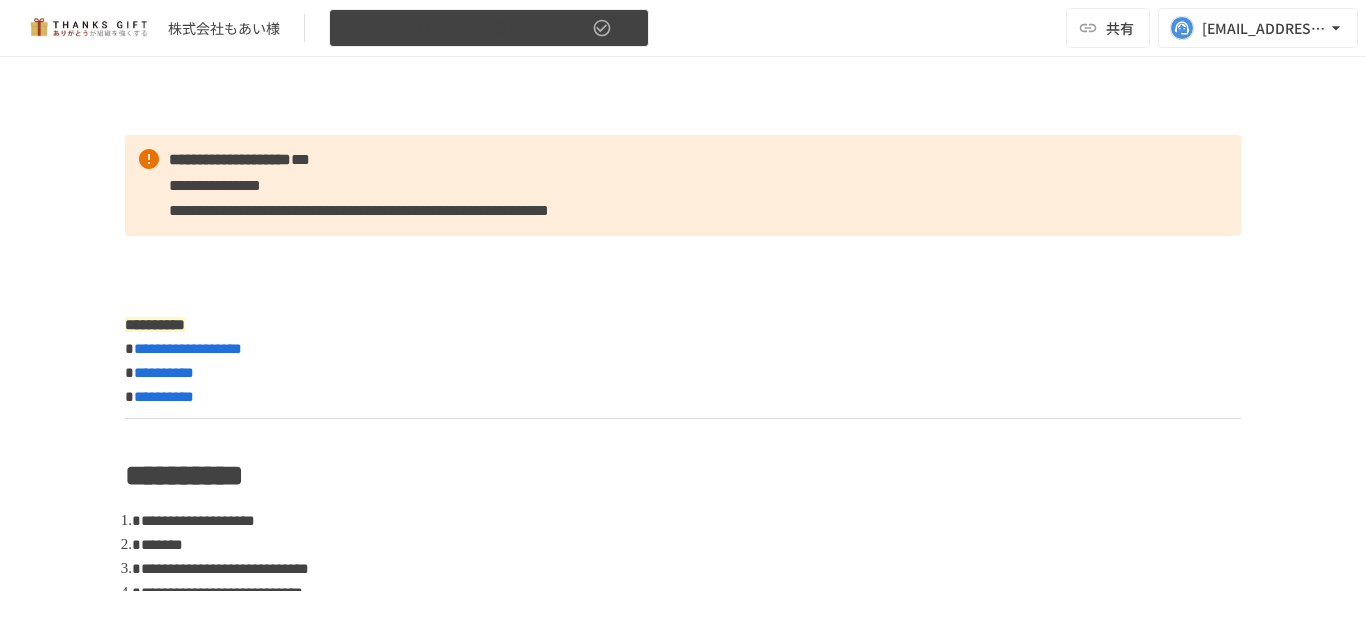 click 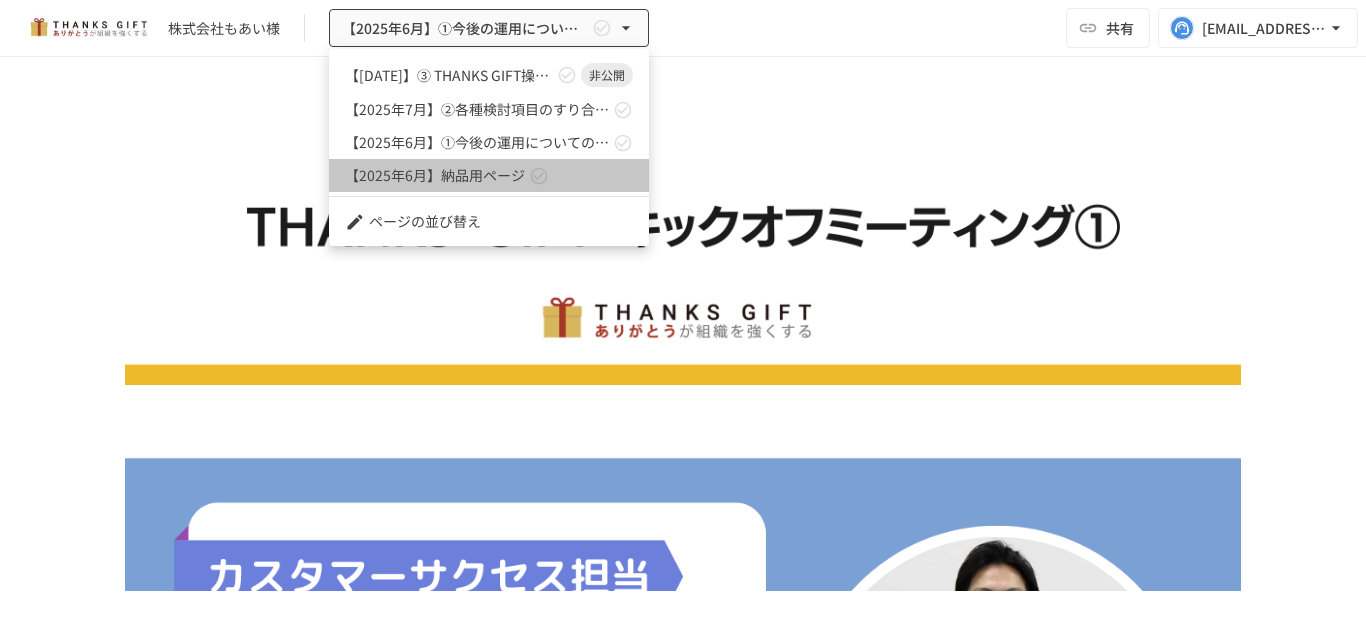 click on "【2025年6月】納品用ページ" at bounding box center [435, 175] 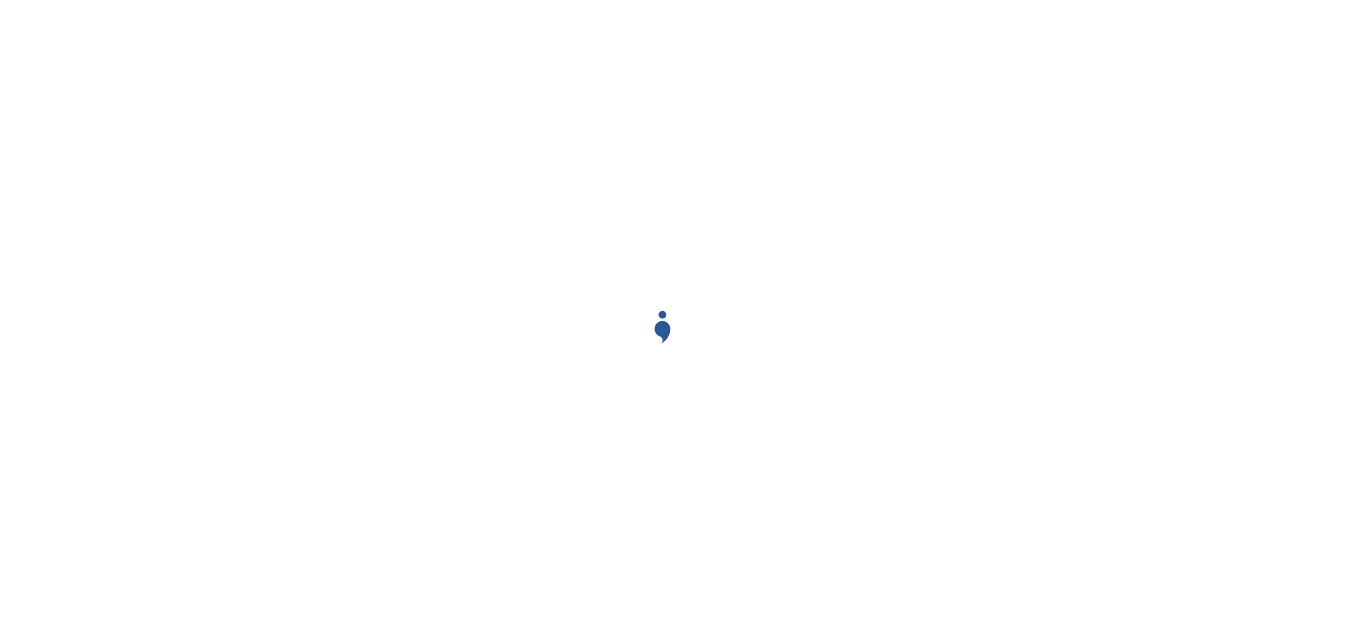 scroll, scrollTop: 0, scrollLeft: 0, axis: both 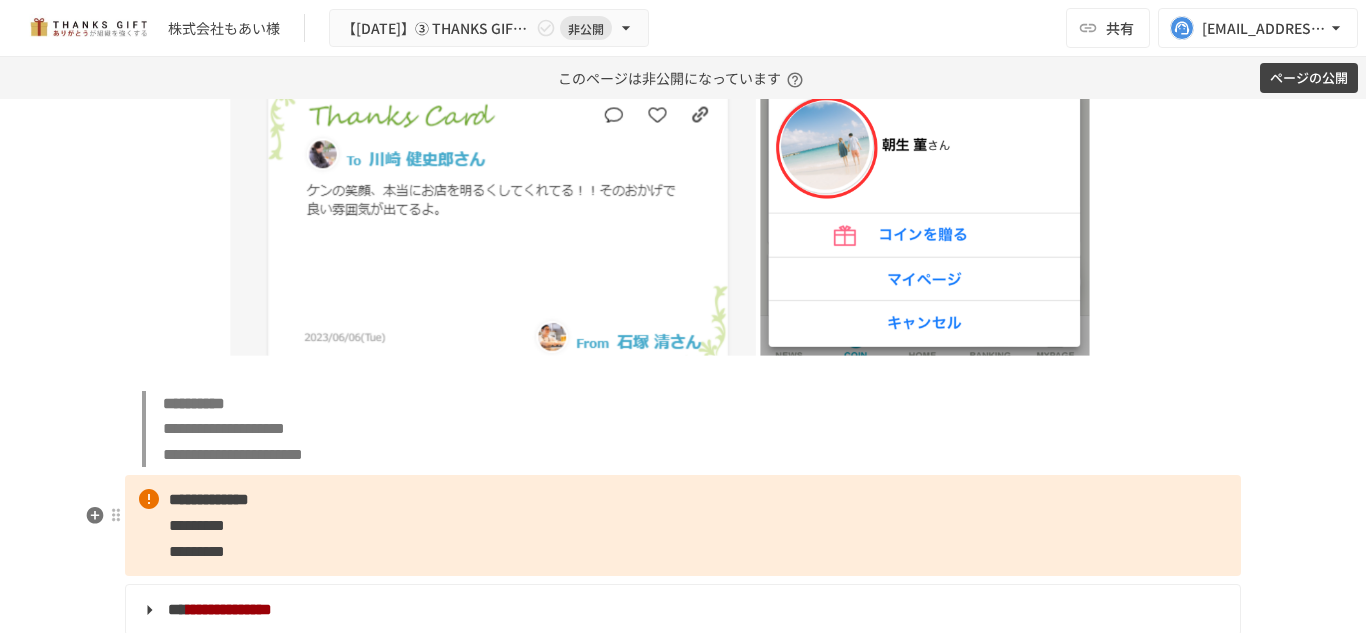 click on "**********" at bounding box center [683, 525] 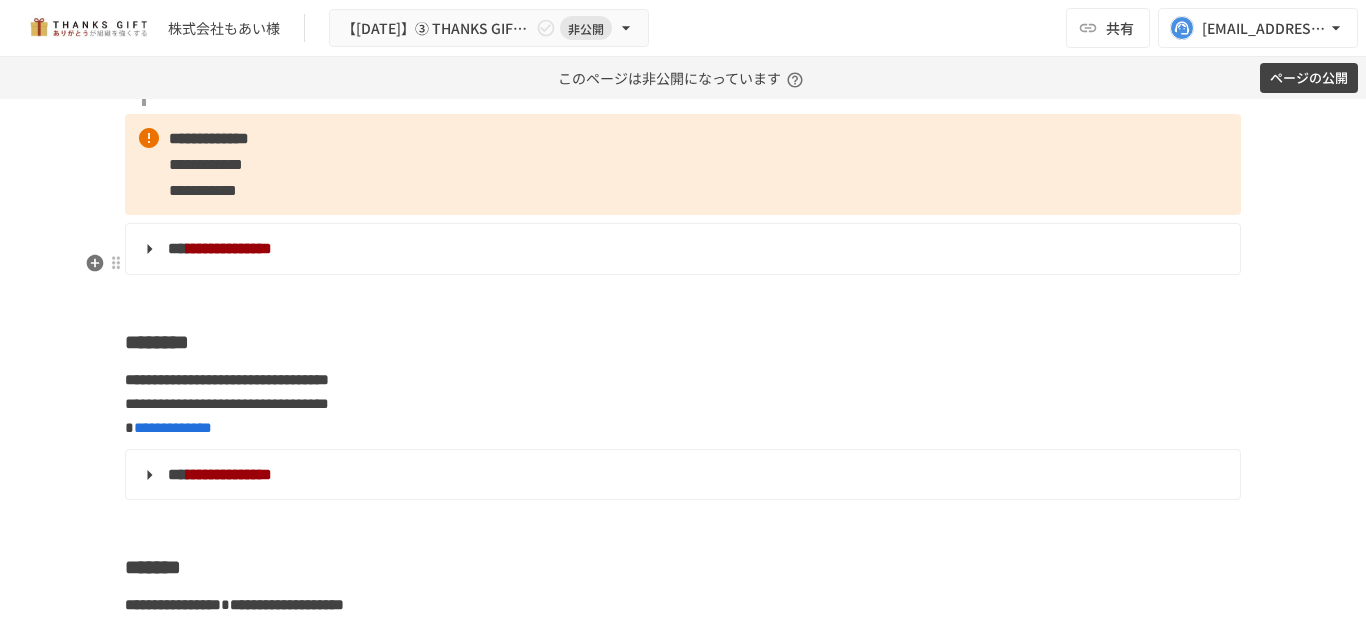 scroll, scrollTop: 4391, scrollLeft: 0, axis: vertical 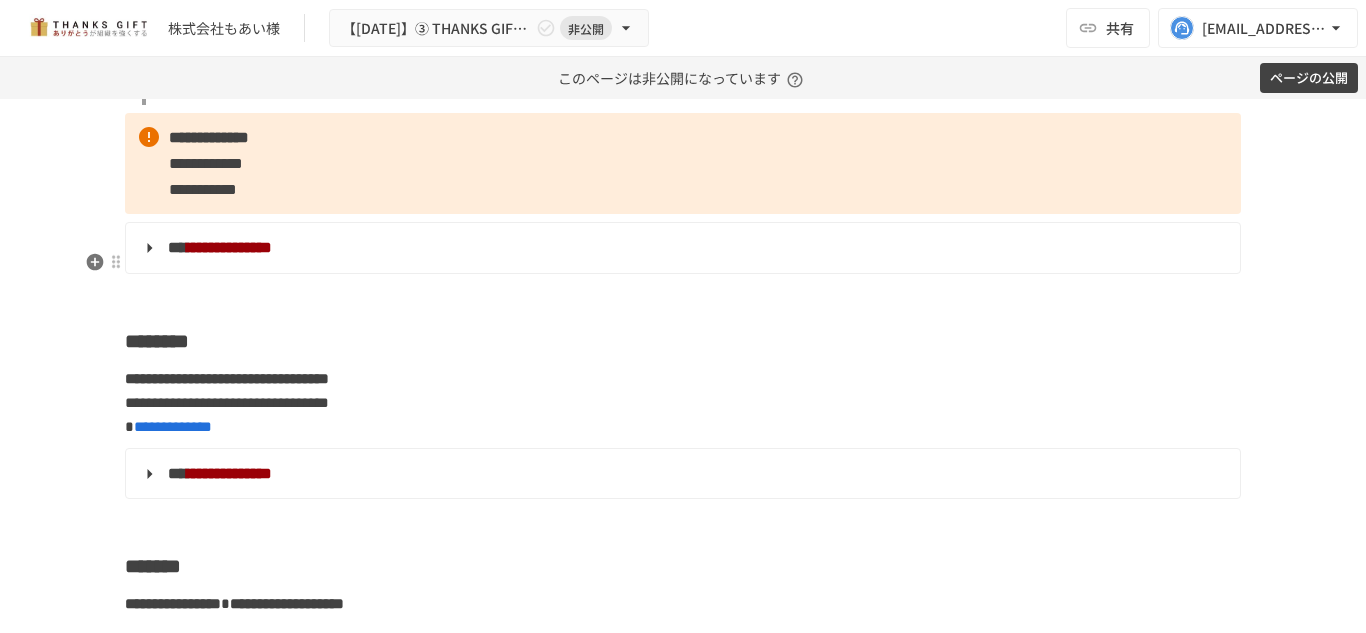 click on "**********" at bounding box center (681, 248) 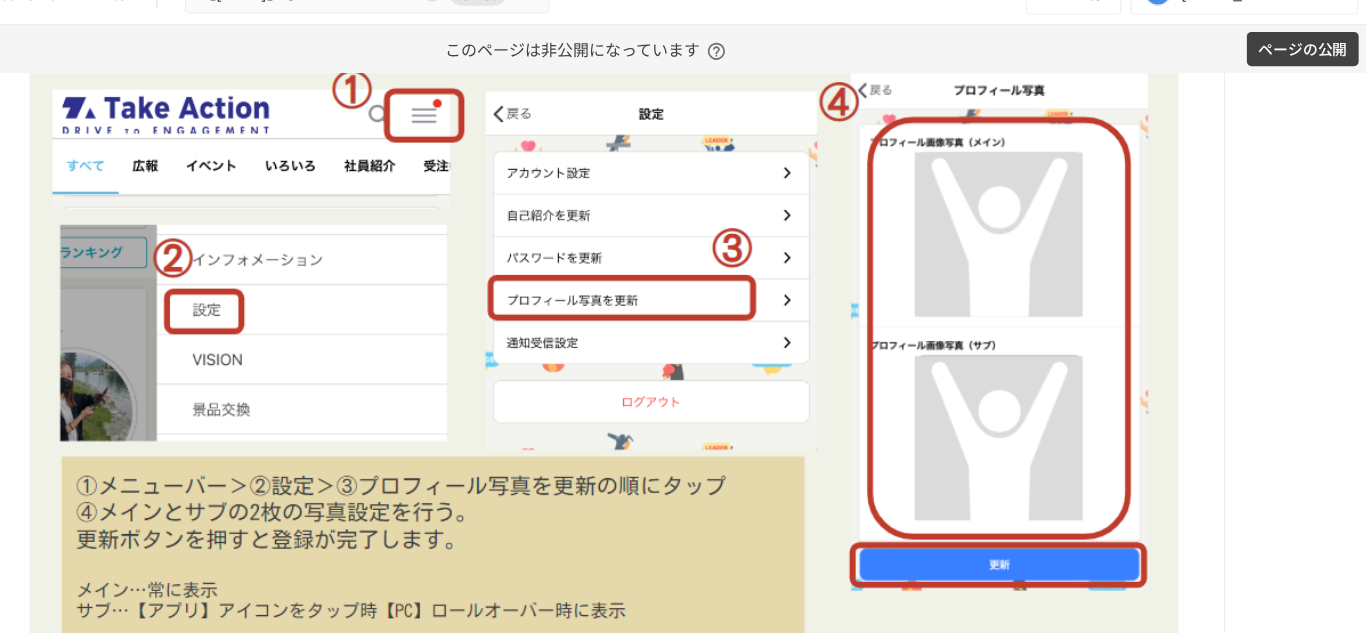 scroll, scrollTop: 4591, scrollLeft: 0, axis: vertical 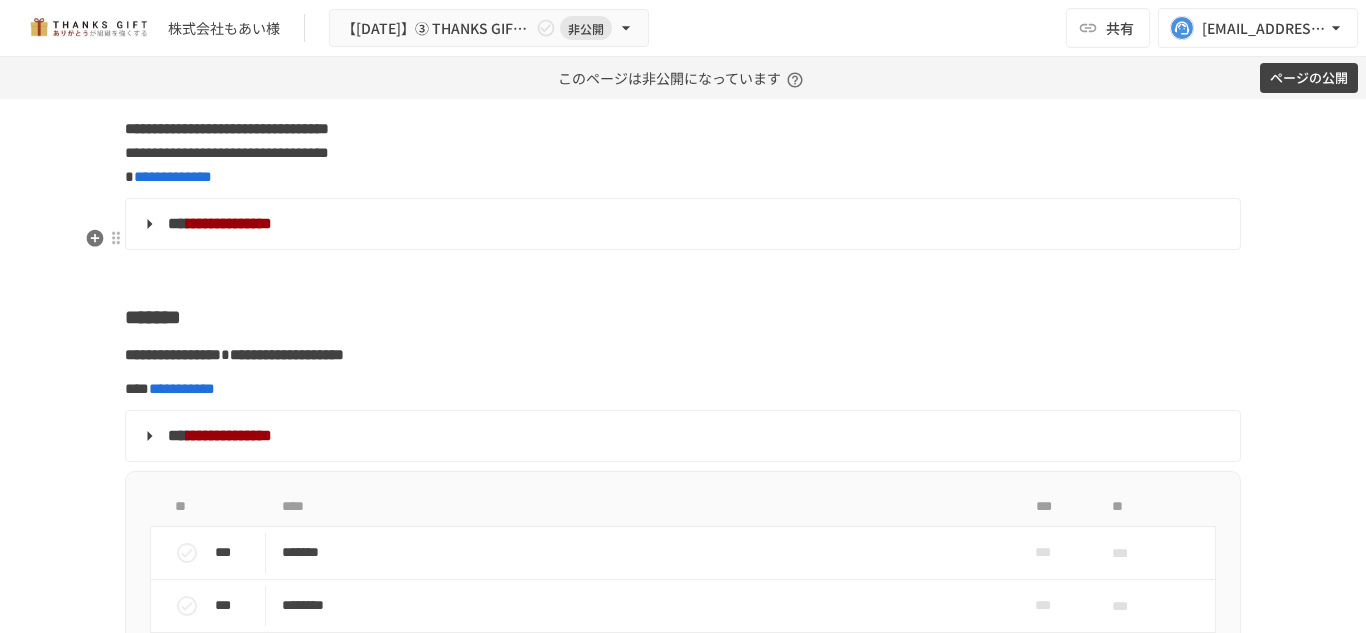 click on "**********" at bounding box center [681, 224] 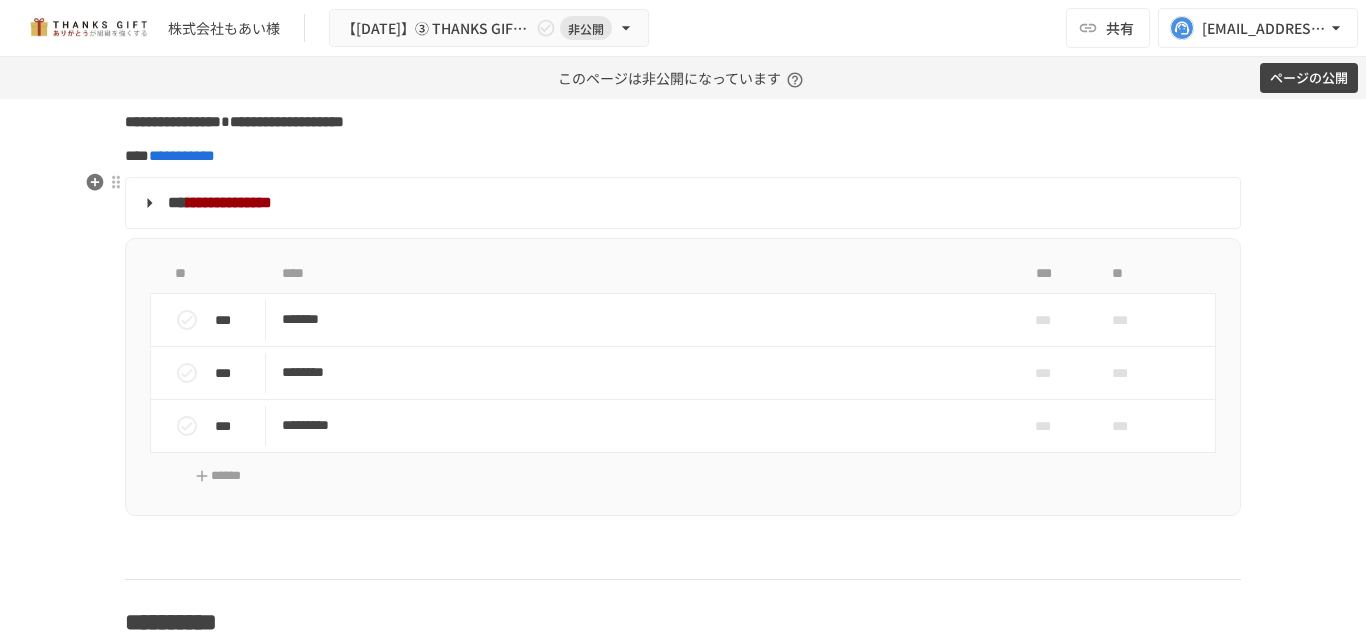 scroll, scrollTop: 6071, scrollLeft: 0, axis: vertical 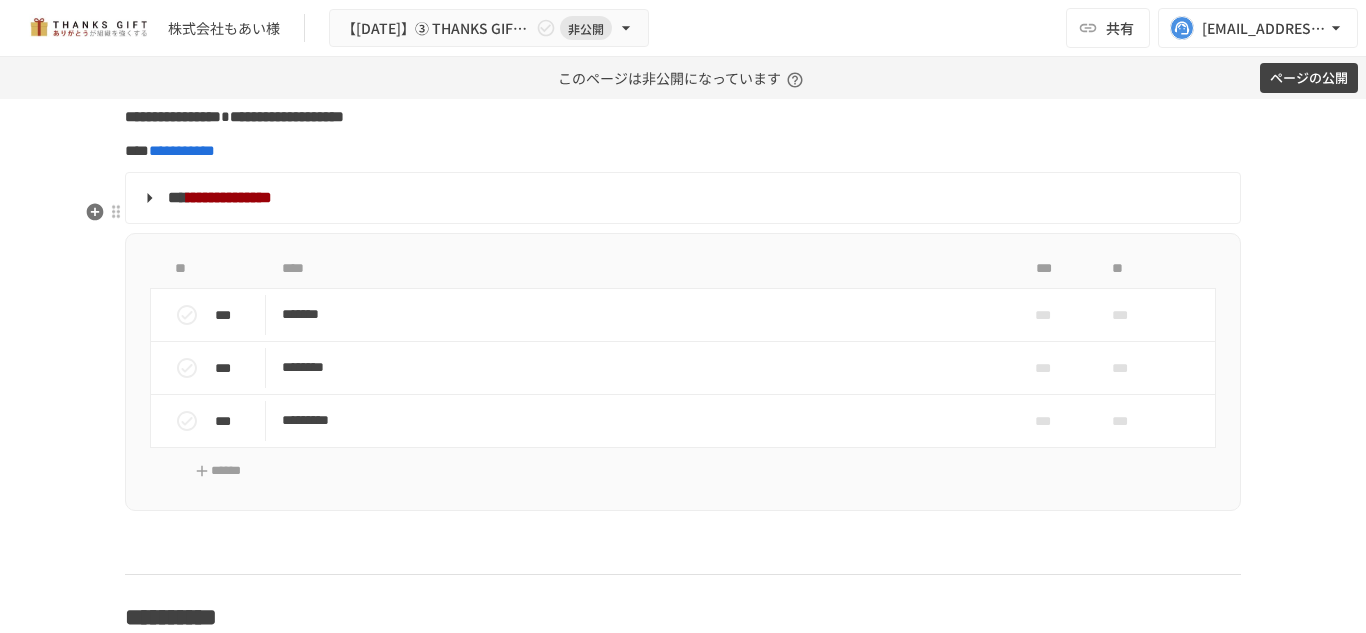 click on "**********" at bounding box center [681, 198] 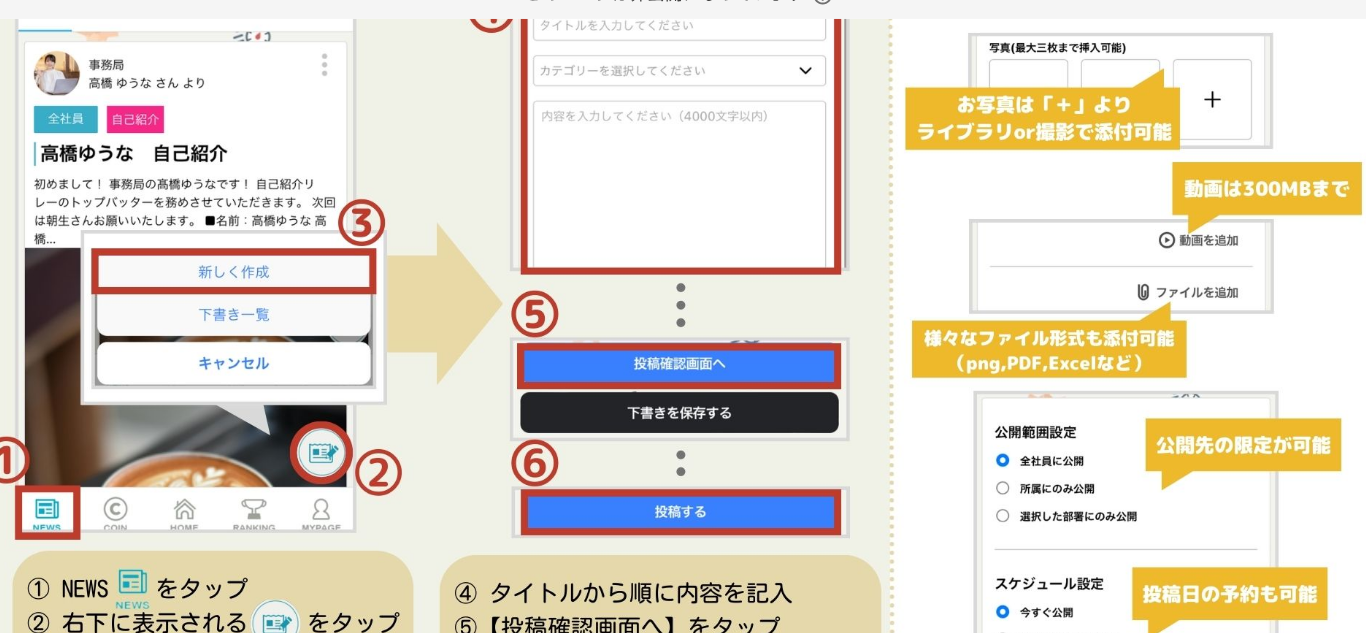 scroll, scrollTop: 10401, scrollLeft: 0, axis: vertical 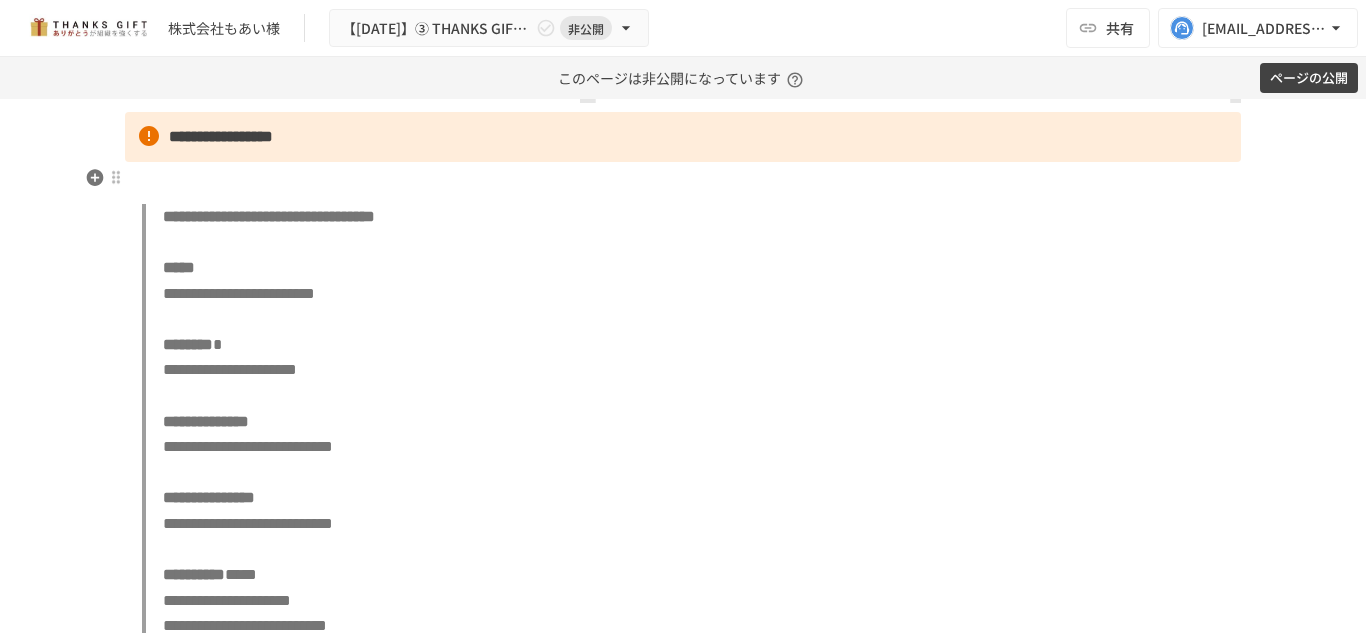 click on "**********" at bounding box center (221, 136) 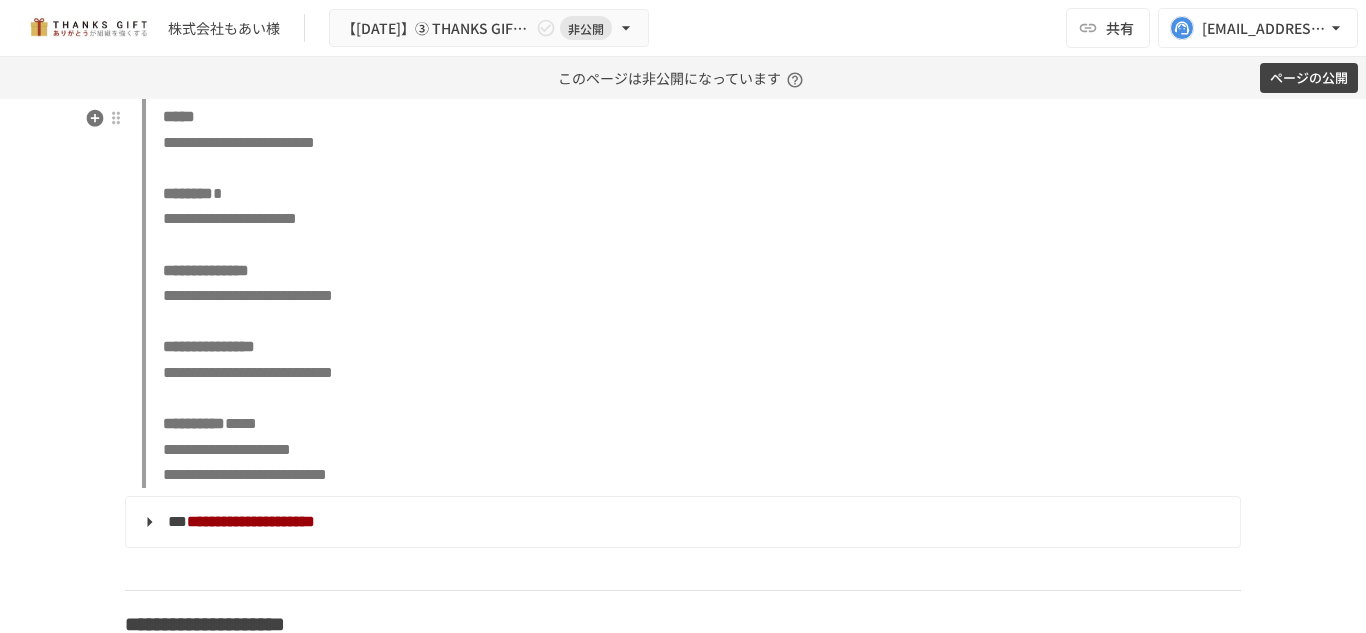 scroll, scrollTop: 12344, scrollLeft: 0, axis: vertical 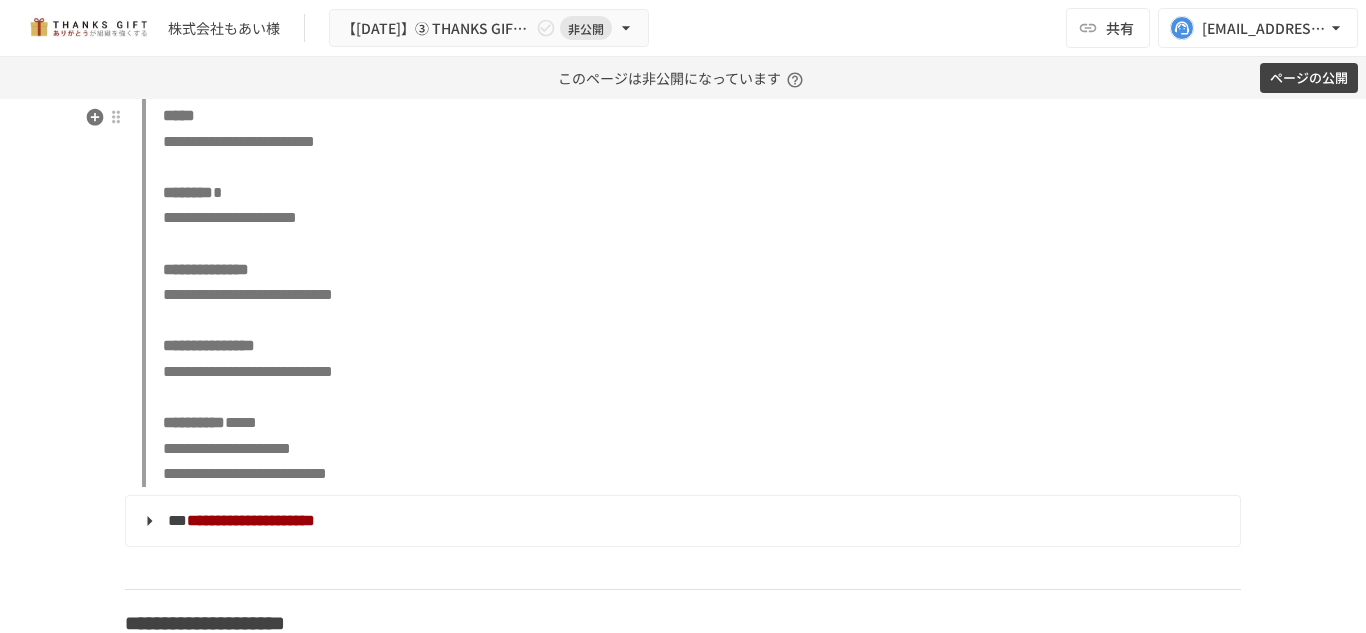 click on "**********" at bounding box center (691, 269) 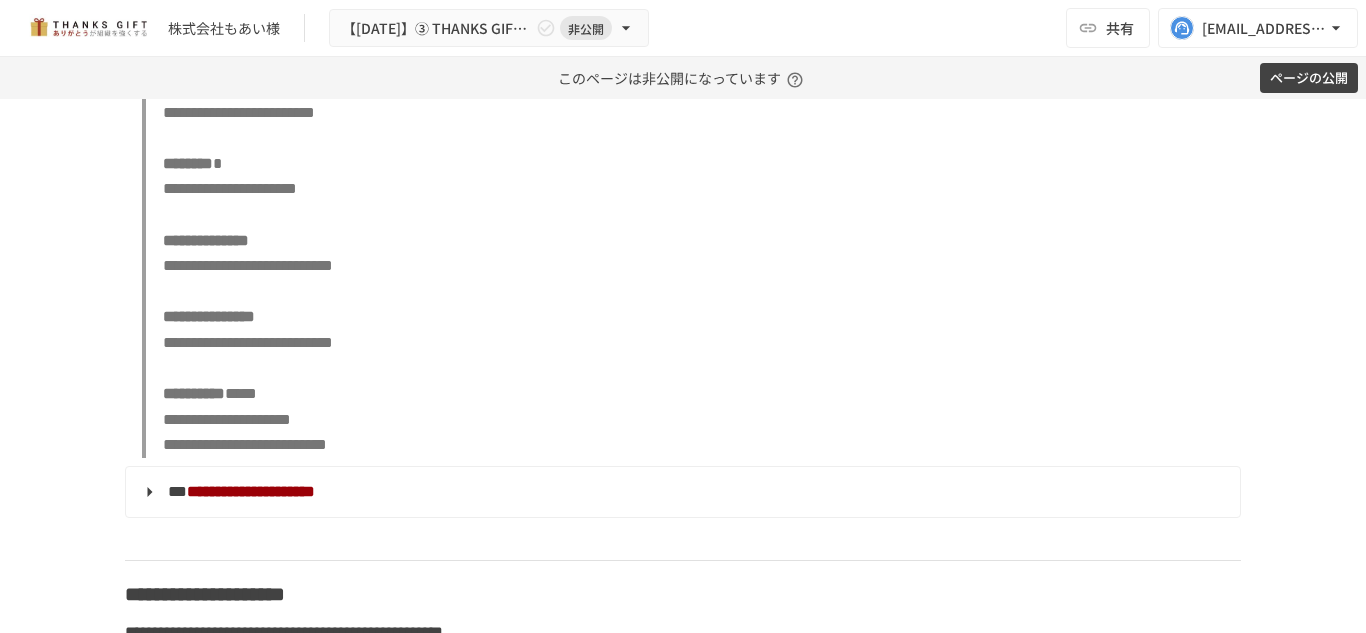 scroll, scrollTop: 12374, scrollLeft: 0, axis: vertical 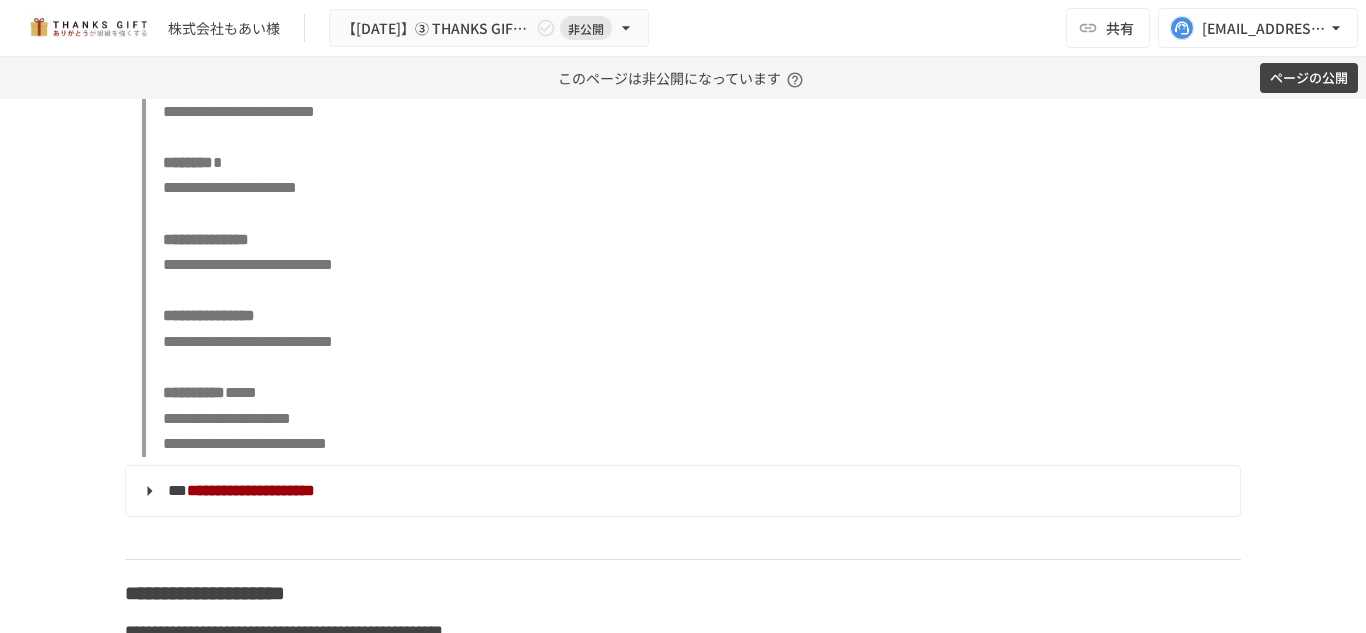 click on "**********" at bounding box center (691, 239) 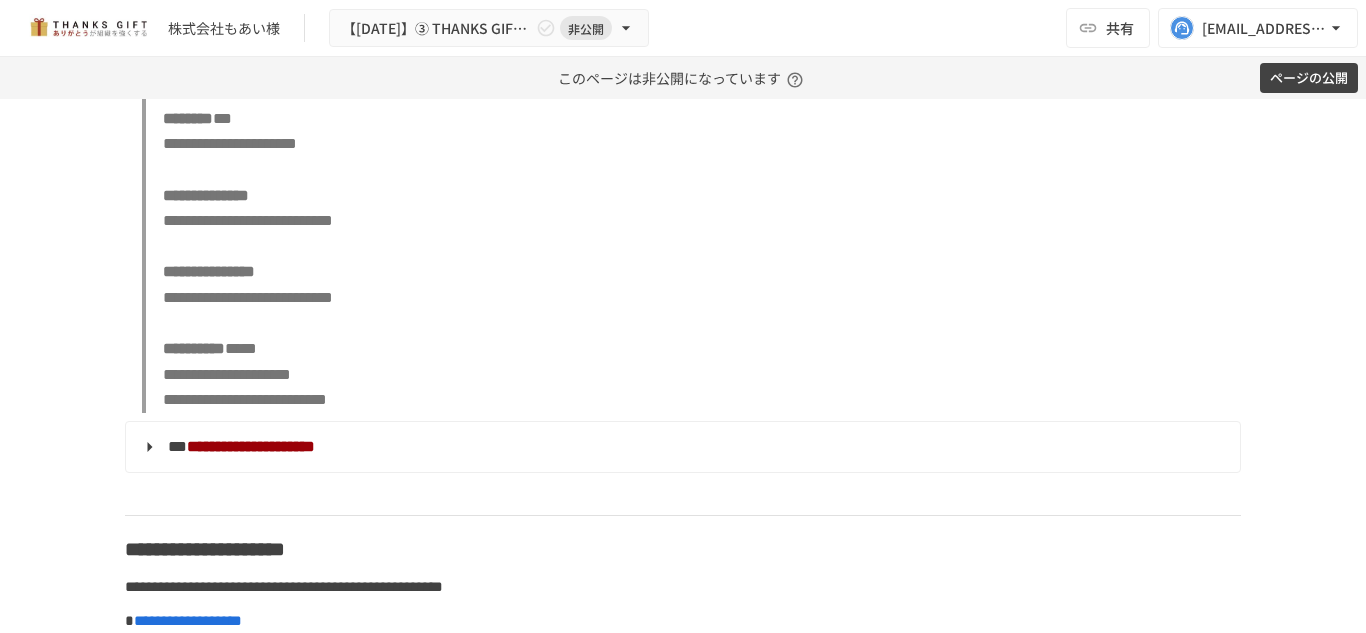 scroll, scrollTop: 12413, scrollLeft: 0, axis: vertical 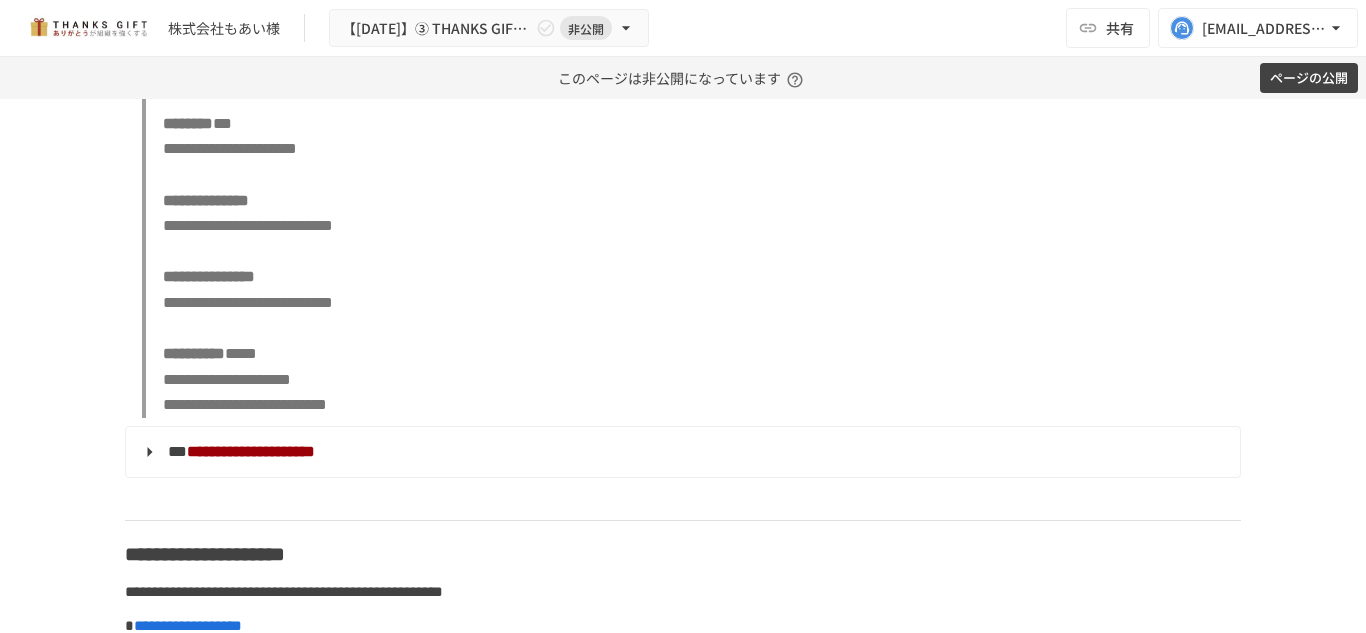 click on "**********" at bounding box center (691, 200) 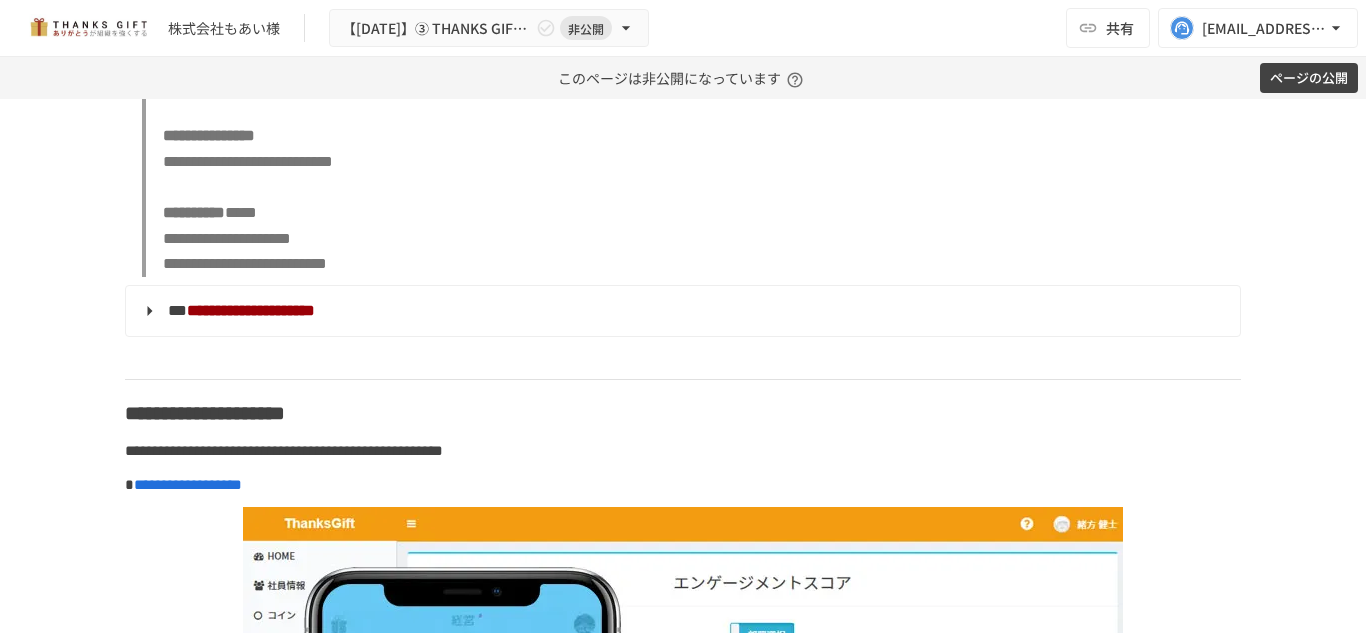 scroll, scrollTop: 12557, scrollLeft: 0, axis: vertical 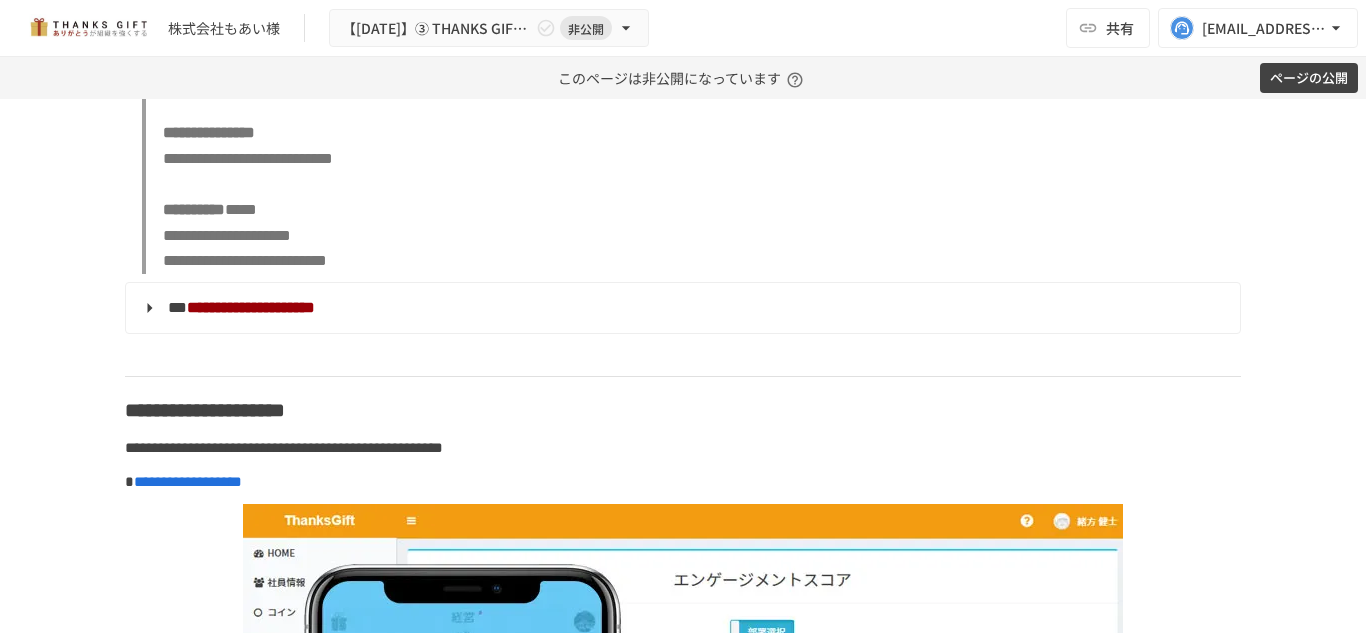 click on "*****" at bounding box center (241, 209) 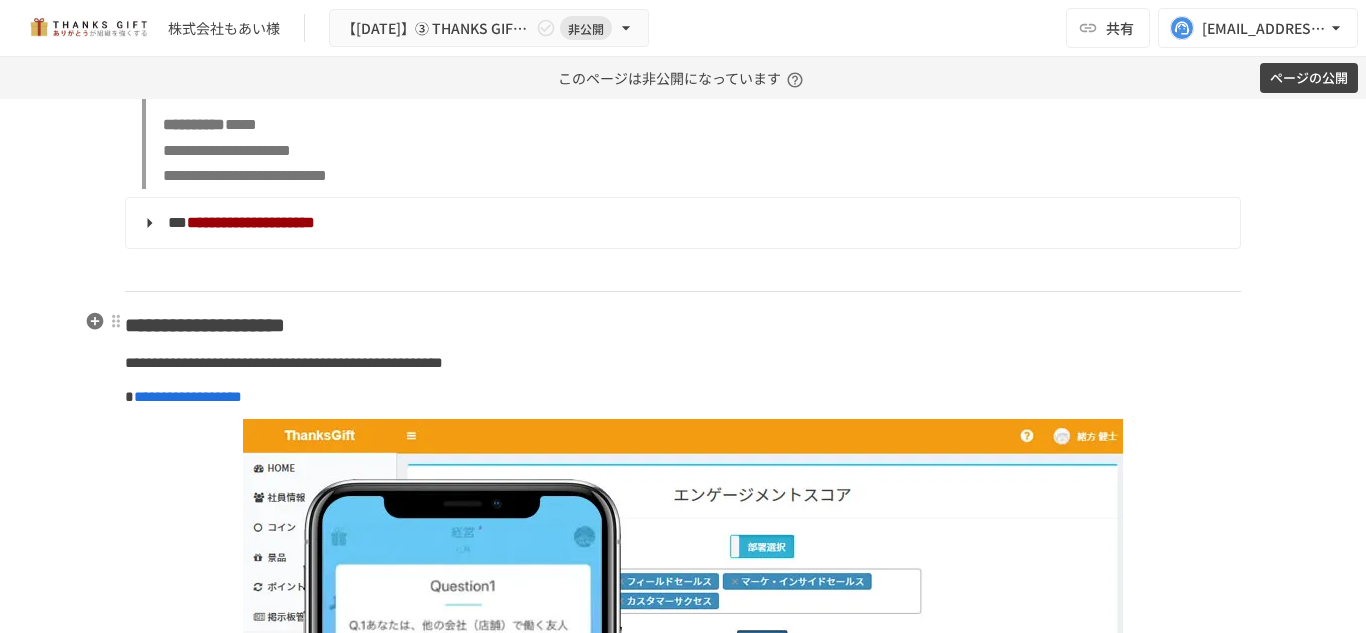 scroll, scrollTop: 12644, scrollLeft: 0, axis: vertical 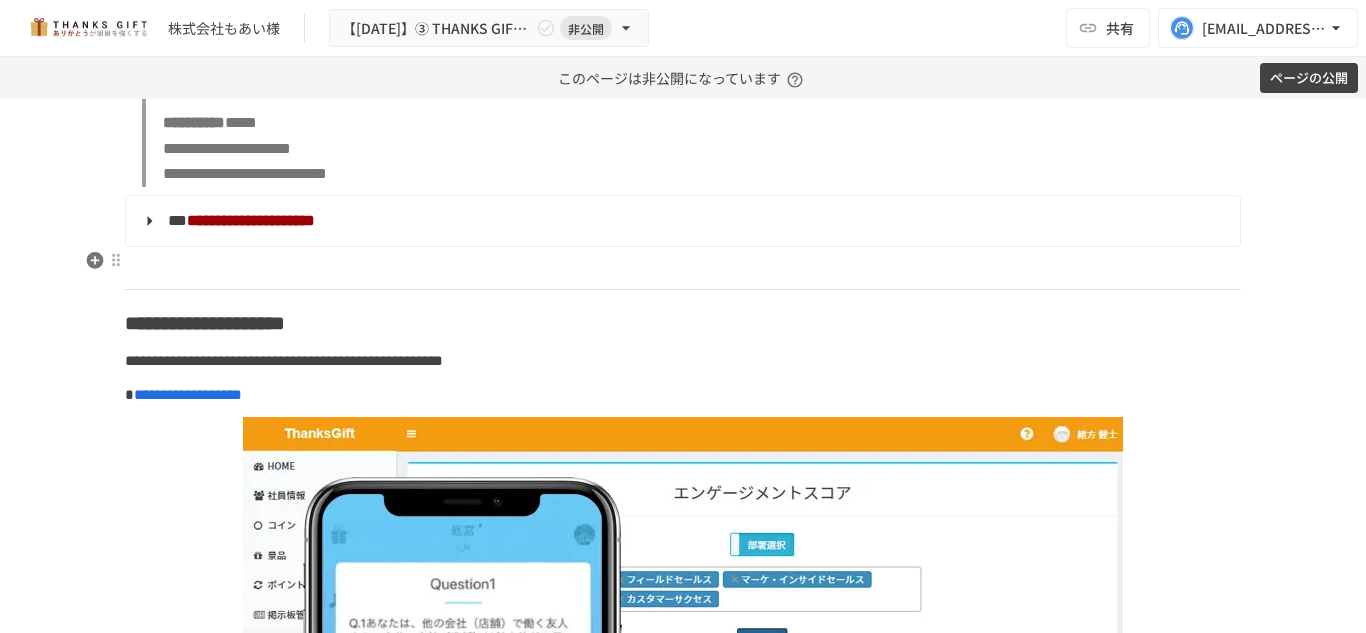 click on "**********" at bounding box center (681, 221) 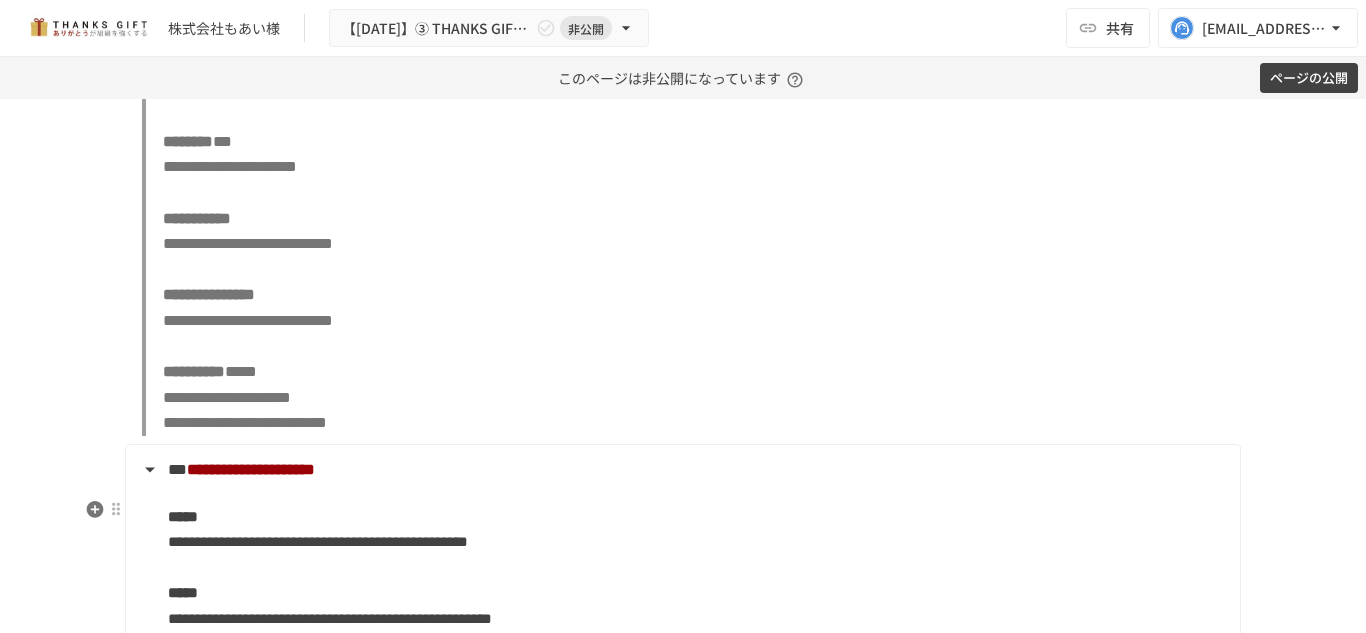 scroll, scrollTop: 12396, scrollLeft: 0, axis: vertical 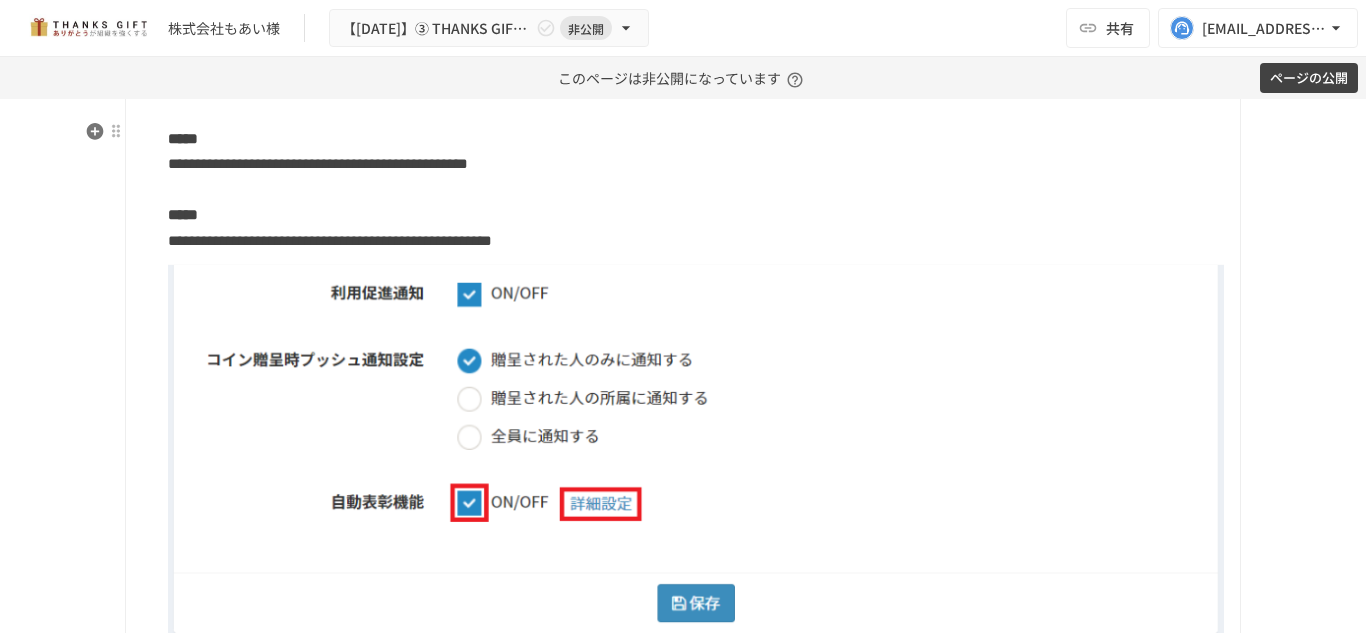 click on "**********" at bounding box center (681, 92) 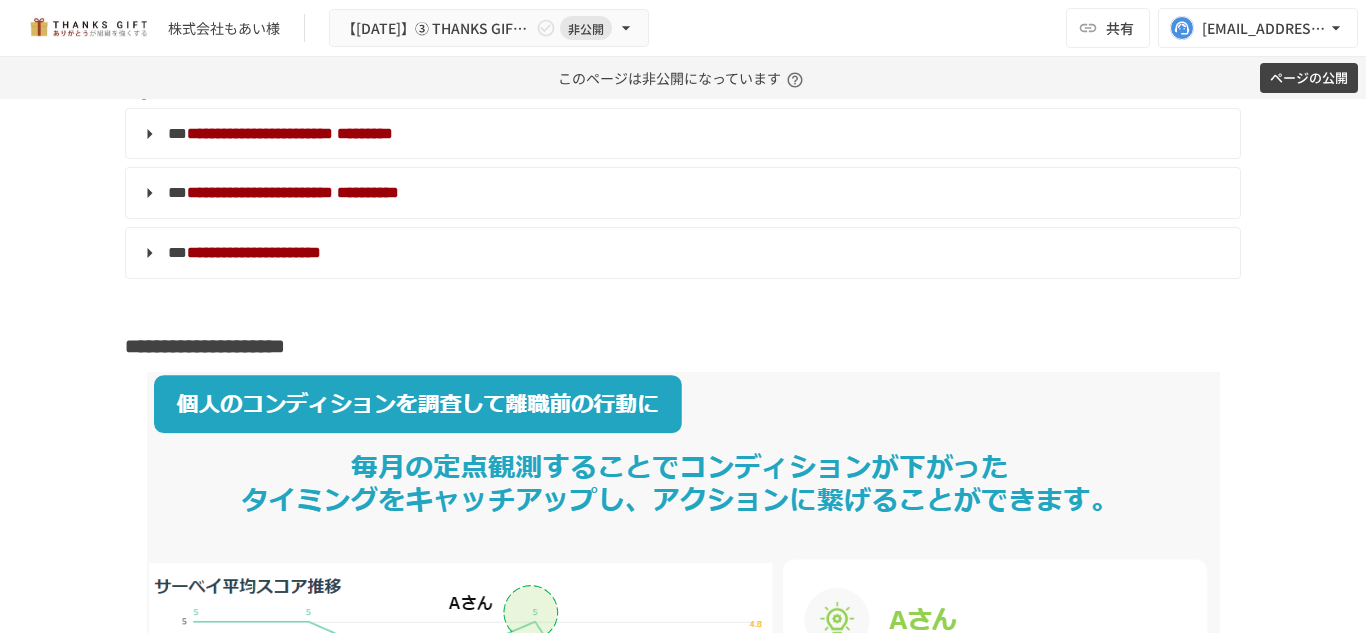scroll, scrollTop: 13729, scrollLeft: 0, axis: vertical 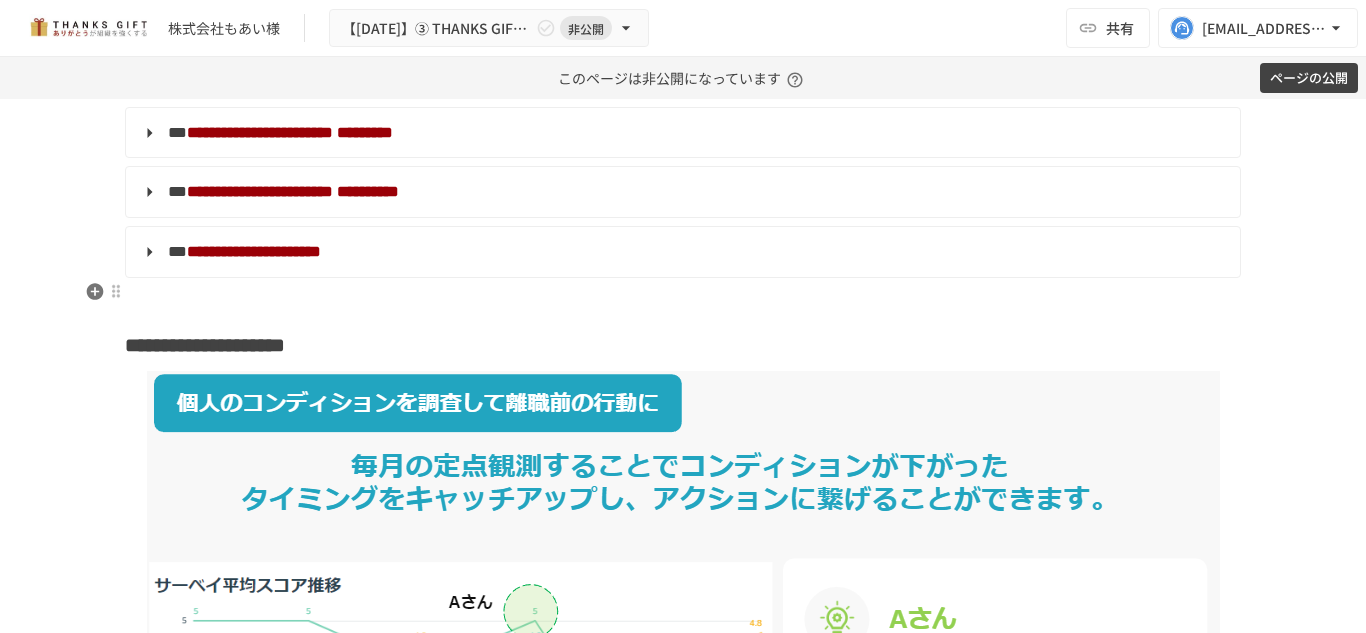 click on "**********" at bounding box center (681, 252) 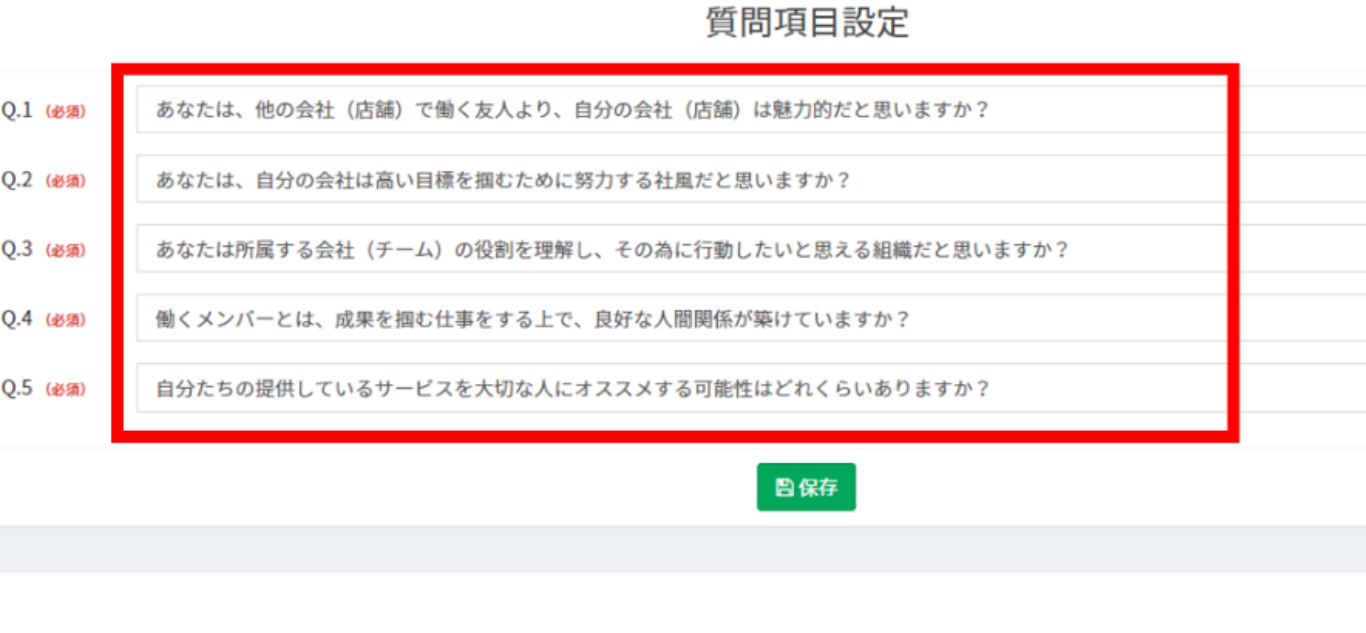 scroll, scrollTop: 14259, scrollLeft: 0, axis: vertical 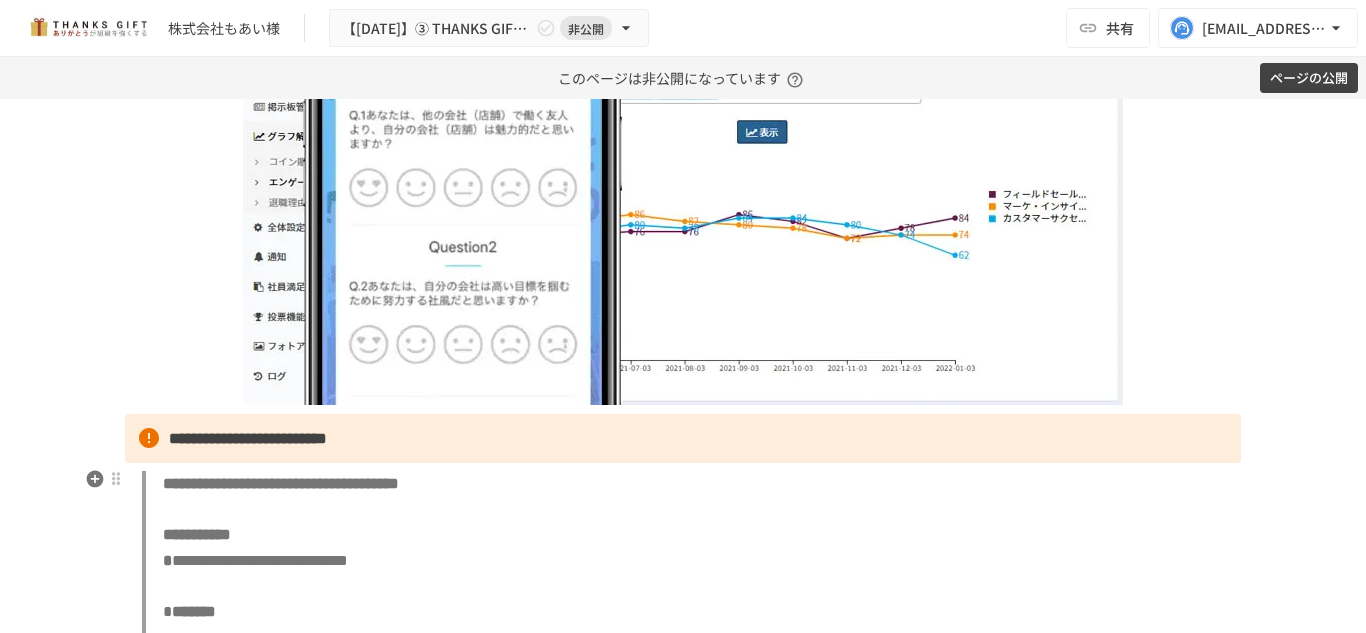 click on "**********" at bounding box center [248, 438] 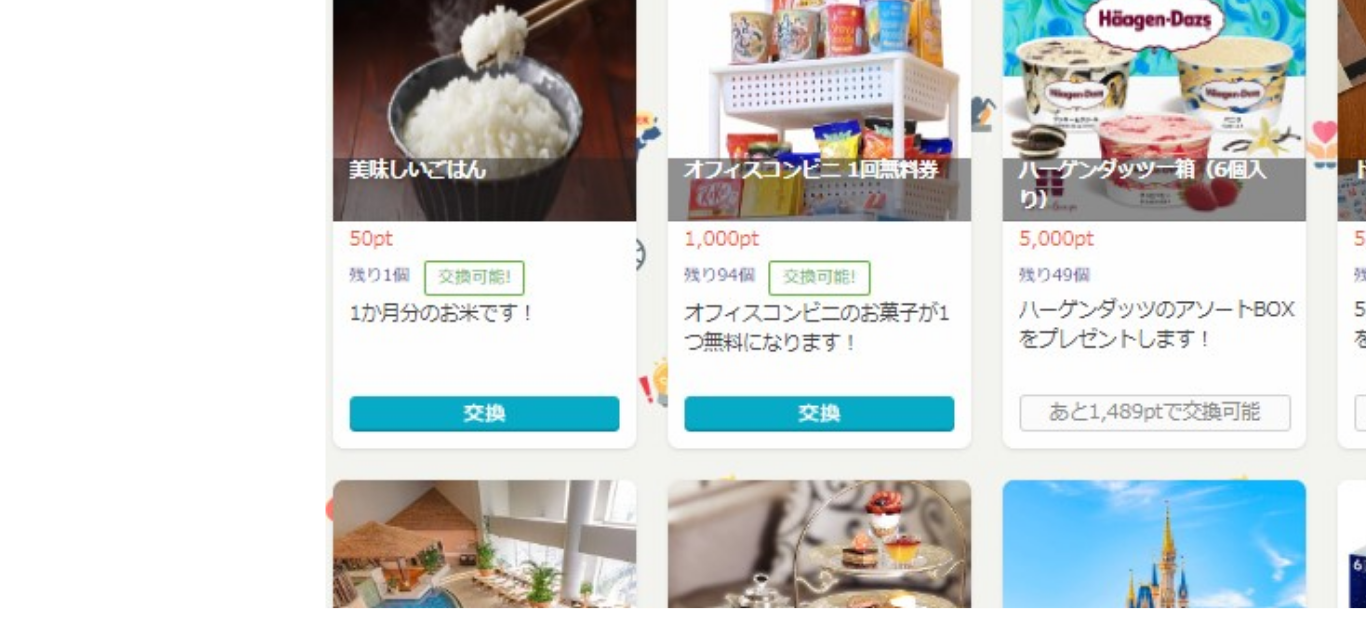 scroll, scrollTop: 16089, scrollLeft: 0, axis: vertical 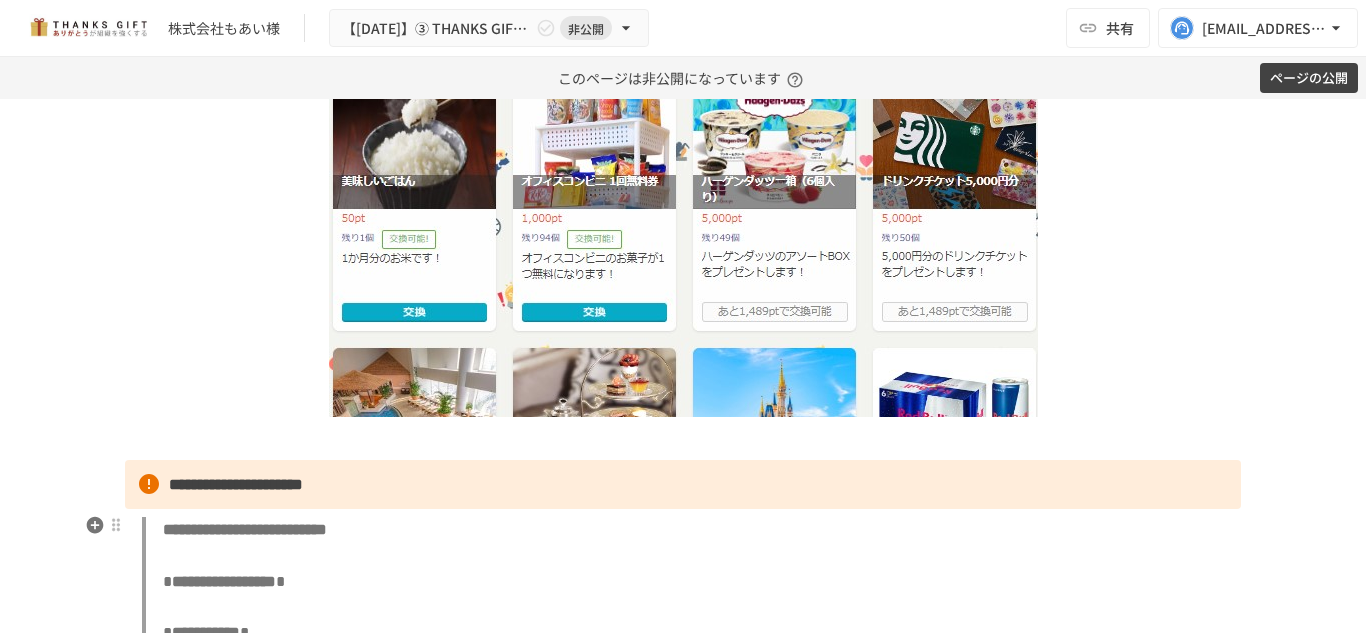 click on "**********" at bounding box center [236, 484] 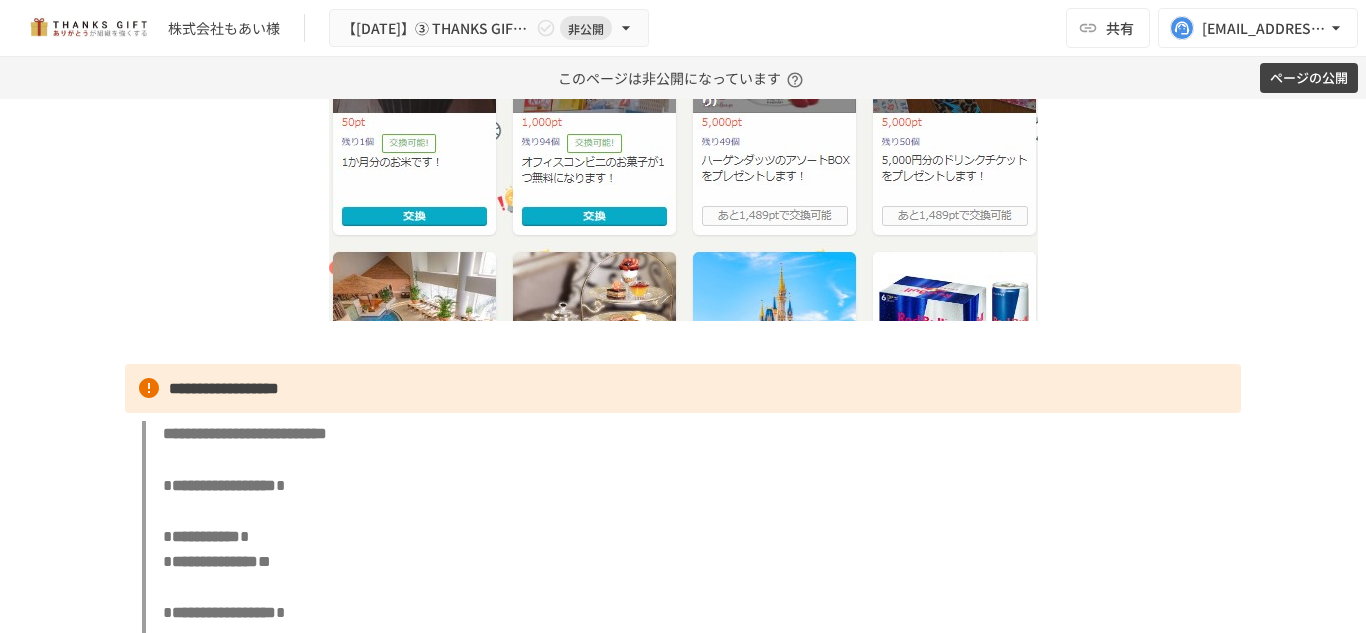 scroll, scrollTop: 16317, scrollLeft: 0, axis: vertical 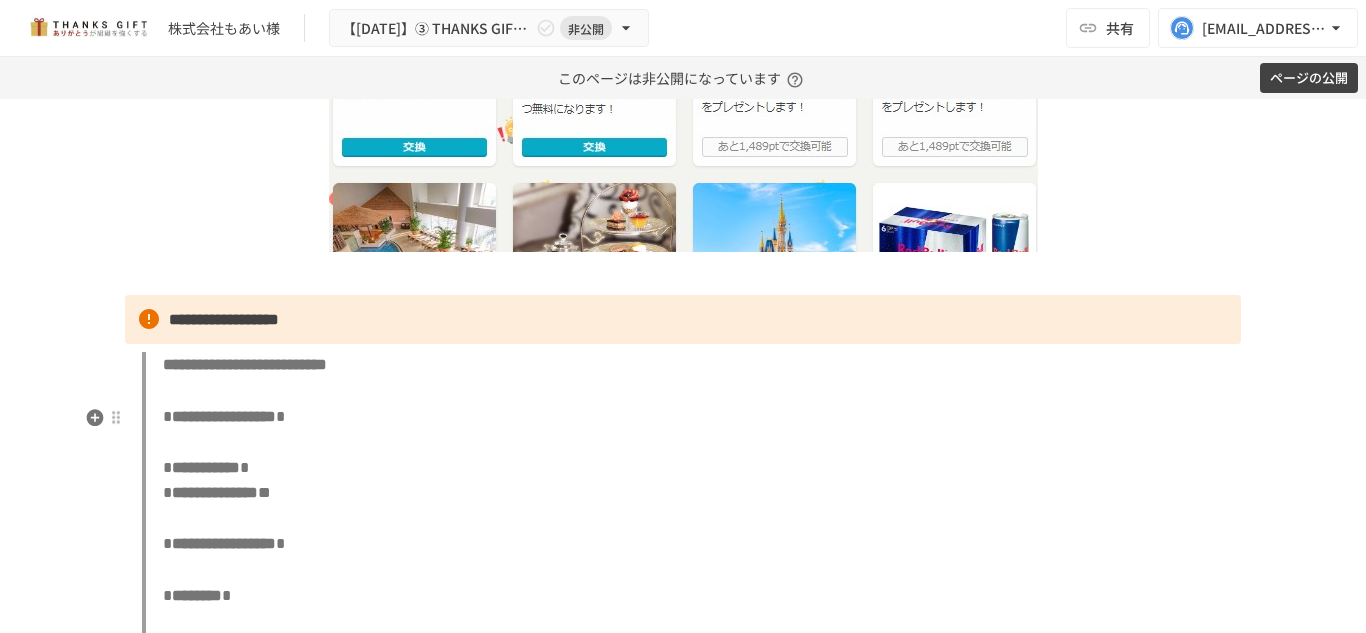 click on "**********" at bounding box center (691, 544) 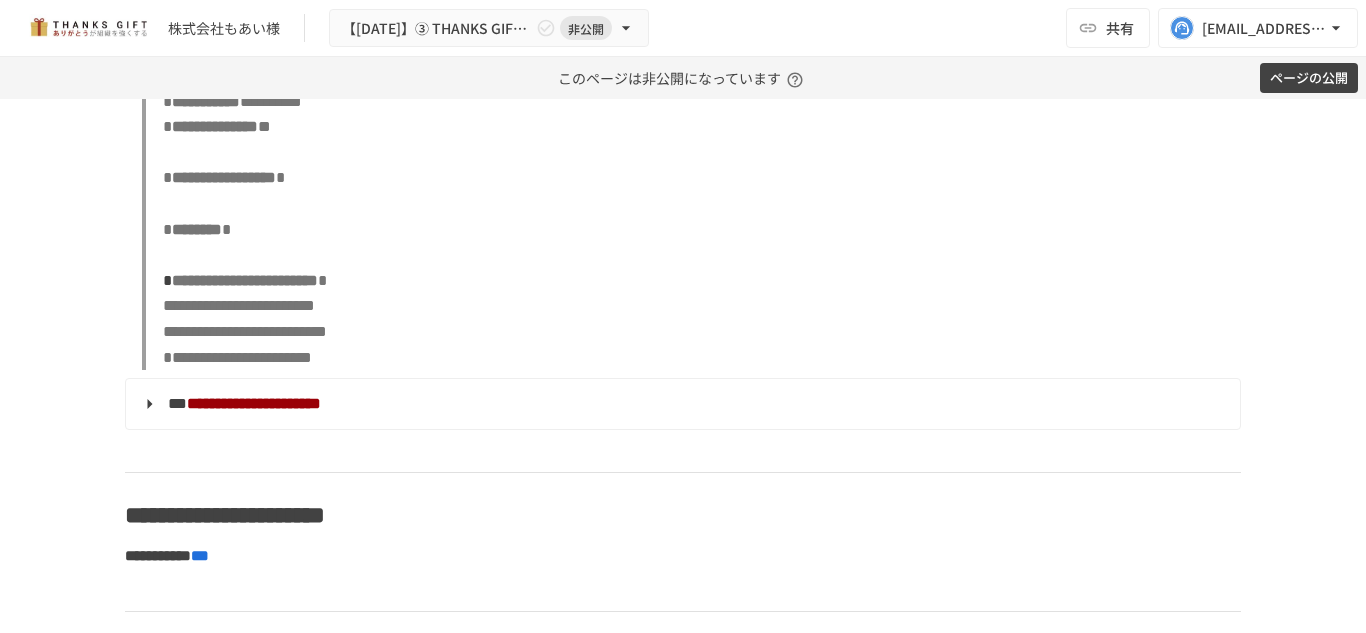 scroll, scrollTop: 16684, scrollLeft: 0, axis: vertical 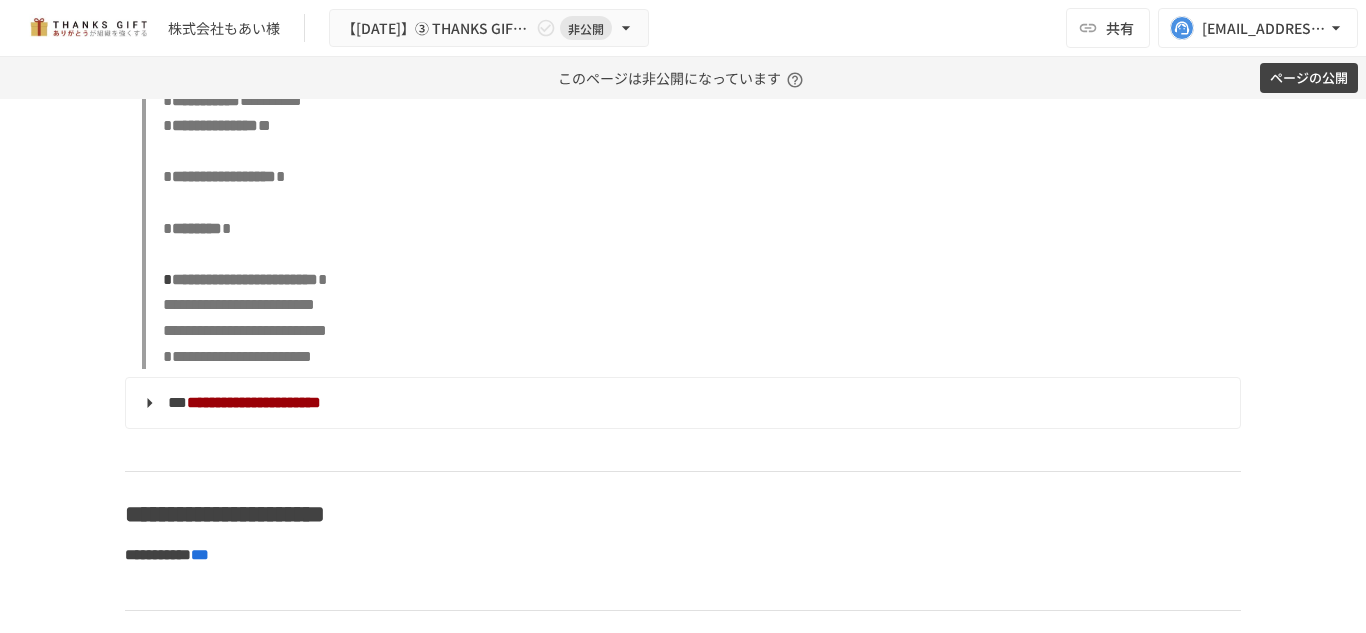 click on "**********" at bounding box center (691, 177) 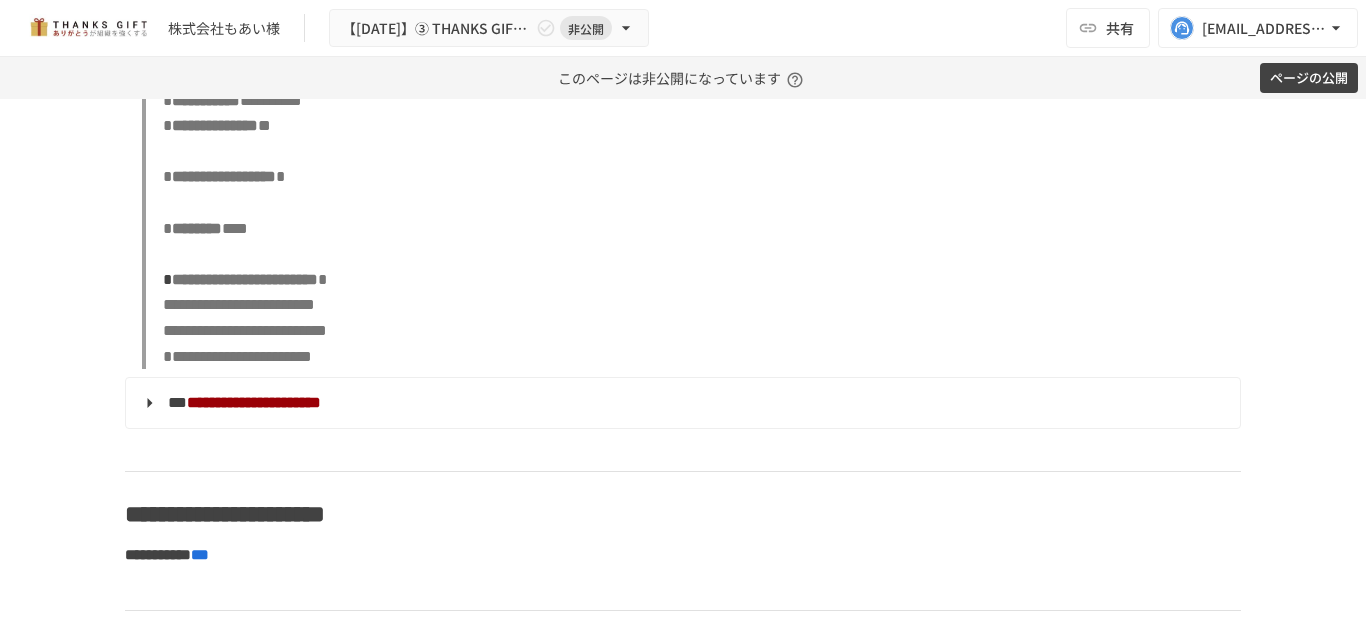 click on "**********" at bounding box center [691, 177] 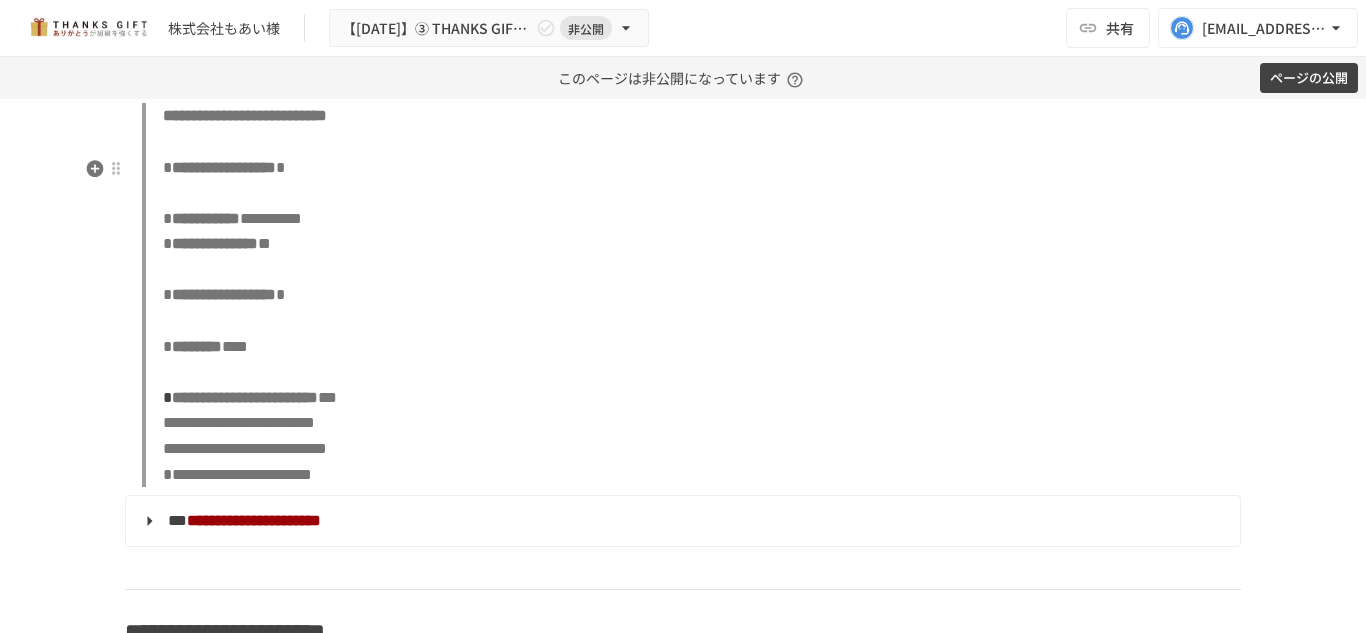 scroll, scrollTop: 16672, scrollLeft: 0, axis: vertical 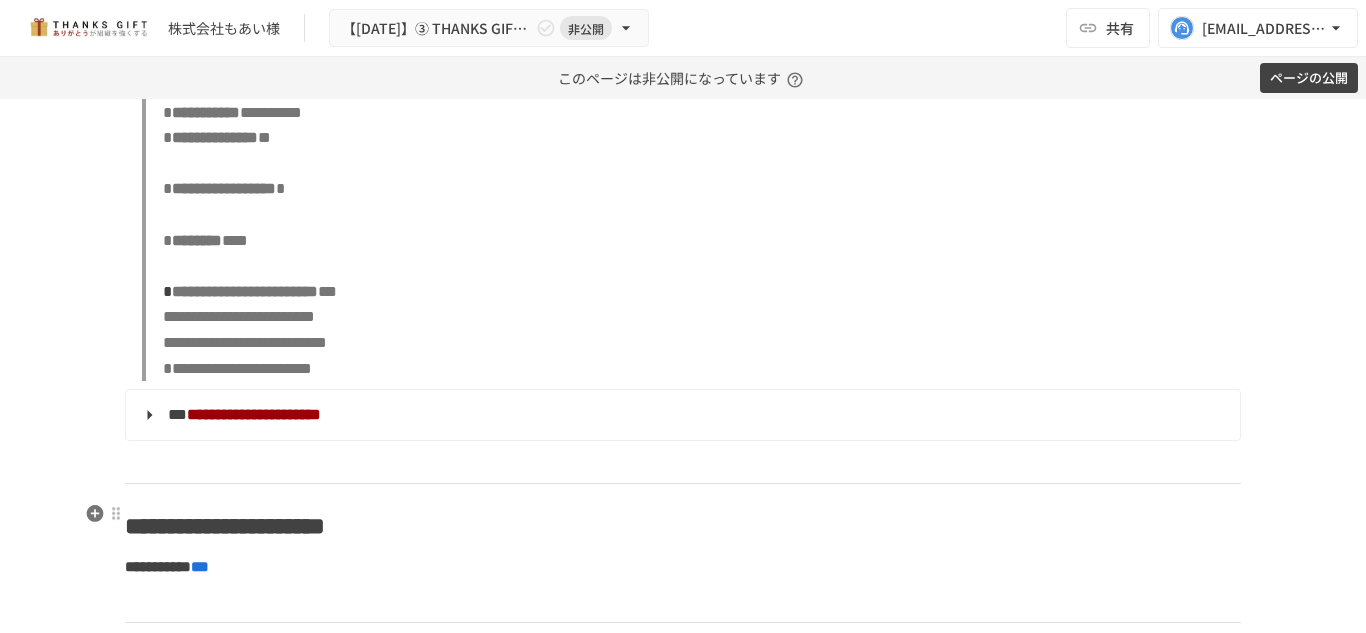 click at bounding box center [683, 462] 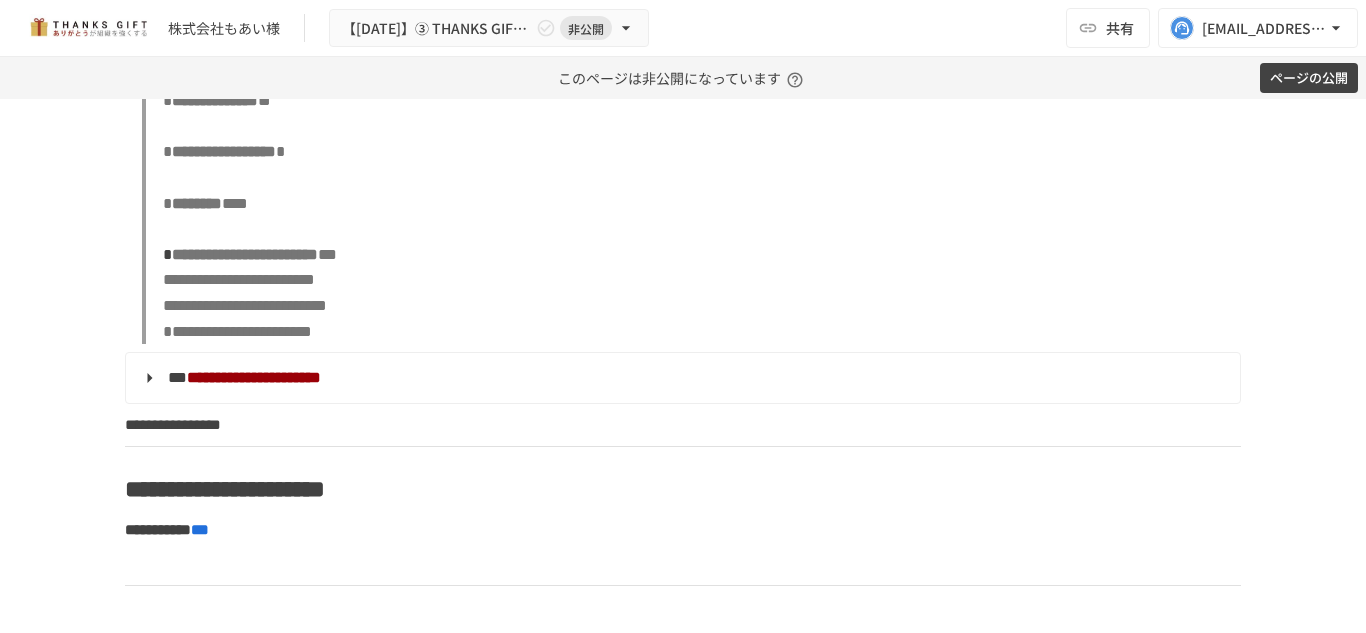 scroll, scrollTop: 16711, scrollLeft: 0, axis: vertical 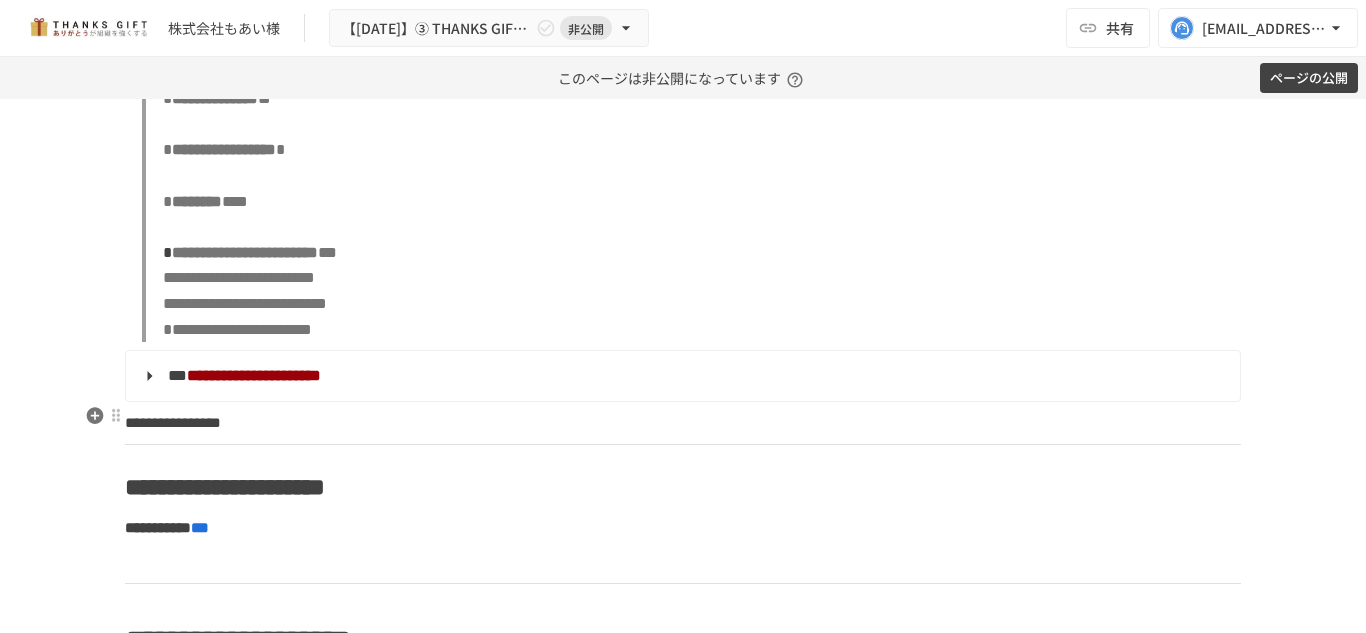 click on "**********" at bounding box center (681, 376) 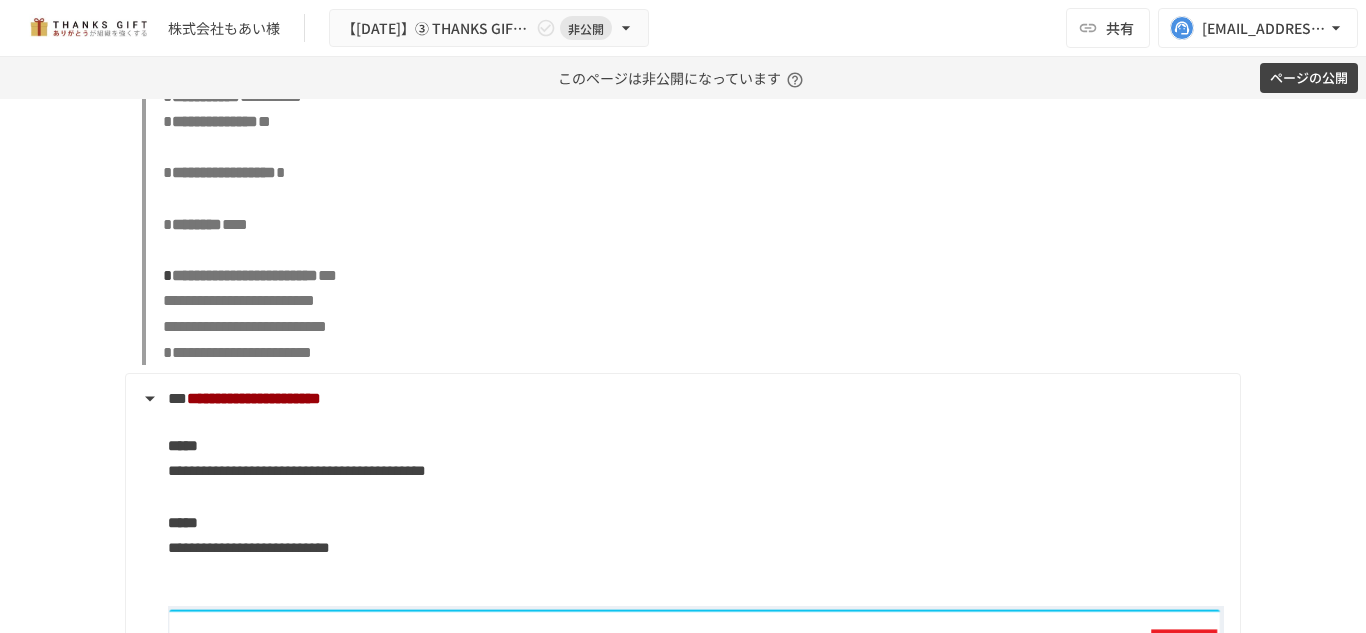 scroll, scrollTop: 16700, scrollLeft: 0, axis: vertical 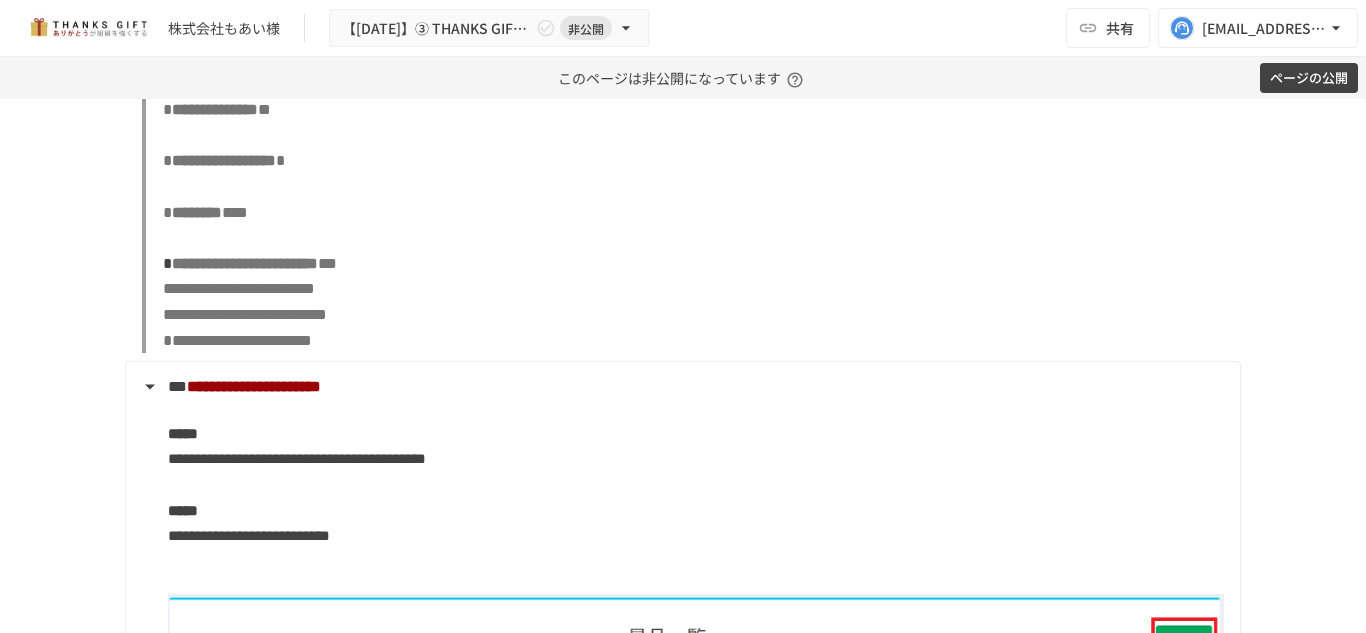 click on "**********" at bounding box center [691, 161] 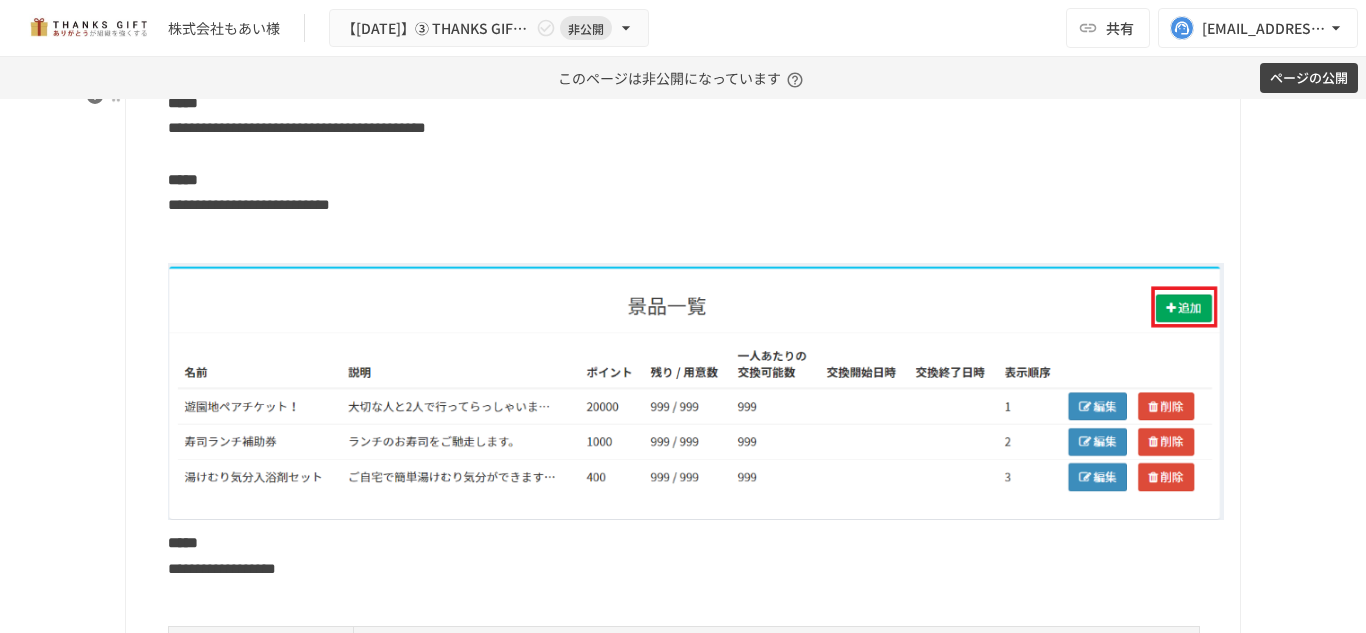 scroll, scrollTop: 16904, scrollLeft: 0, axis: vertical 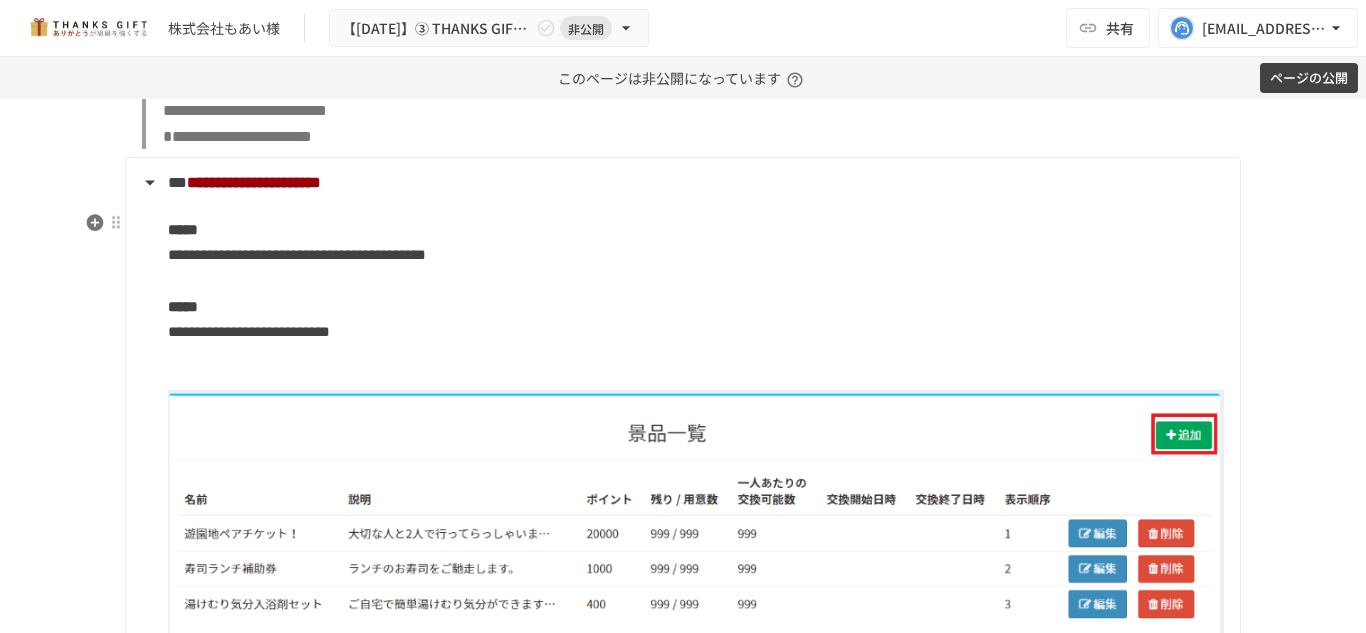 click on "**********" at bounding box center [681, 183] 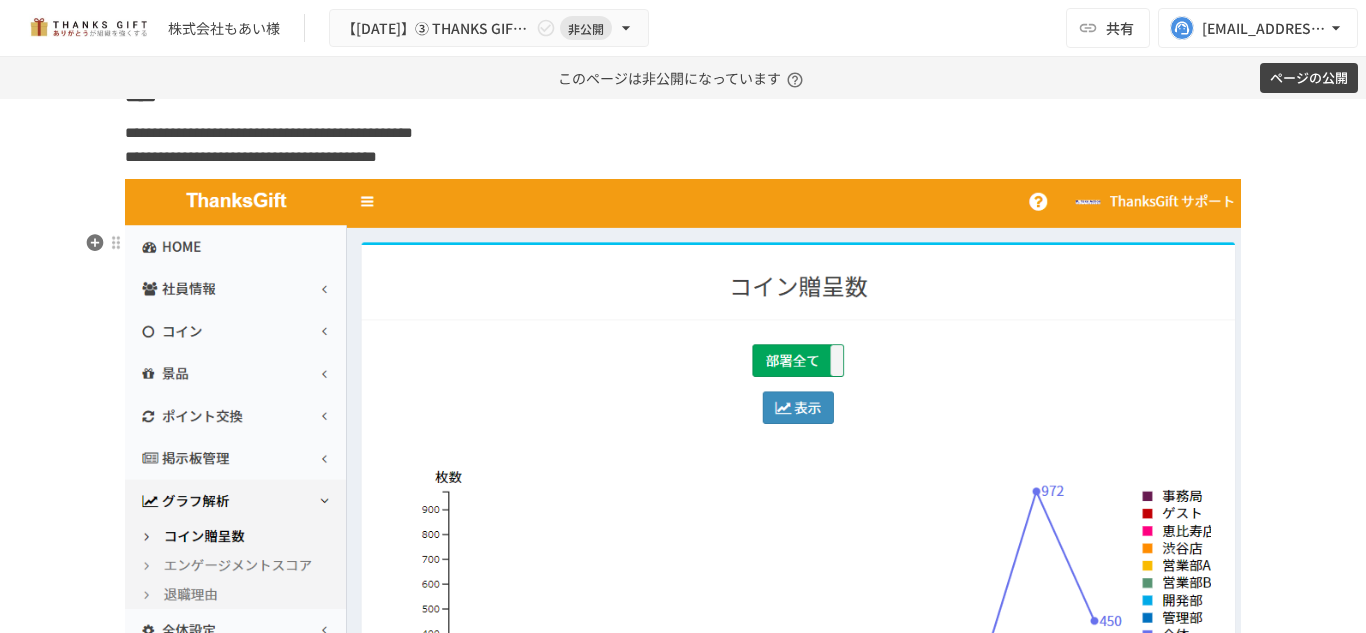 scroll, scrollTop: 17749, scrollLeft: 0, axis: vertical 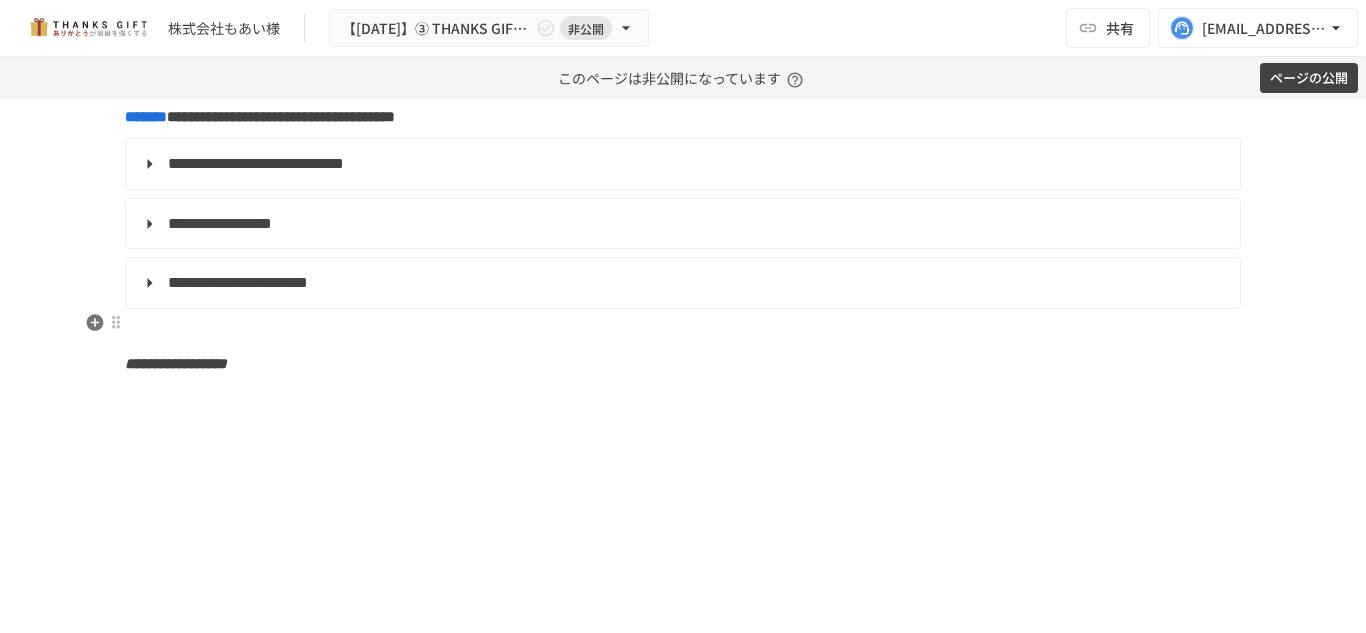 click on "**********" at bounding box center [681, 283] 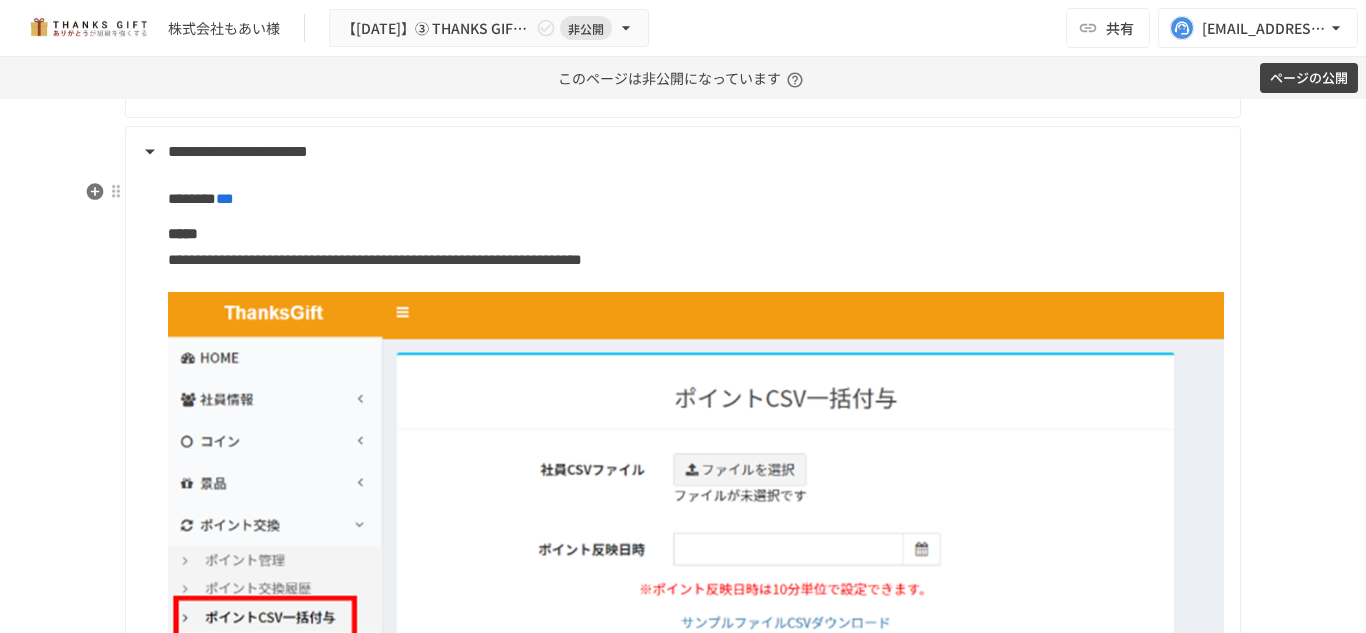 scroll, scrollTop: 19552, scrollLeft: 0, axis: vertical 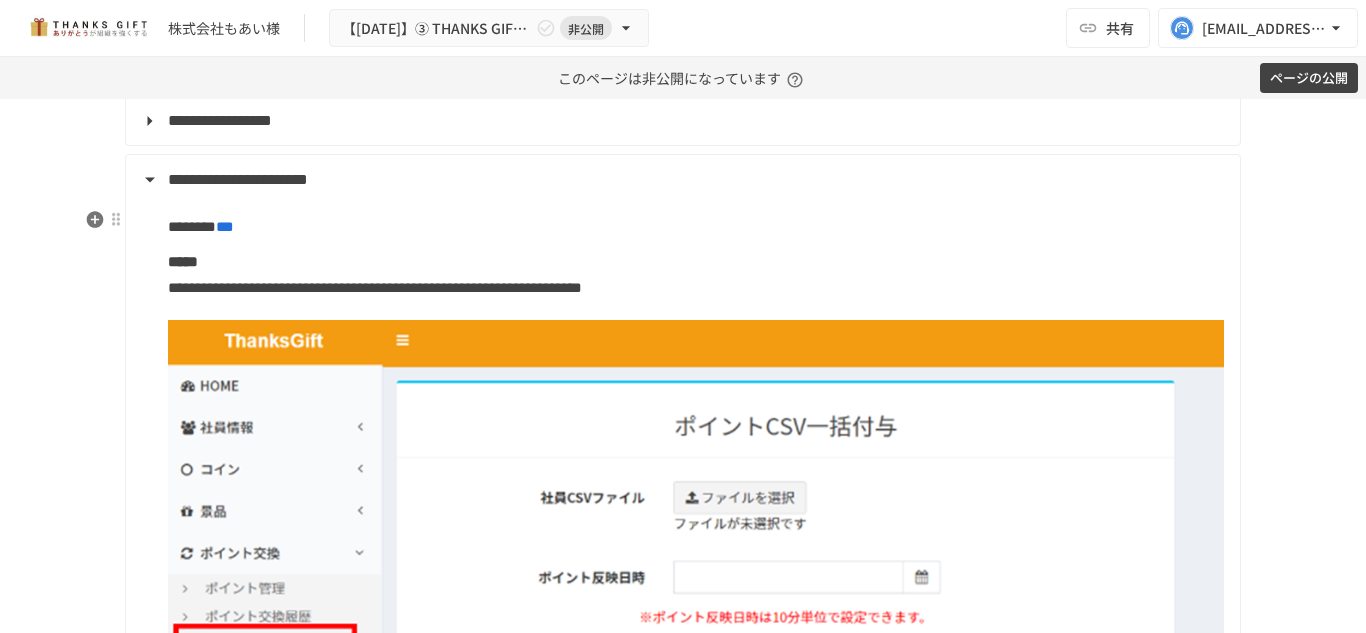 click on "**********" at bounding box center (681, 180) 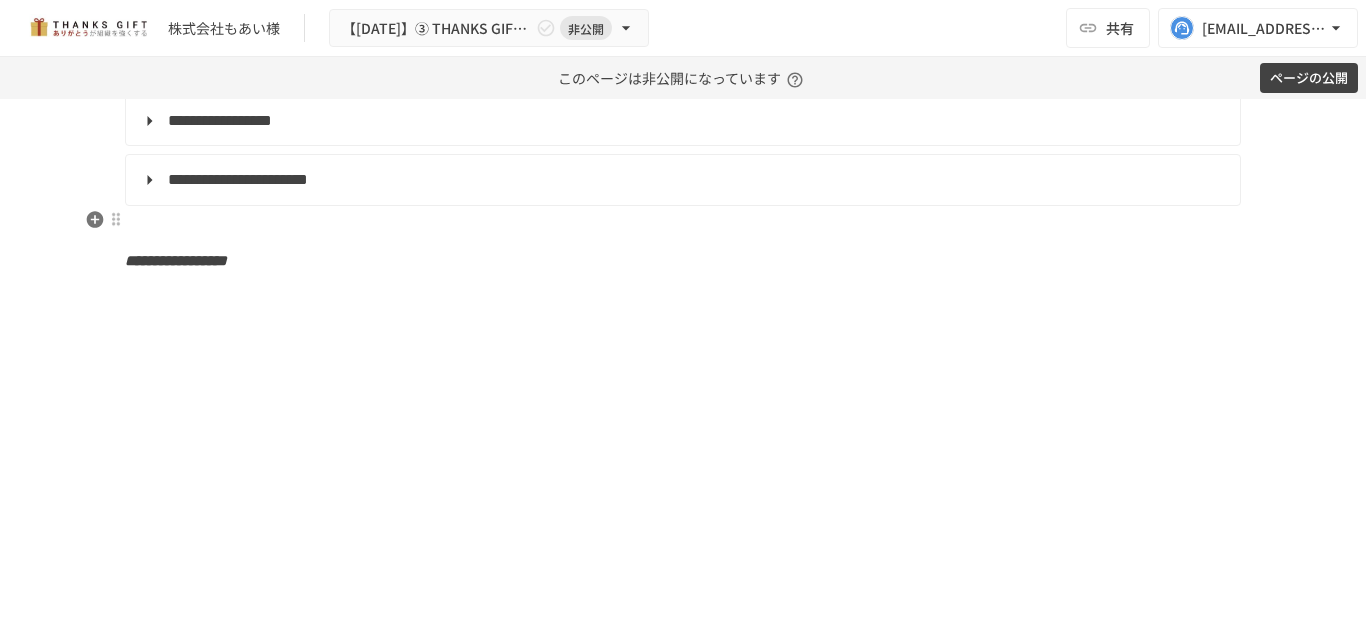 click on "**********" at bounding box center [681, 180] 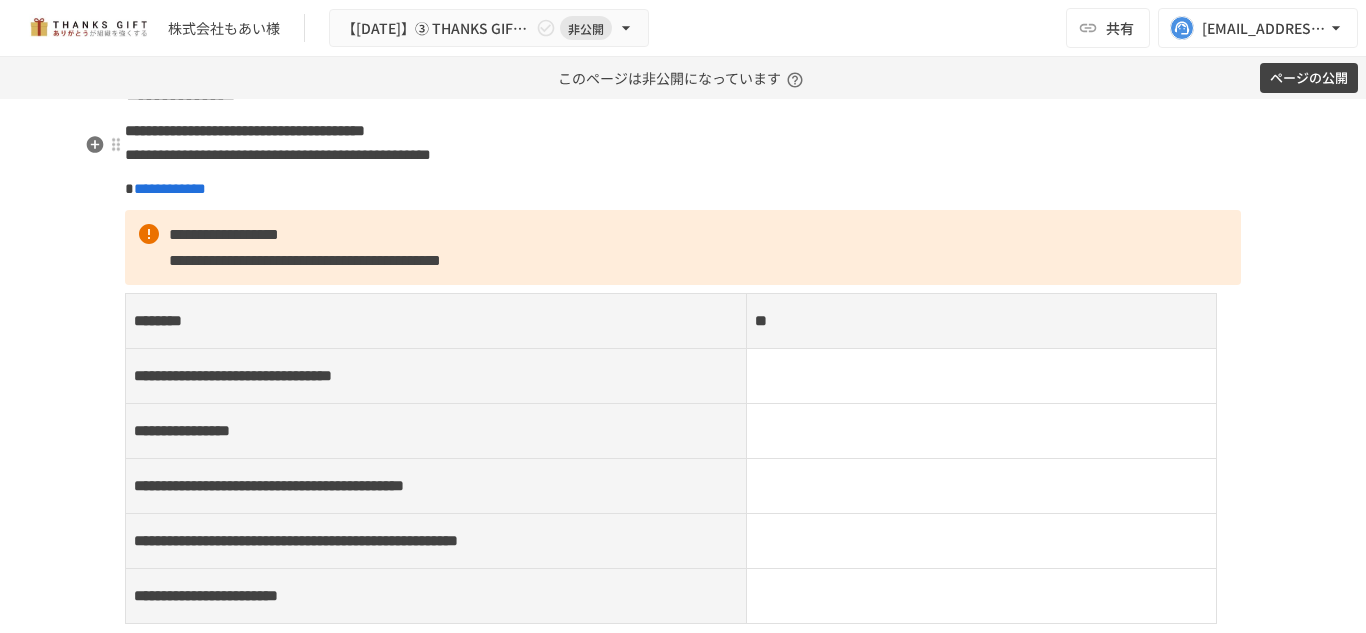 scroll, scrollTop: 21536, scrollLeft: 0, axis: vertical 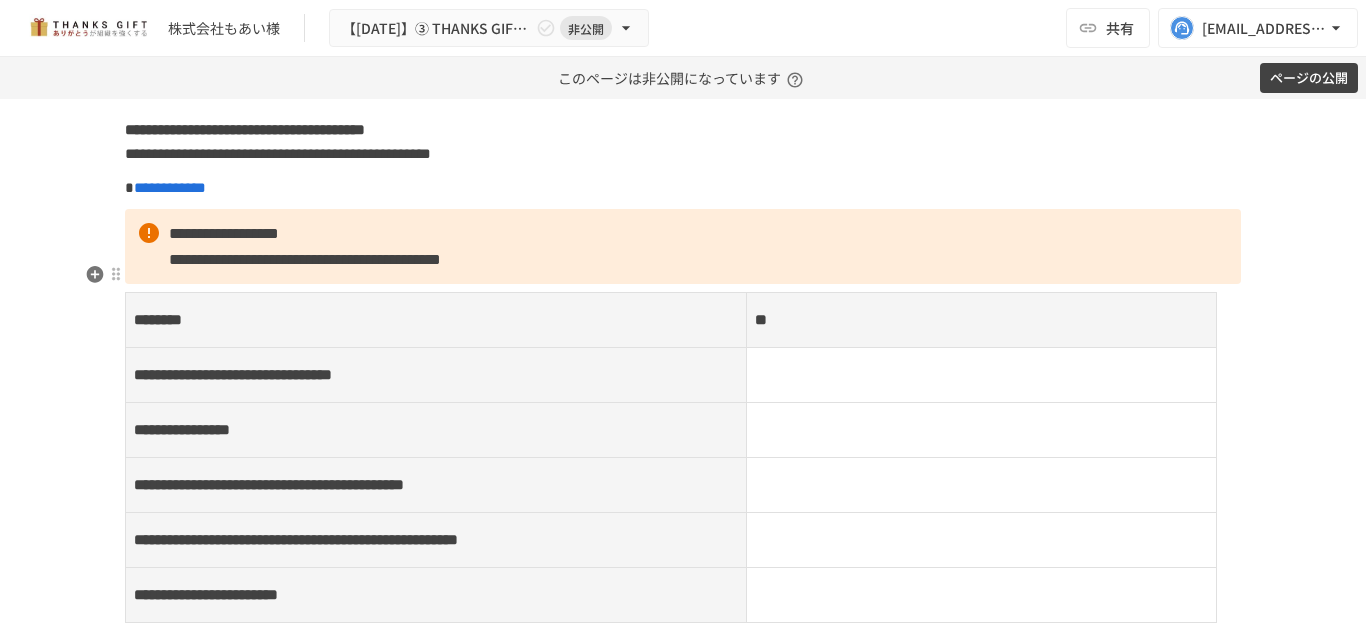 click on "**********" at bounding box center (683, 246) 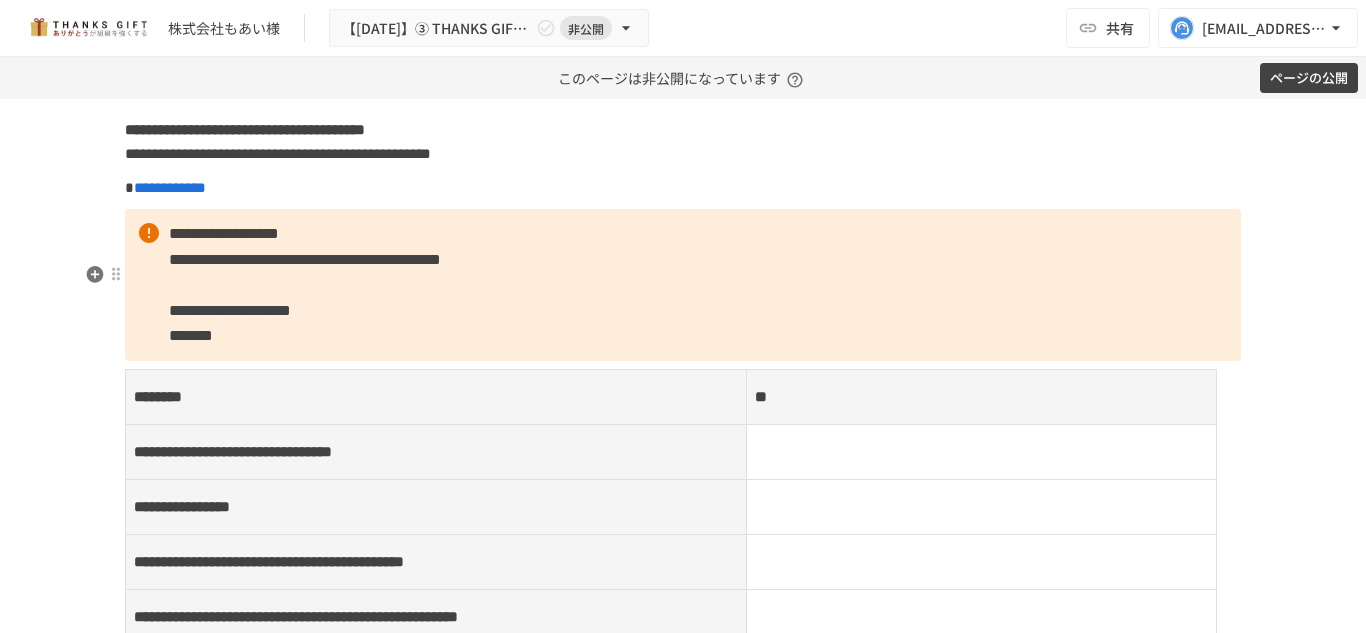 click on "**********" at bounding box center [683, 285] 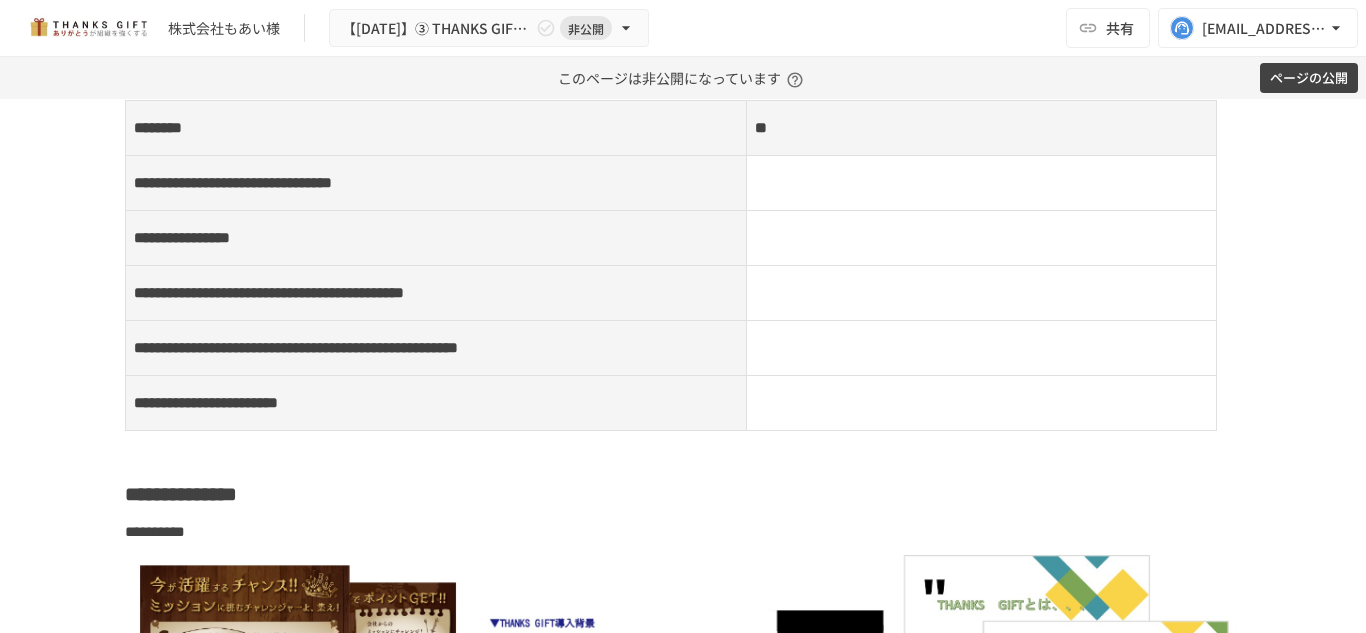 scroll, scrollTop: 21806, scrollLeft: 0, axis: vertical 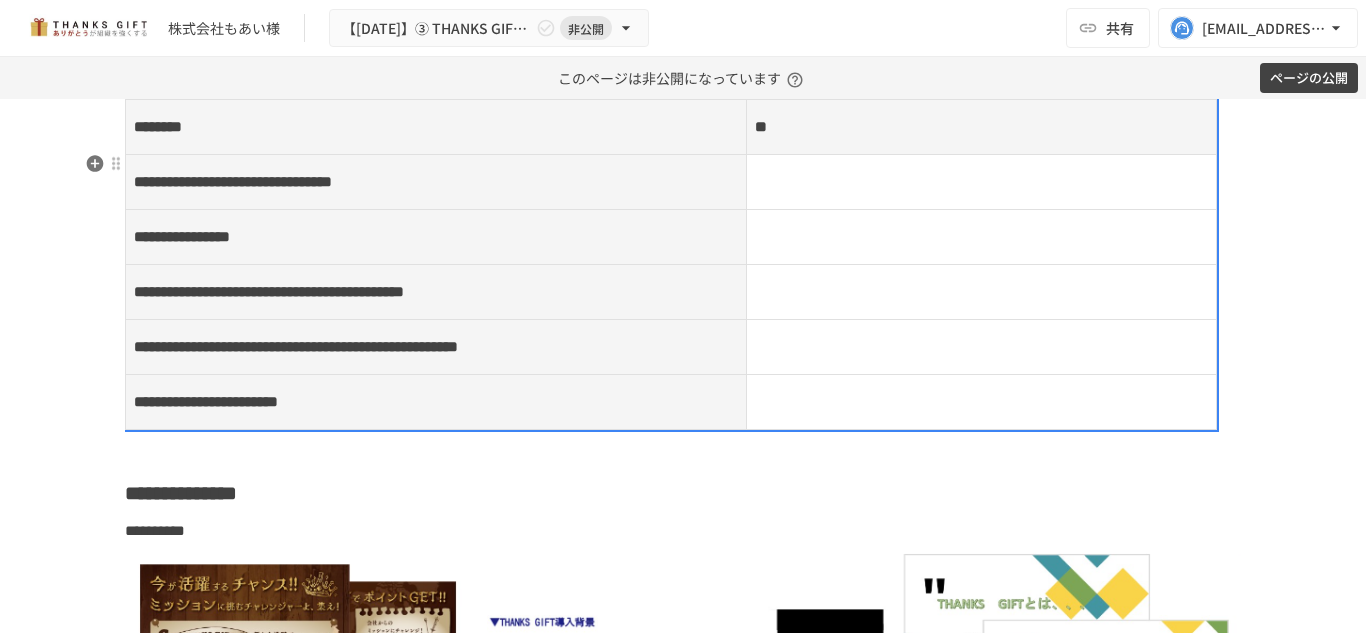 click on "**********" at bounding box center (296, 346) 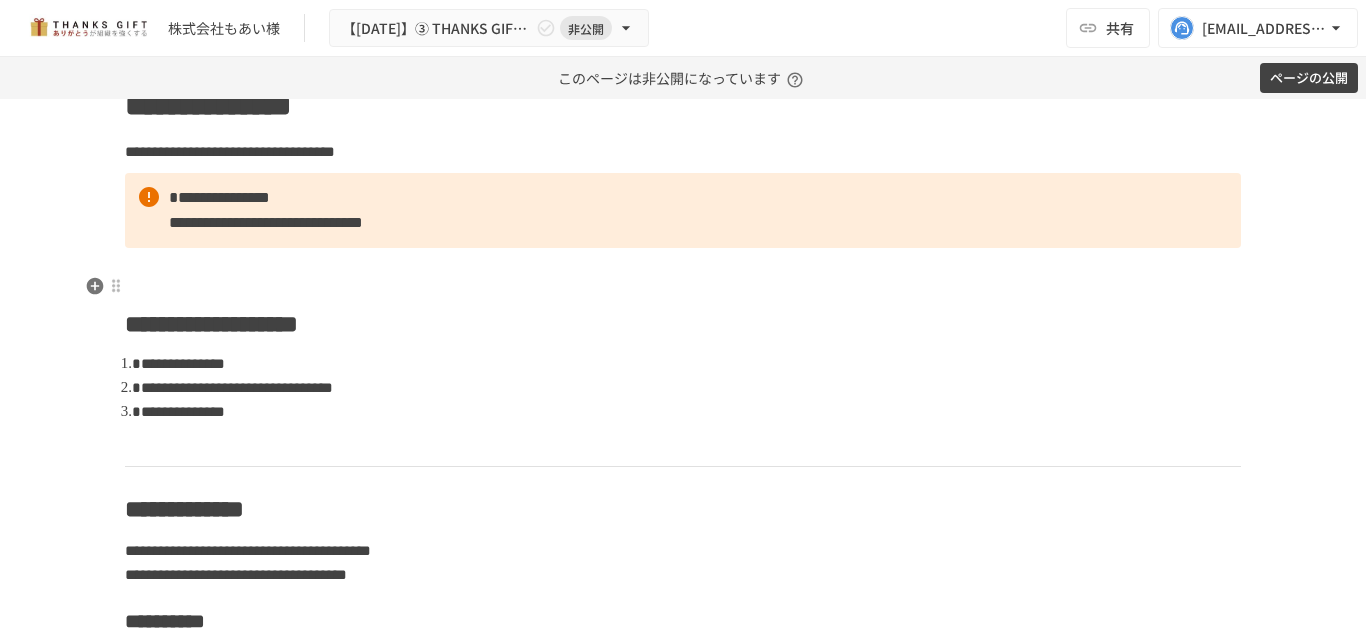 scroll, scrollTop: 23760, scrollLeft: 0, axis: vertical 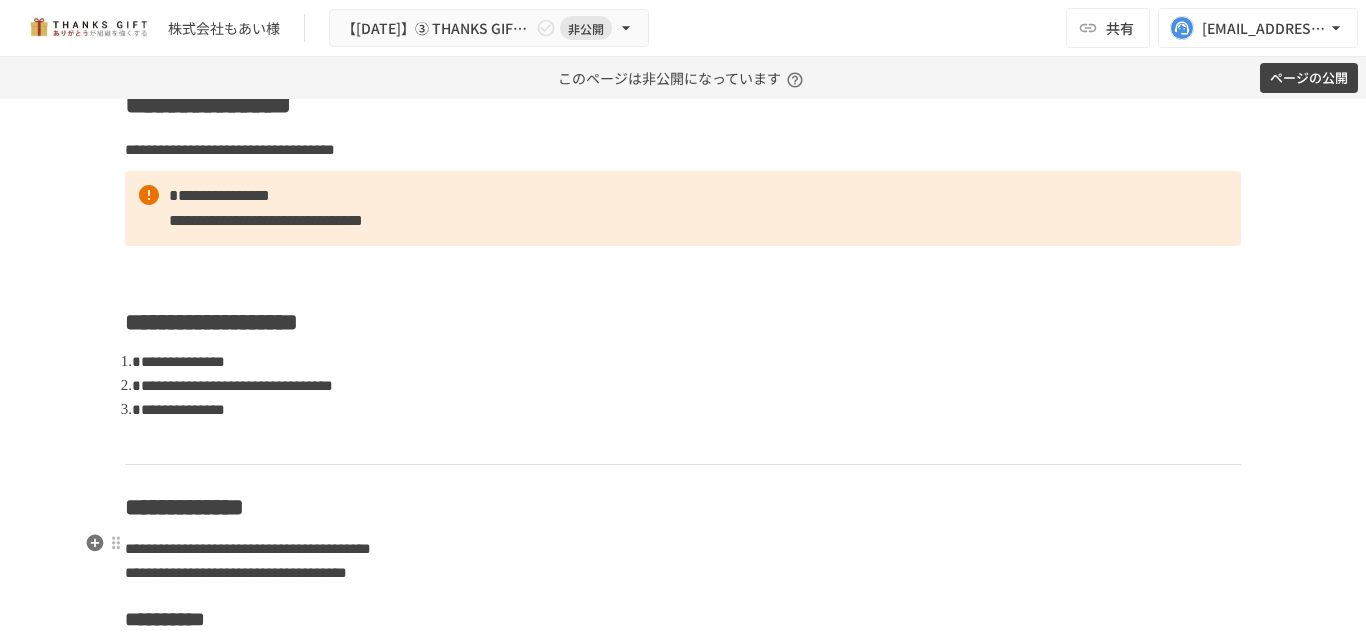 drag, startPoint x: 778, startPoint y: 63, endPoint x: 1252, endPoint y: 549, distance: 678.87555 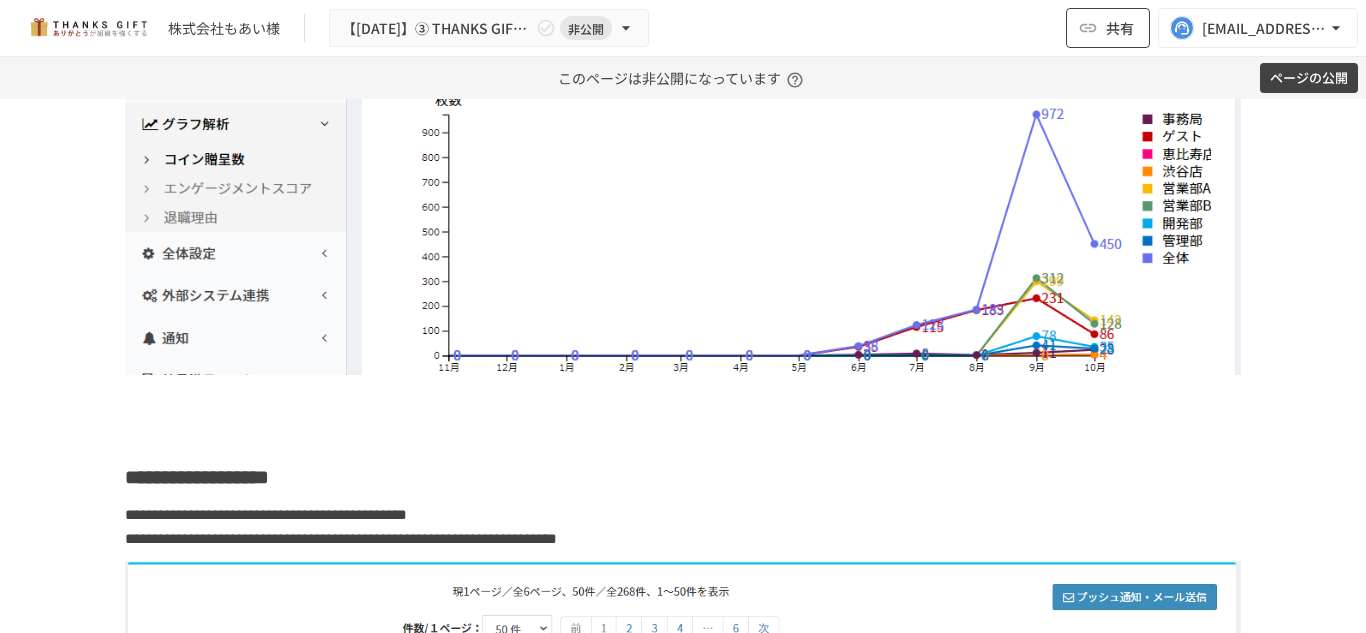 scroll, scrollTop: 18121, scrollLeft: 0, axis: vertical 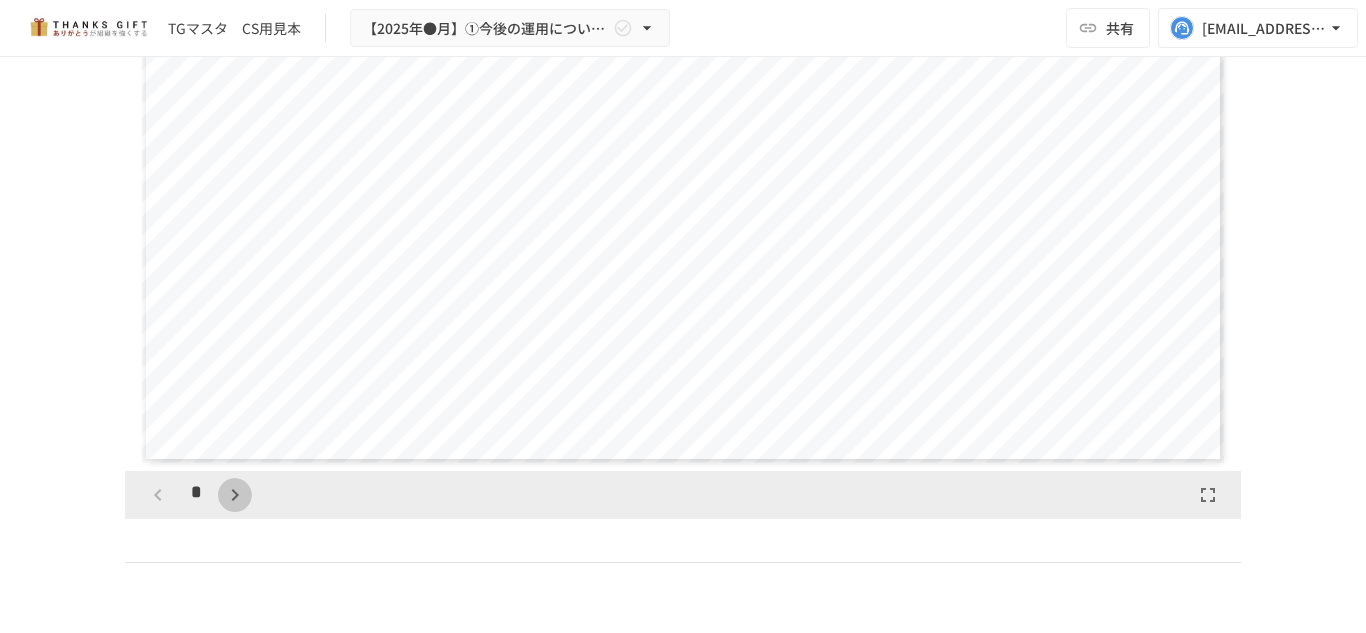 click 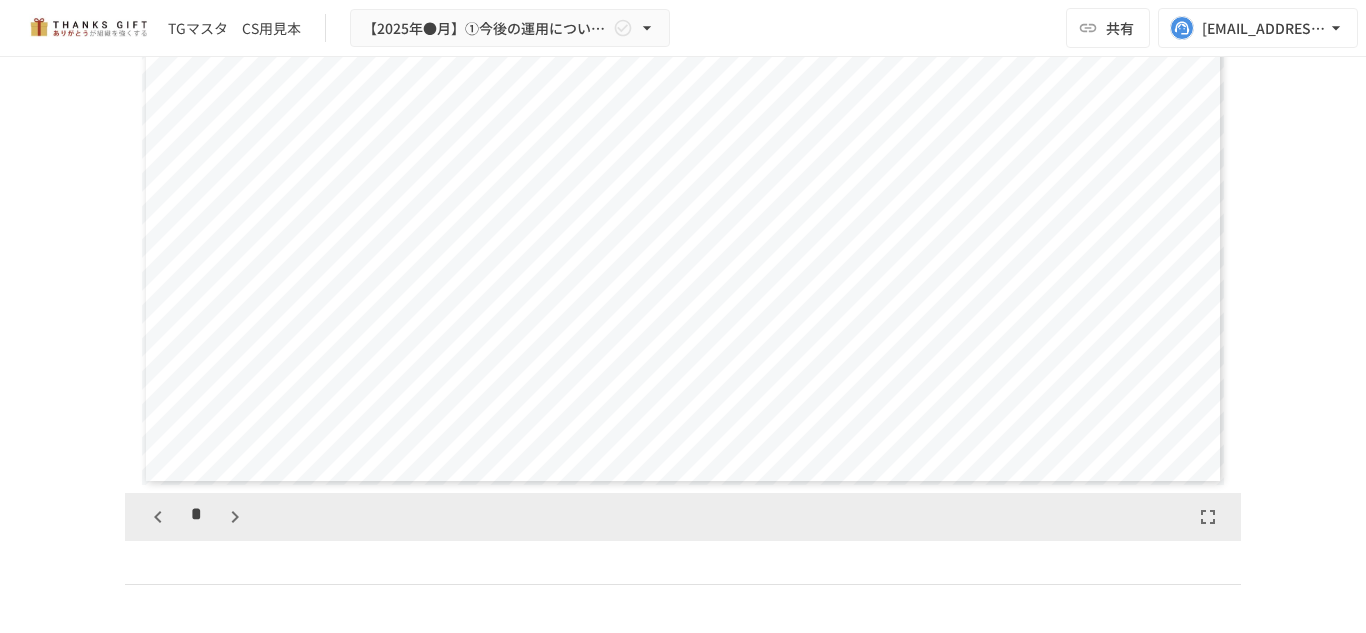 scroll, scrollTop: 5902, scrollLeft: 0, axis: vertical 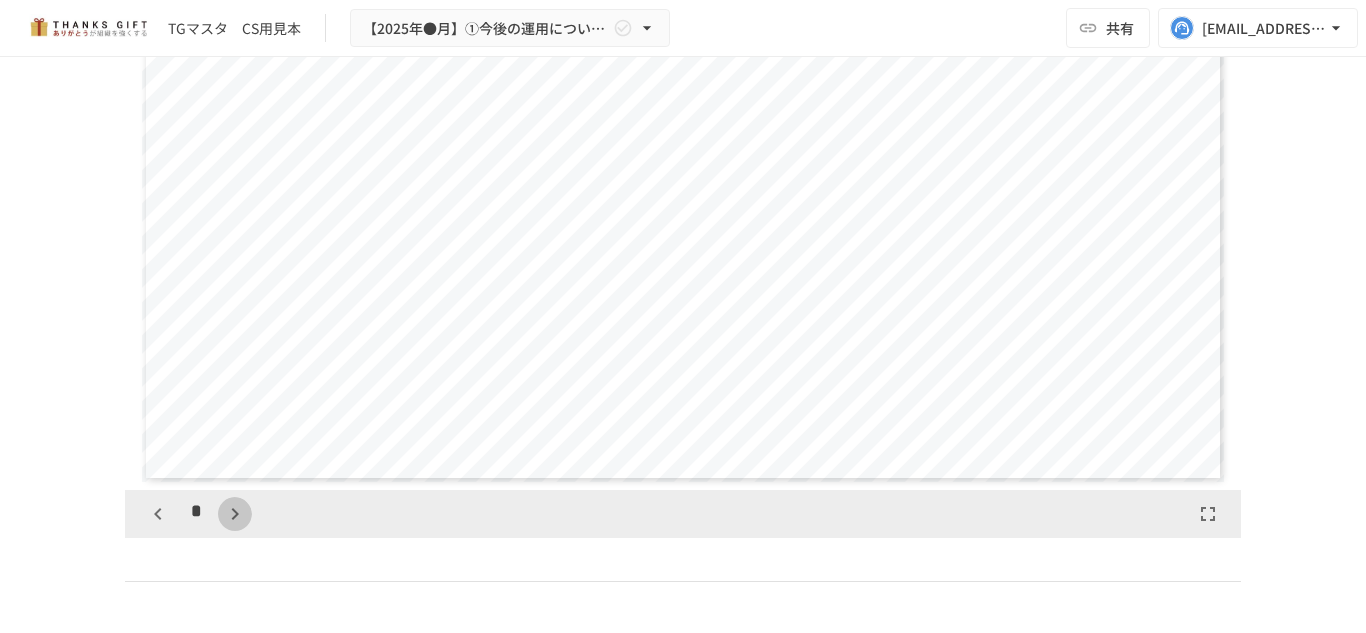 click 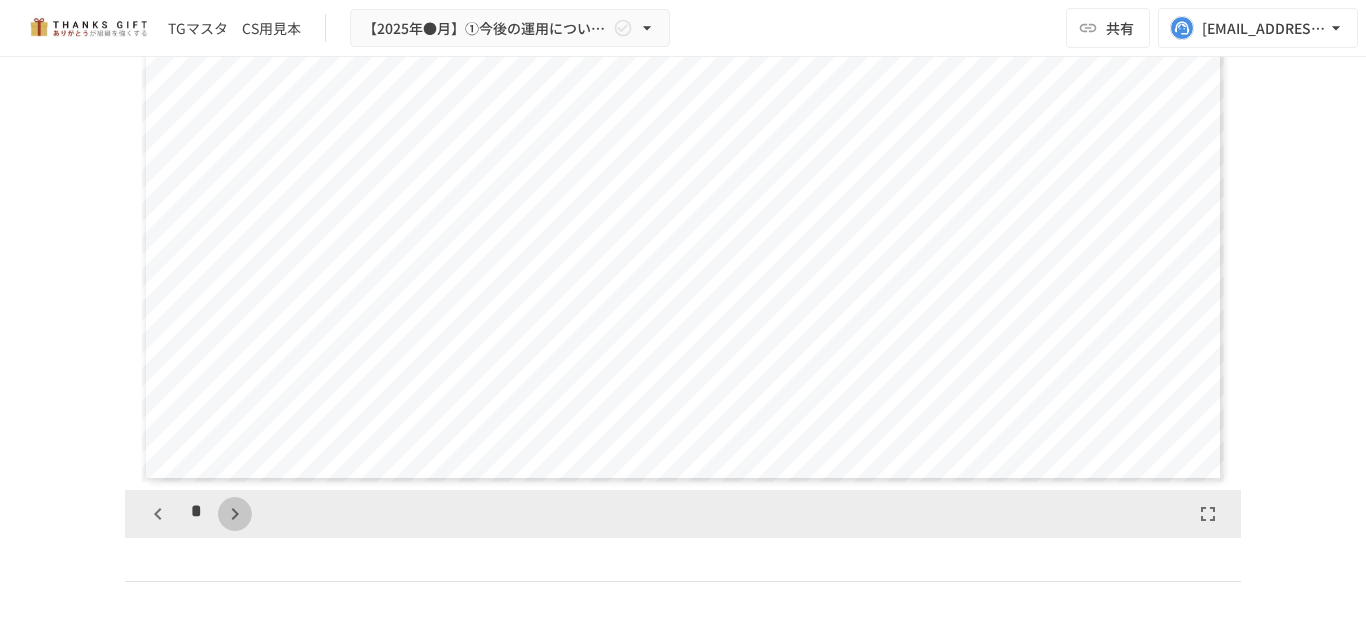click 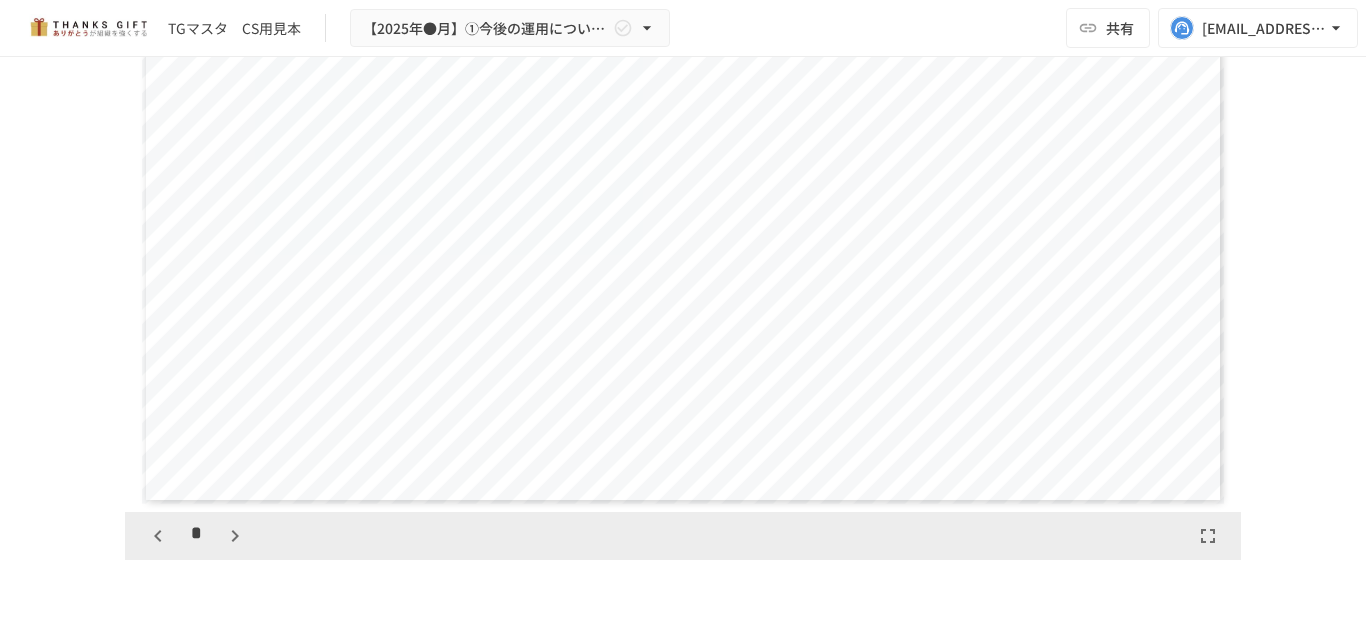 scroll, scrollTop: 5890, scrollLeft: 0, axis: vertical 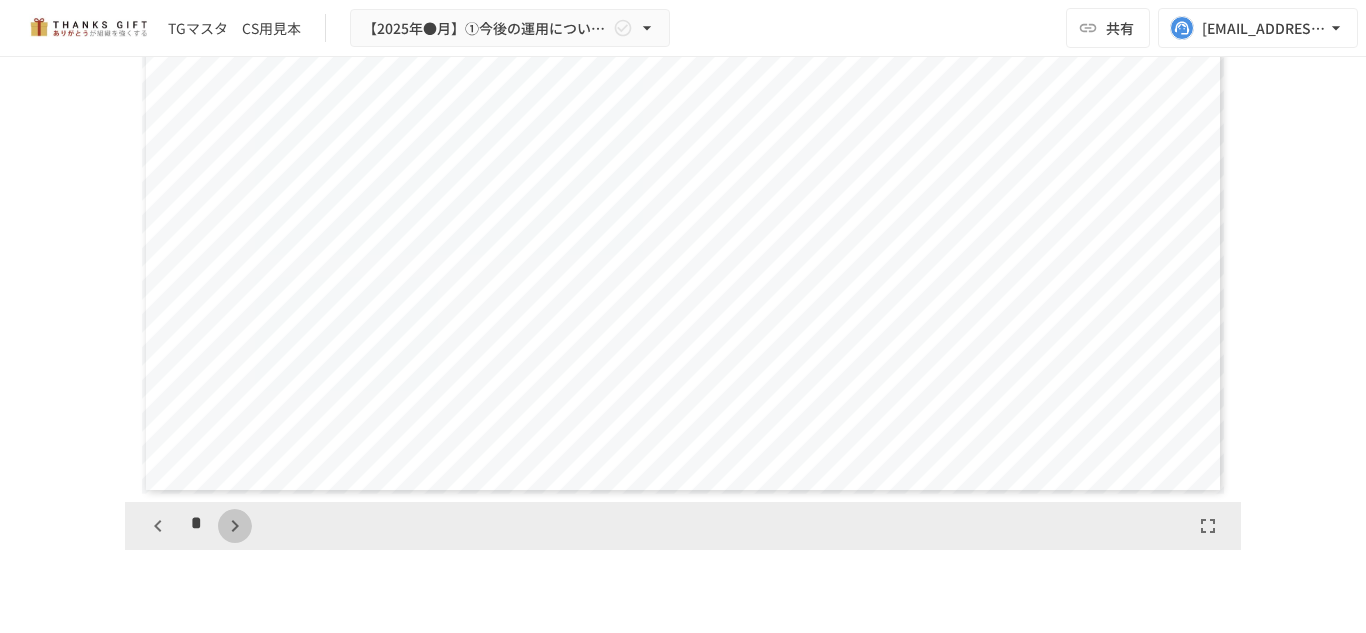 click 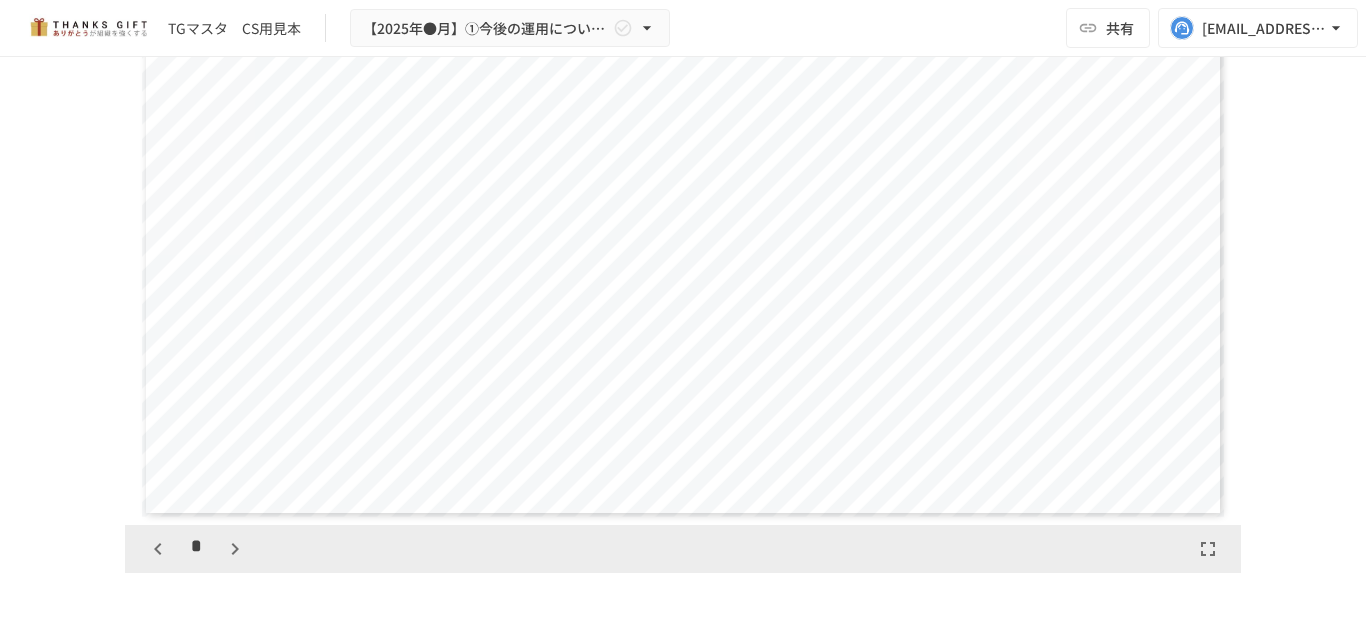 scroll, scrollTop: 5875, scrollLeft: 0, axis: vertical 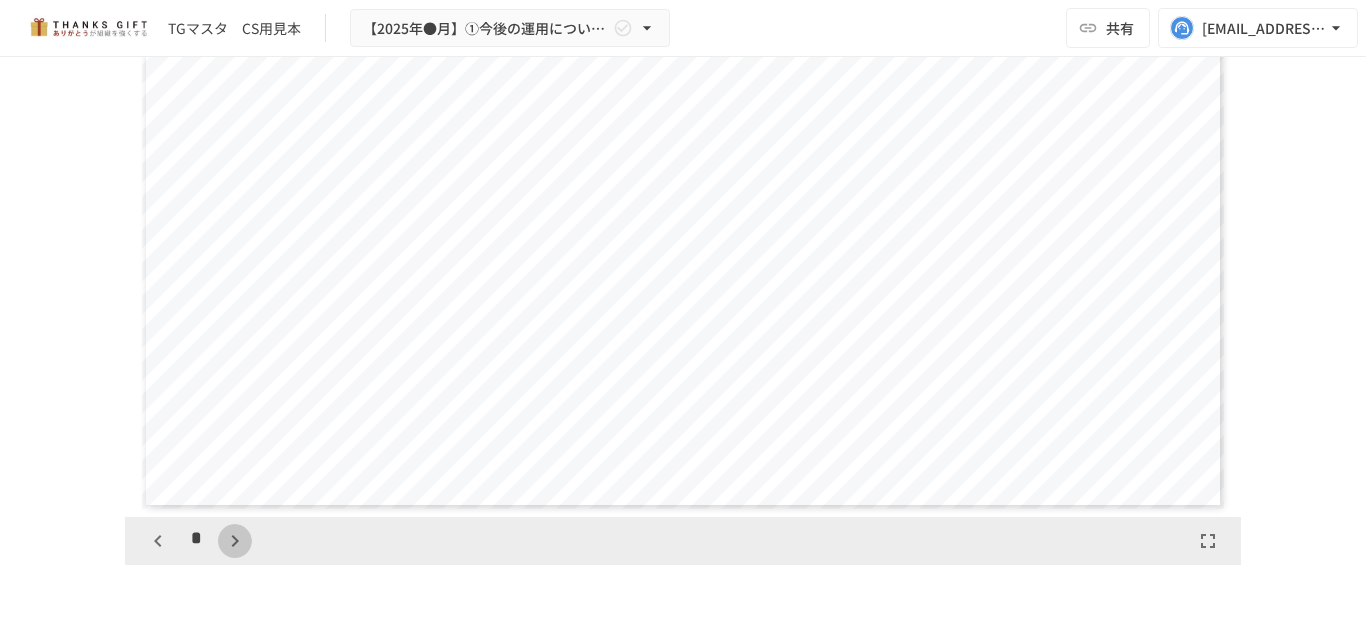 click at bounding box center [235, 541] 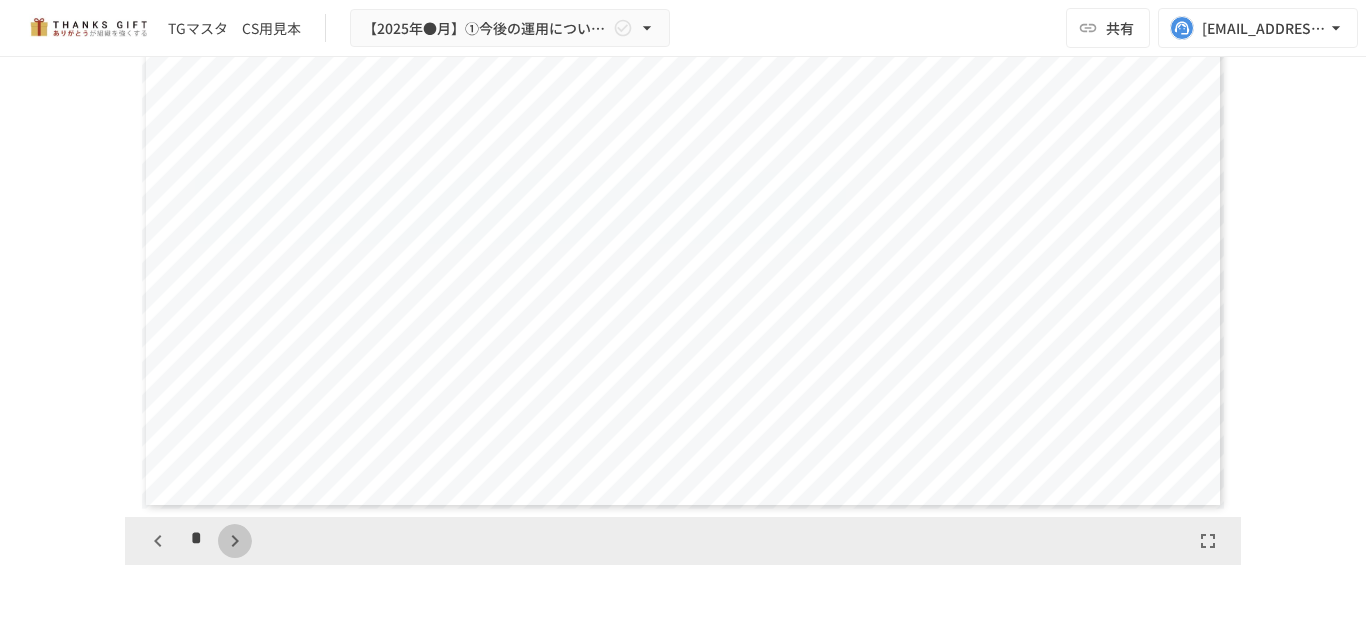 click at bounding box center [235, 541] 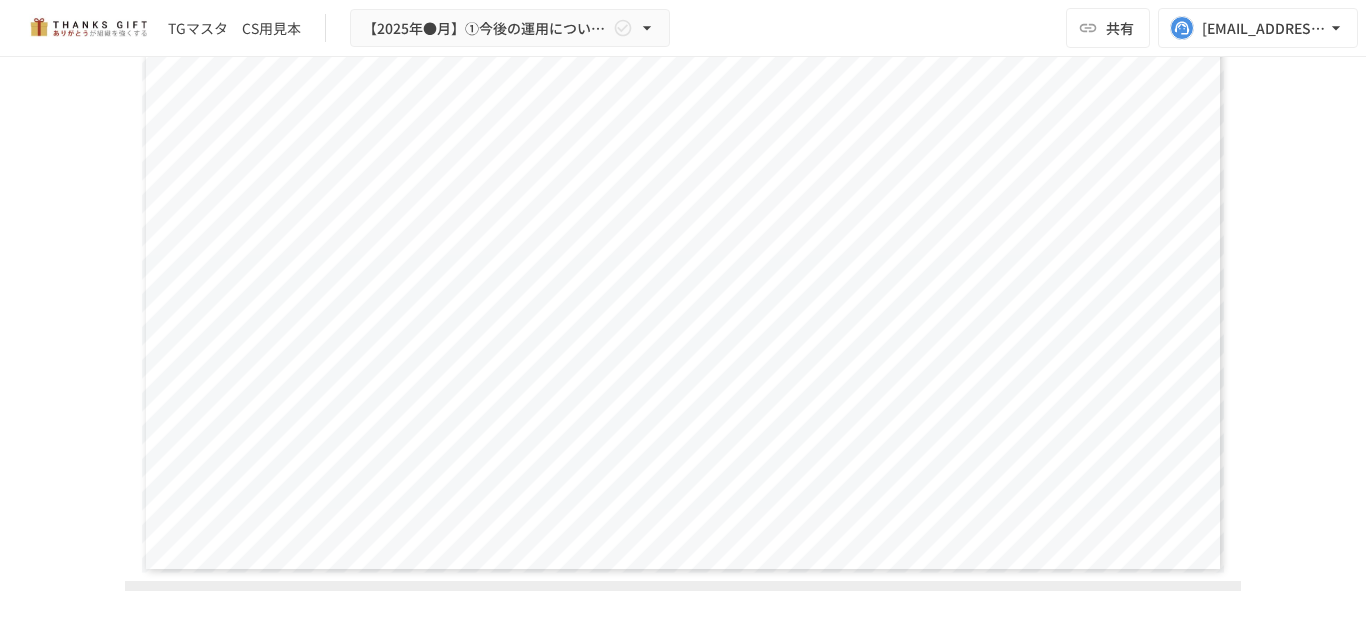 scroll, scrollTop: 5893, scrollLeft: 0, axis: vertical 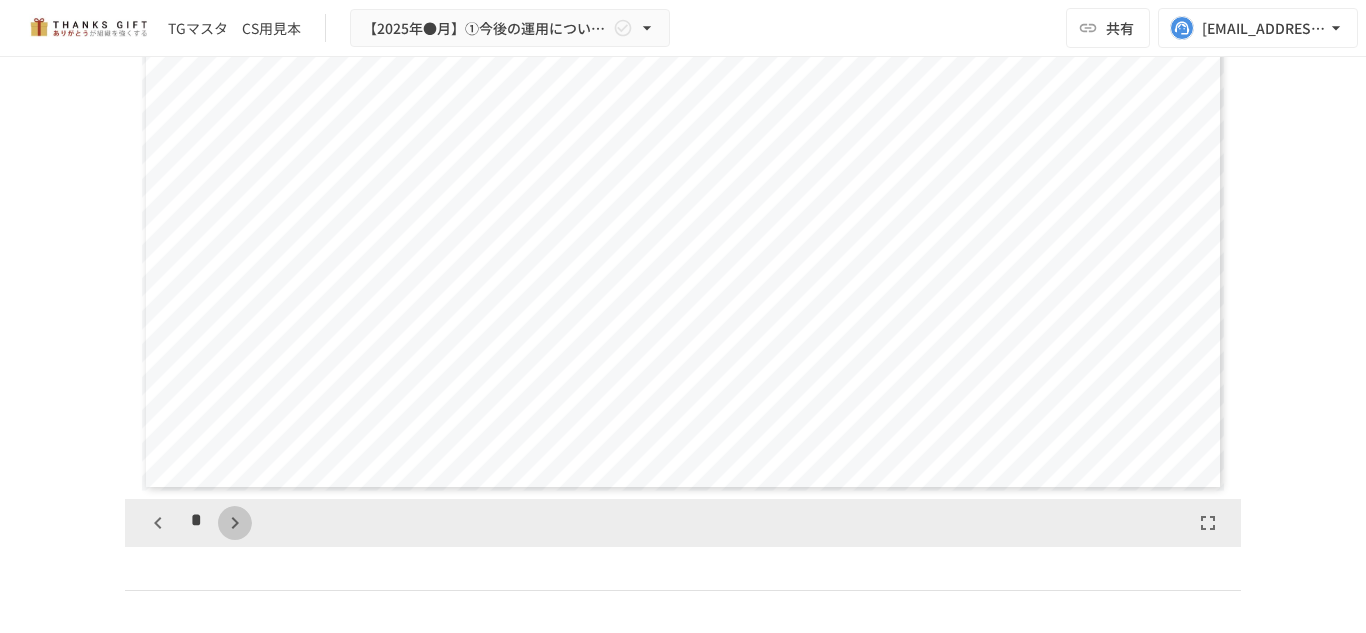 click 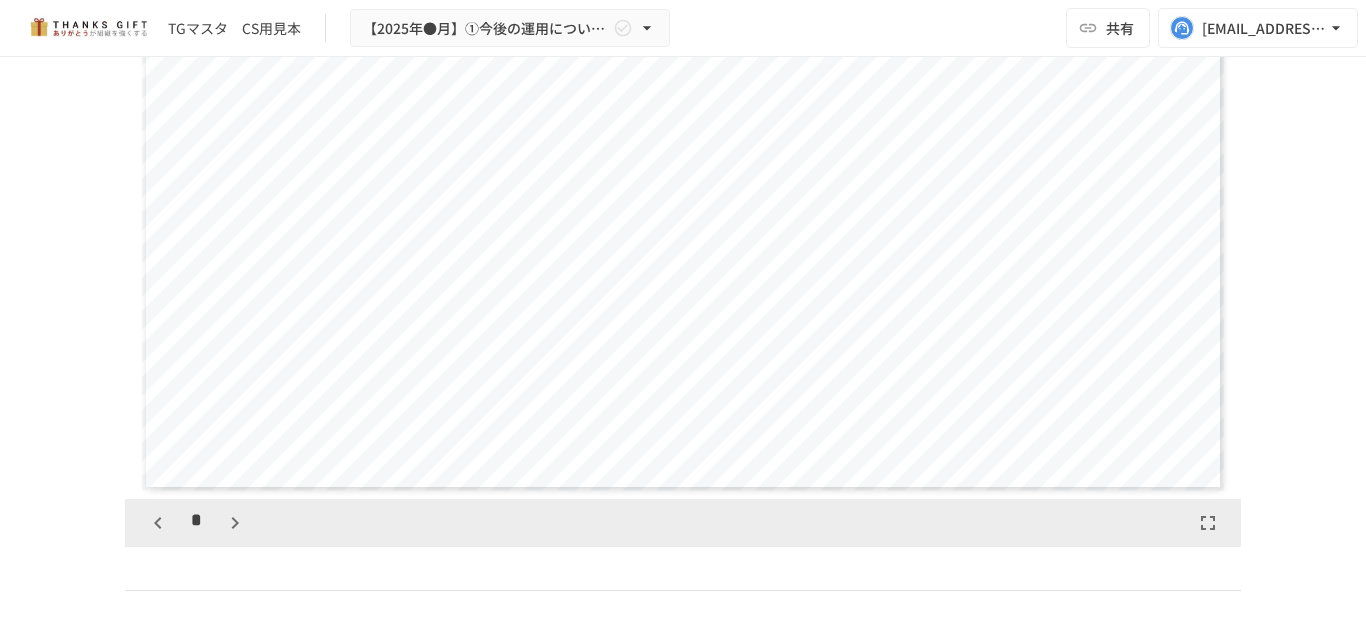 scroll, scrollTop: 4375, scrollLeft: 0, axis: vertical 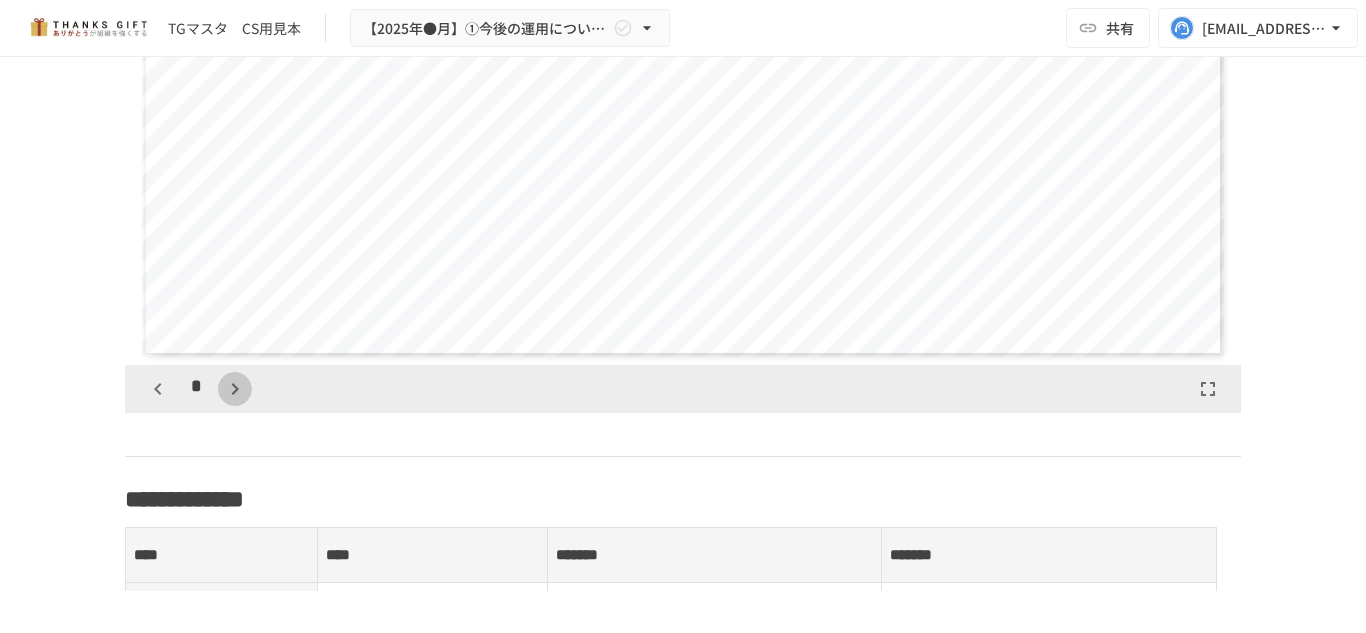 click 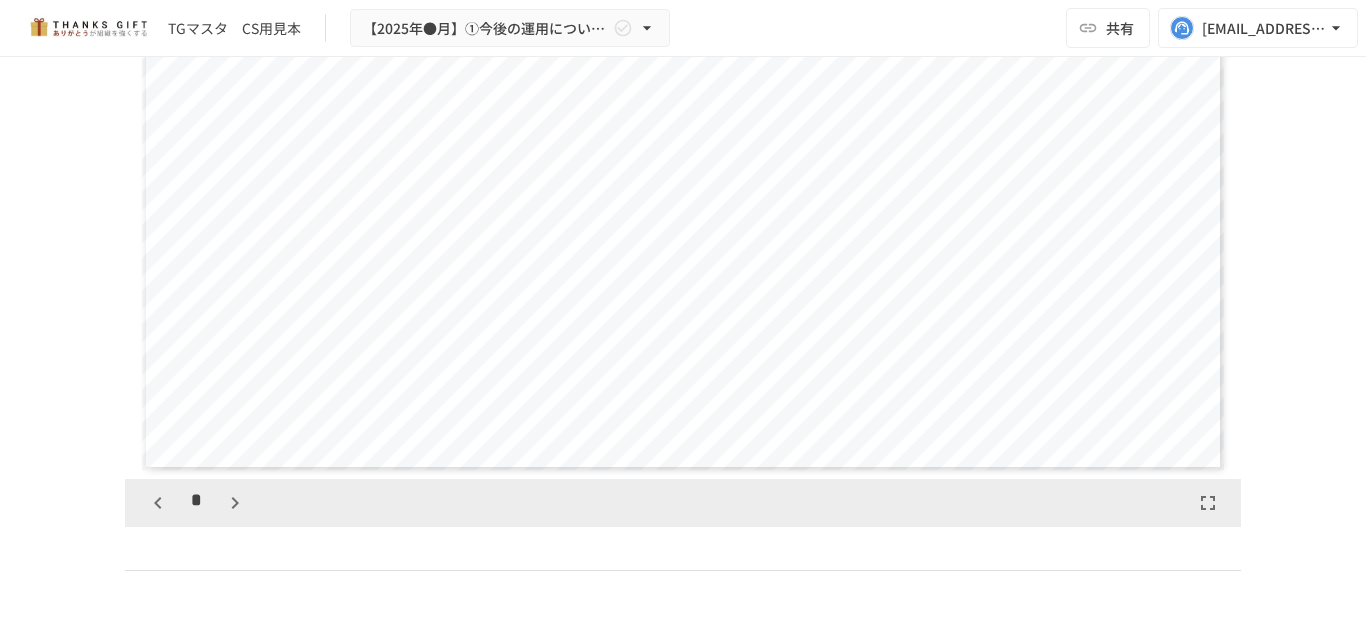 scroll, scrollTop: 5914, scrollLeft: 0, axis: vertical 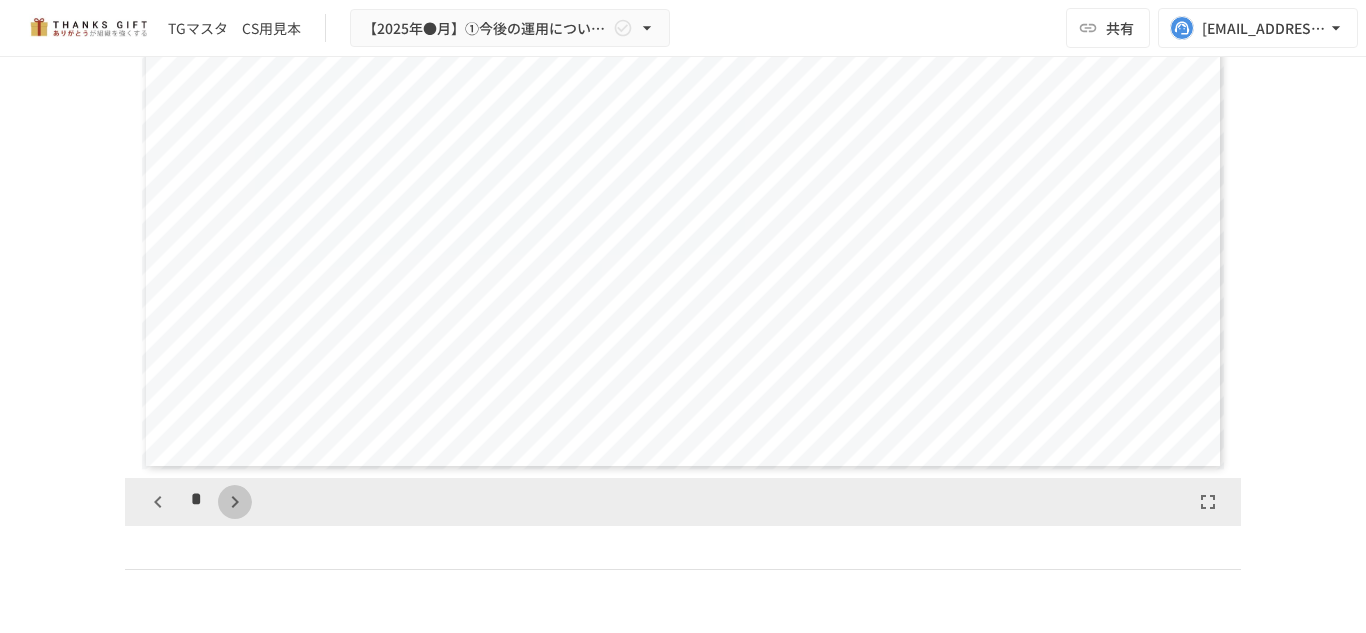 click 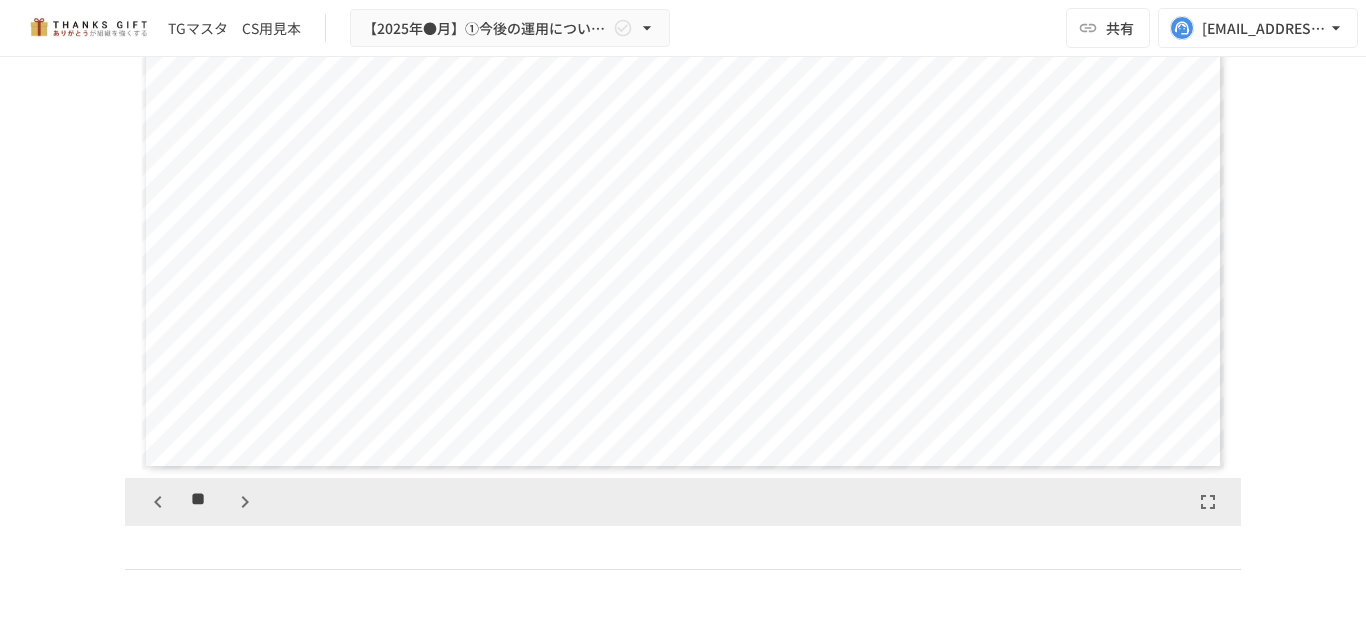 scroll, scrollTop: 5625, scrollLeft: 0, axis: vertical 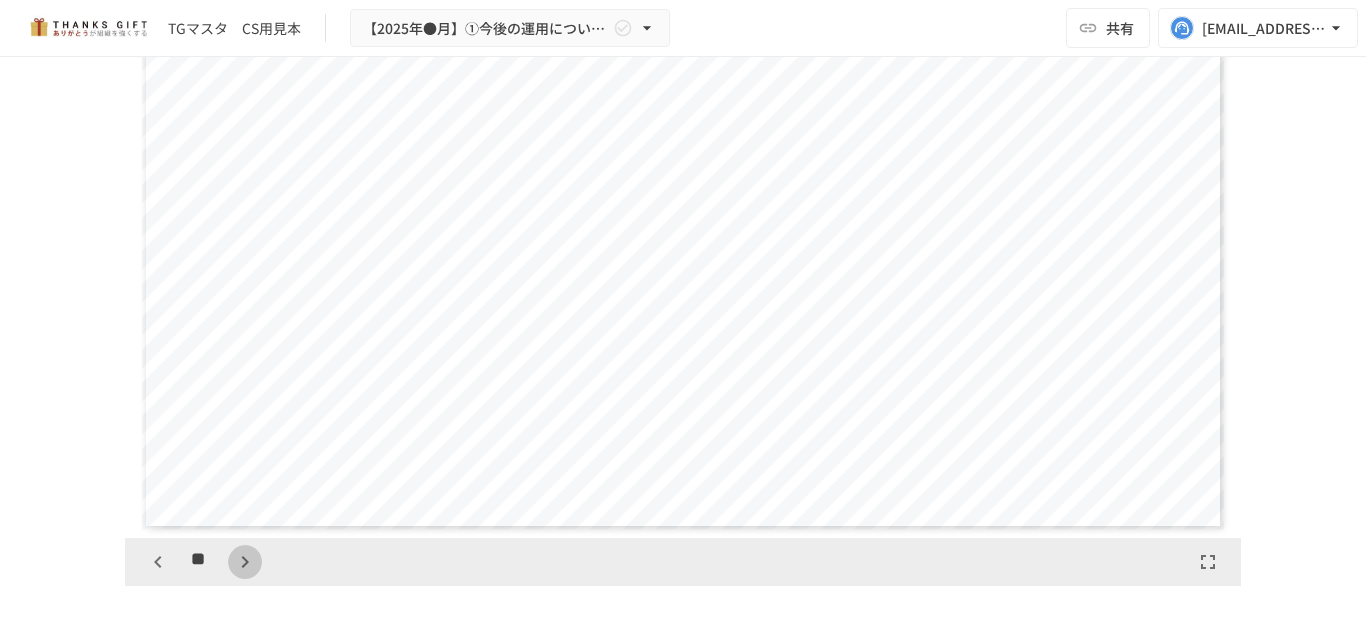 click at bounding box center [245, 562] 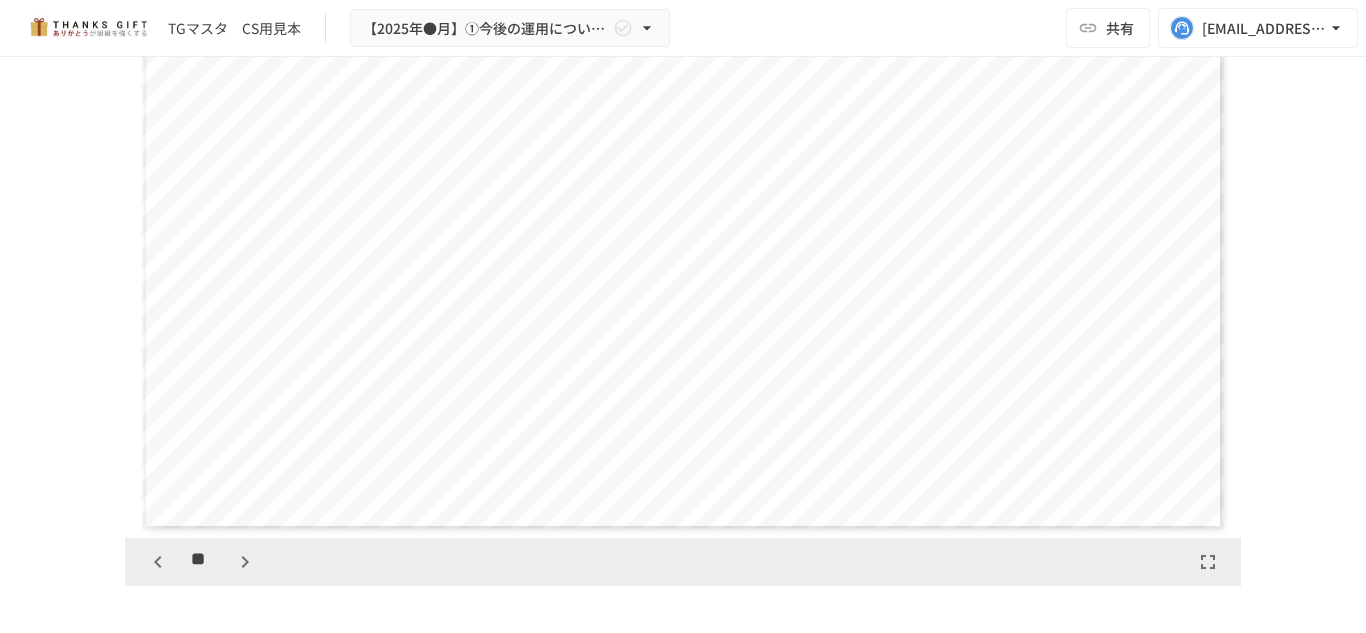 scroll, scrollTop: 6250, scrollLeft: 0, axis: vertical 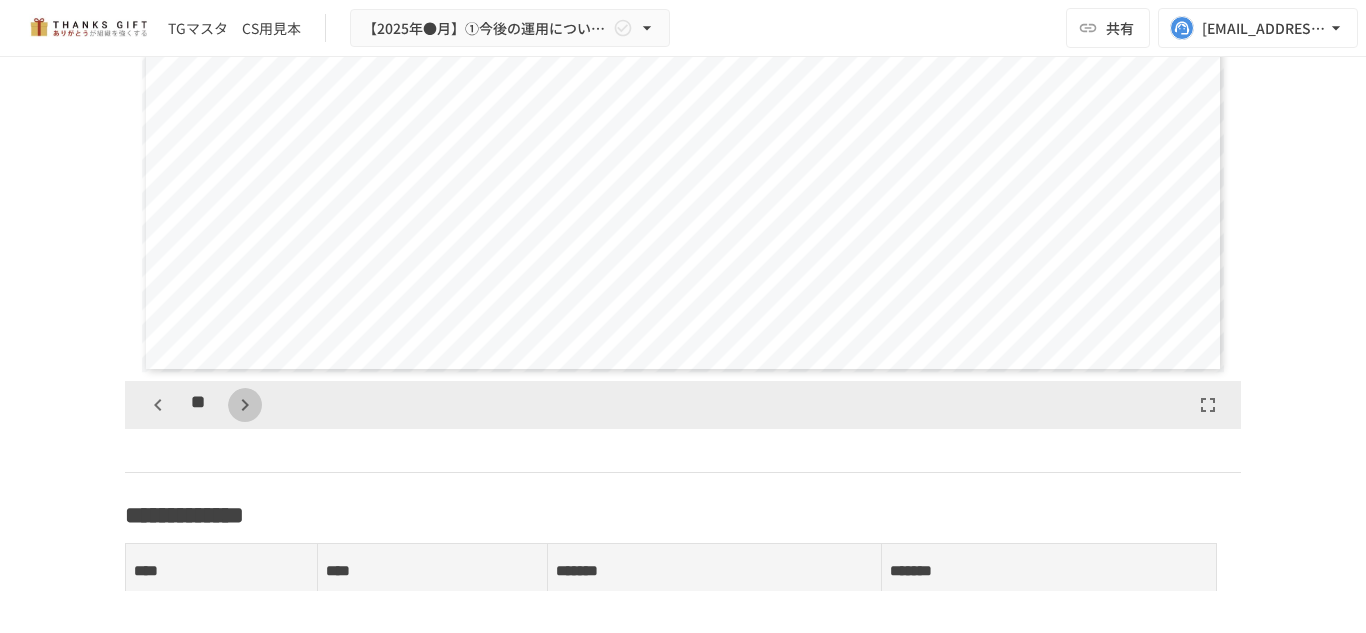 click 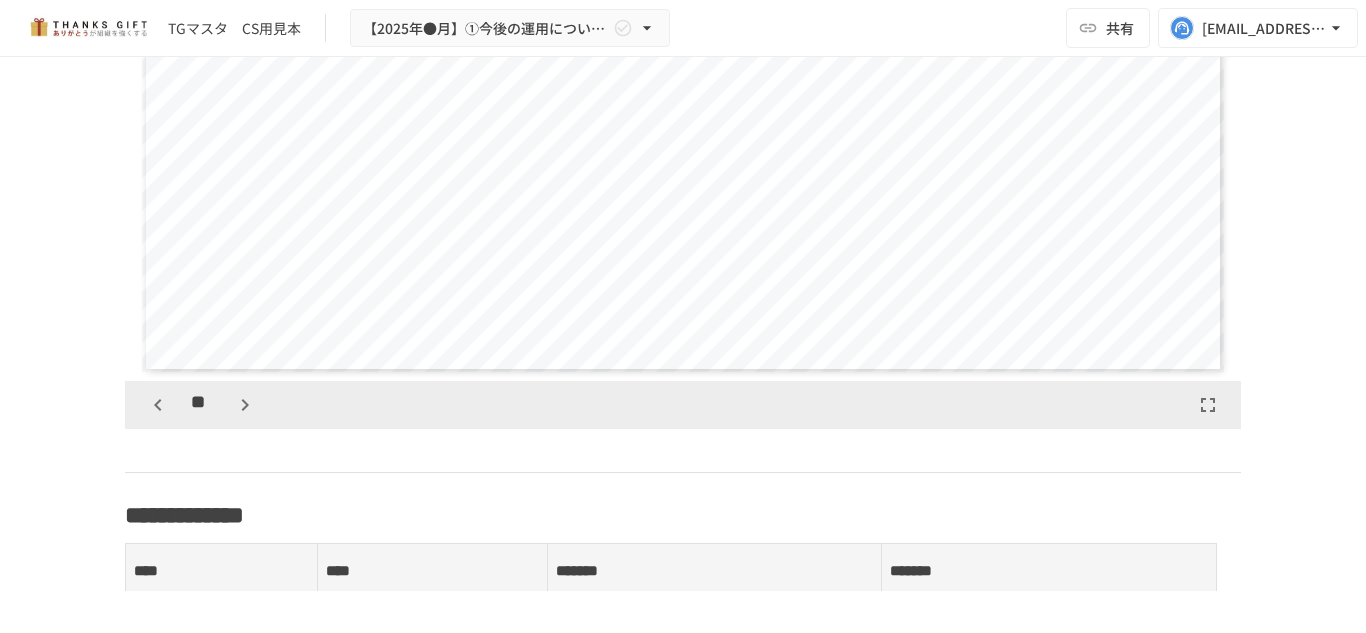 scroll, scrollTop: 6874, scrollLeft: 0, axis: vertical 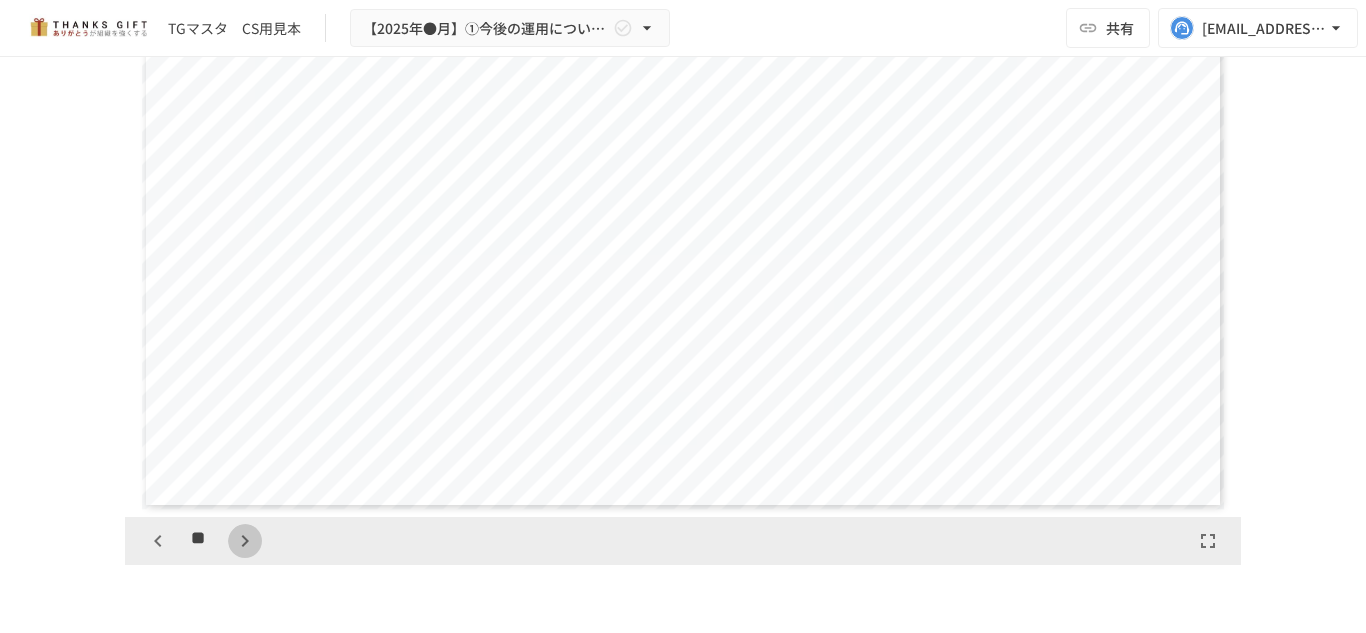 click 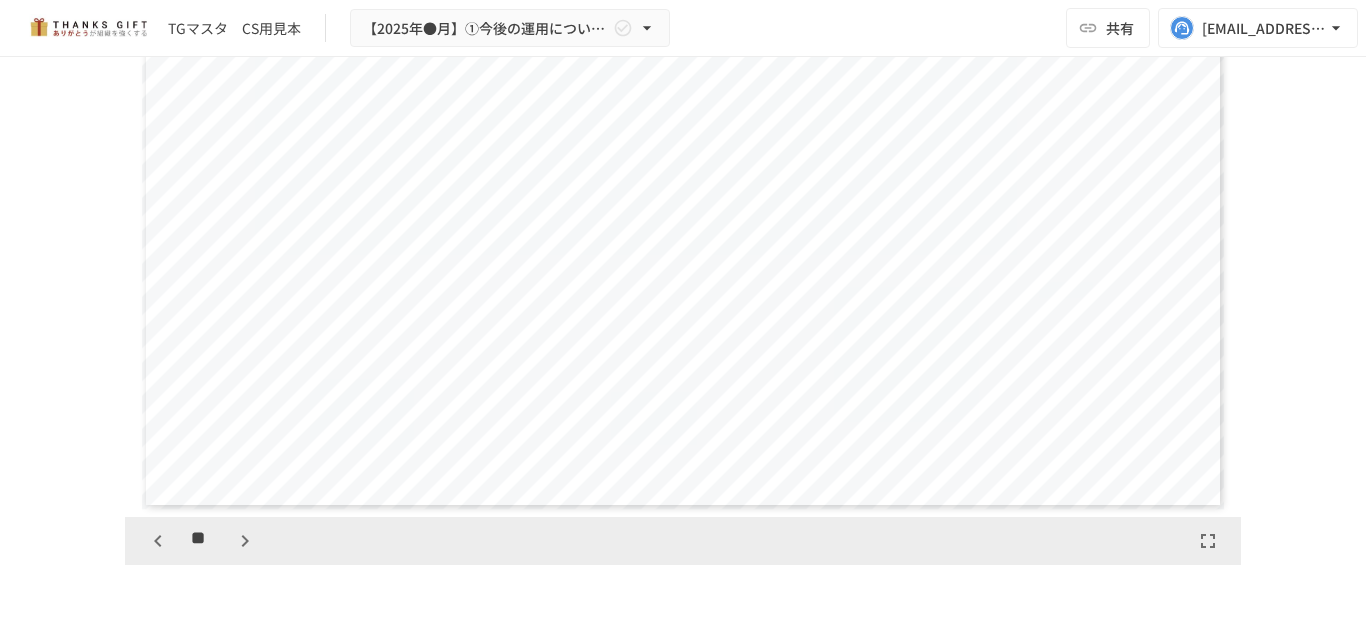 scroll, scrollTop: 7499, scrollLeft: 0, axis: vertical 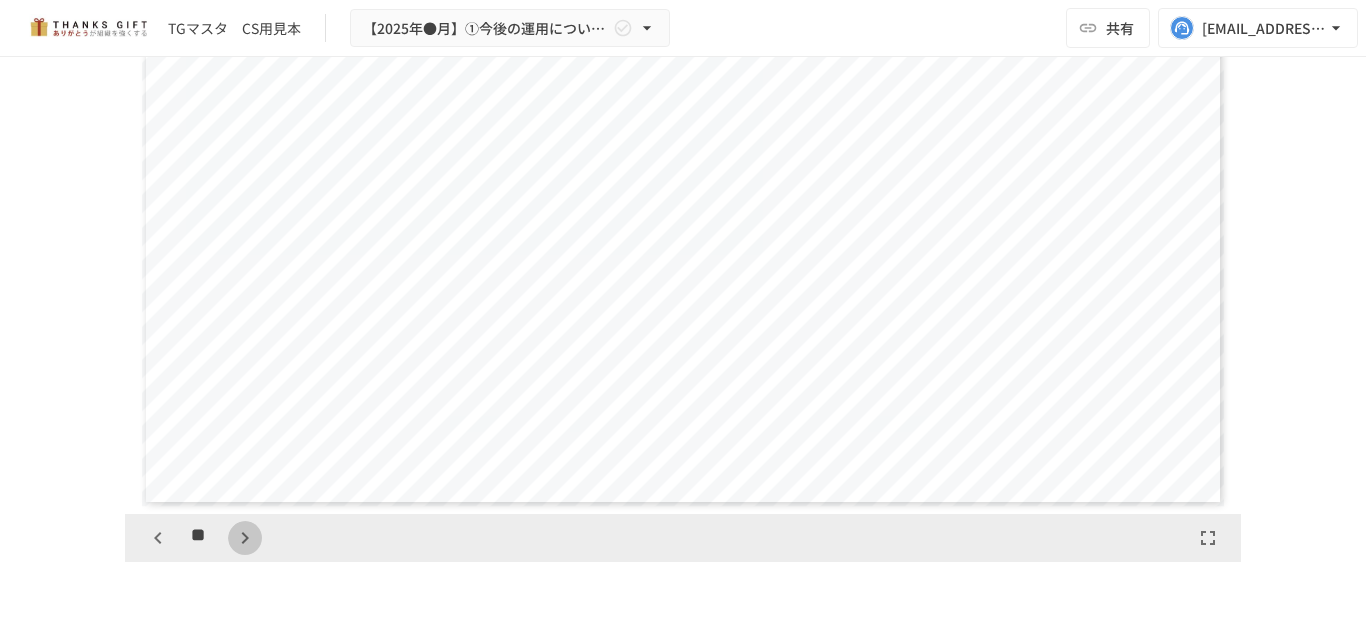 click 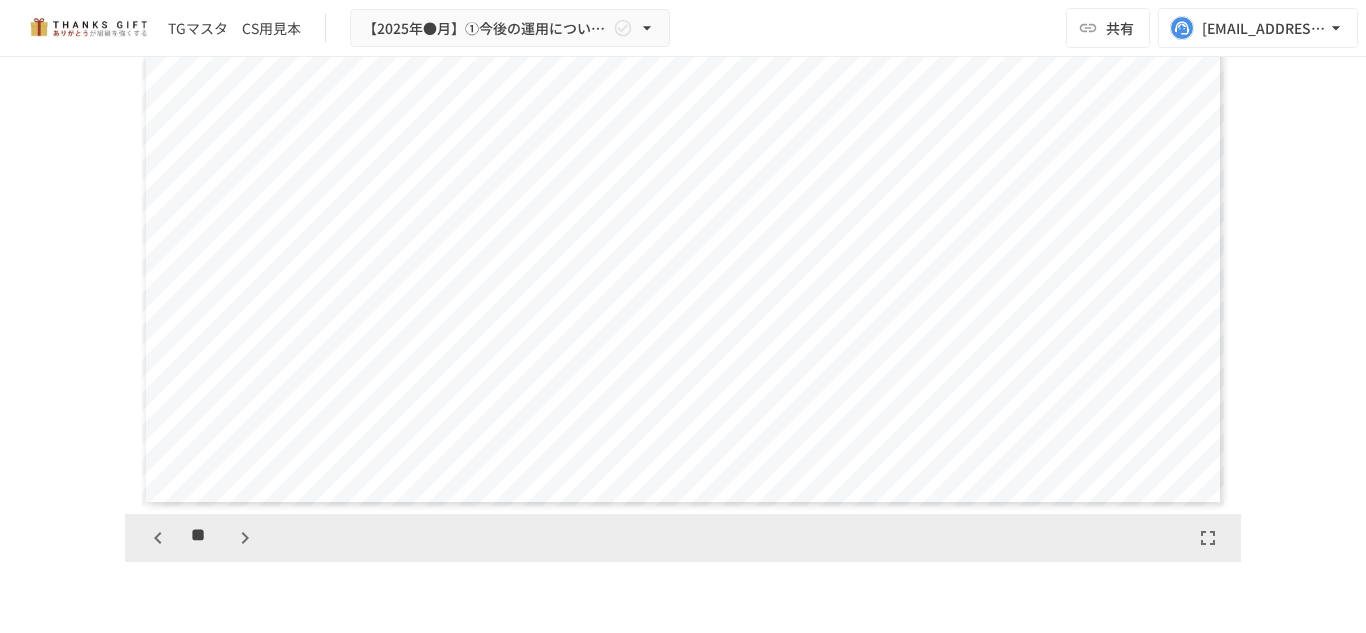 scroll, scrollTop: 8124, scrollLeft: 0, axis: vertical 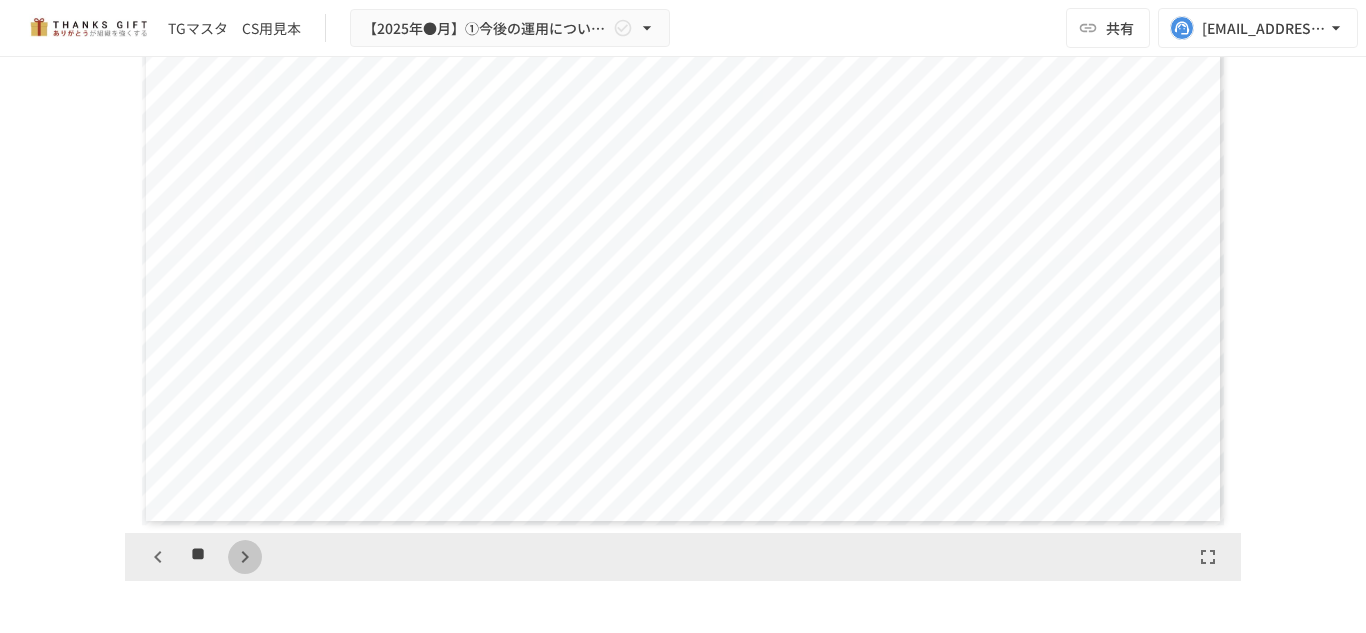 click 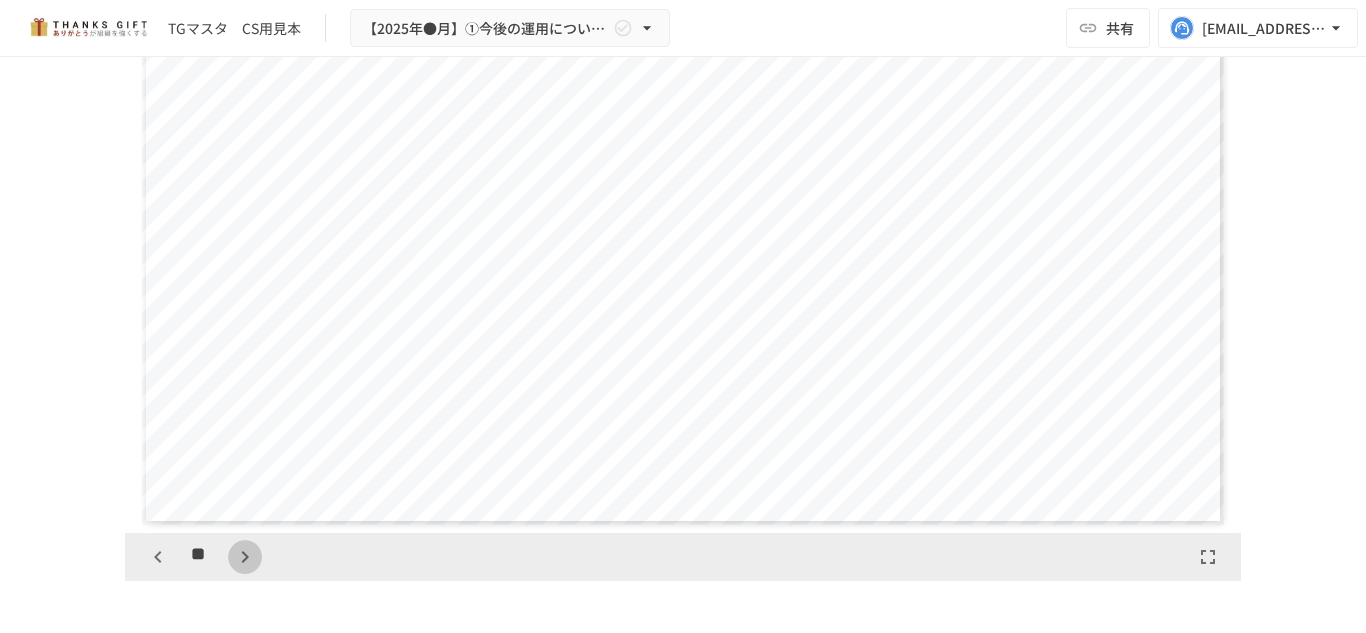 click 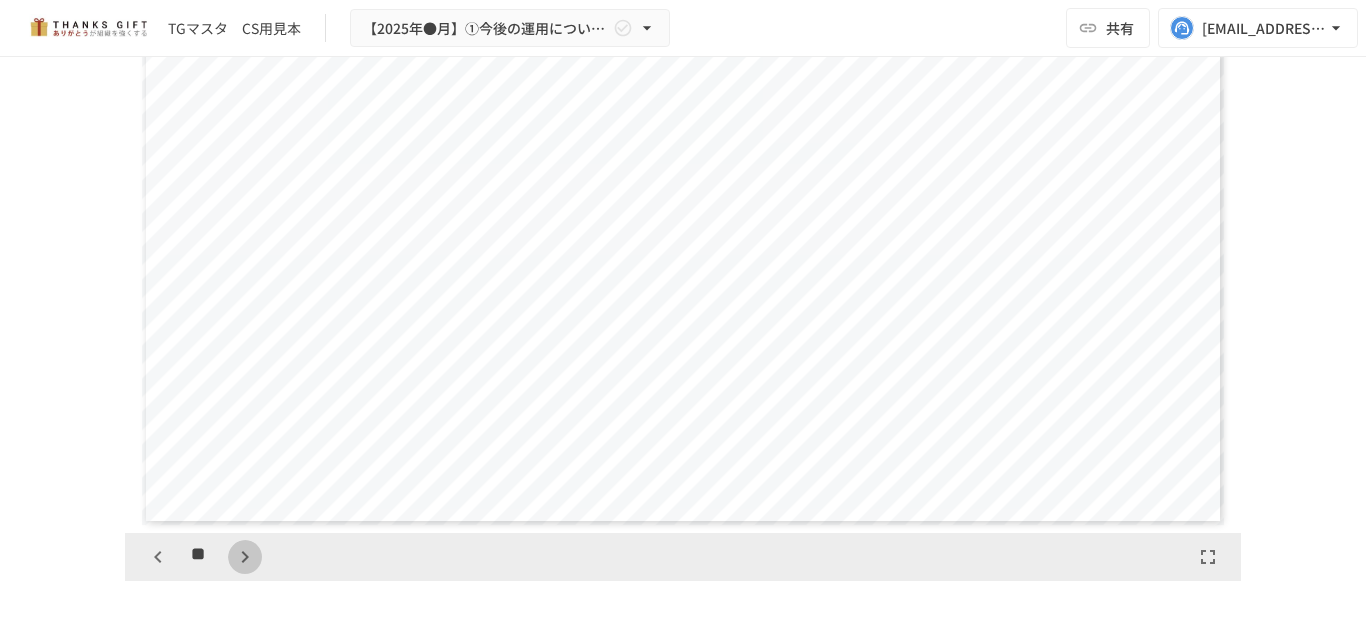 click 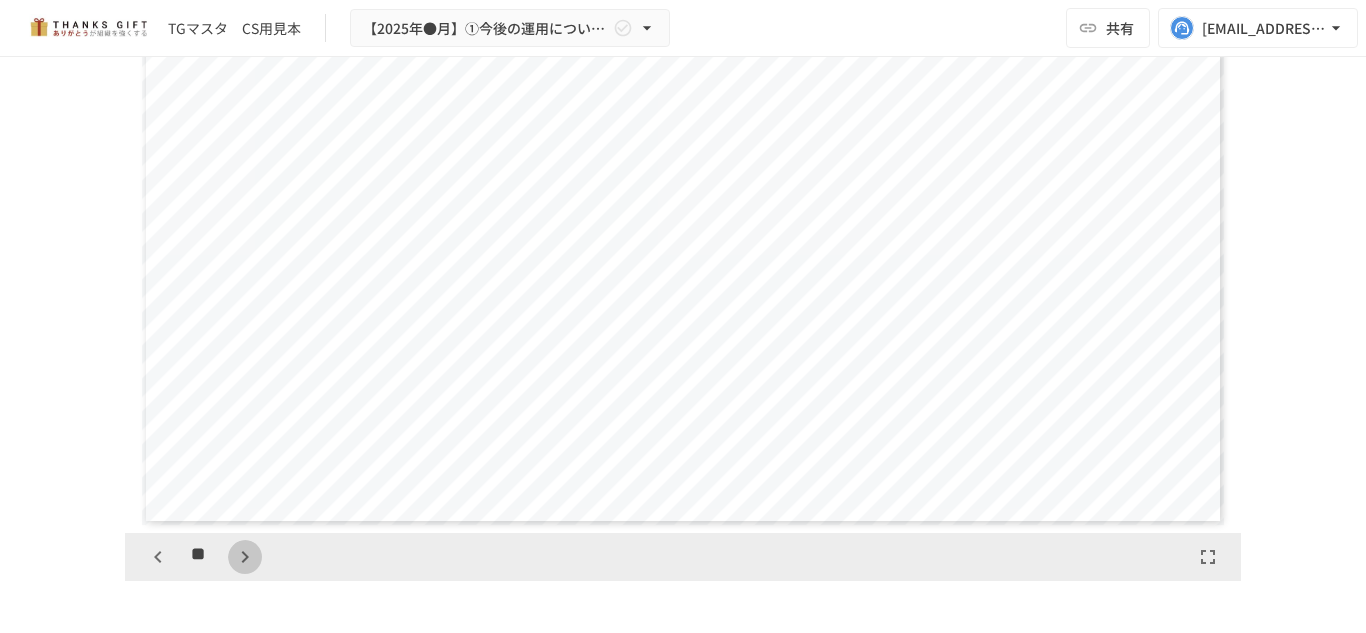 click 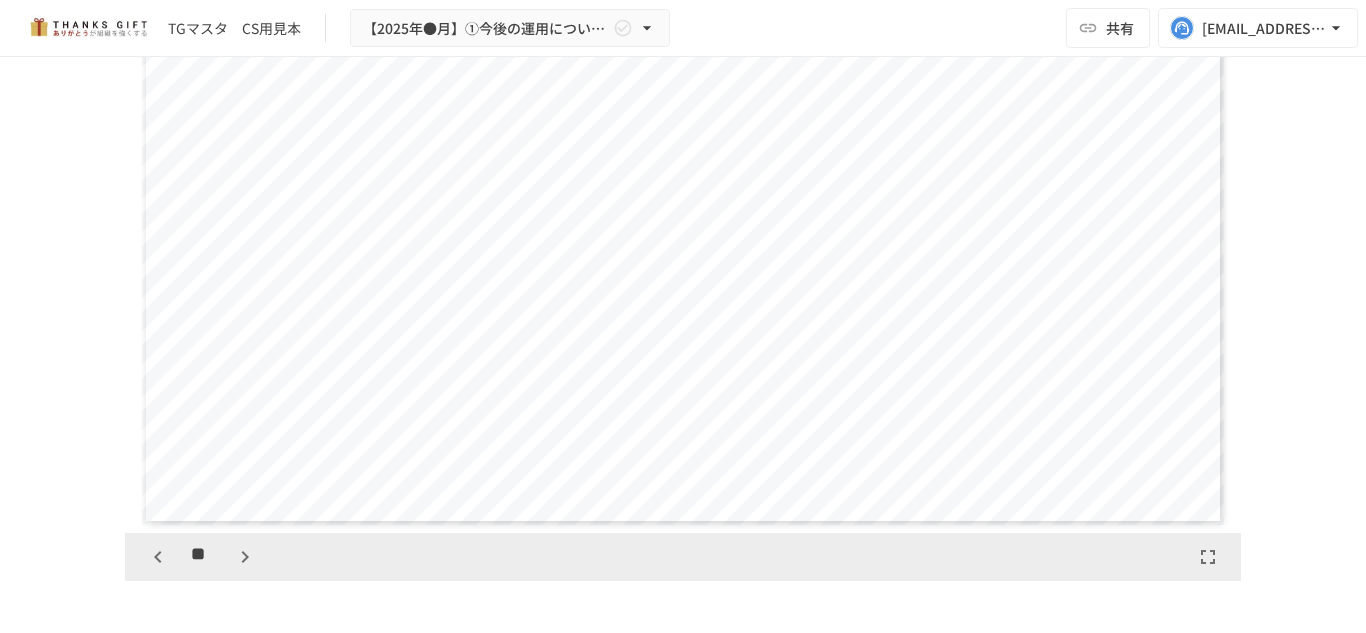scroll, scrollTop: 10624, scrollLeft: 0, axis: vertical 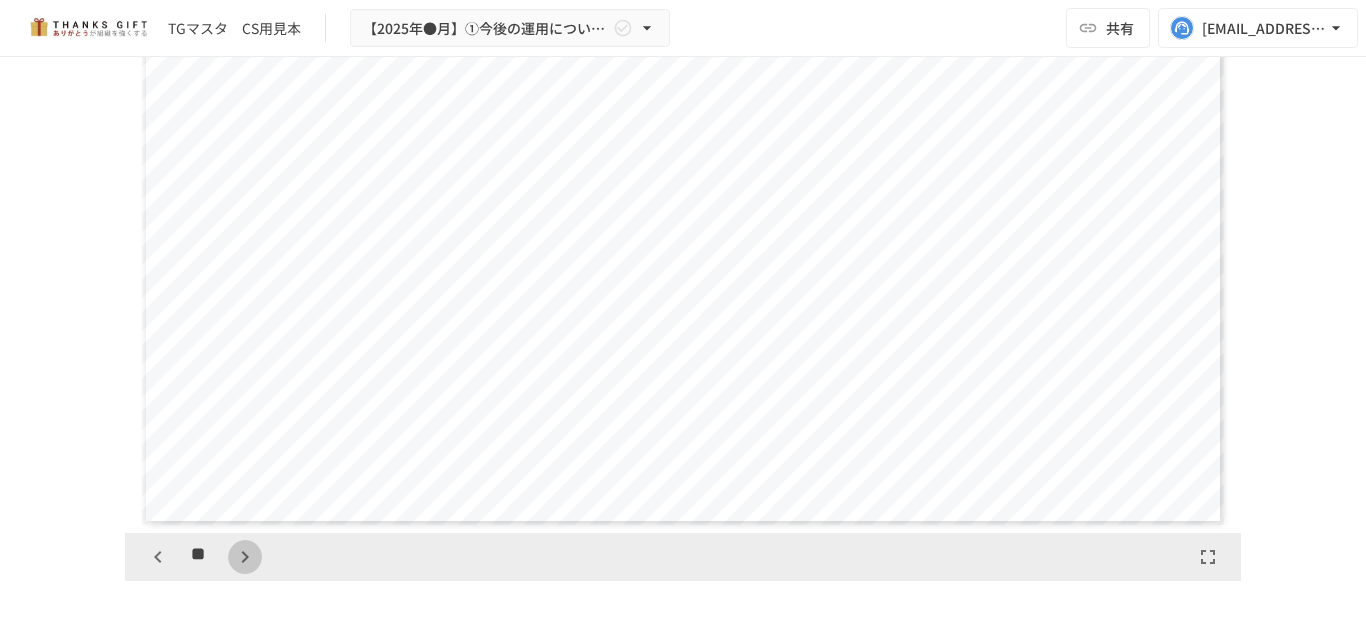 click 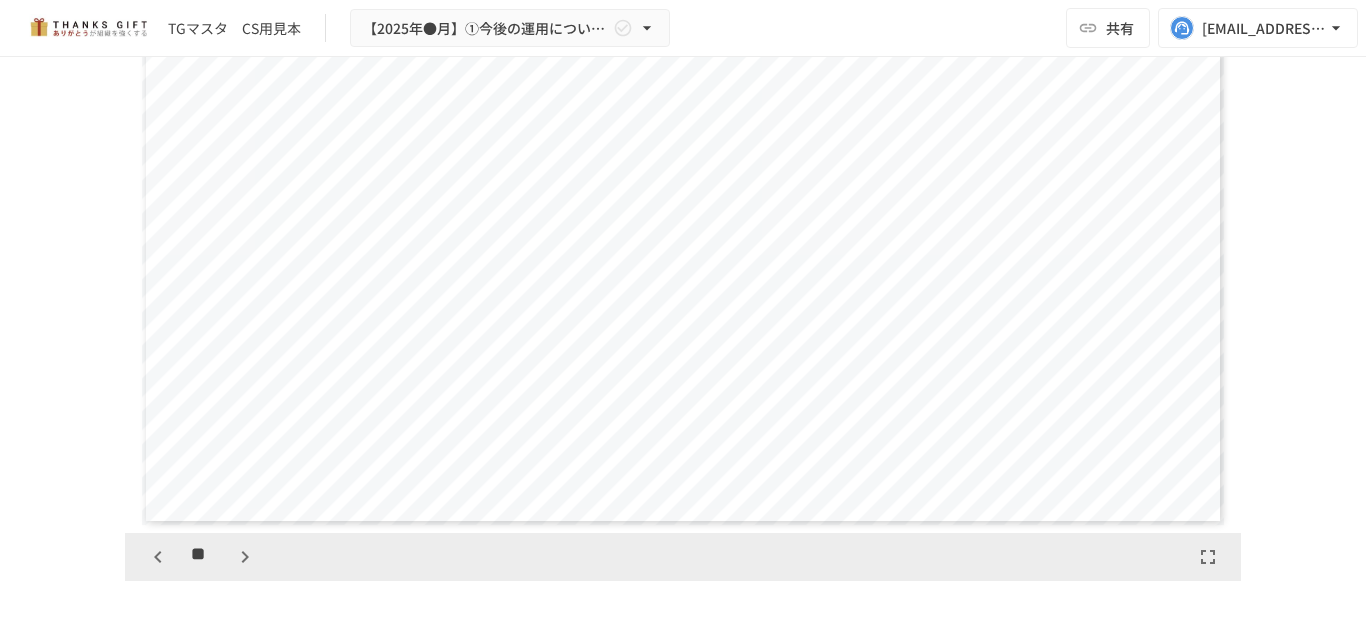 scroll, scrollTop: 11249, scrollLeft: 0, axis: vertical 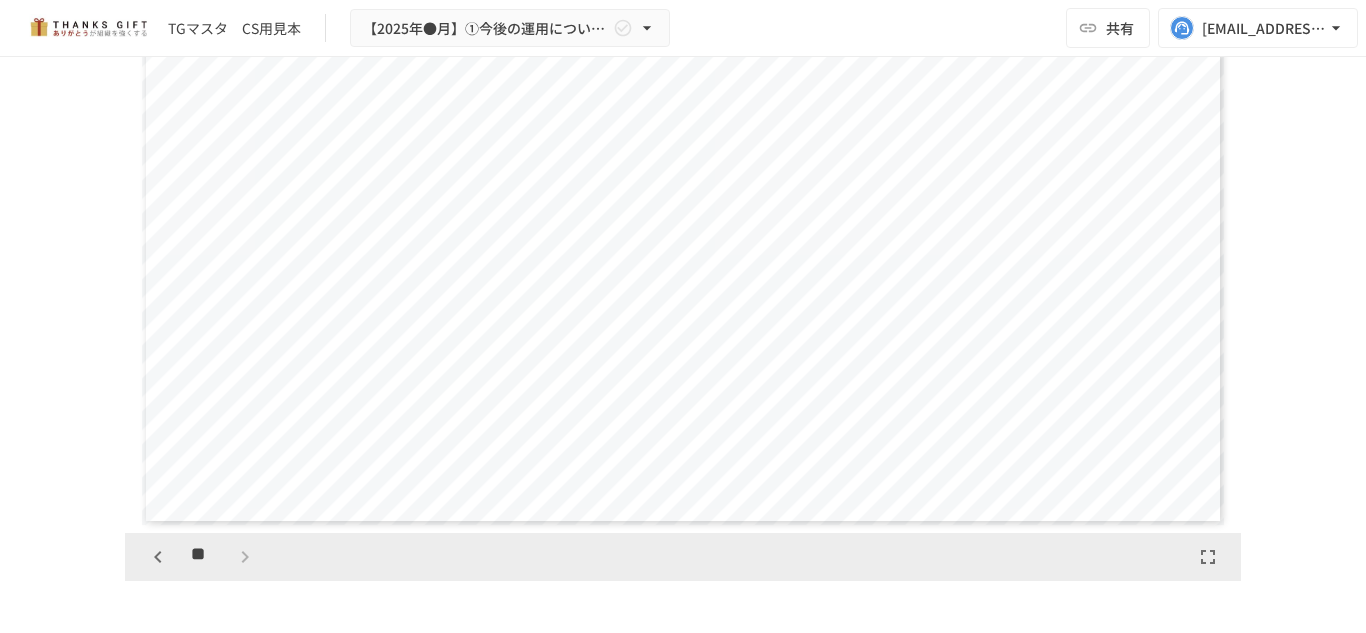 click on "**" at bounding box center (201, 557) 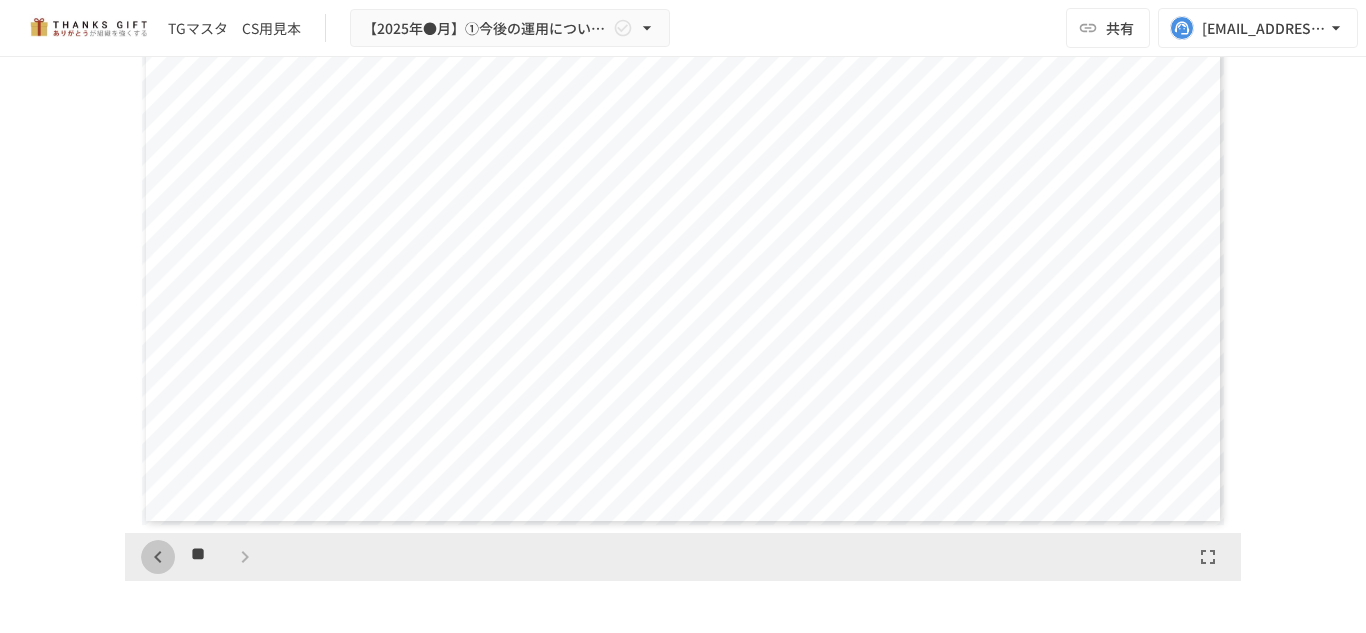 click 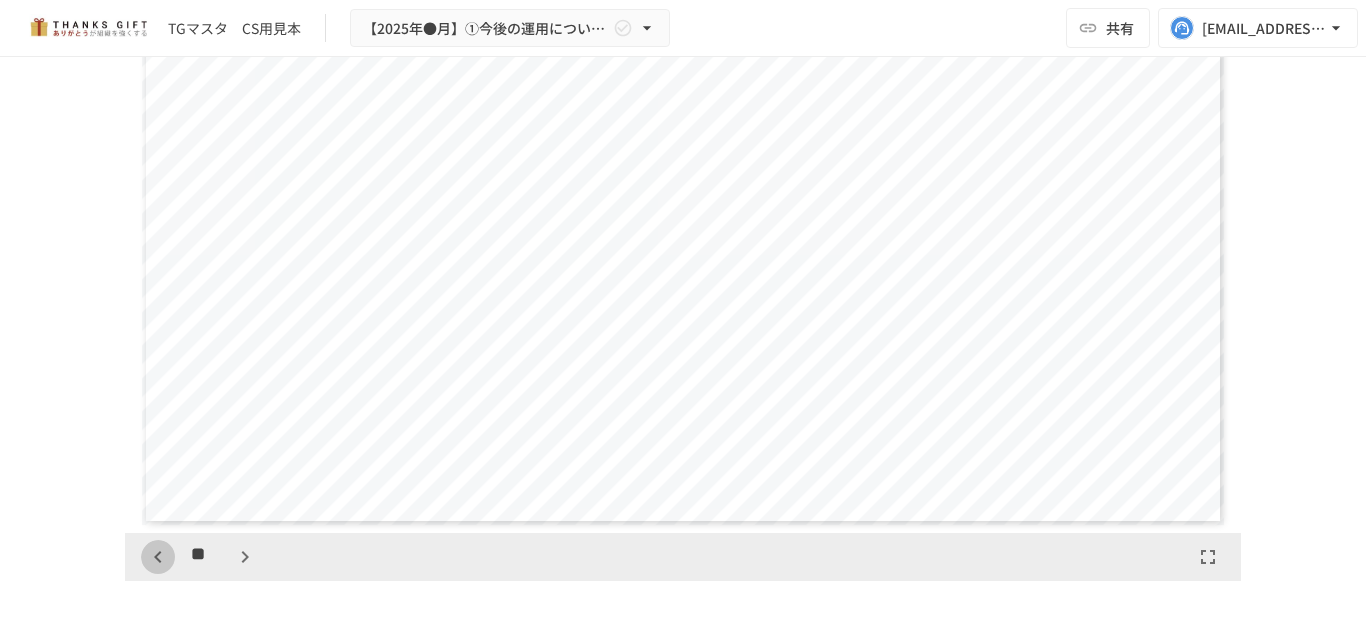 click 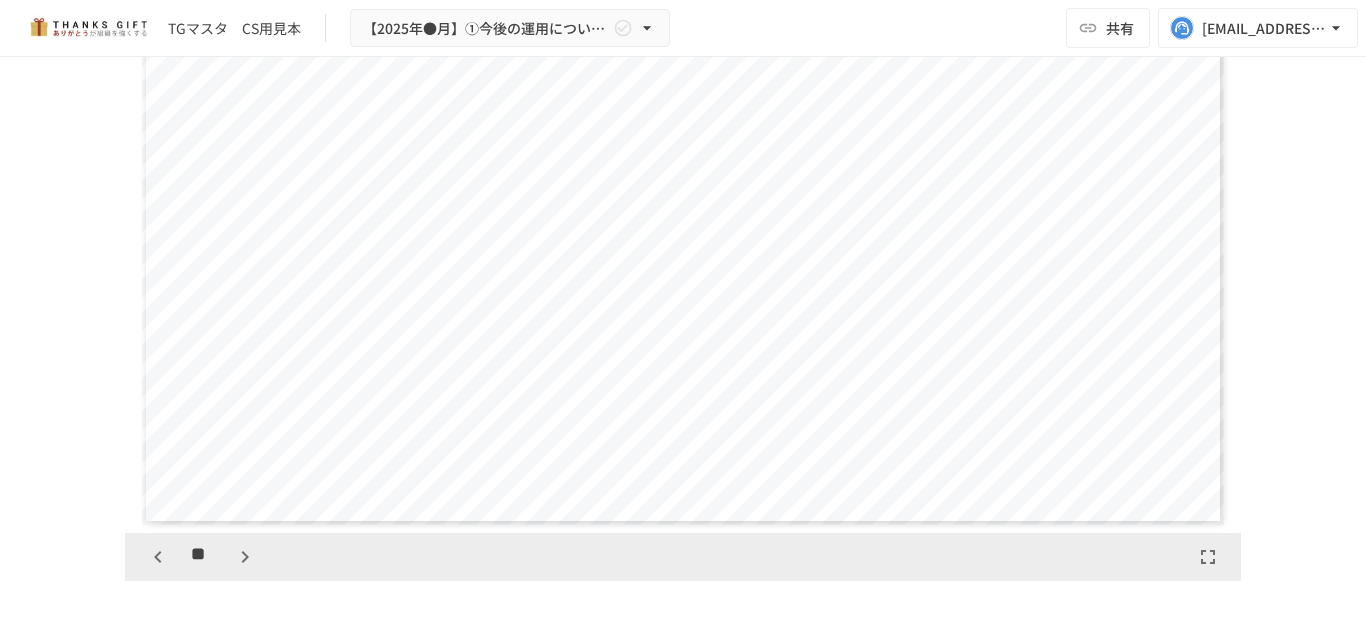 click 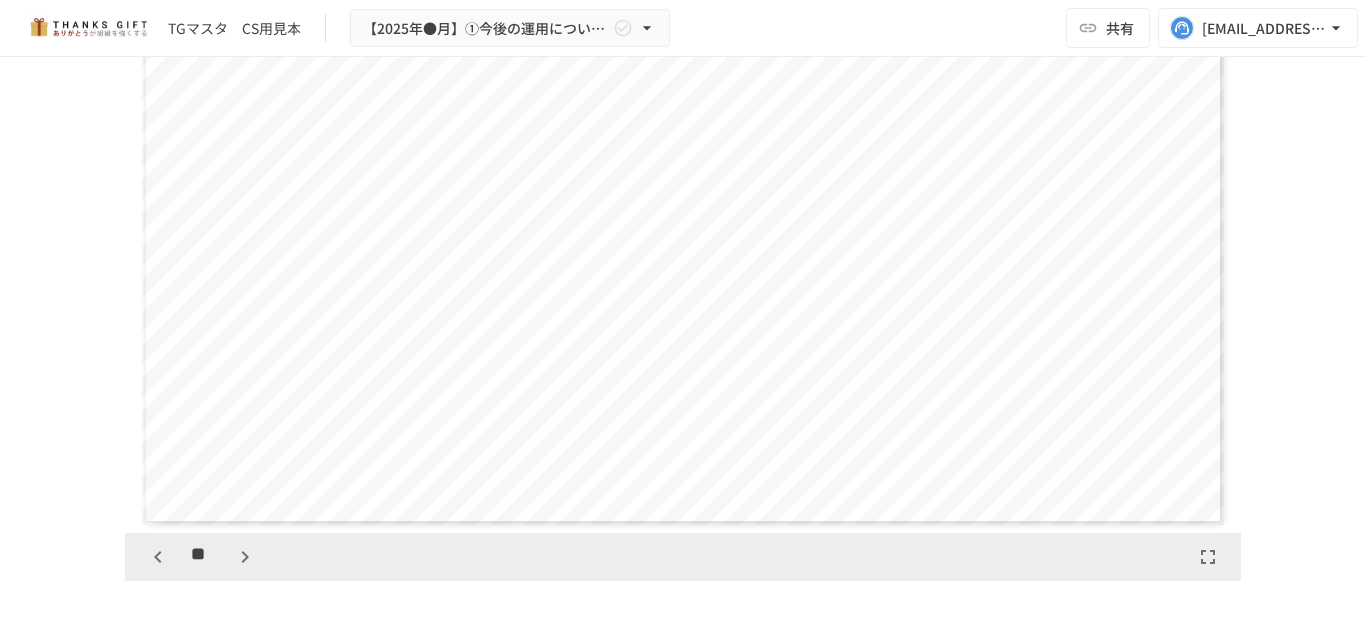 click 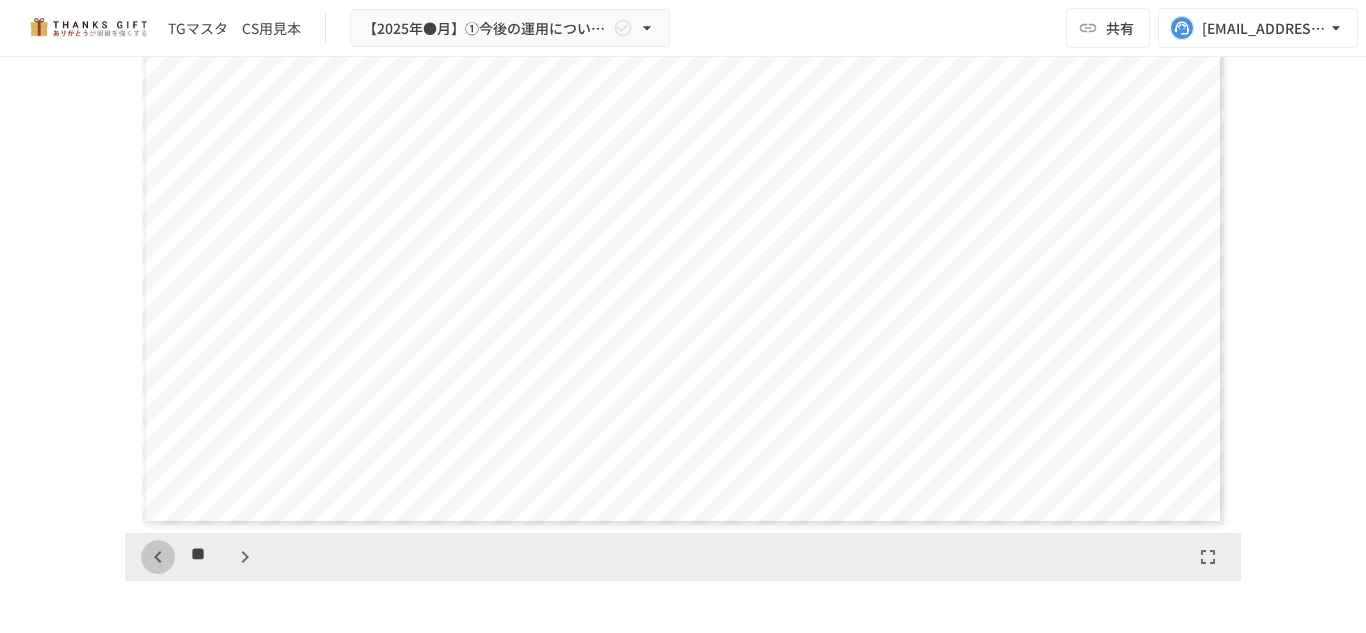click 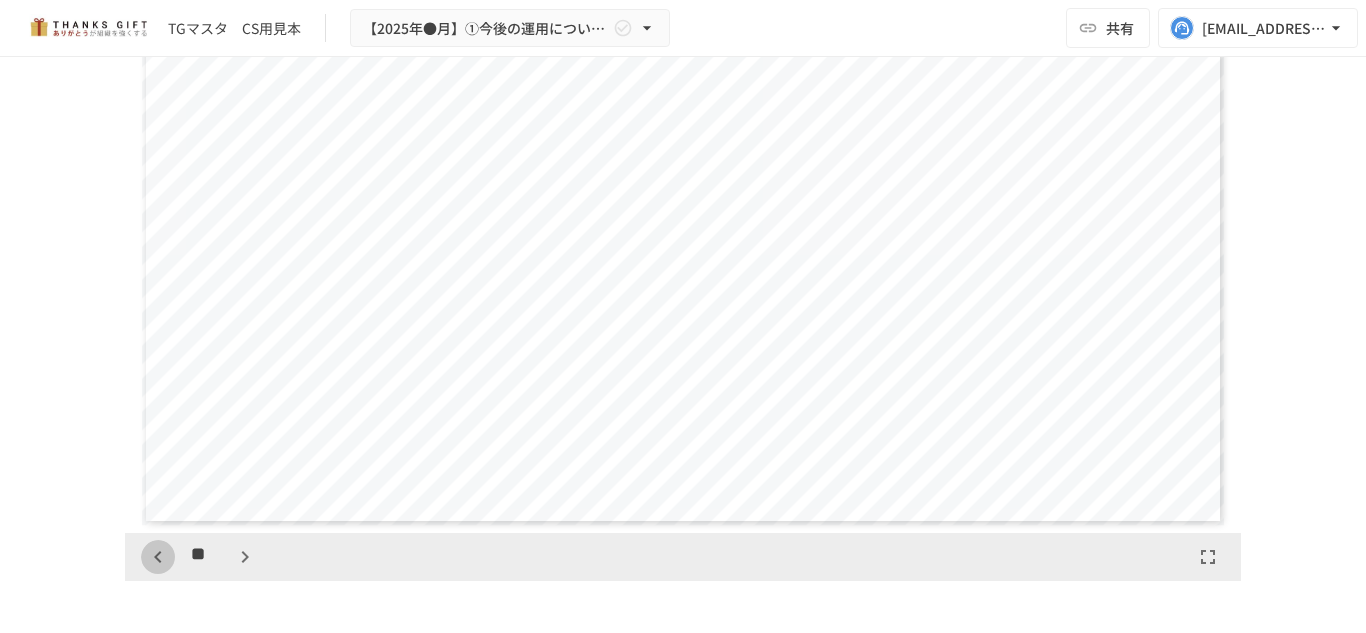 click 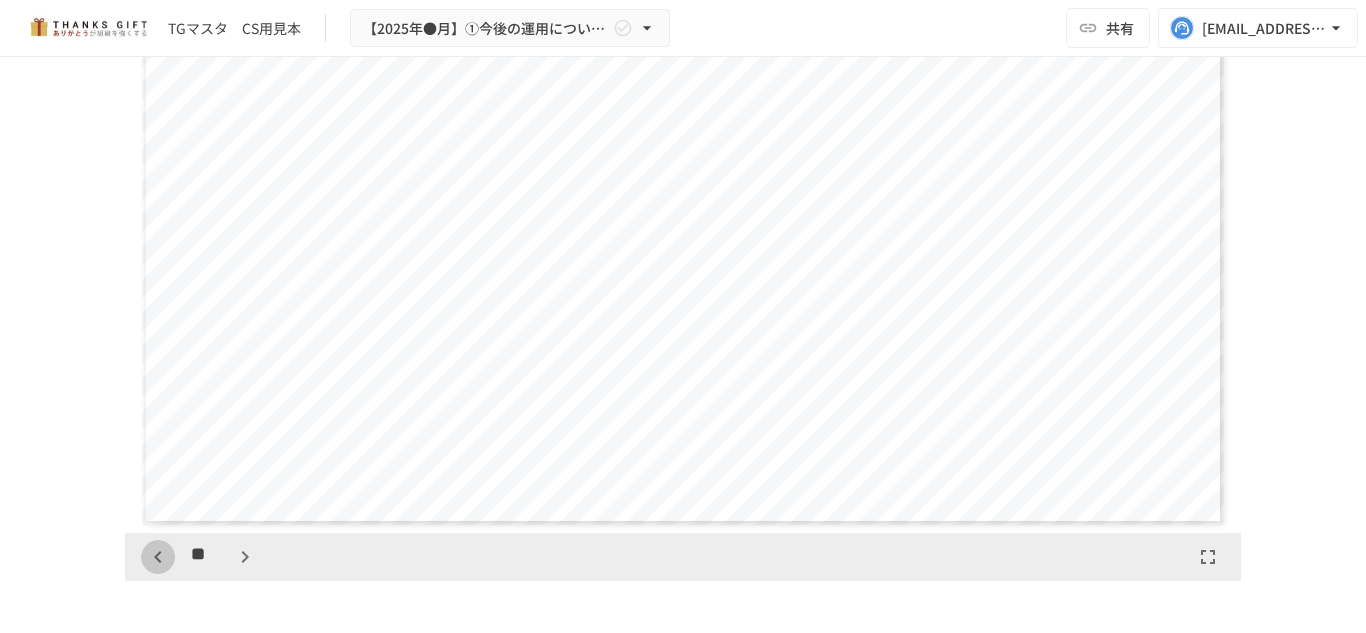 click 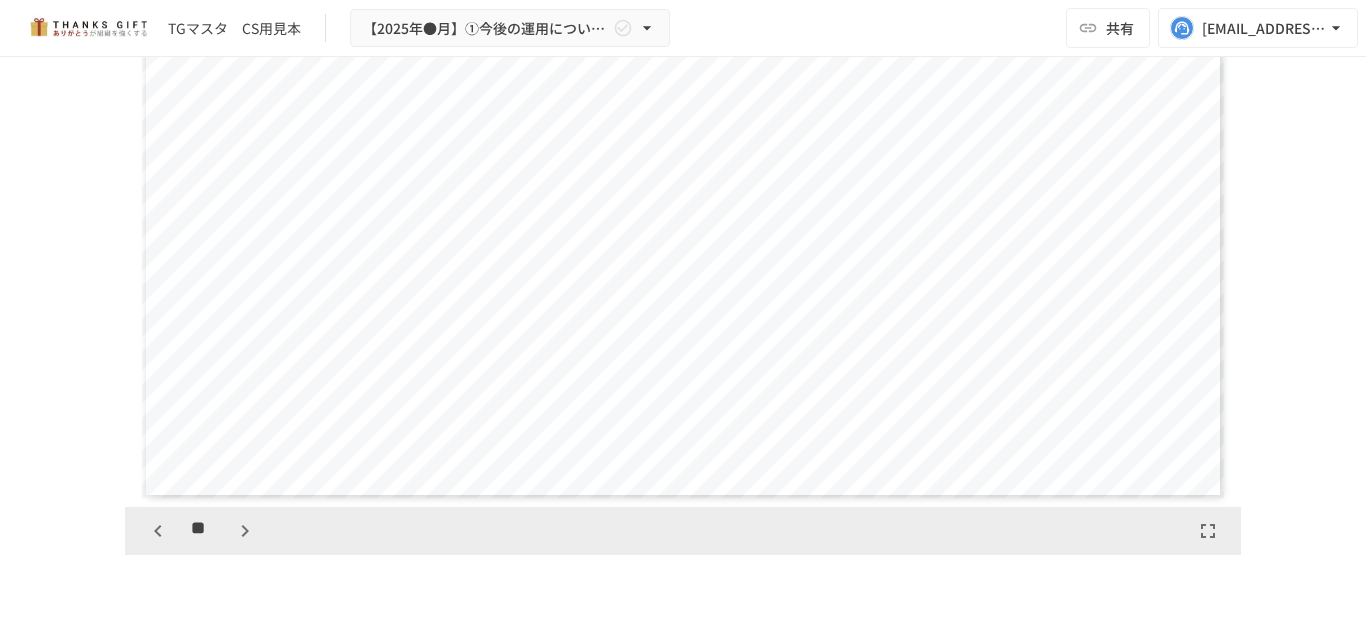 scroll, scrollTop: 5905, scrollLeft: 0, axis: vertical 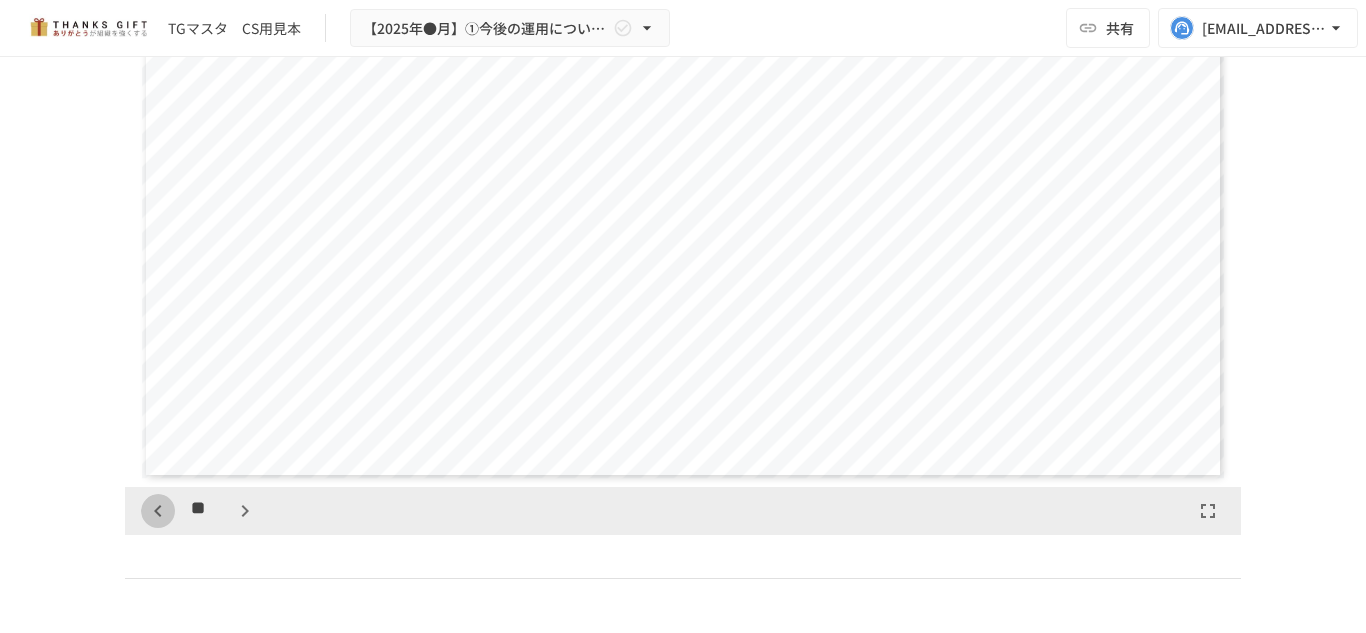click 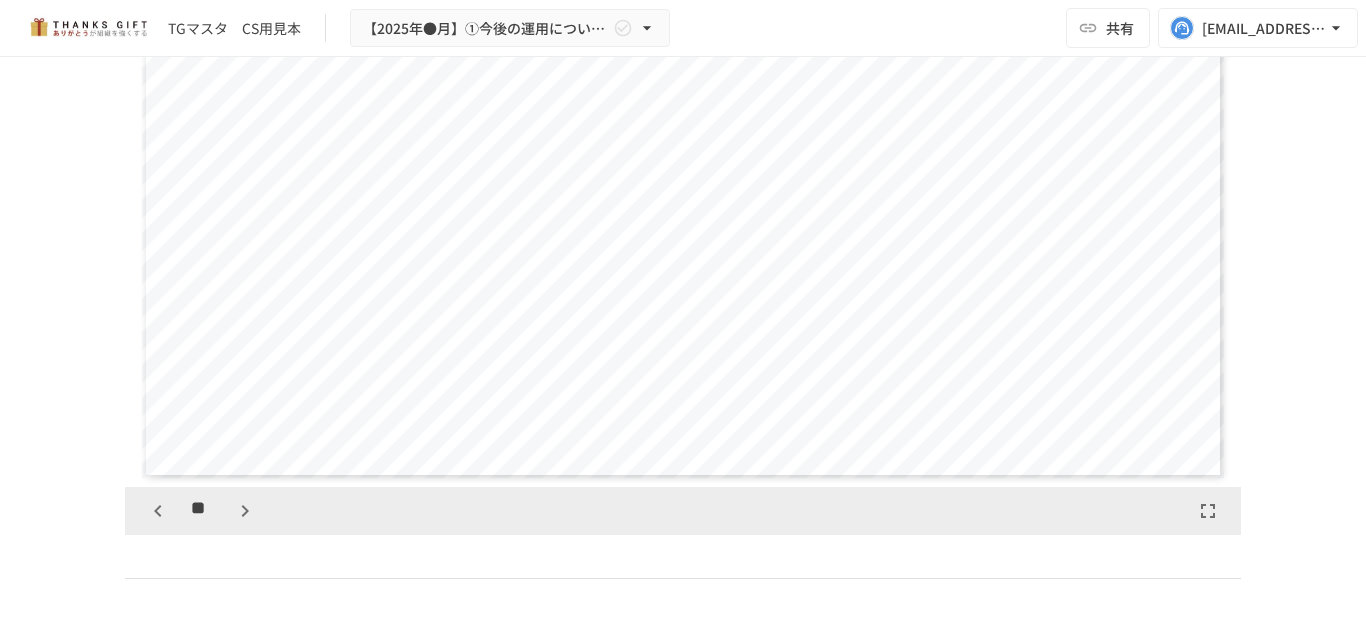 scroll, scrollTop: 5625, scrollLeft: 0, axis: vertical 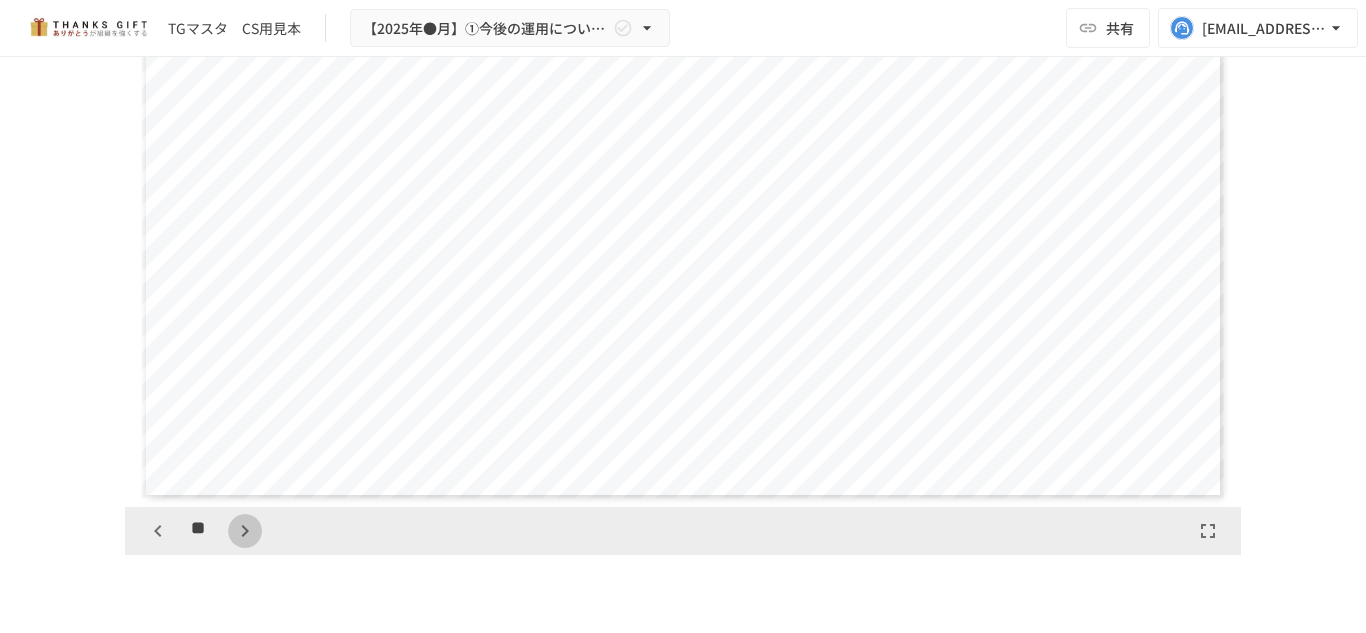 click 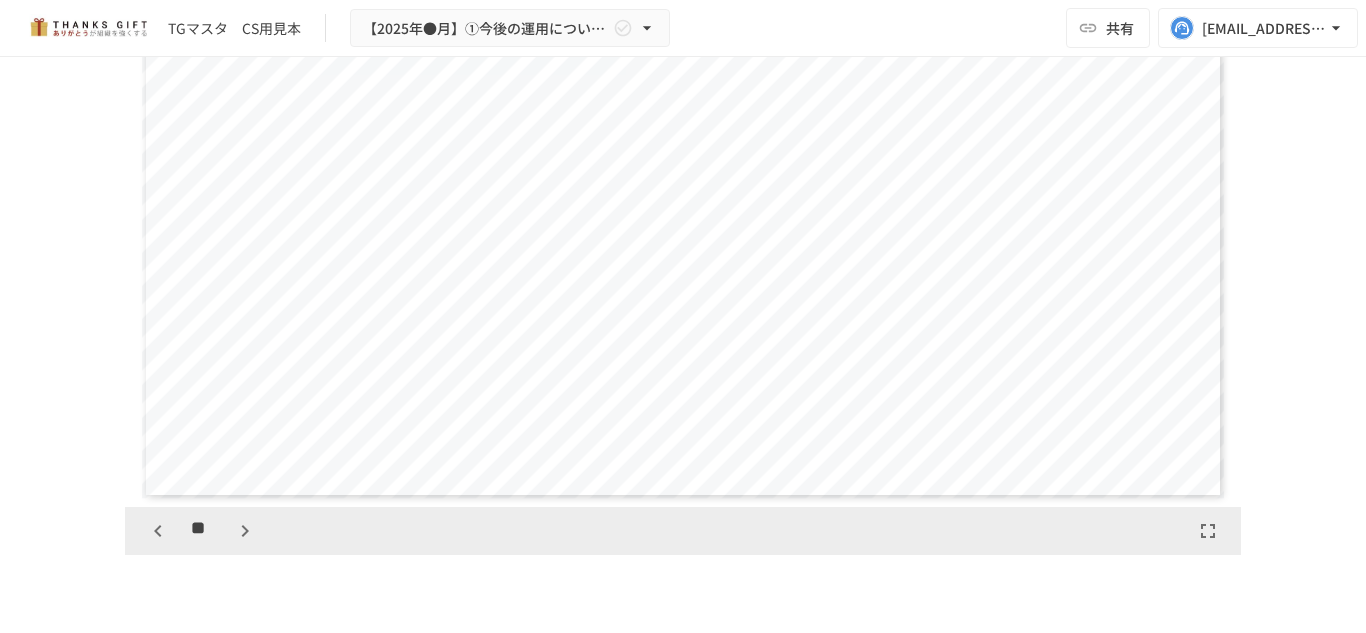 scroll, scrollTop: 6250, scrollLeft: 0, axis: vertical 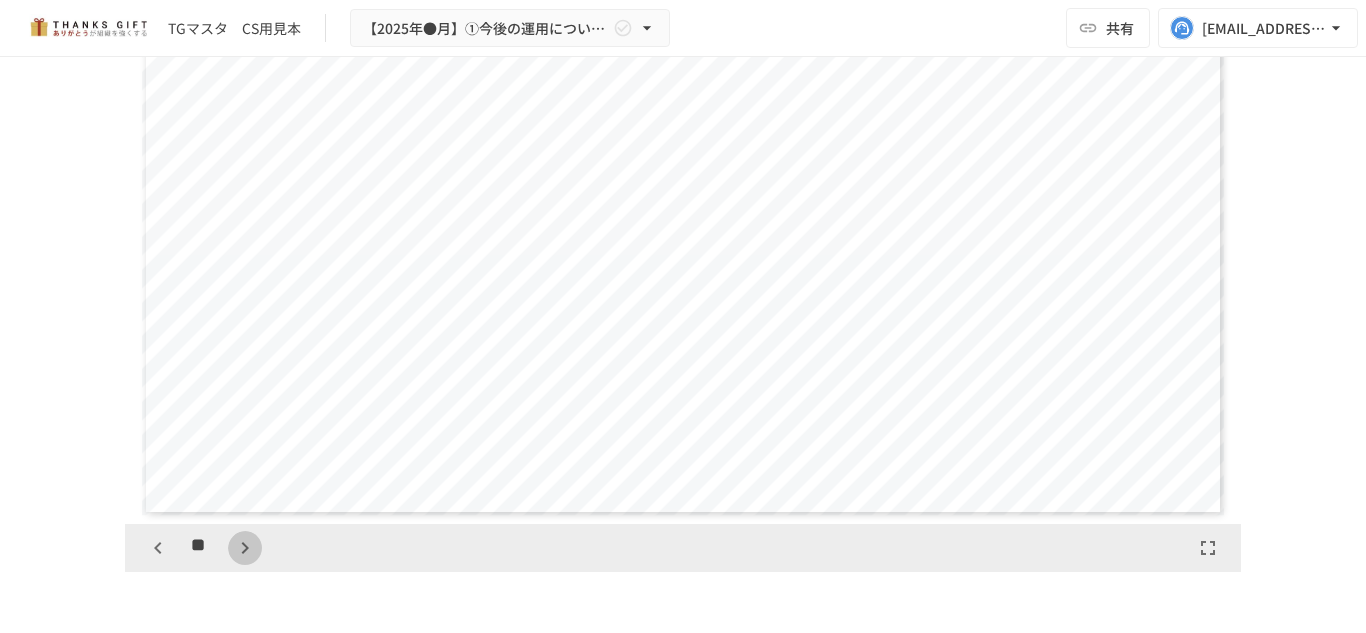 click 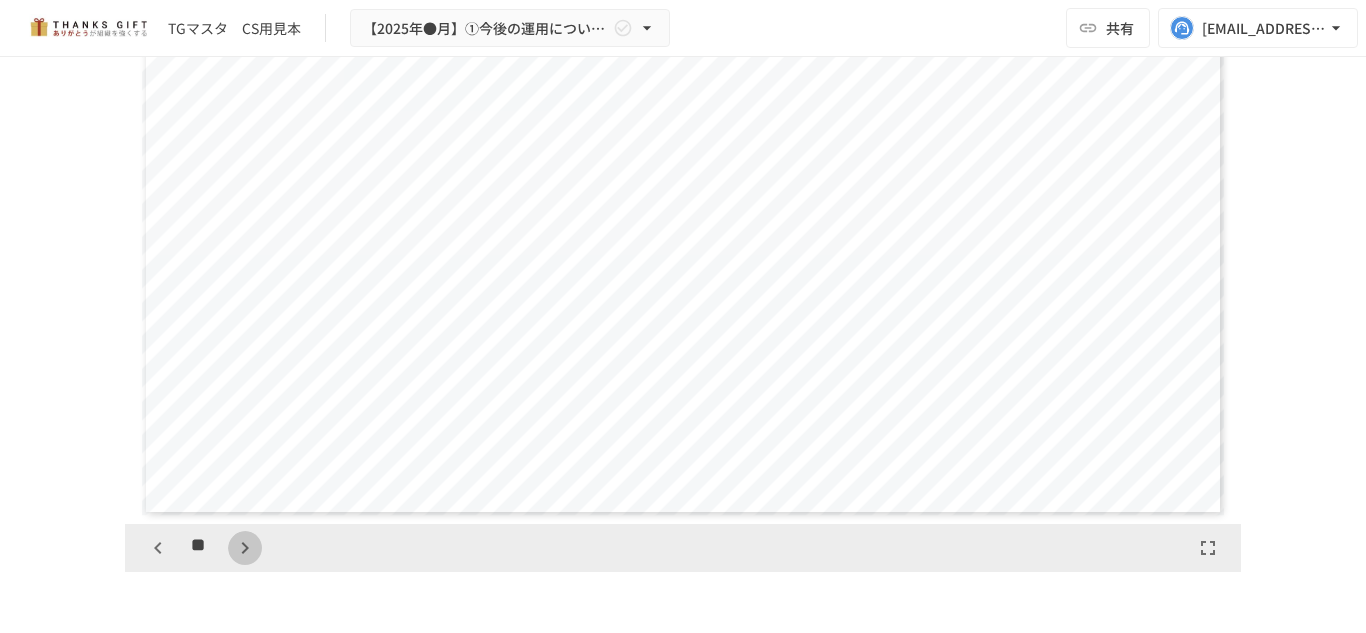scroll, scrollTop: 6874, scrollLeft: 0, axis: vertical 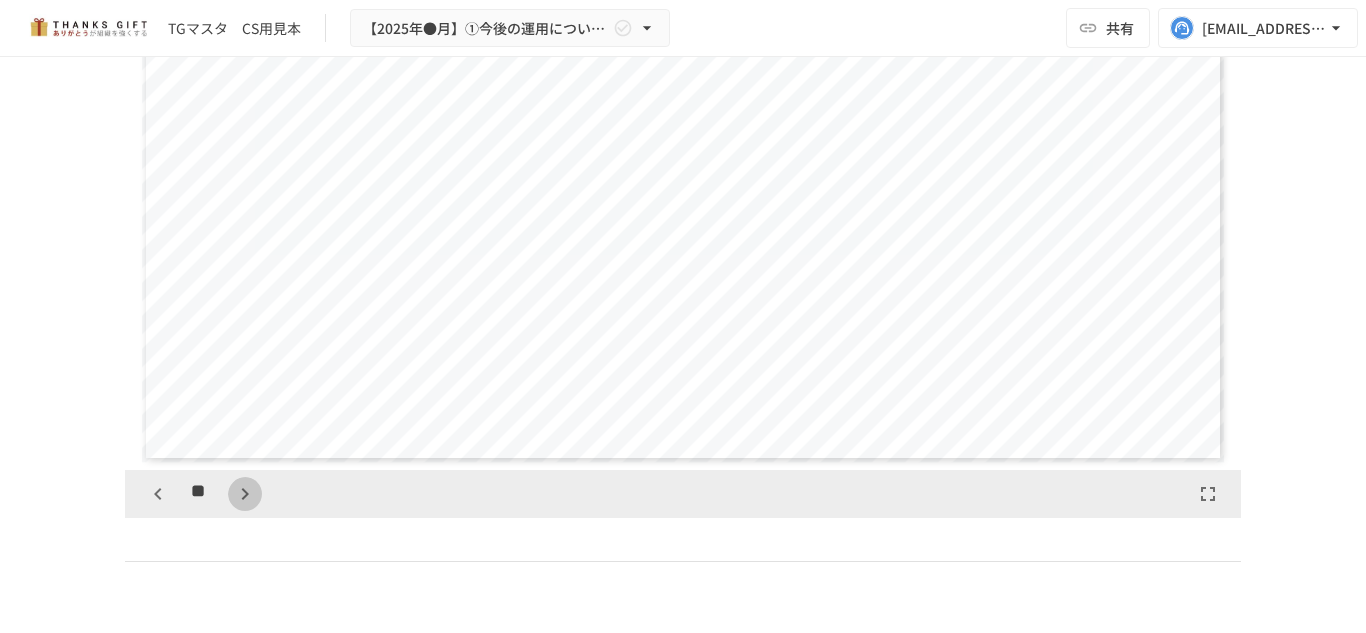click 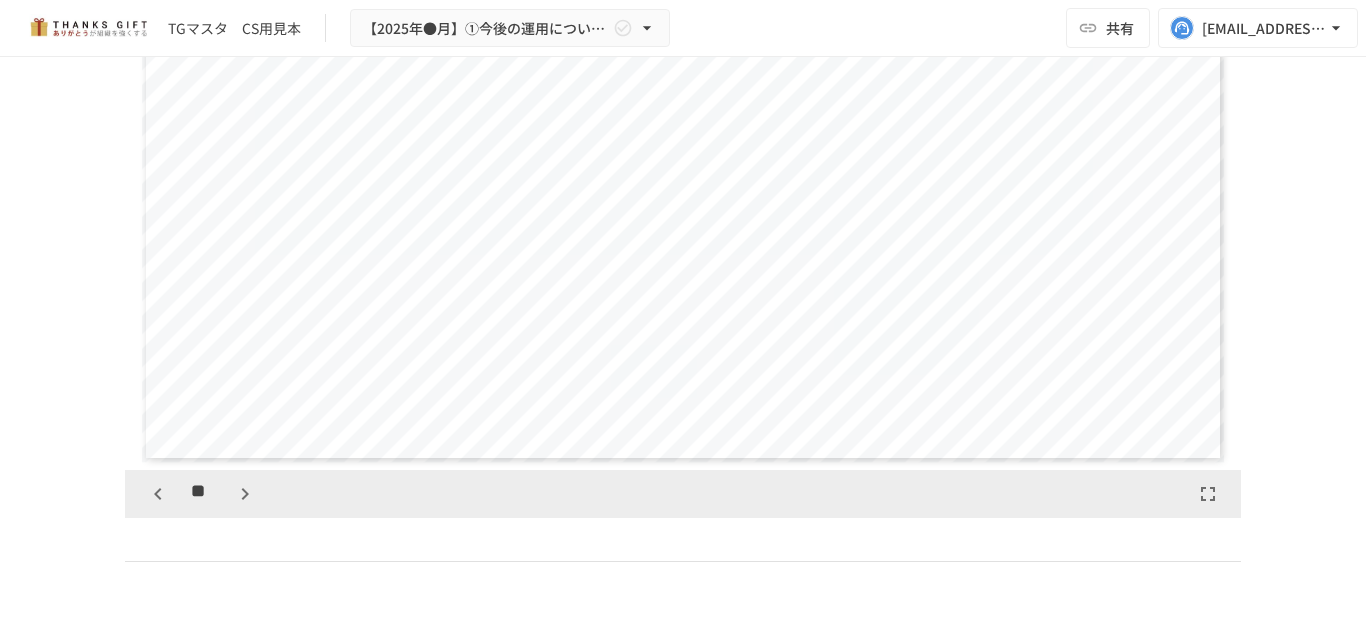 scroll, scrollTop: 7499, scrollLeft: 0, axis: vertical 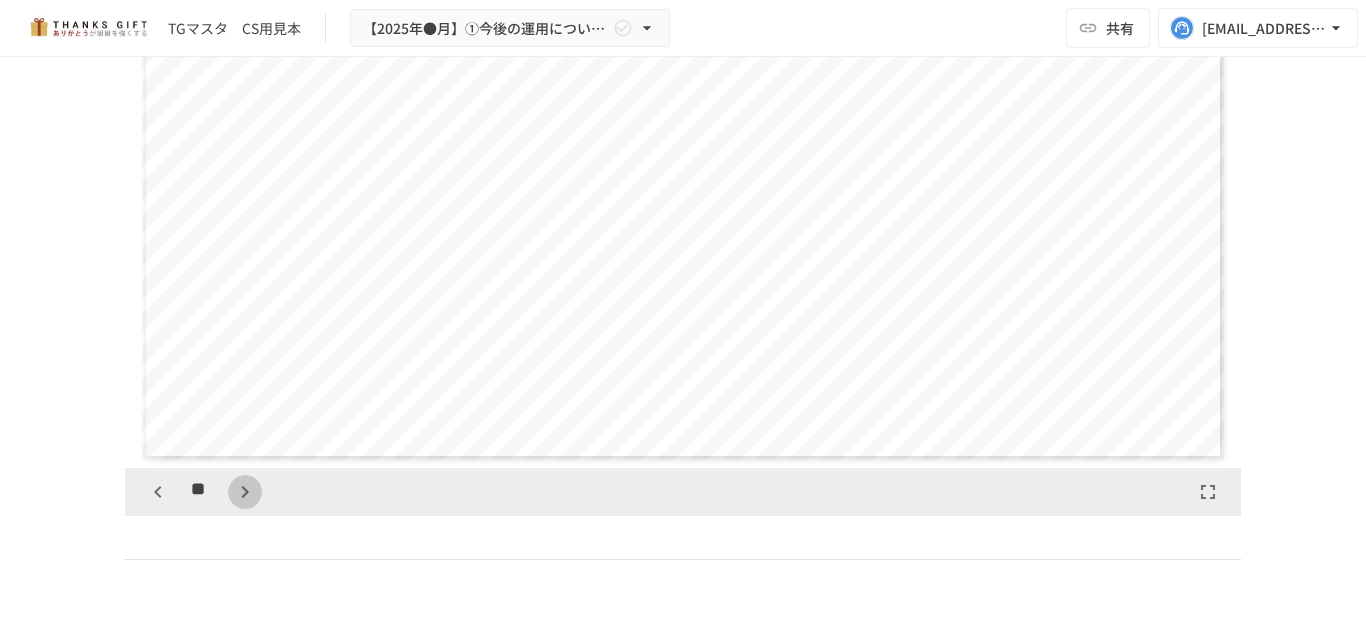 click 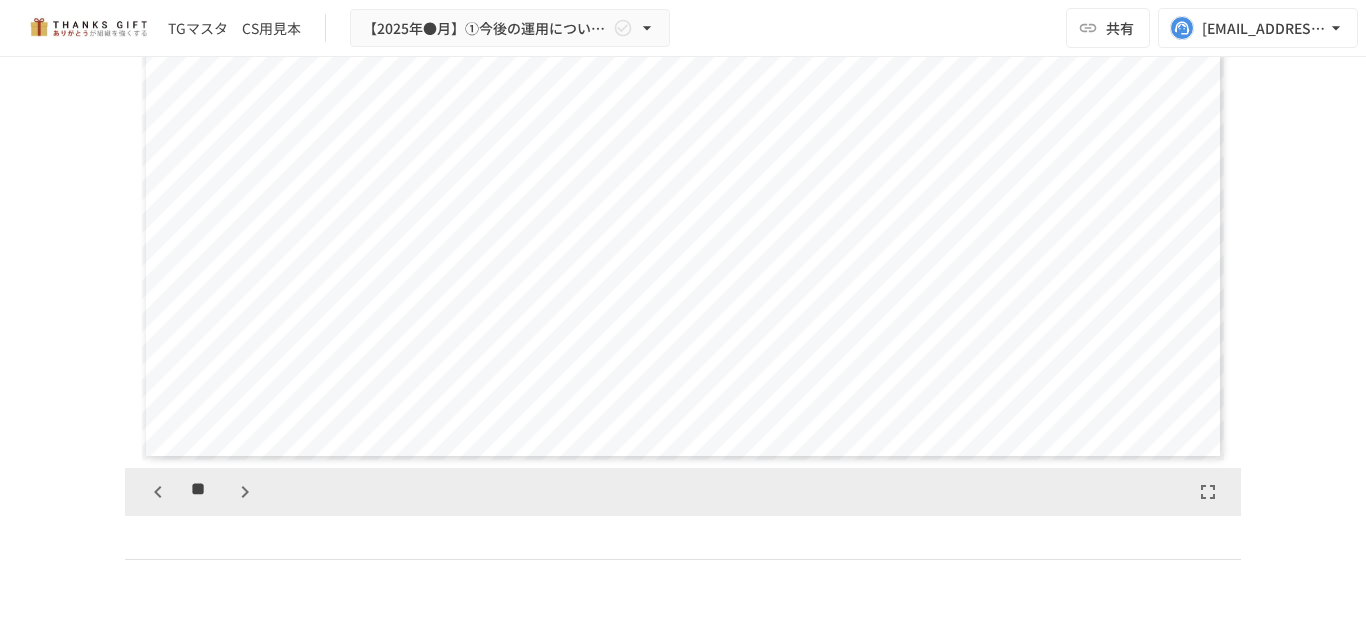 scroll, scrollTop: 8124, scrollLeft: 0, axis: vertical 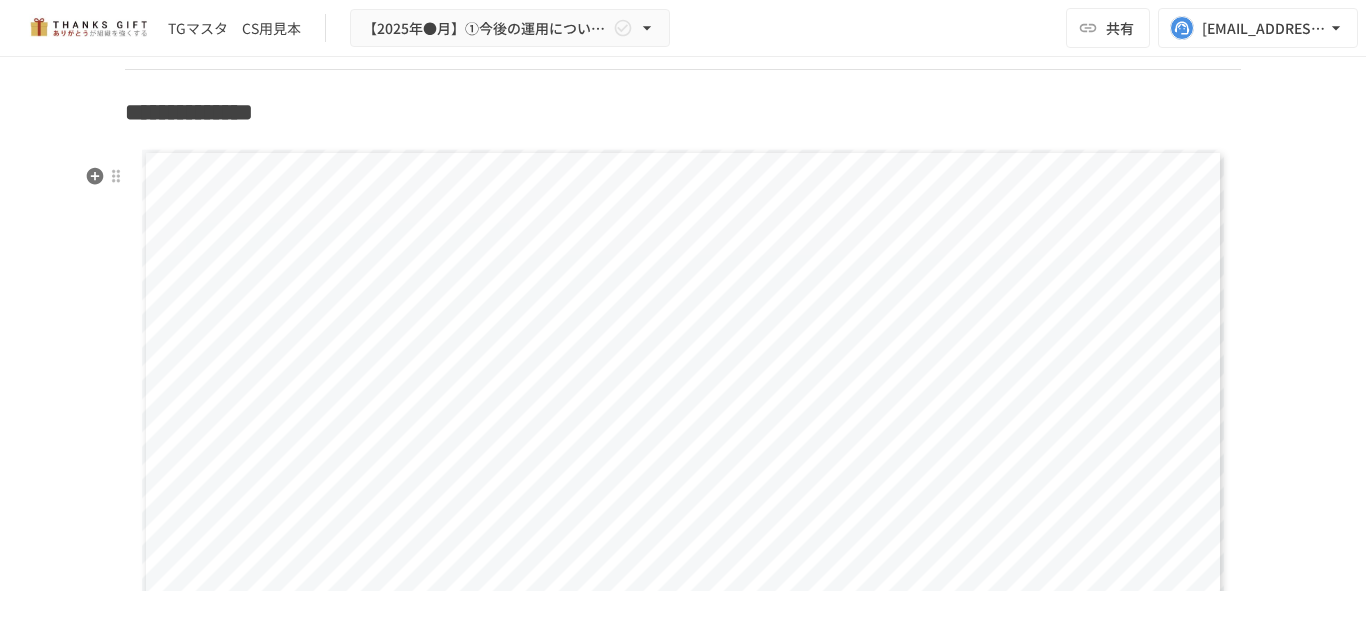 click on "**********" at bounding box center [683, 453] 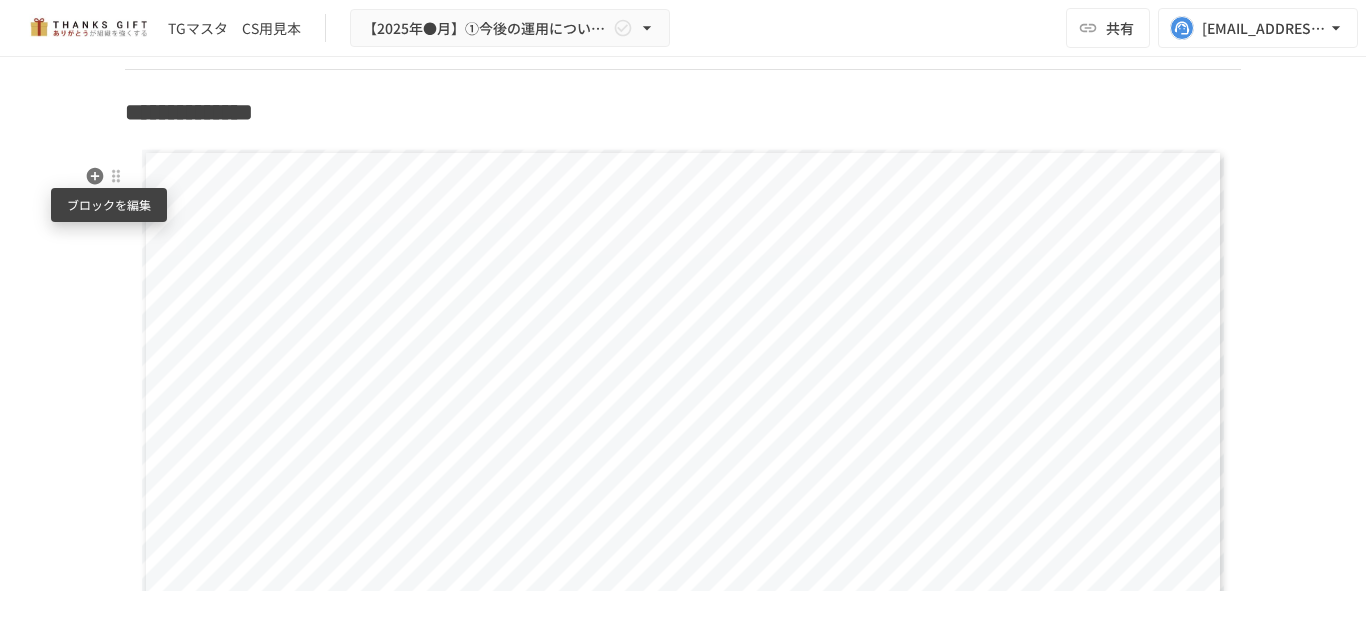 click at bounding box center [116, 176] 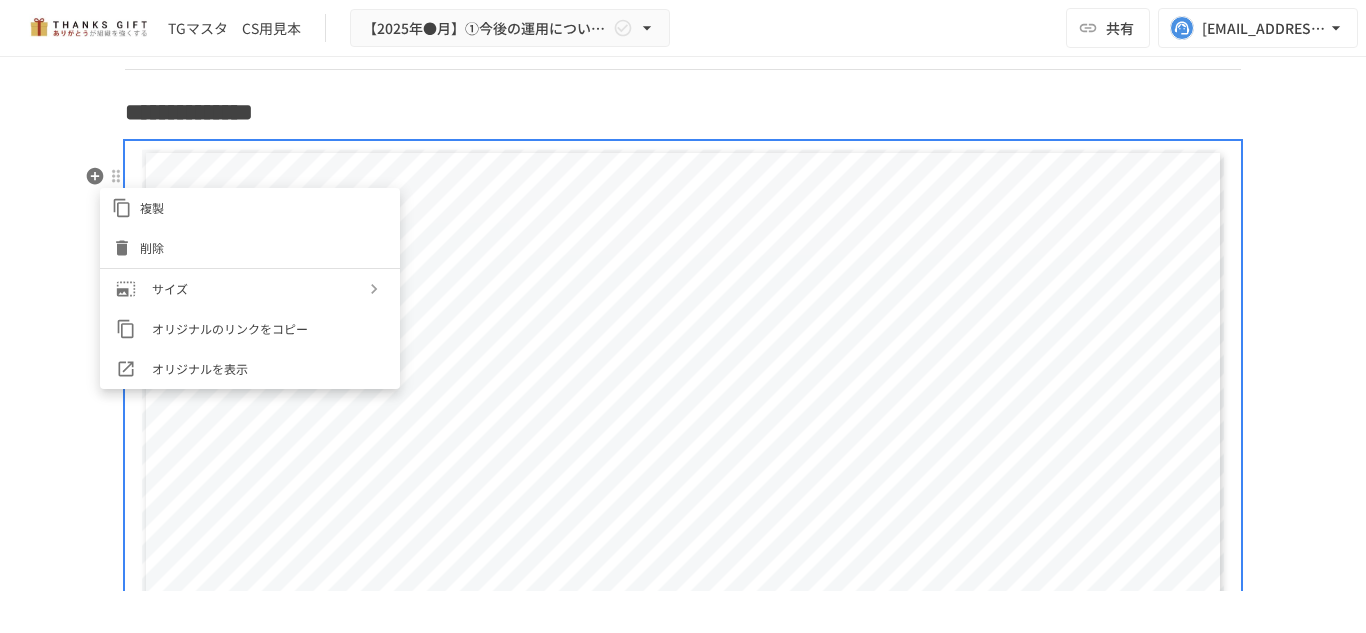 click at bounding box center (683, 316) 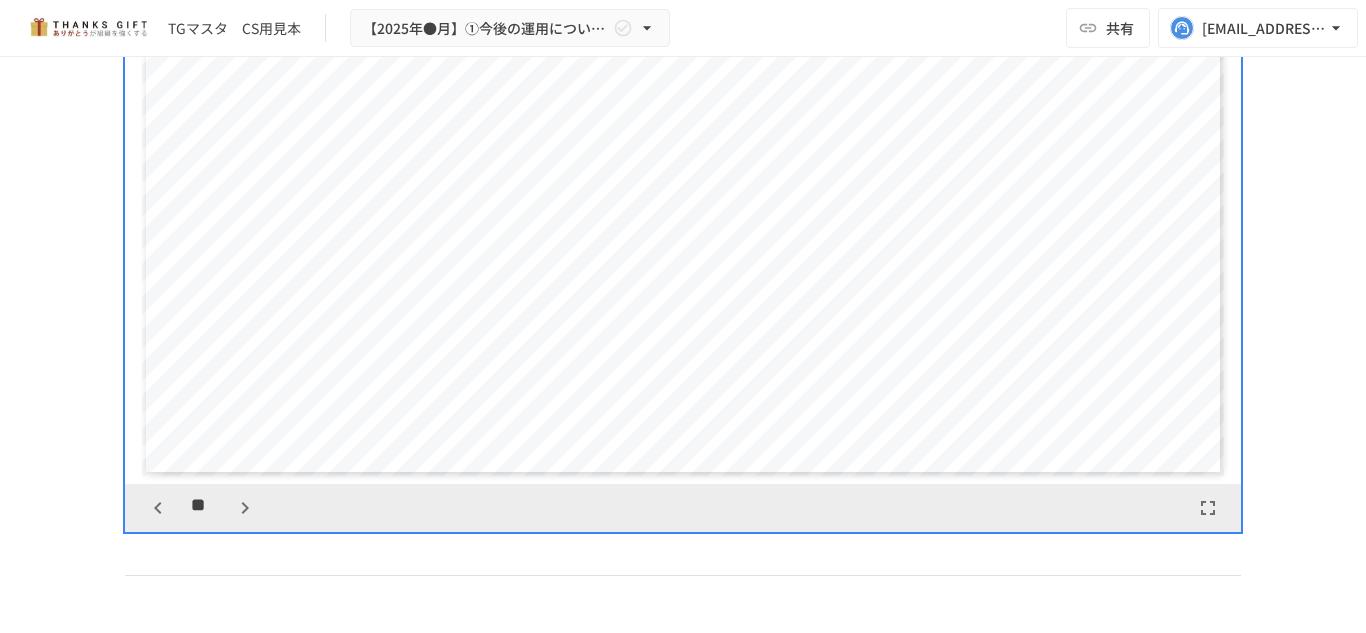 scroll, scrollTop: 5909, scrollLeft: 0, axis: vertical 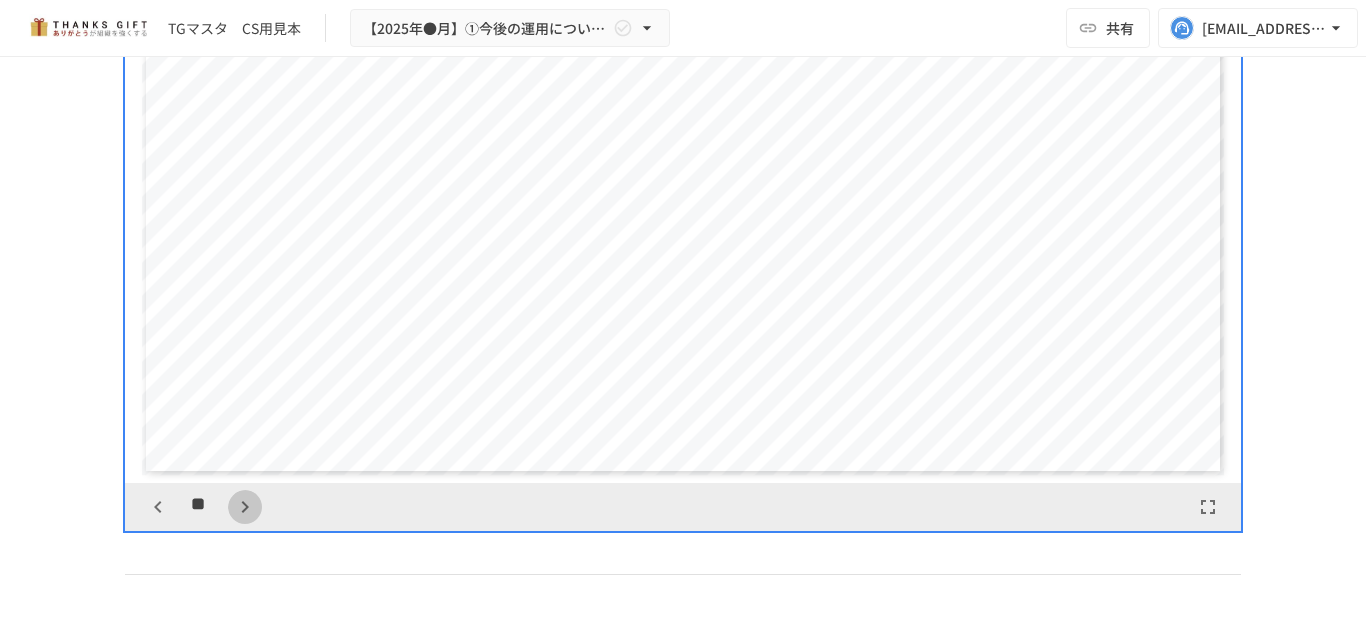 click at bounding box center [245, 507] 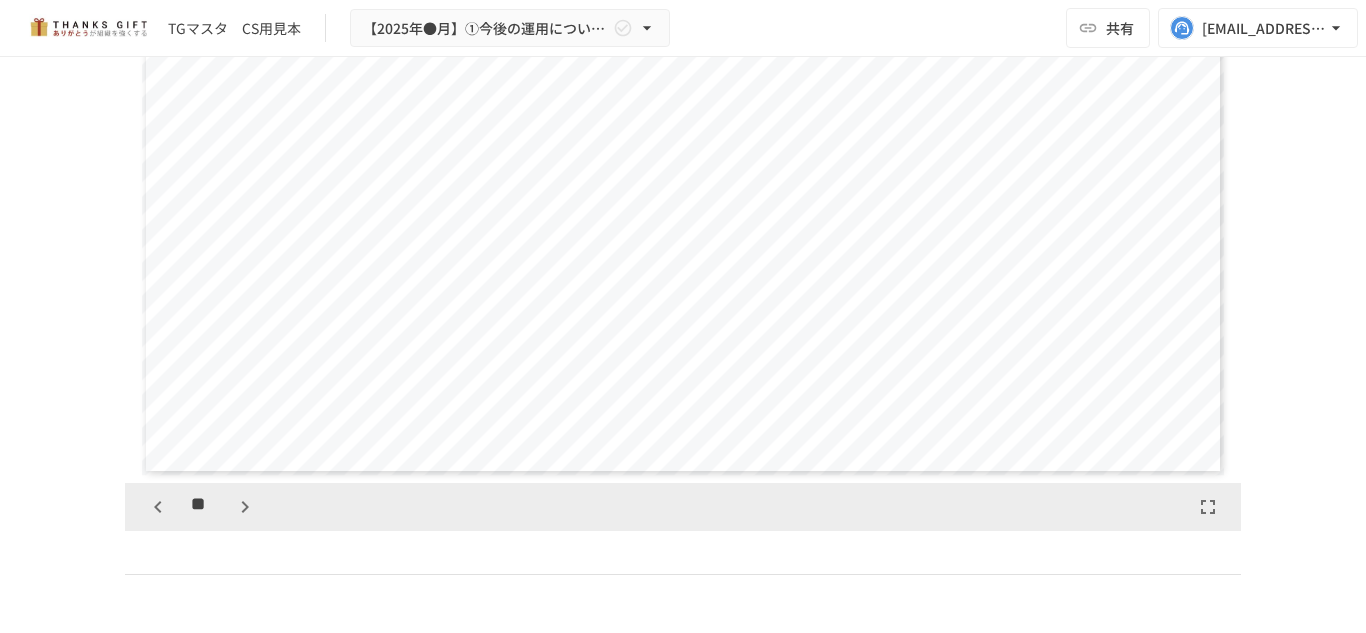 scroll, scrollTop: 8749, scrollLeft: 0, axis: vertical 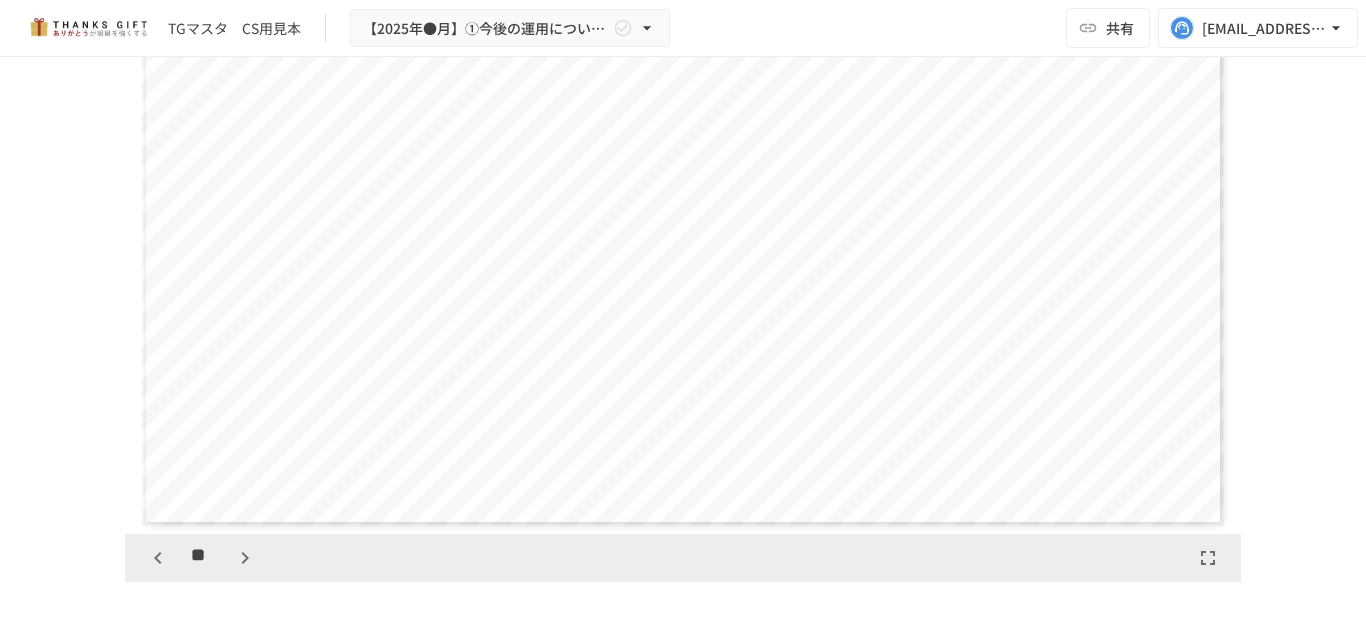 click at bounding box center [245, 558] 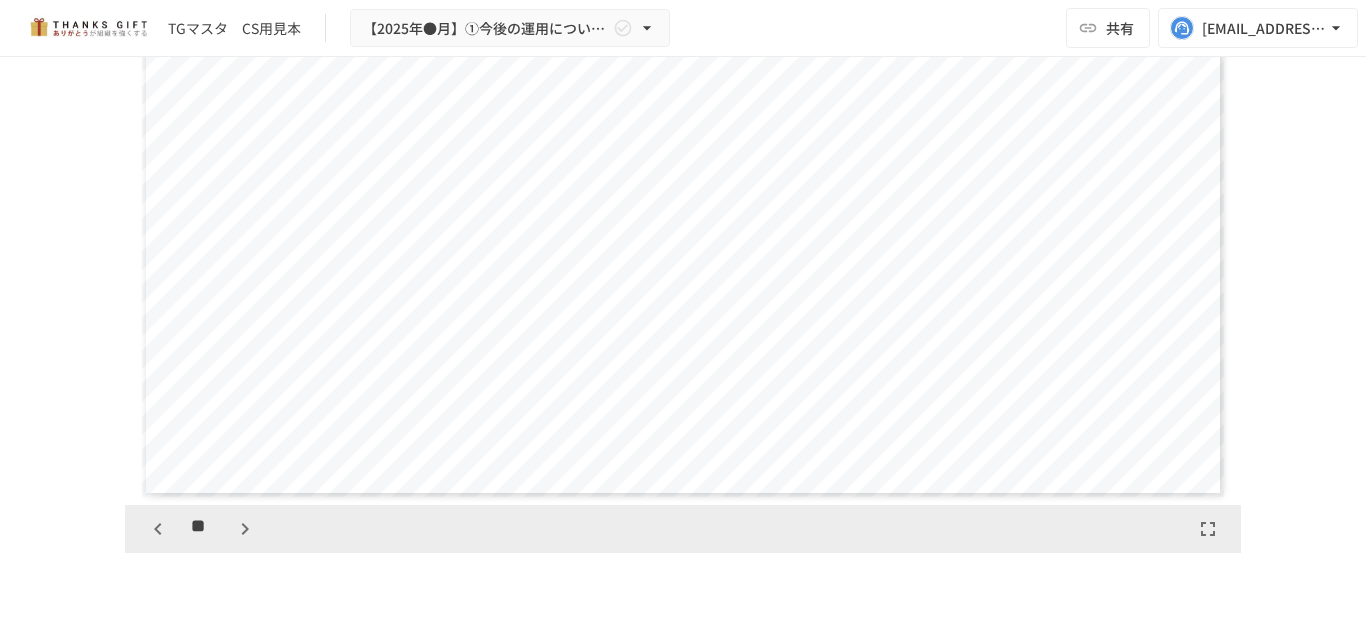 scroll, scrollTop: 5907, scrollLeft: 0, axis: vertical 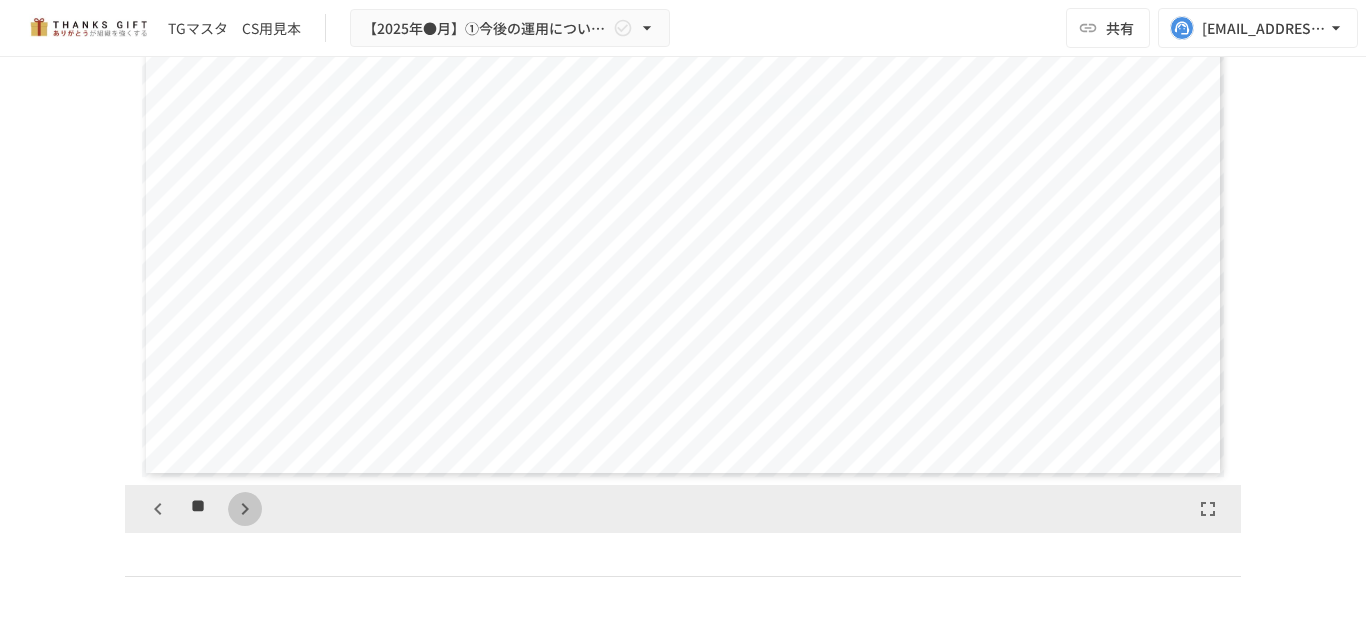 click 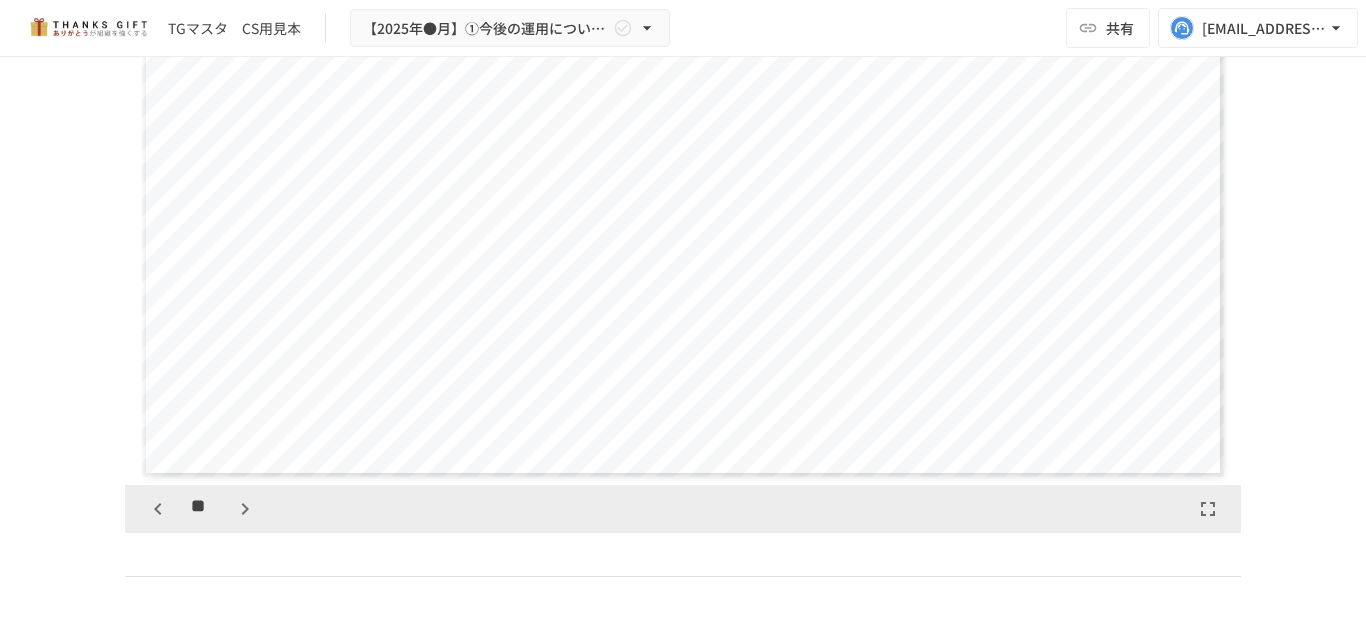 scroll, scrollTop: 9999, scrollLeft: 0, axis: vertical 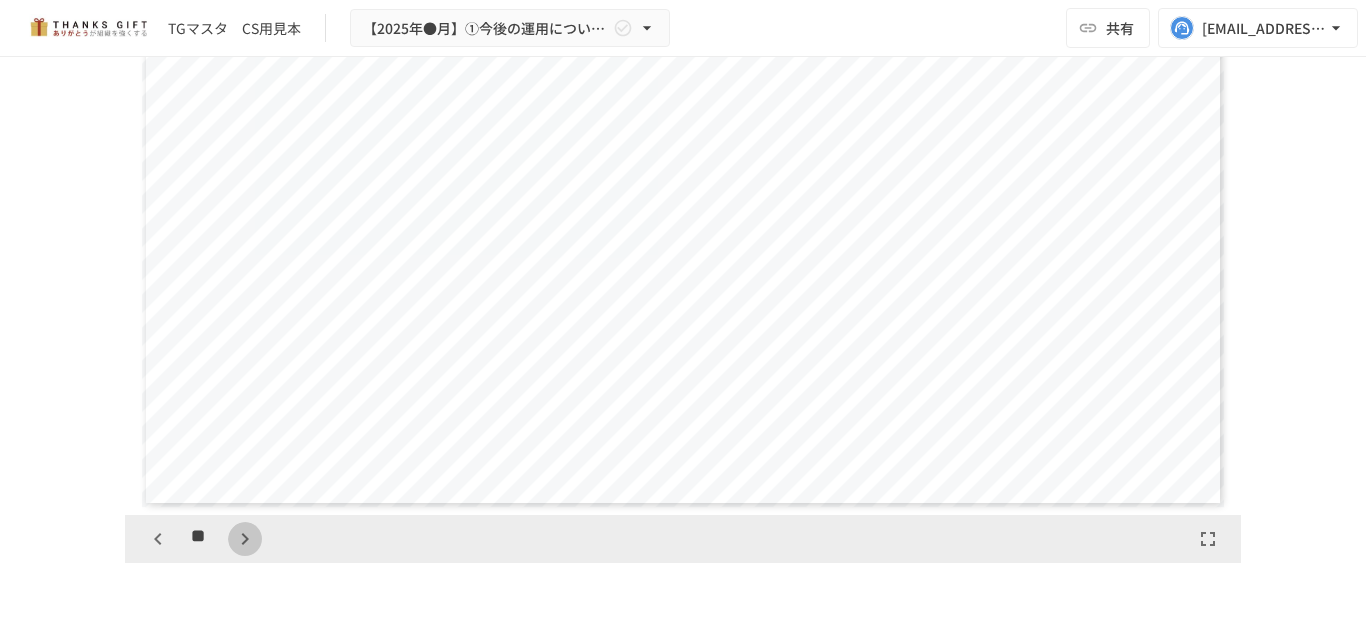 click 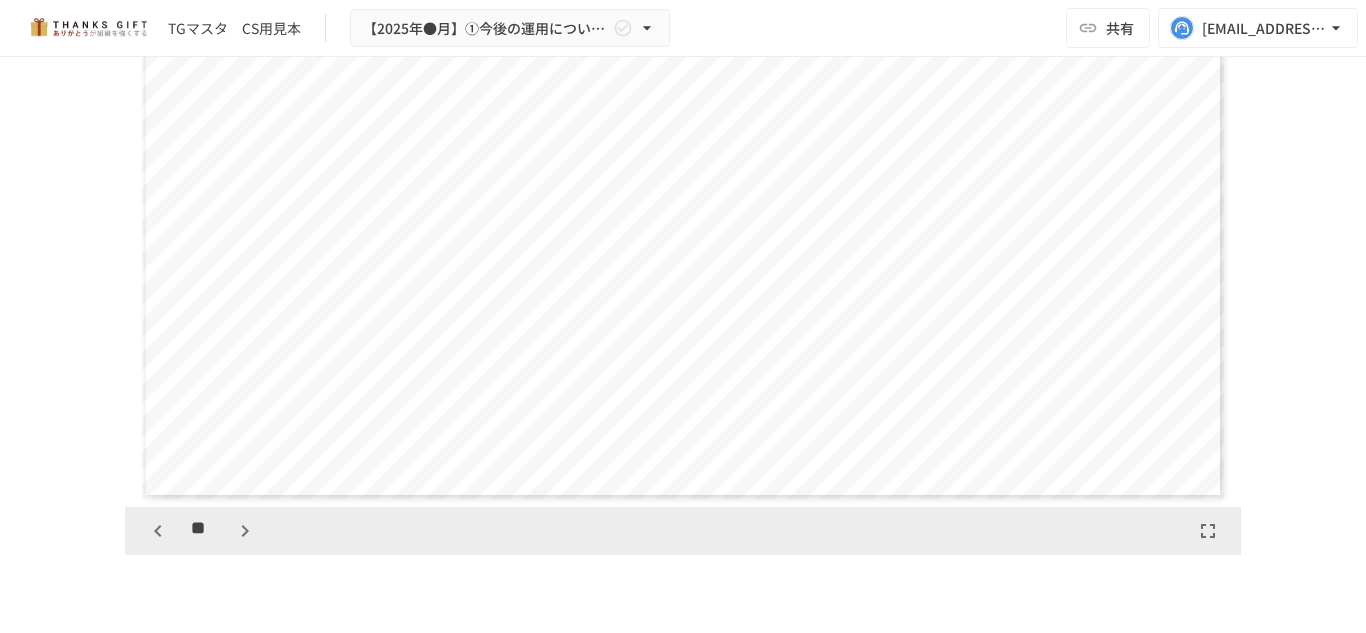 scroll, scrollTop: 5912, scrollLeft: 0, axis: vertical 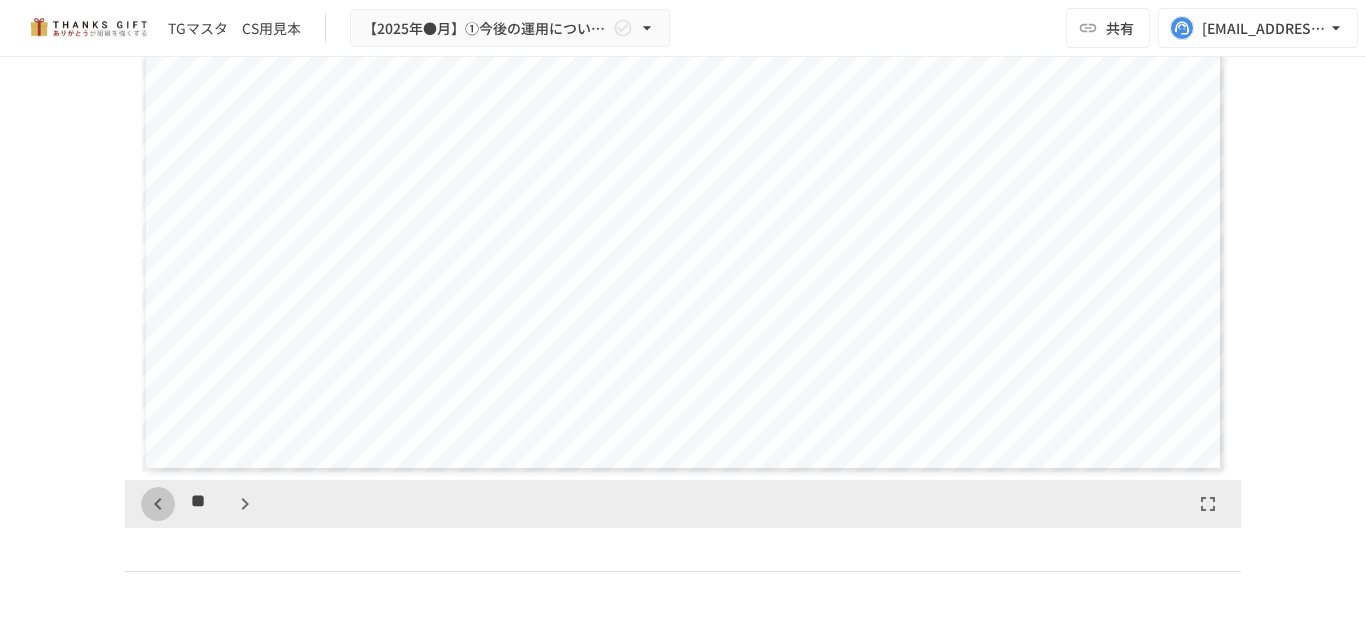 click at bounding box center (158, 504) 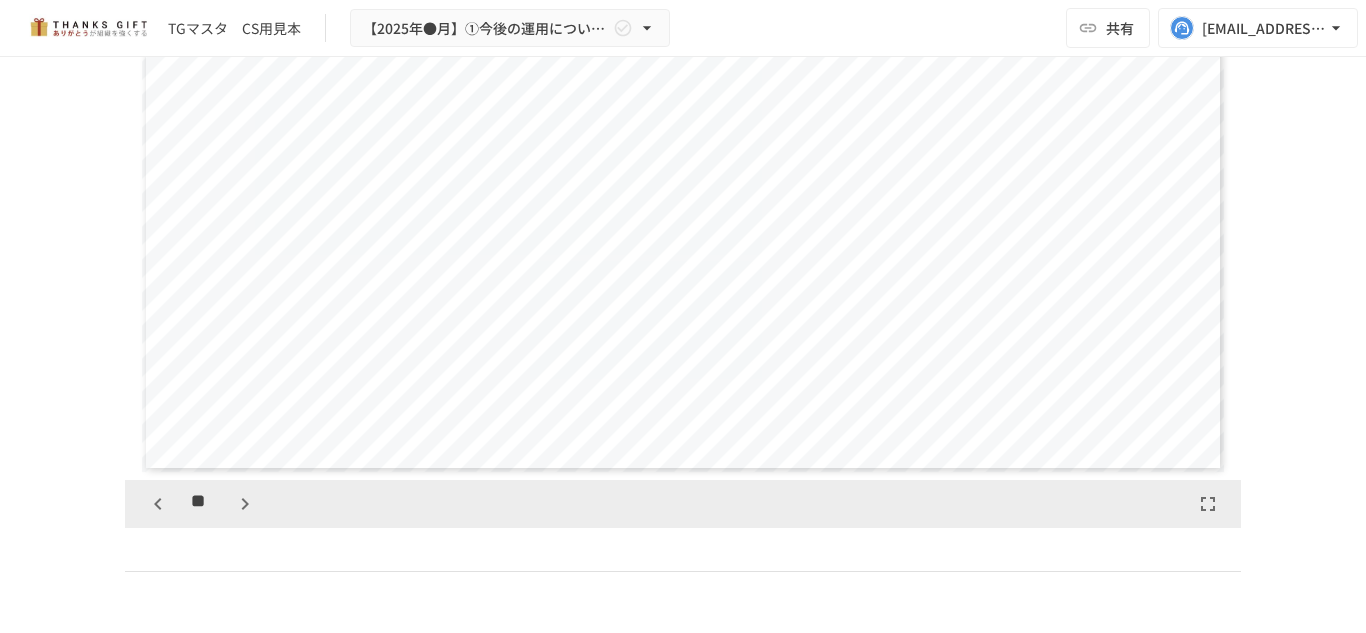 scroll, scrollTop: 9999, scrollLeft: 0, axis: vertical 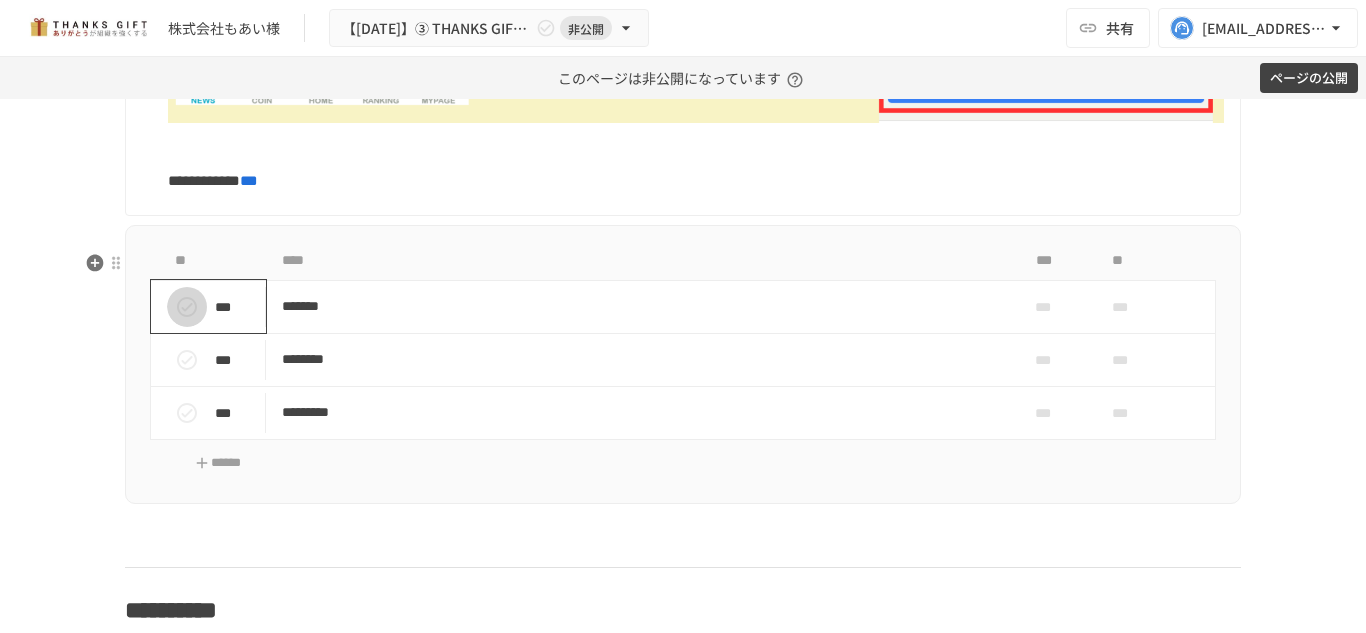 click 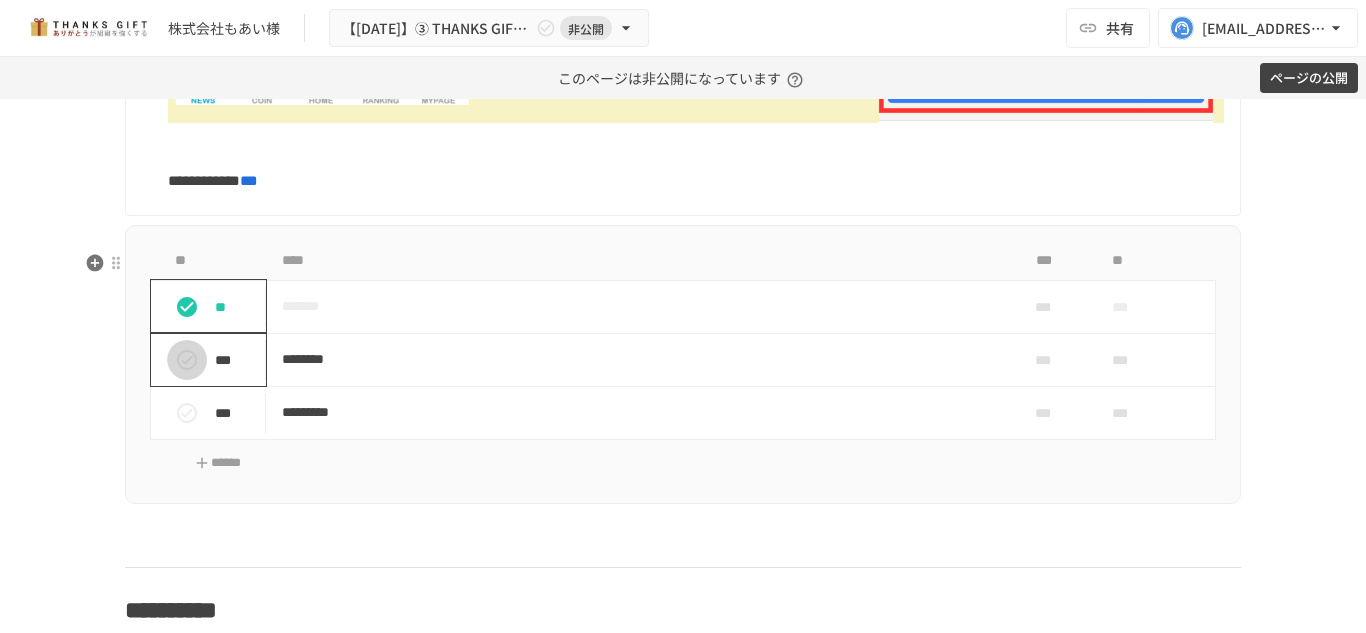 click 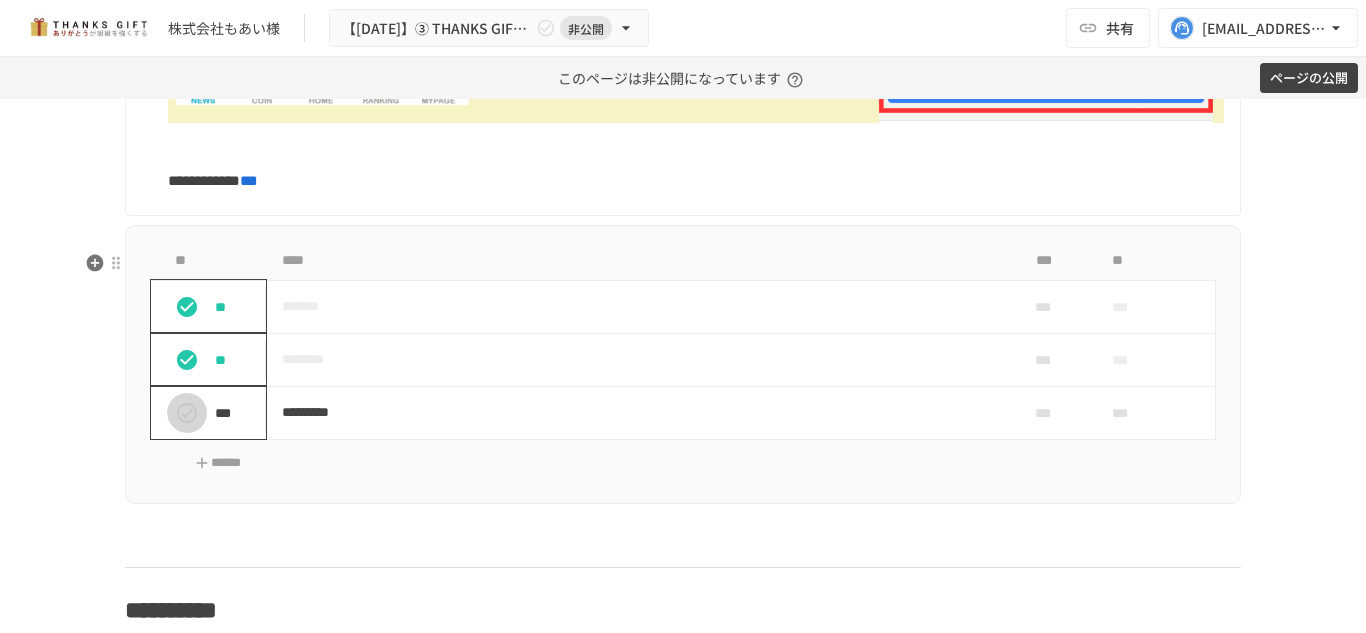 click 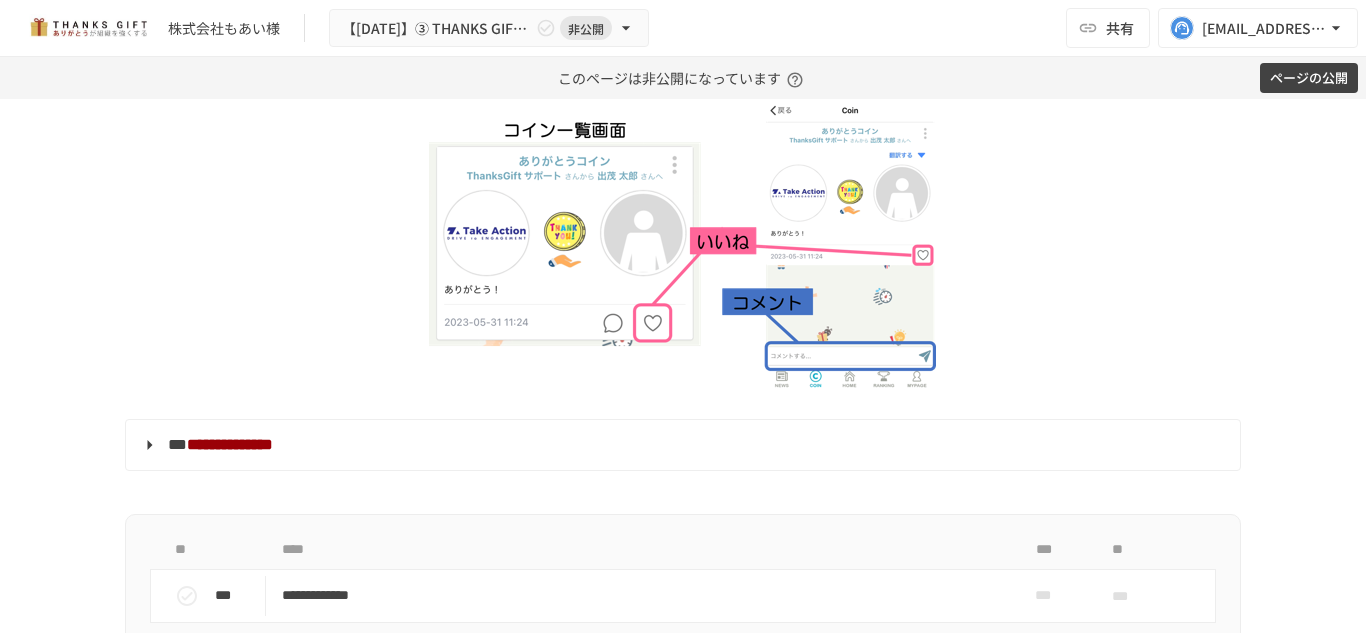 scroll, scrollTop: 9792, scrollLeft: 0, axis: vertical 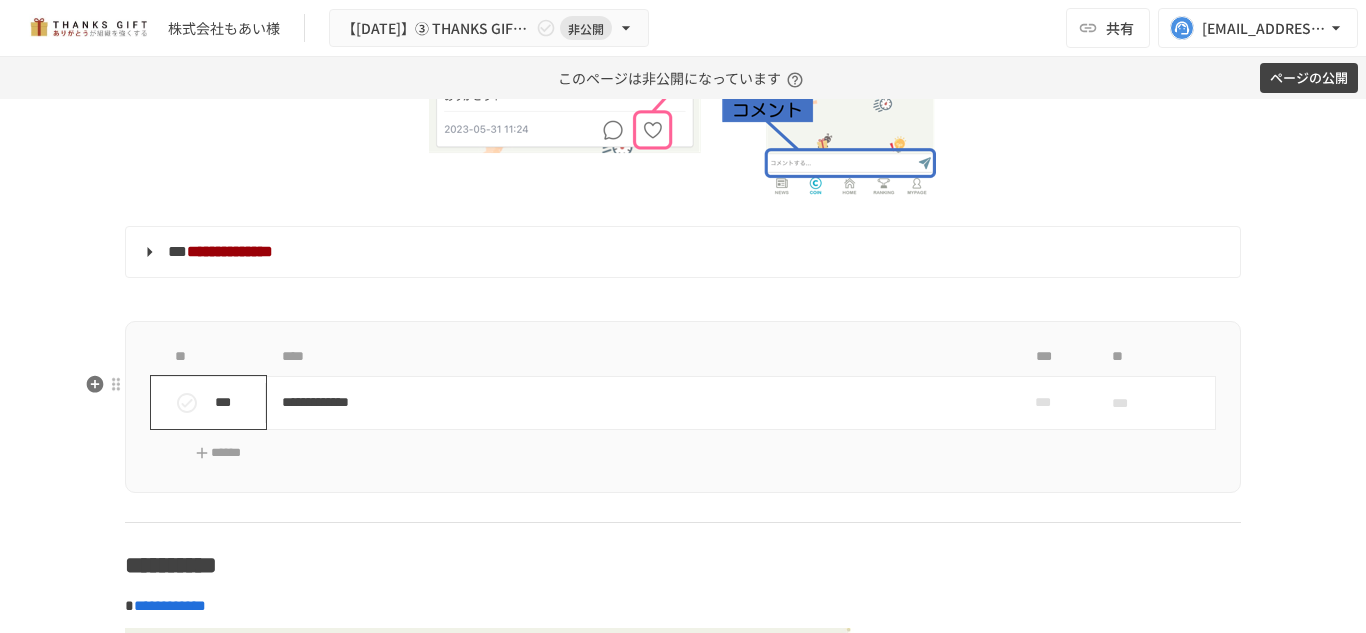 click 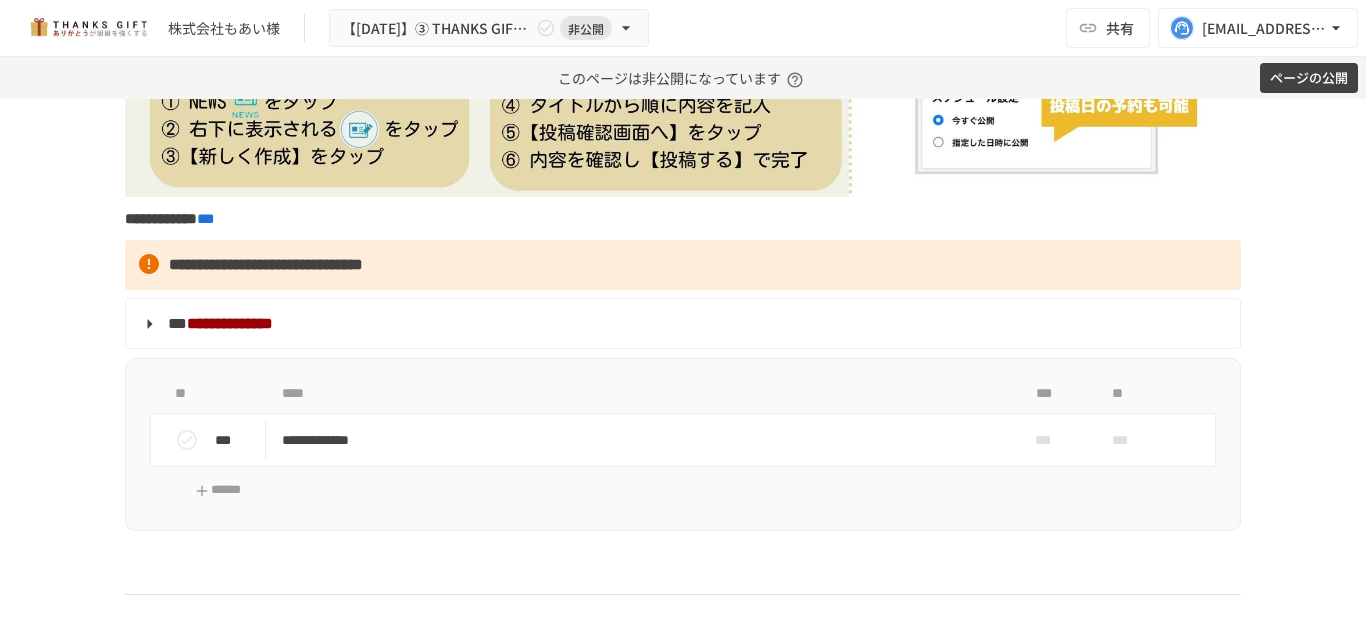 scroll, scrollTop: 10857, scrollLeft: 0, axis: vertical 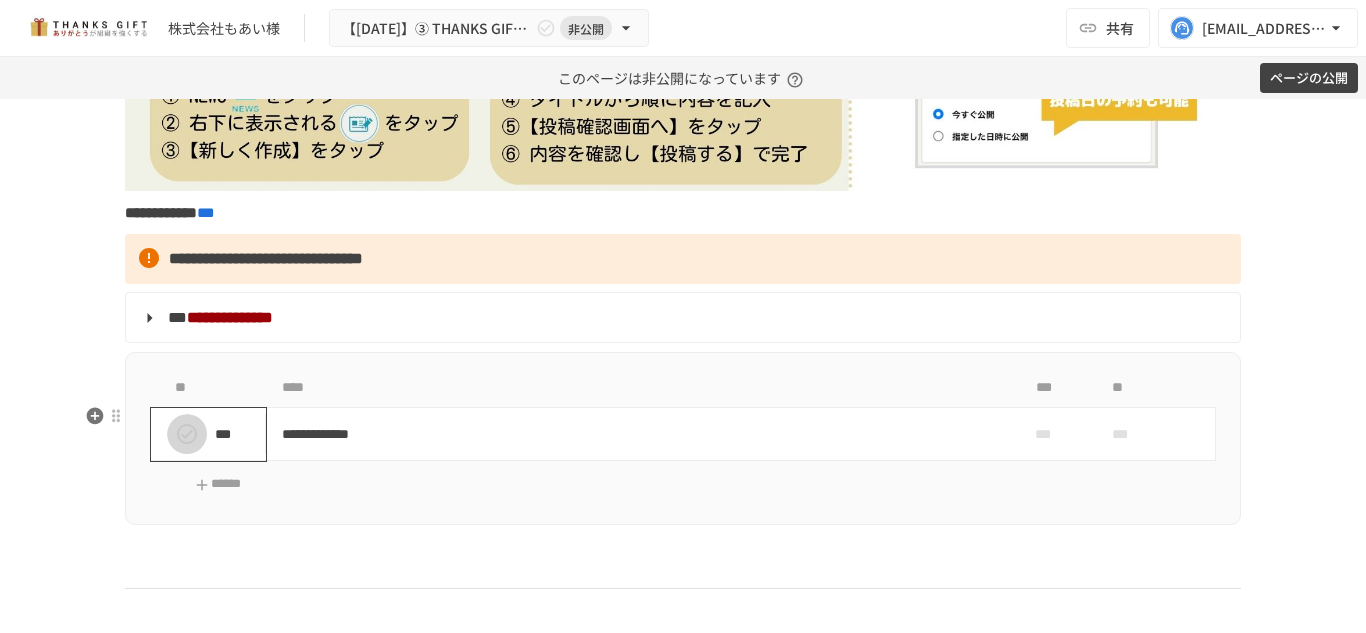 click at bounding box center (187, 434) 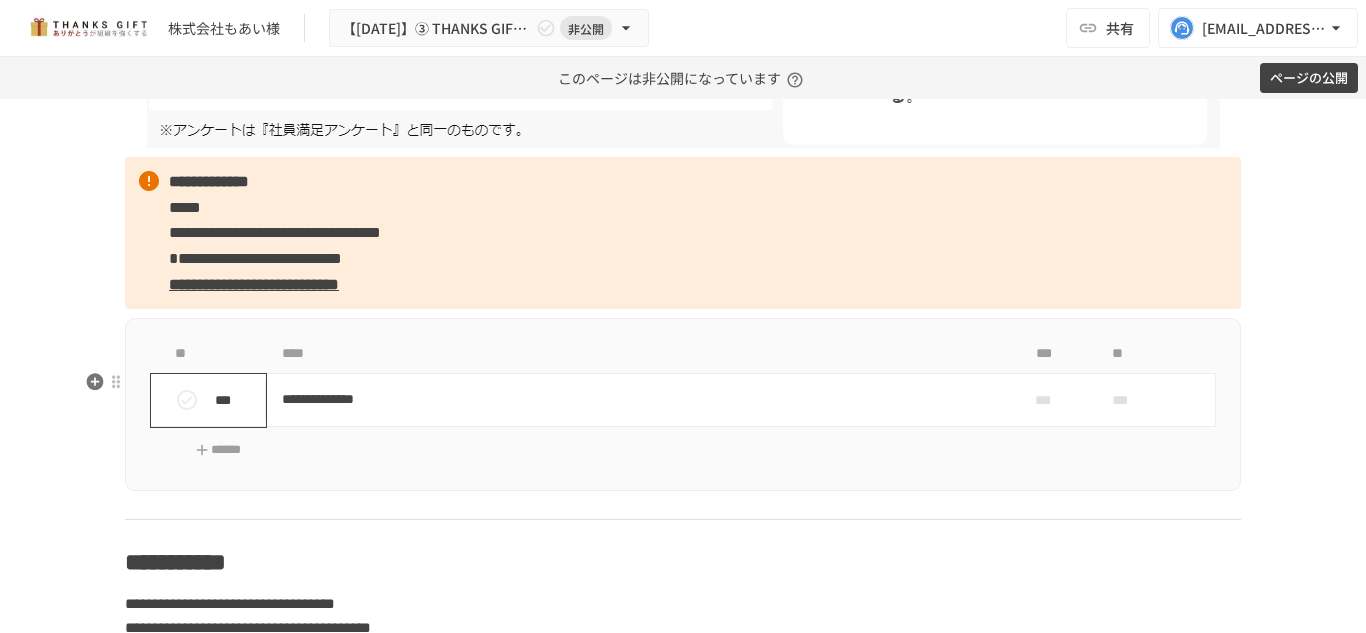 scroll, scrollTop: 15653, scrollLeft: 0, axis: vertical 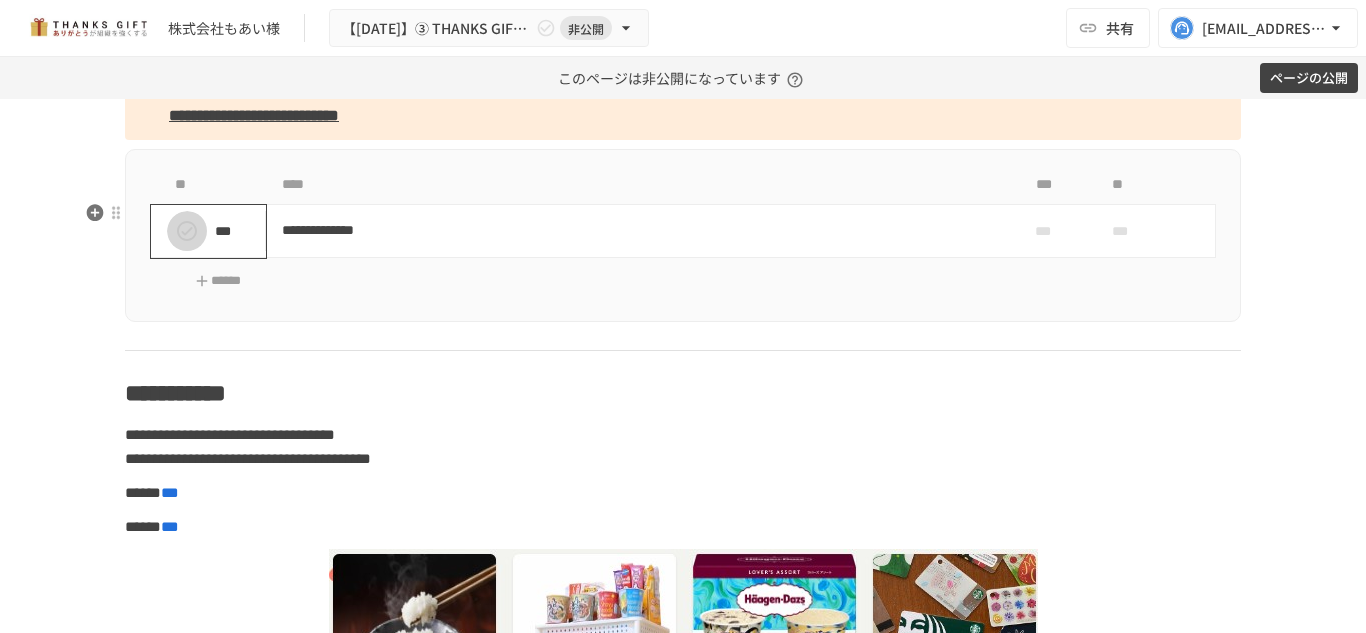 click 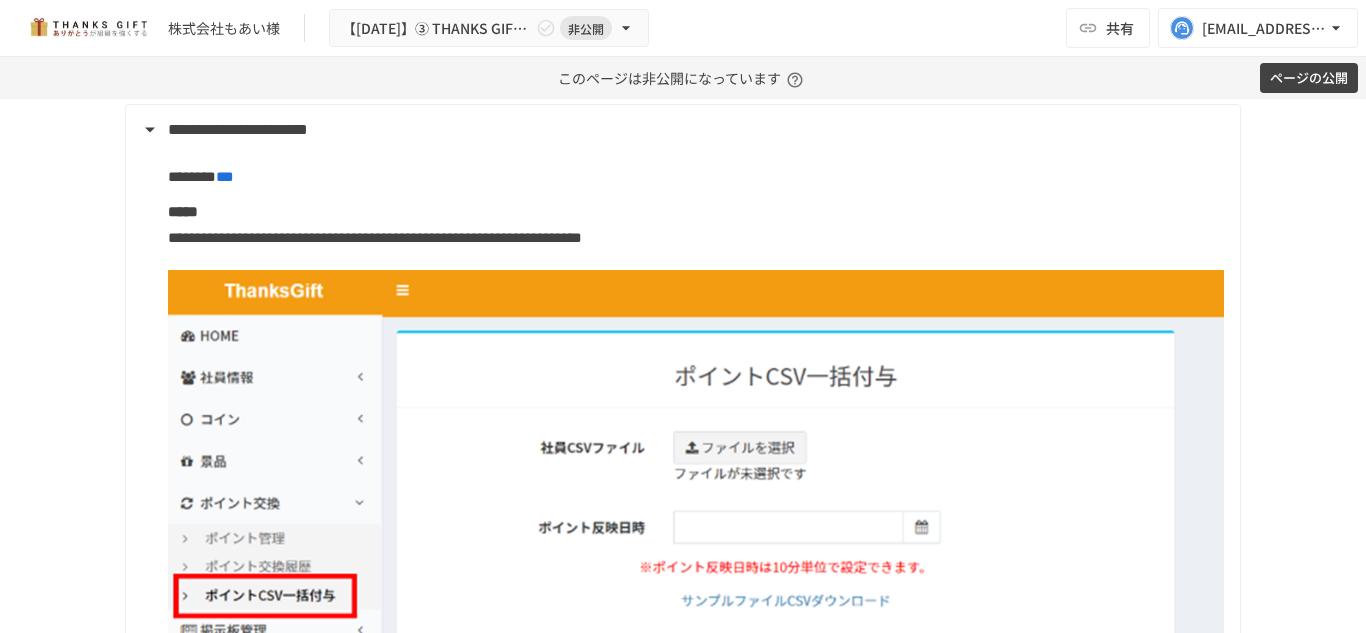 scroll, scrollTop: 19589, scrollLeft: 0, axis: vertical 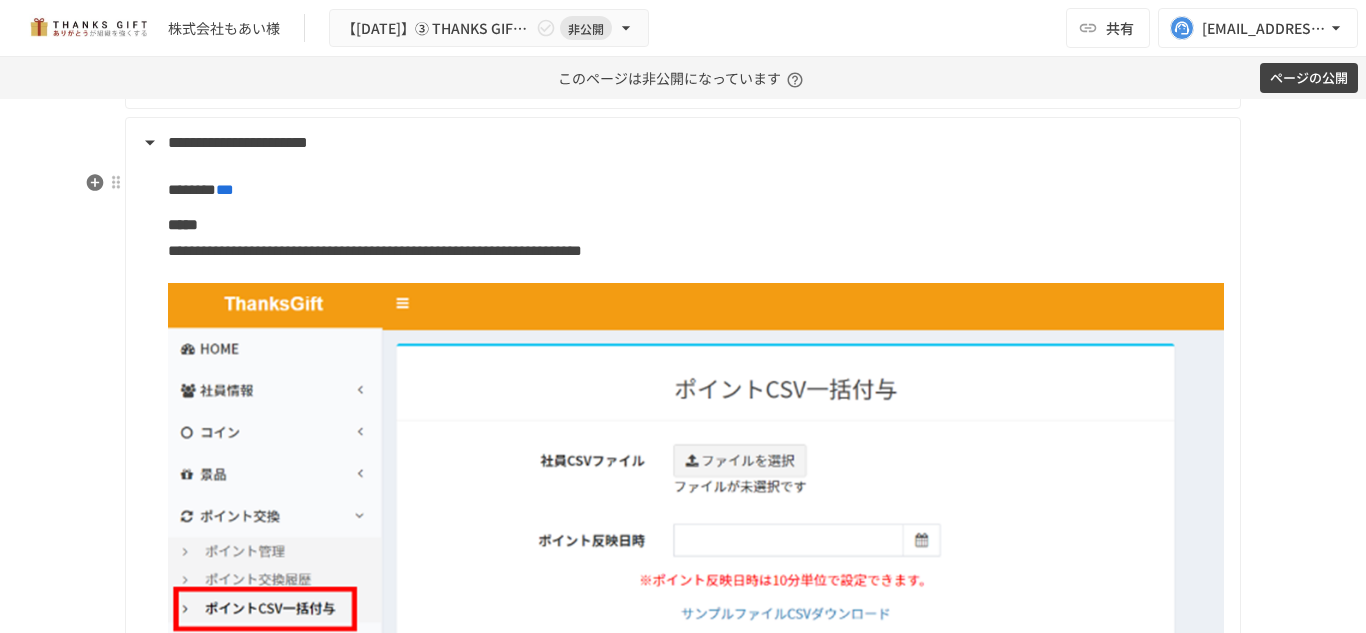 click on "**********" at bounding box center (681, 143) 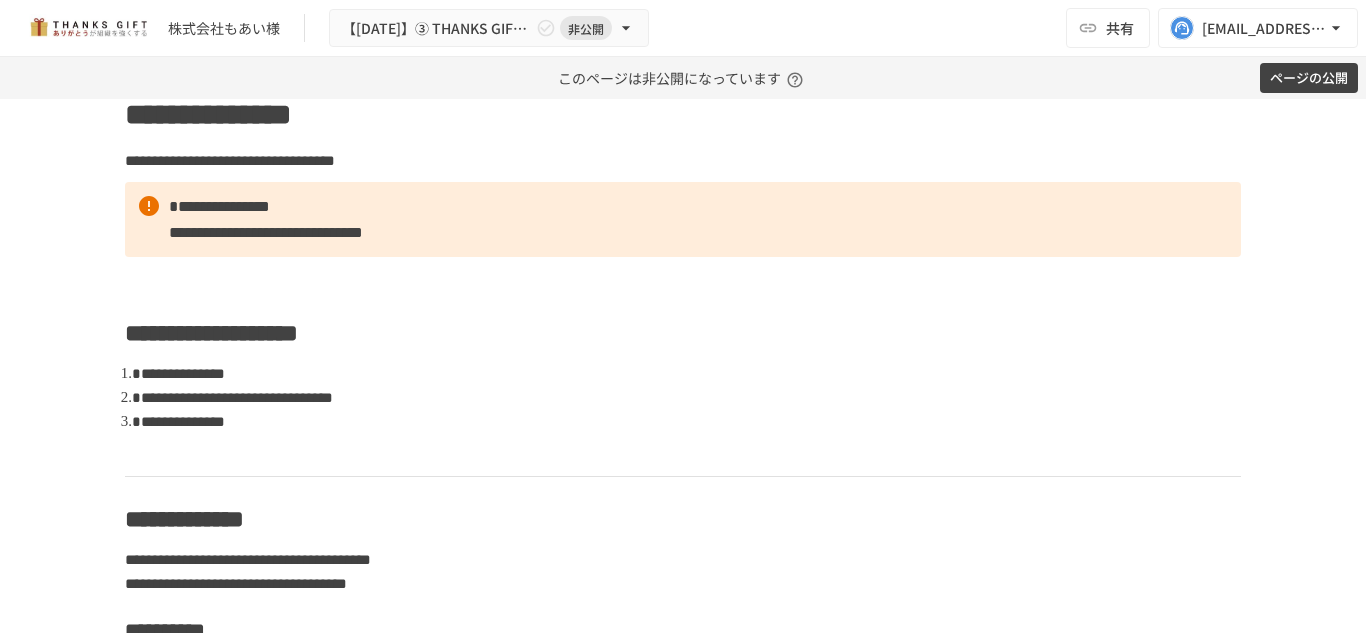 scroll, scrollTop: 22753, scrollLeft: 0, axis: vertical 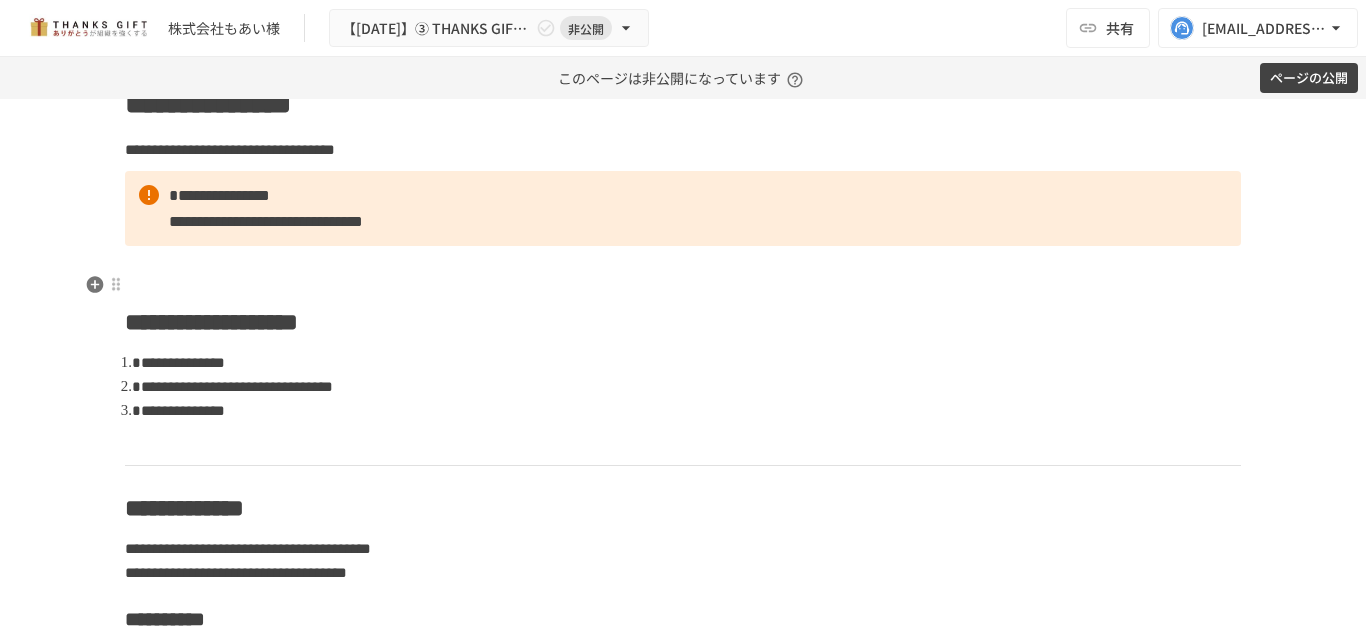 click on "**********" at bounding box center [683, 208] 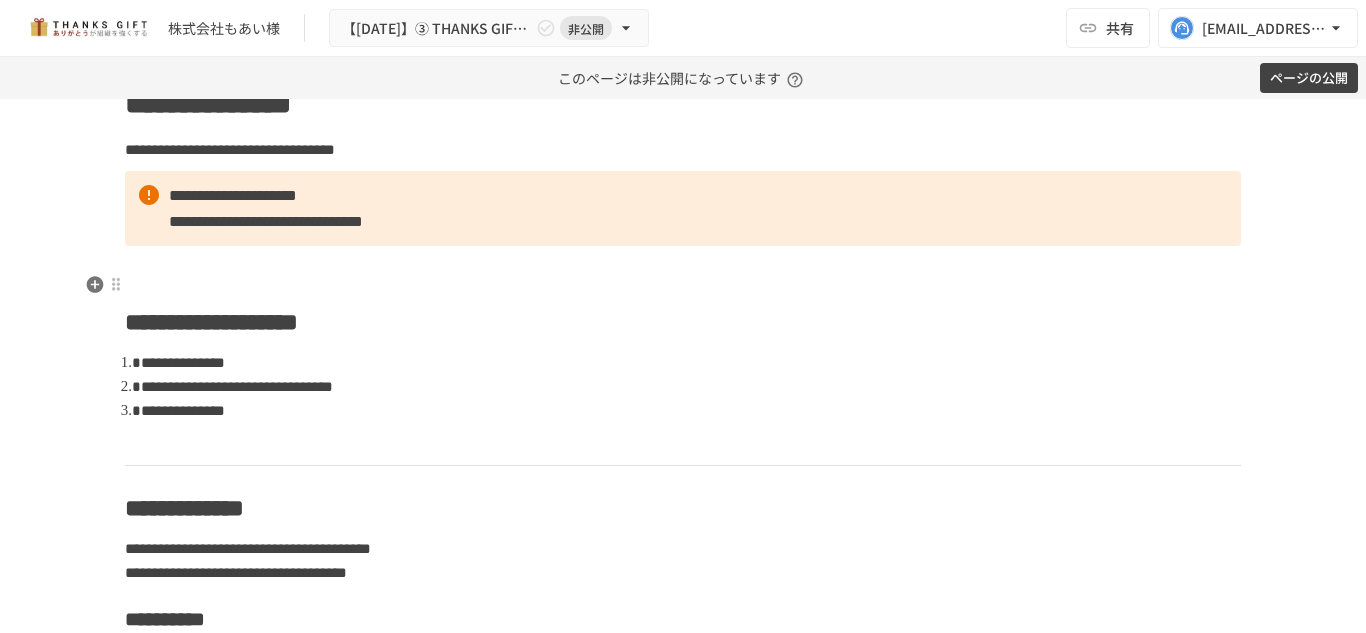 click on "**********" at bounding box center (233, 195) 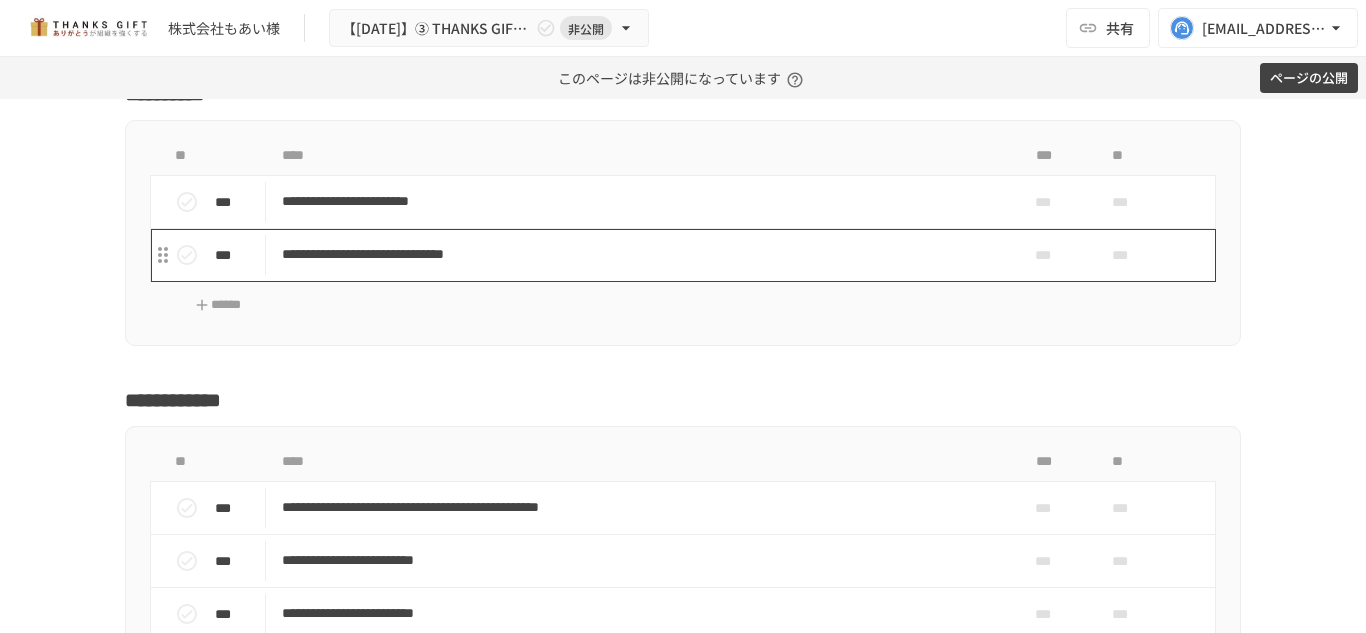 scroll, scrollTop: 23279, scrollLeft: 0, axis: vertical 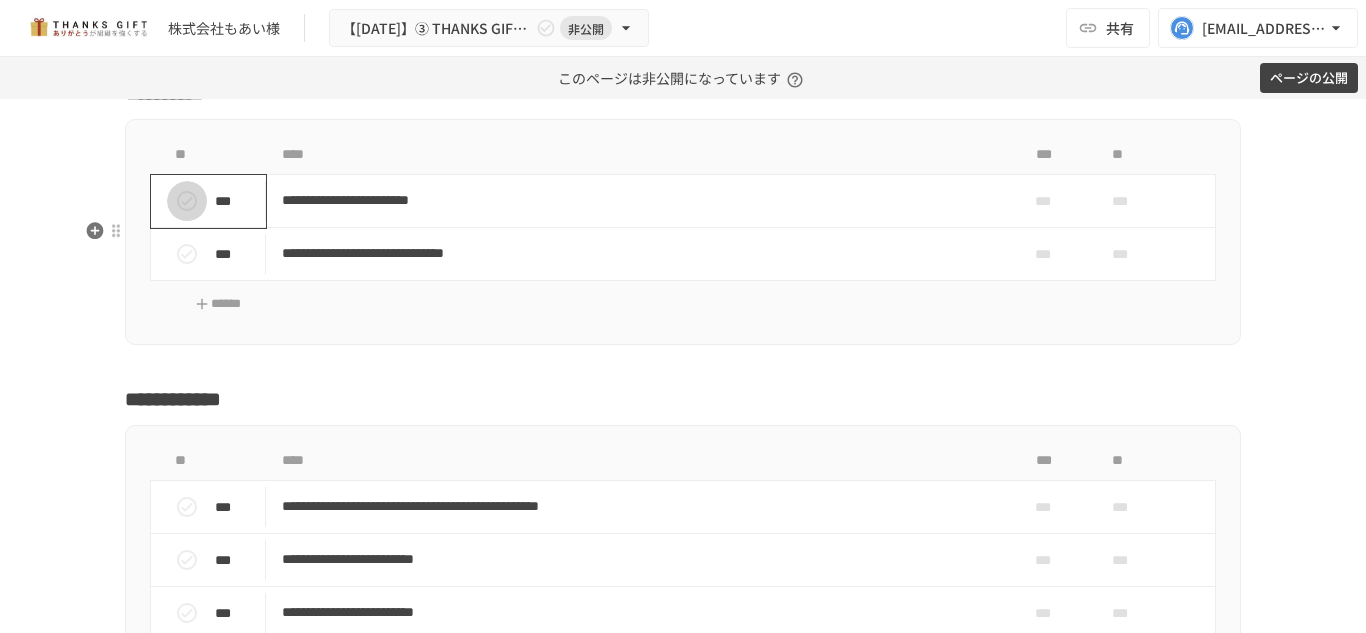 click 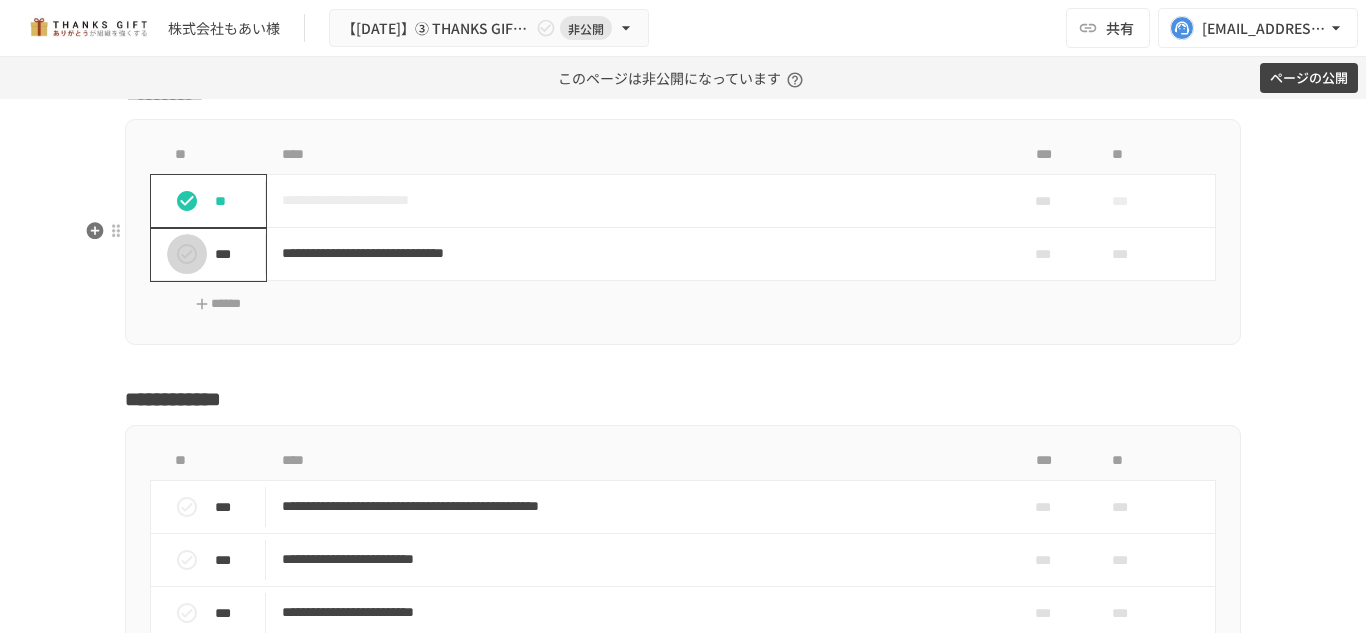 click 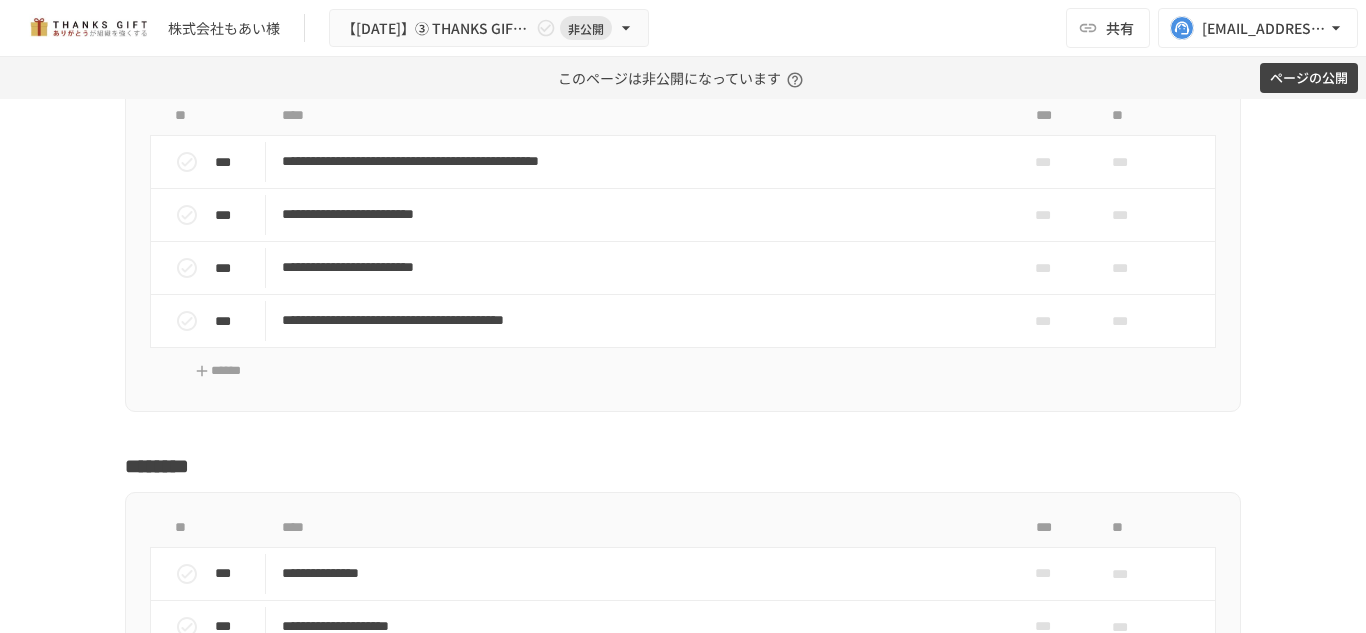 scroll, scrollTop: 23641, scrollLeft: 0, axis: vertical 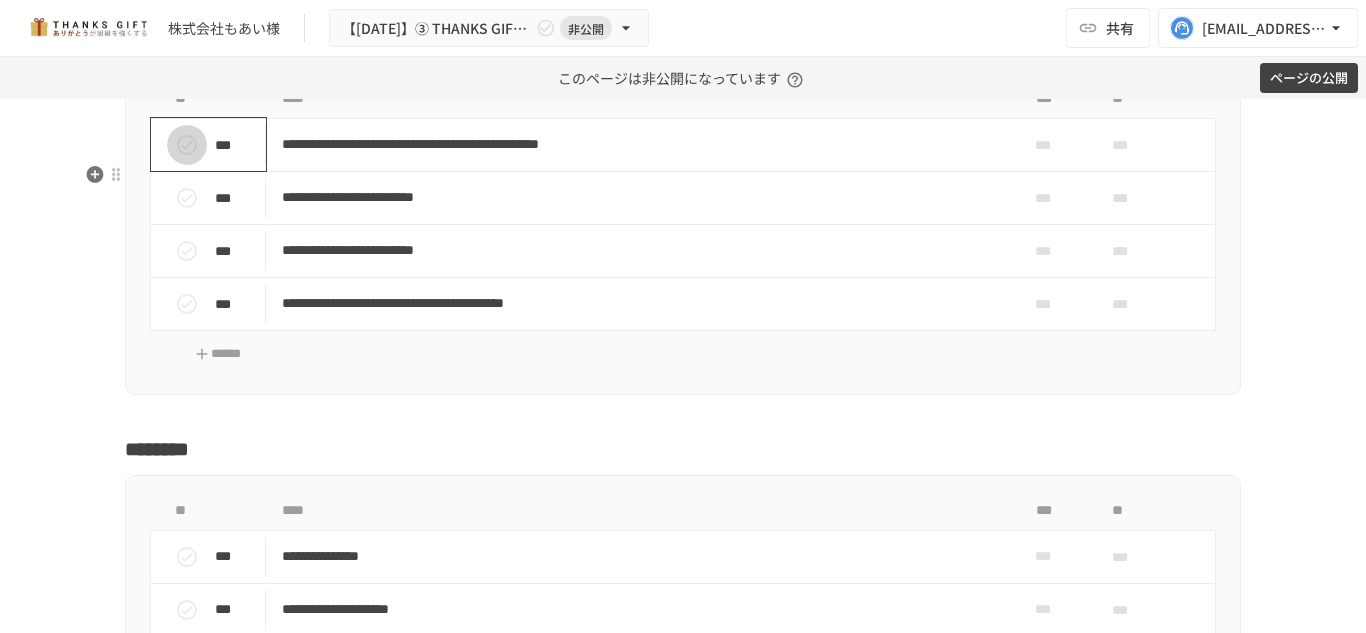 click 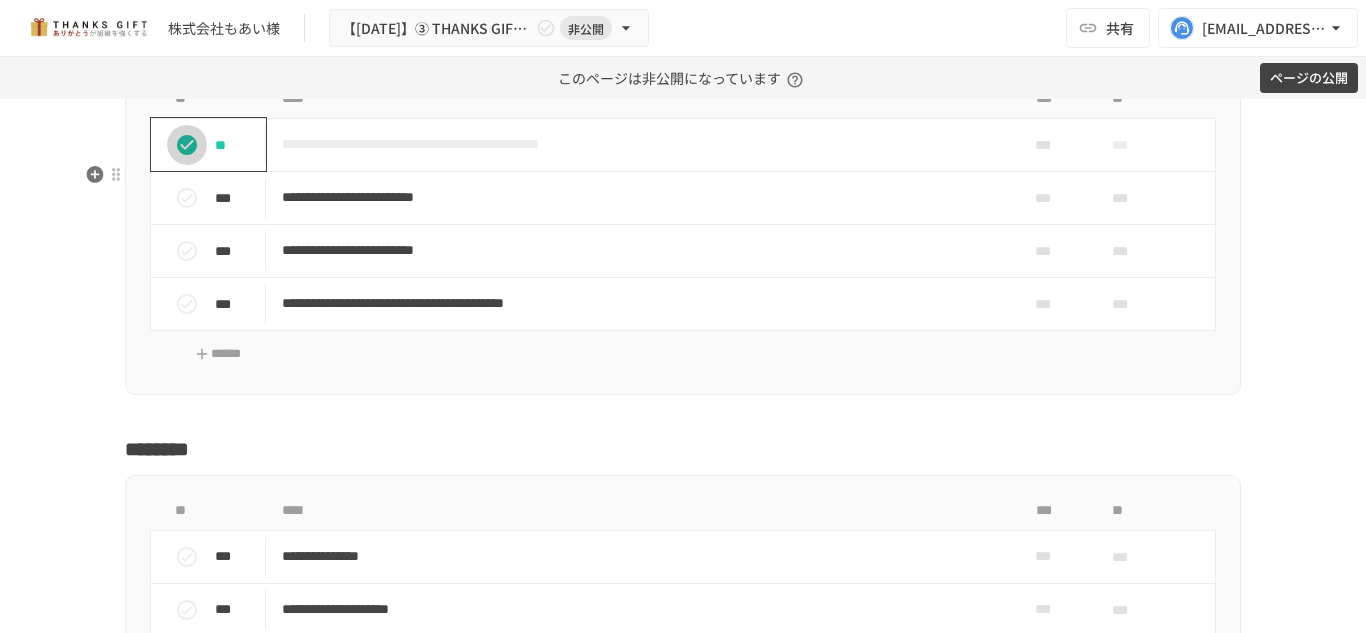 click 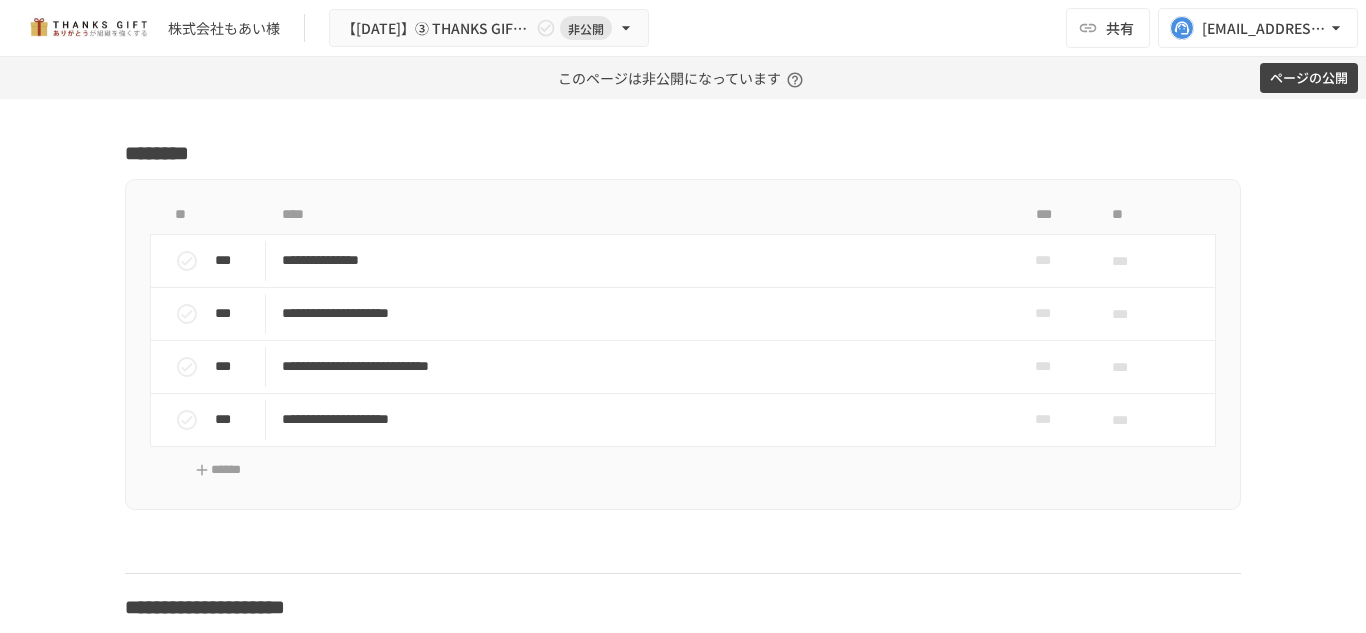 scroll, scrollTop: 23958, scrollLeft: 0, axis: vertical 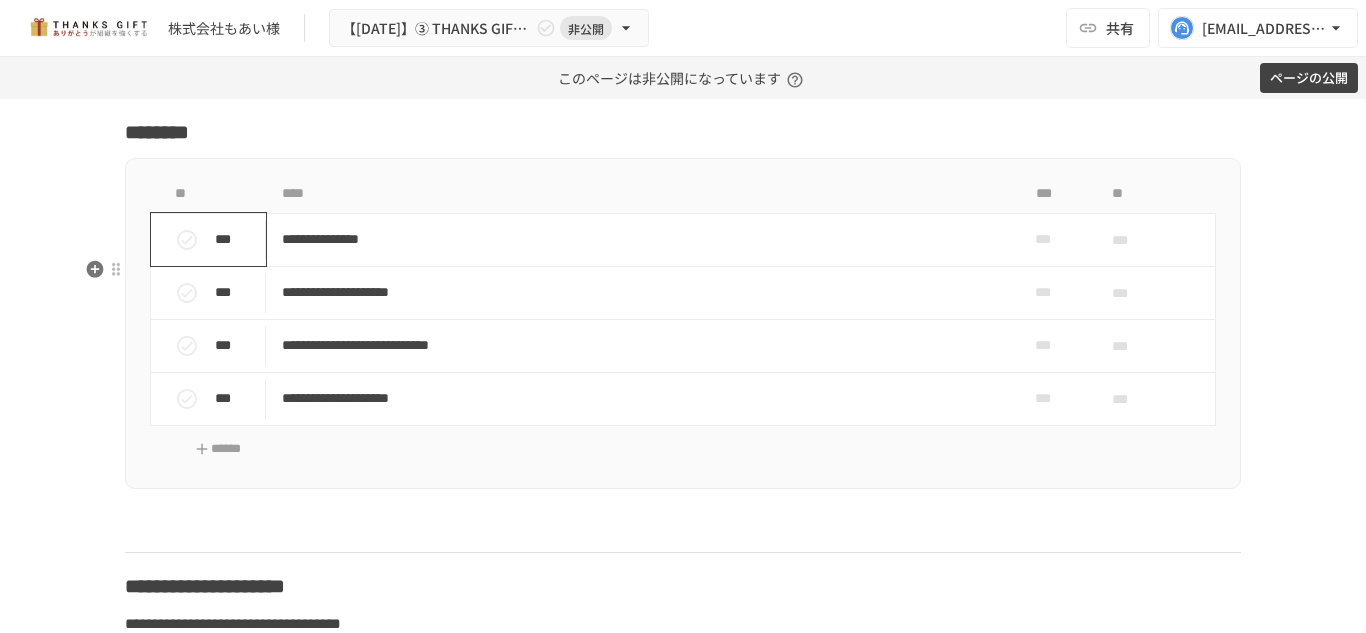 click 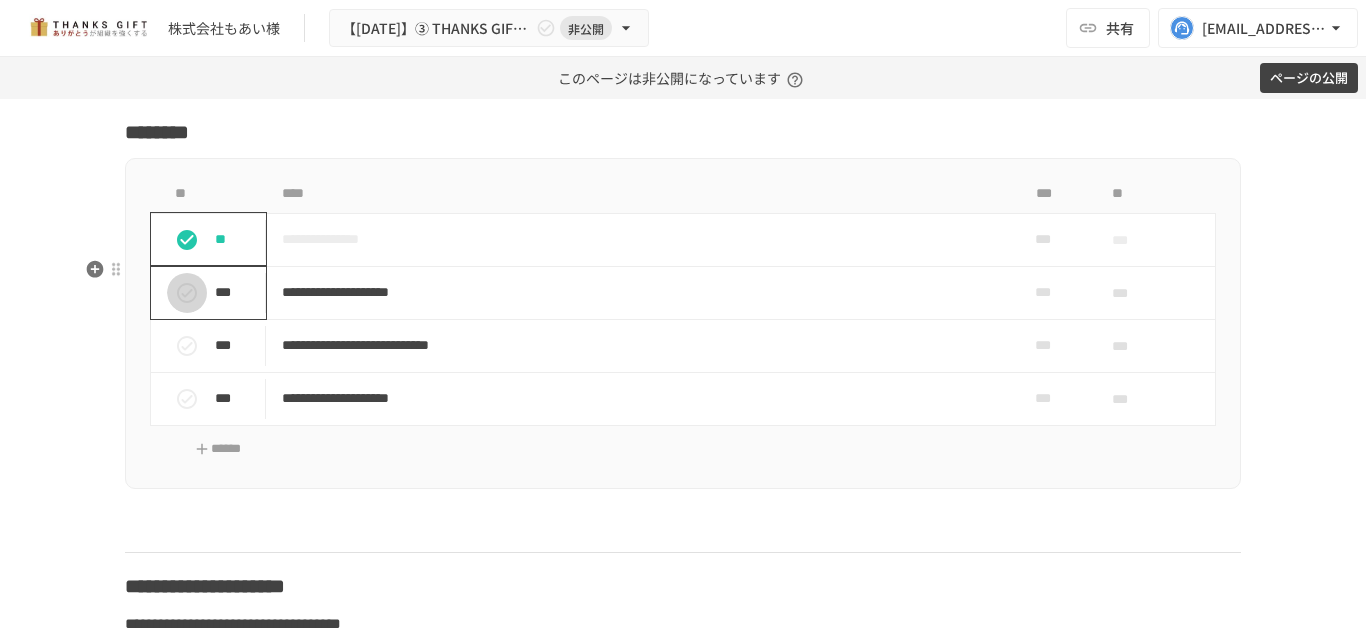 click 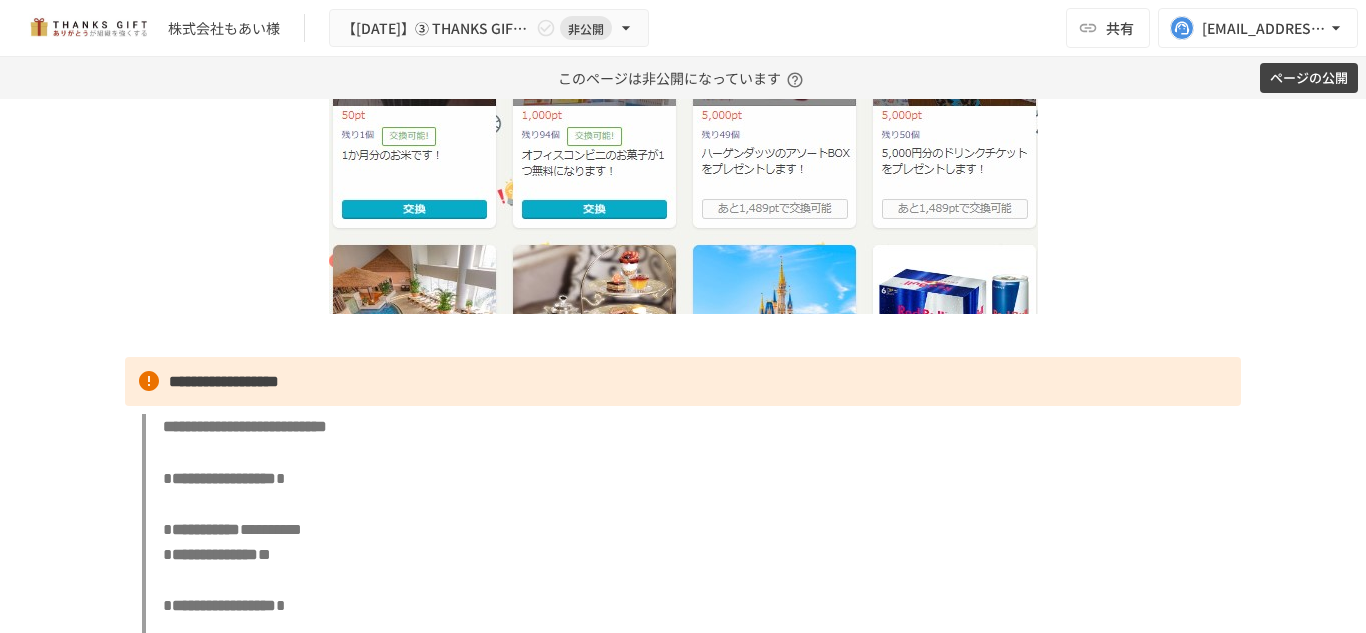 scroll, scrollTop: 15782, scrollLeft: 0, axis: vertical 